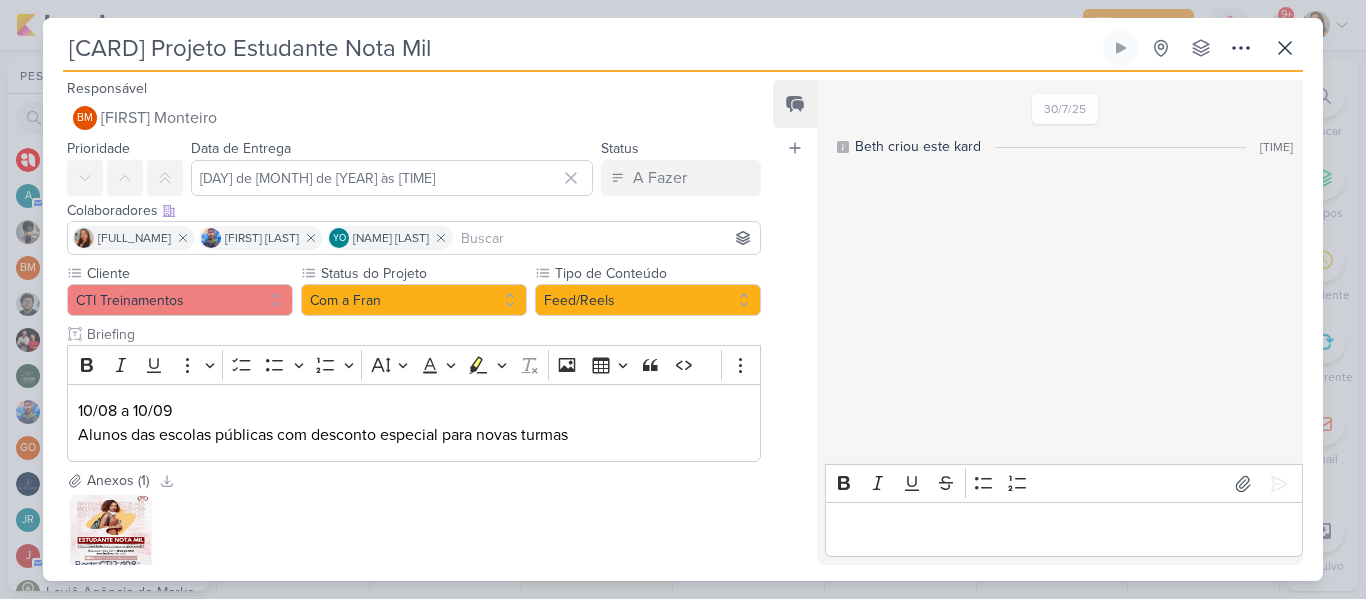scroll, scrollTop: 0, scrollLeft: 0, axis: both 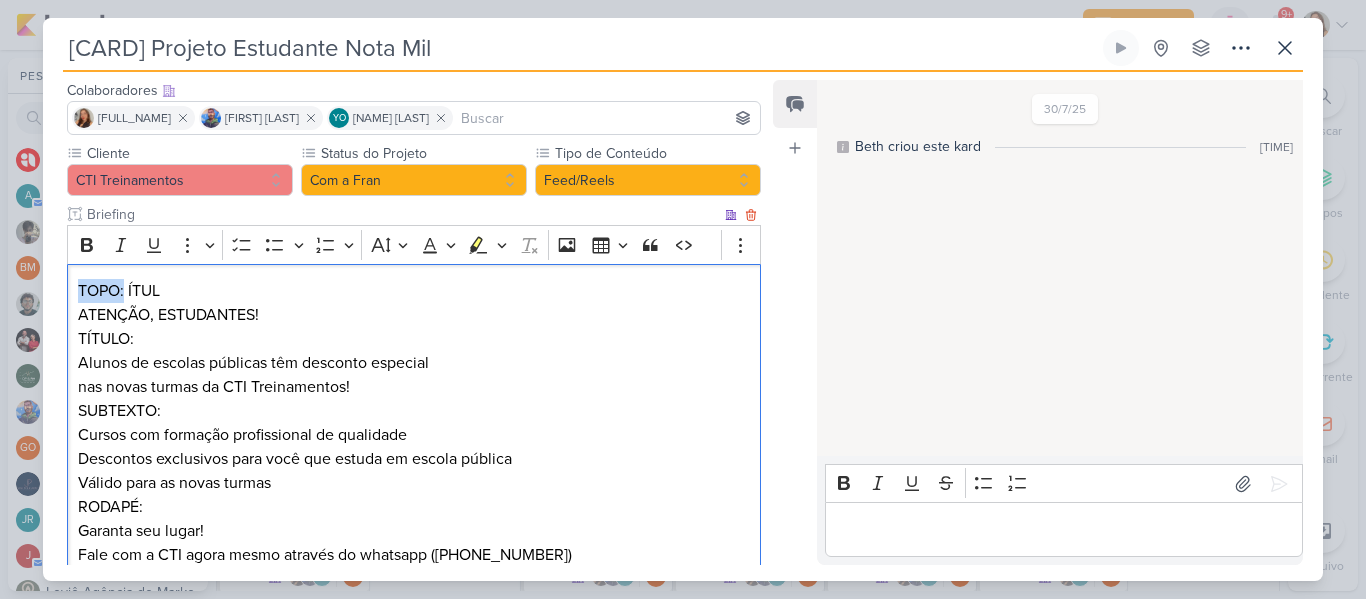 drag, startPoint x: 74, startPoint y: 289, endPoint x: 208, endPoint y: 284, distance: 134.09325 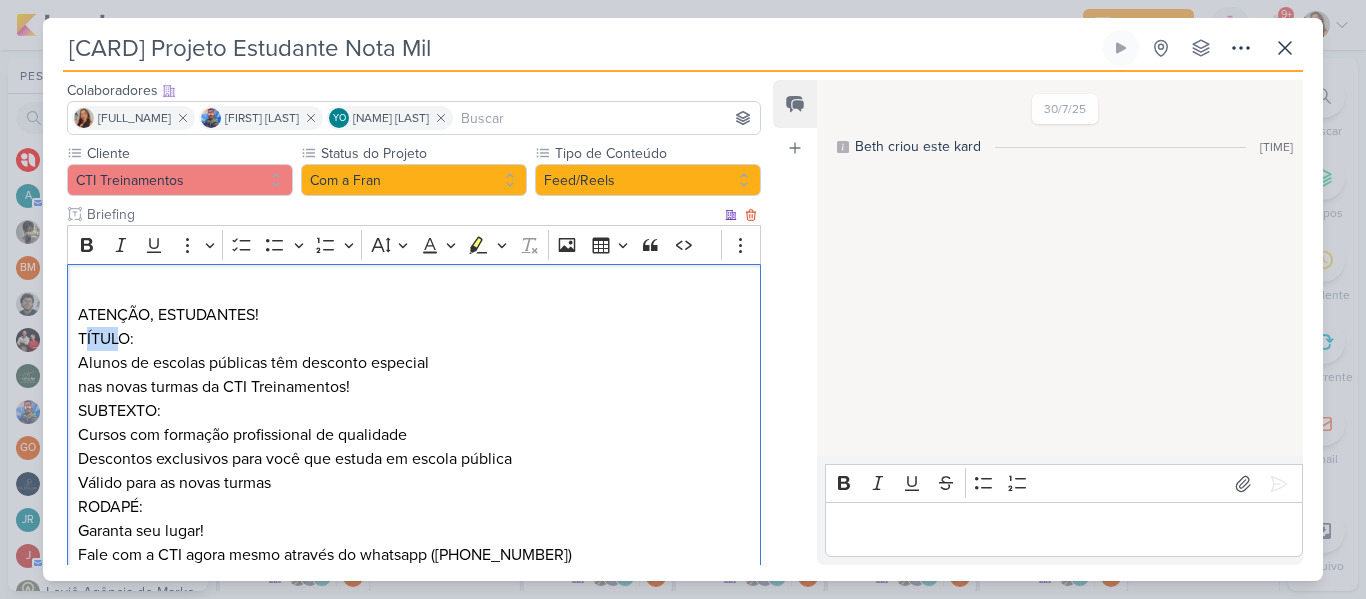 drag, startPoint x: 83, startPoint y: 335, endPoint x: 121, endPoint y: 337, distance: 38.052597 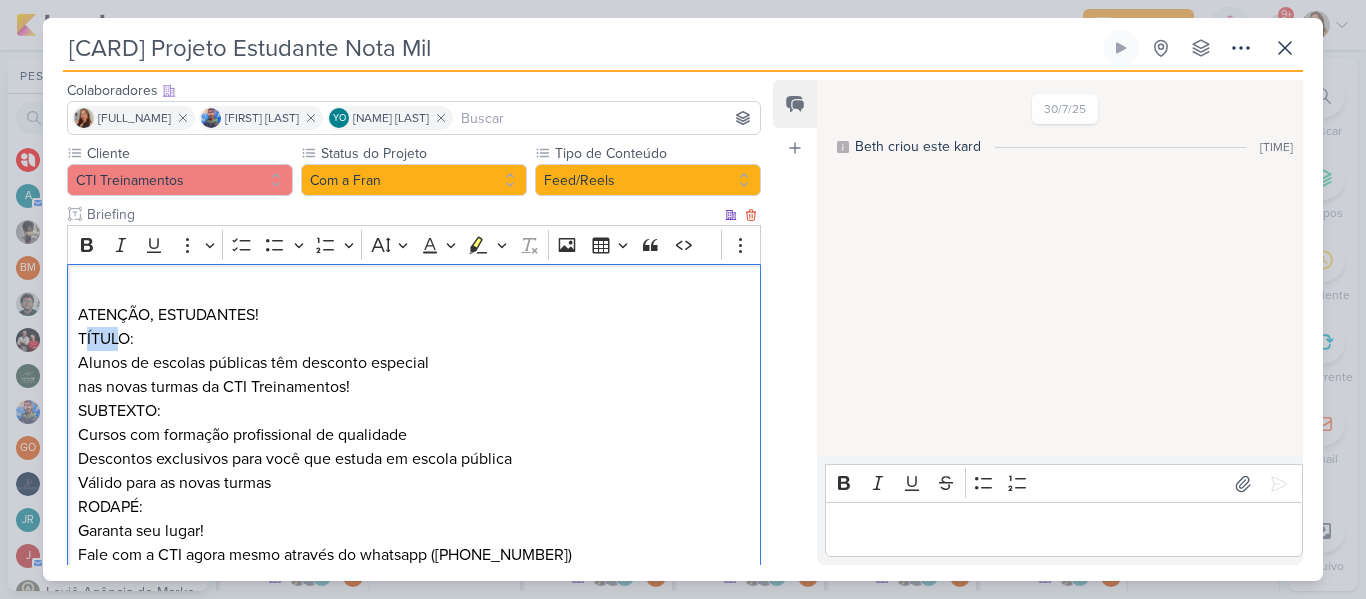 click on "TÍTULO: Alunos de escolas públicas têm desconto especial nas novas turmas da CTI Treinamentos!" at bounding box center (414, 363) 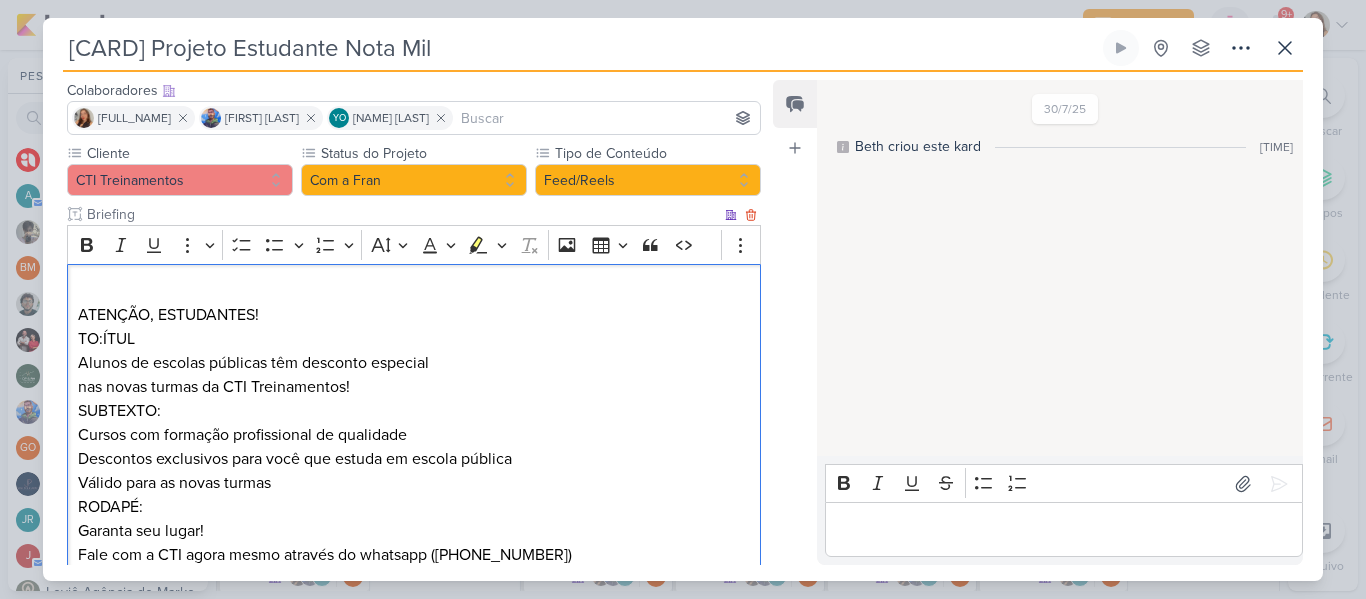 click on "TO: ÍTUL Alunos de escolas públicas têm desconto especial nas novas turmas da CTI Treinamentos!" at bounding box center (414, 363) 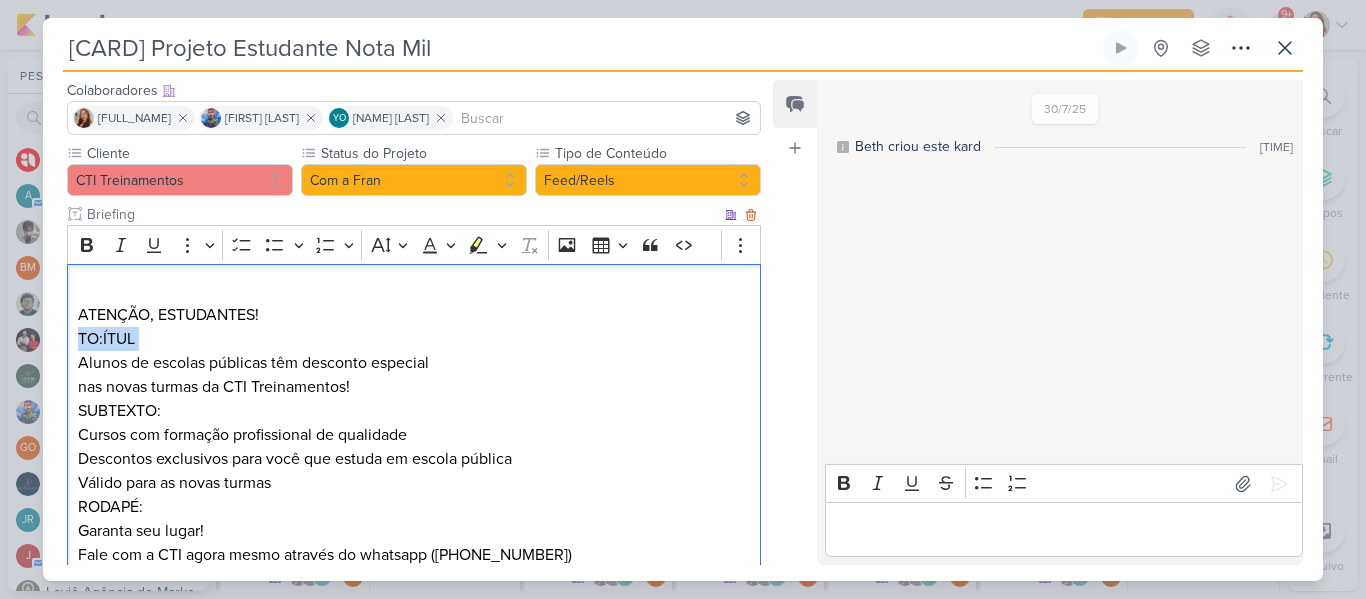 drag, startPoint x: 148, startPoint y: 338, endPoint x: 71, endPoint y: 338, distance: 77 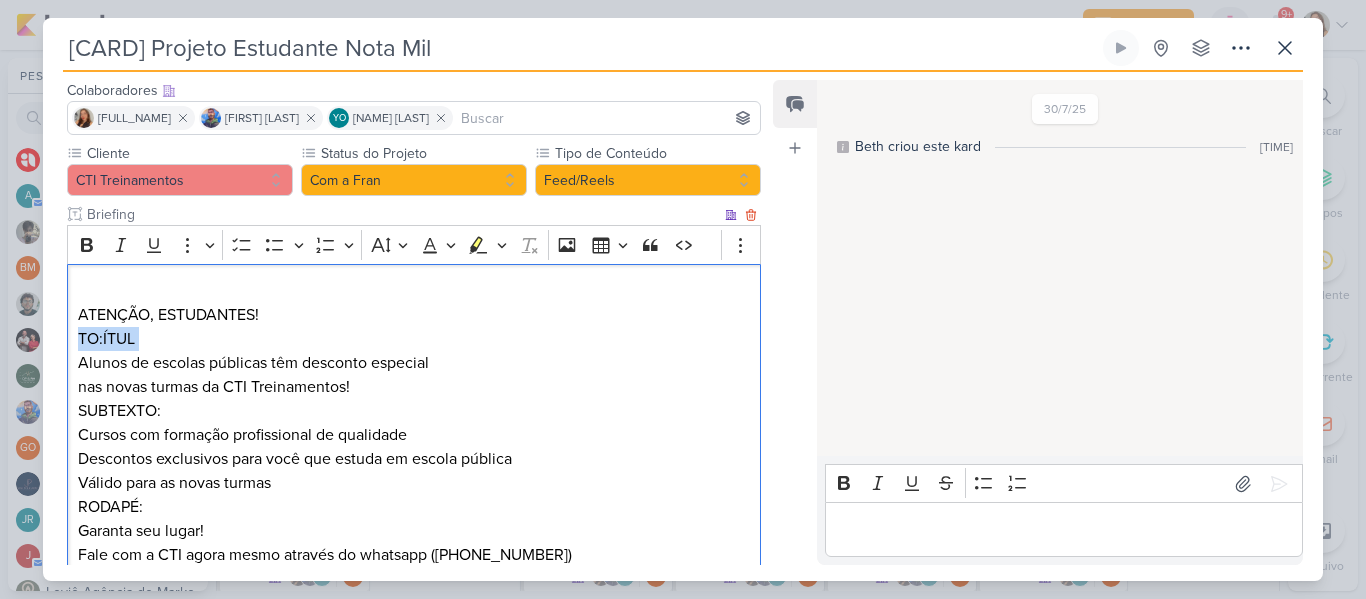 click on "ATENÇÃO, ESTUDANTES! TO: ÍTUL Alunos de escolas públicas têm desconto especial nas novas turmas da CTI Treinamentos! SUBTEXTO: Cursos com formação profissional de qualidade Descontos exclusivos para você que estuda em escola pública Válido para as novas turmas RODAPÉ: Garanta seu lugar! Fale com a CTI agora mesmo através do whatsapp ([PHONE])" at bounding box center [414, 423] 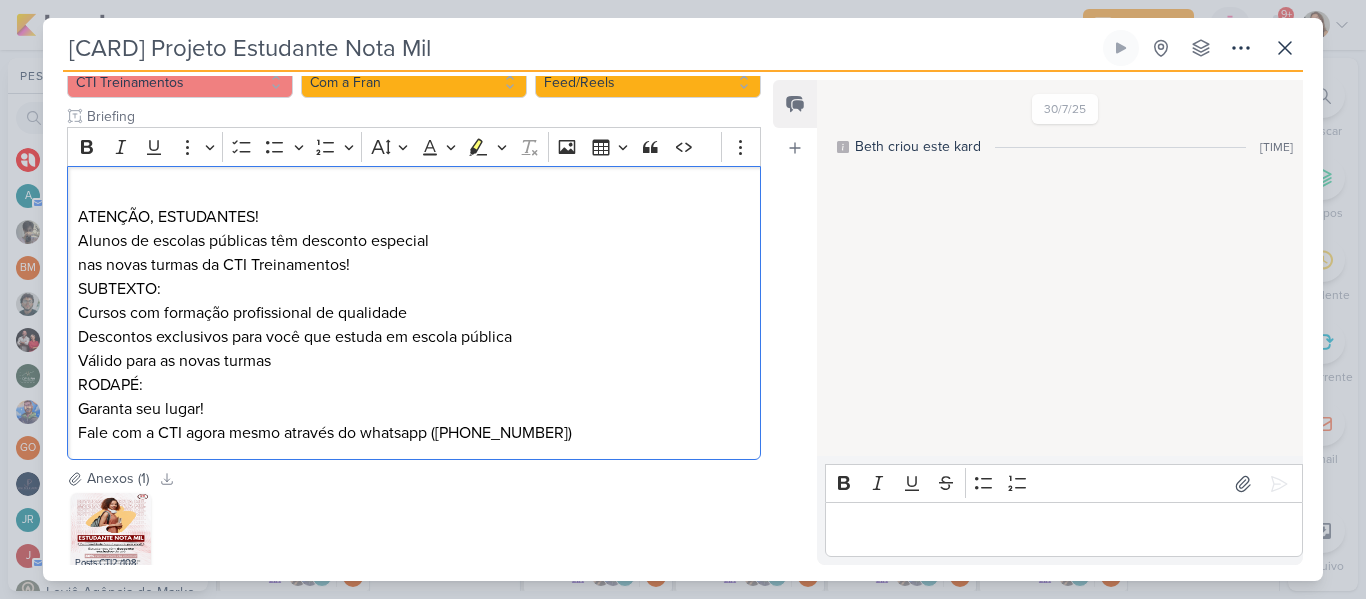 scroll, scrollTop: 220, scrollLeft: 0, axis: vertical 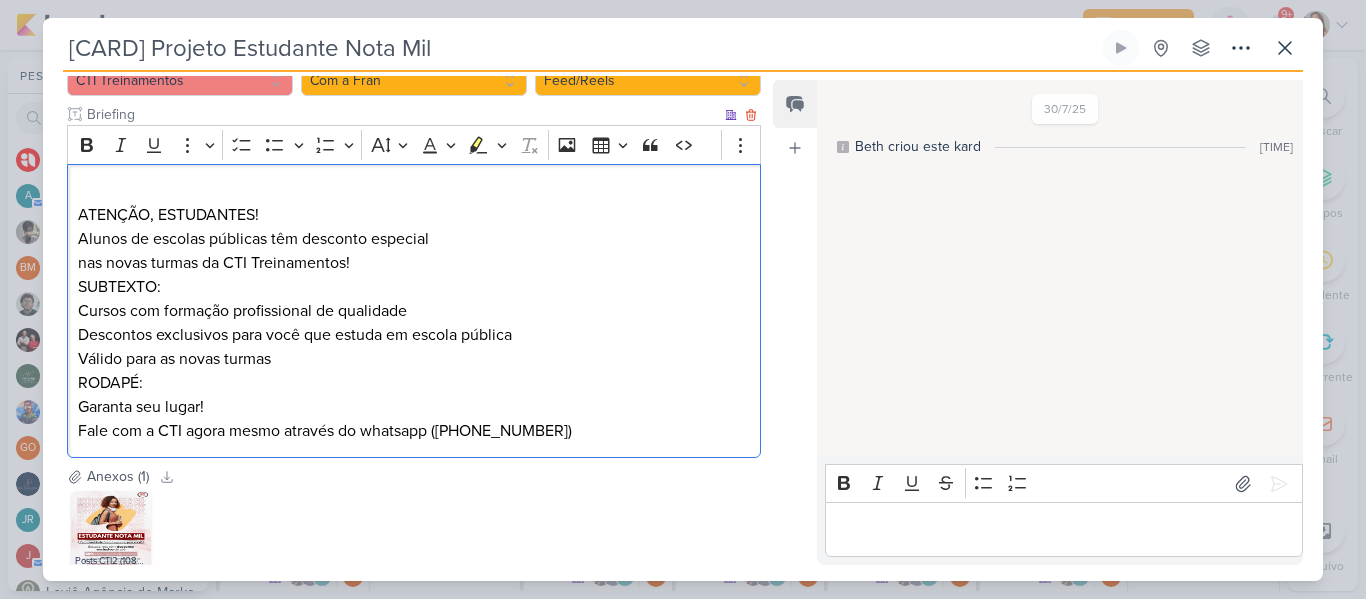 click on "SUBTEXTO: Cursos com formação profissional de qualidade Descontos exclusivos para você que estuda em escola pública Válido para as novas turmas" at bounding box center (414, 323) 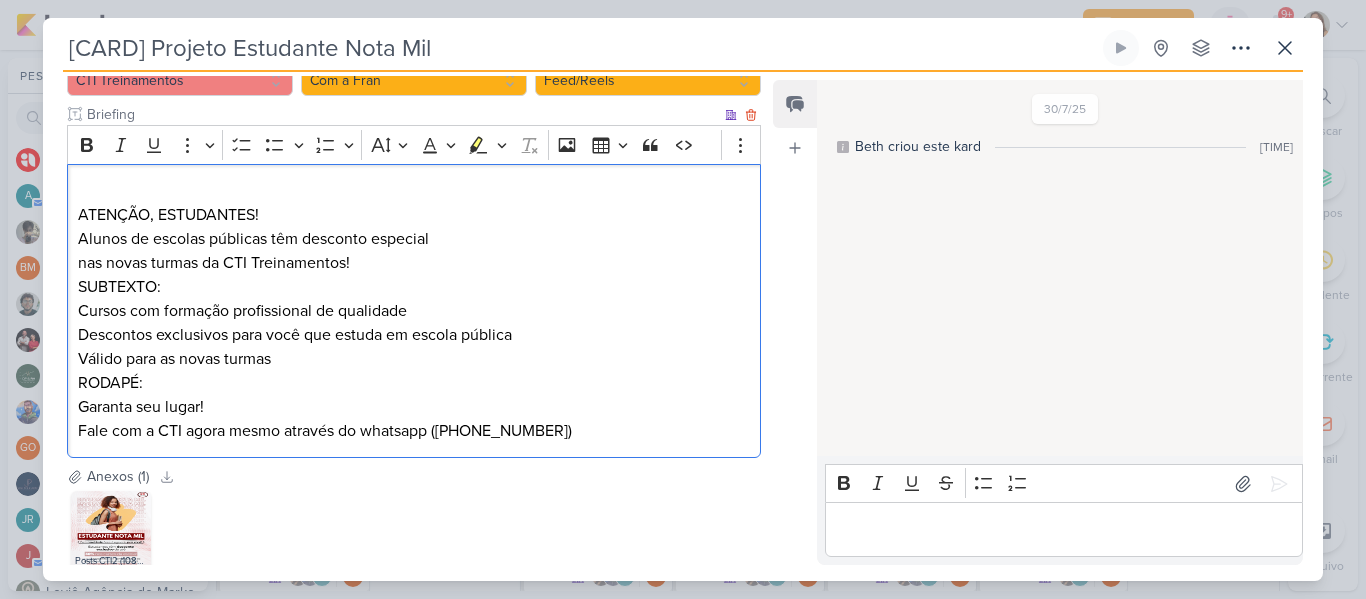 click on "ATENÇÃO, ESTUDANTES!" at bounding box center [414, 203] 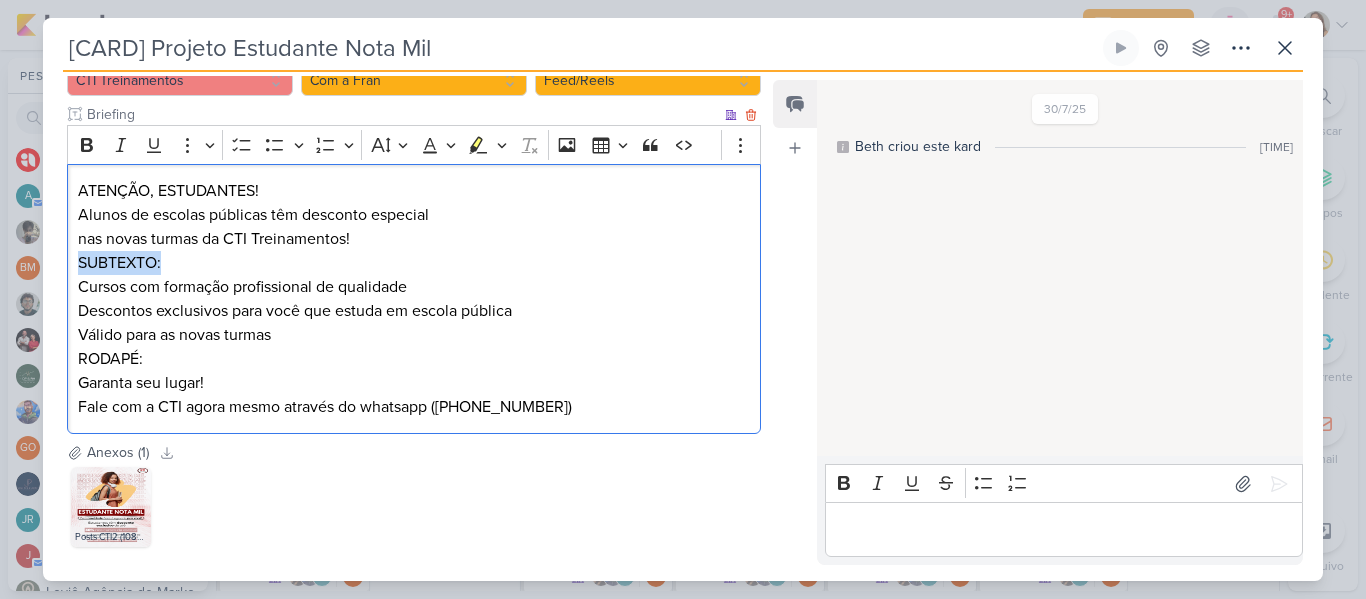 drag, startPoint x: 186, startPoint y: 262, endPoint x: 74, endPoint y: 266, distance: 112.0714 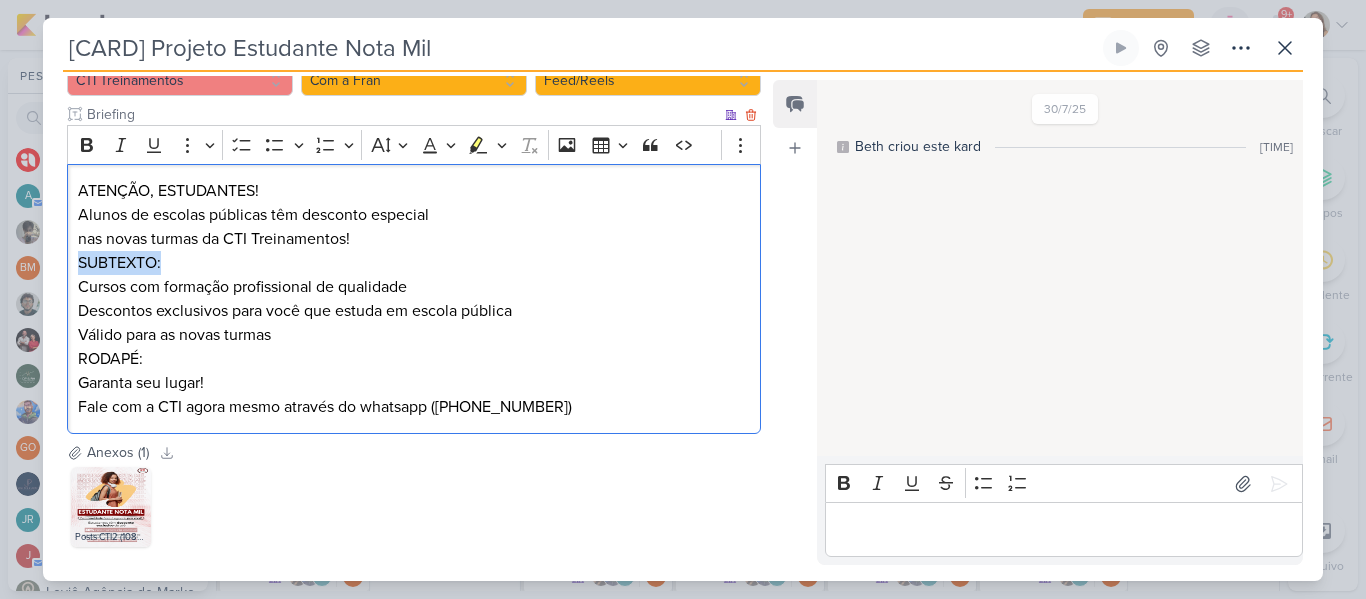 click on "ATENÇÃO, ESTUDANTES! Alunos de escolas públicas têm desconto especial nas novas turmas da CTI Treinamentos! SUBTEXTO: Cursos com formação profissional de qualidade Descontos exclusivos para você que estuda em escola pública Válido para as novas turmas RODAPÉ: Garanta seu lugar! Fale com a CTI agora mesmo através do whatsapp ([PHONE])" at bounding box center [414, 299] 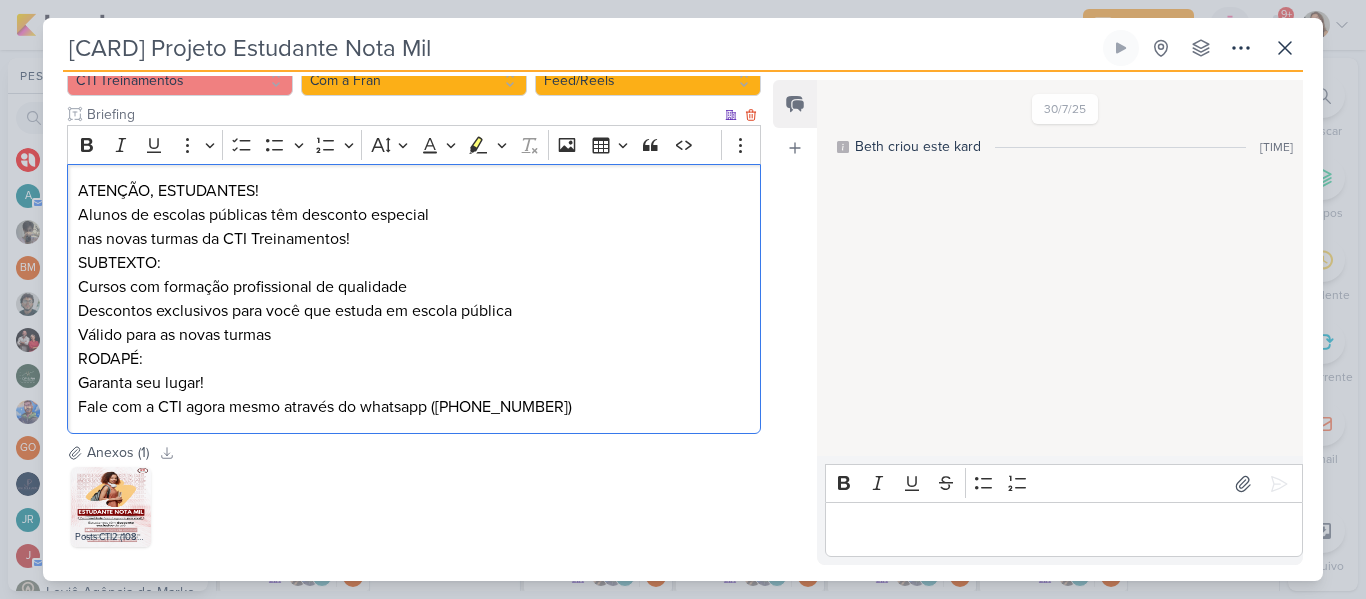 click on "RODAPÉ: Garanta seu lugar! Fale com a CTI agora mesmo através do whatsapp ([PHONE])" at bounding box center (414, 383) 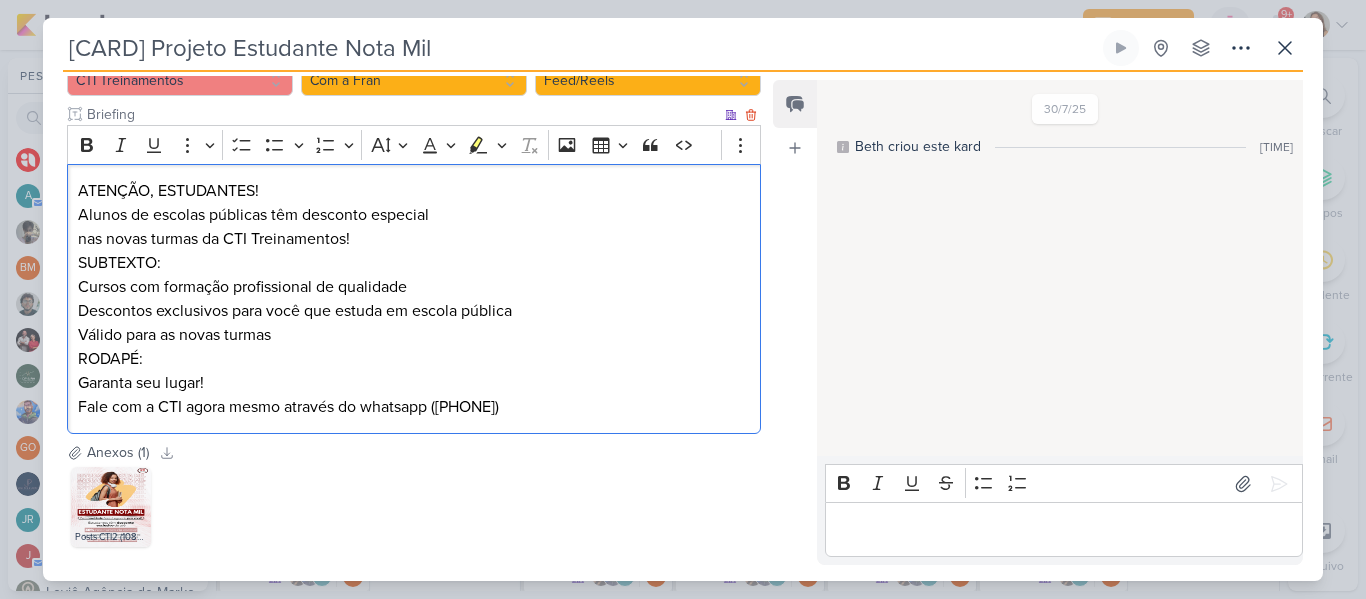 click on "RODAPÉ: Garanta seu lugar! Fale com a CTI agora mesmo através do whatsapp ([PHONE])" at bounding box center (414, 383) 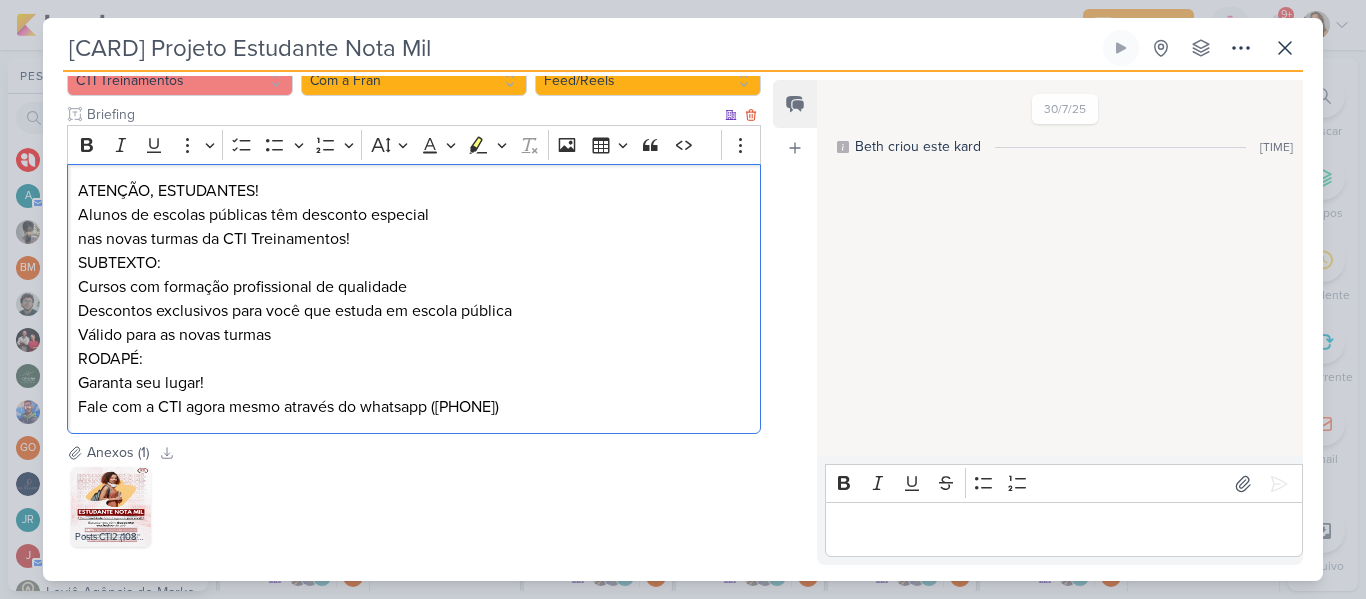 drag, startPoint x: 559, startPoint y: 407, endPoint x: 285, endPoint y: 407, distance: 274 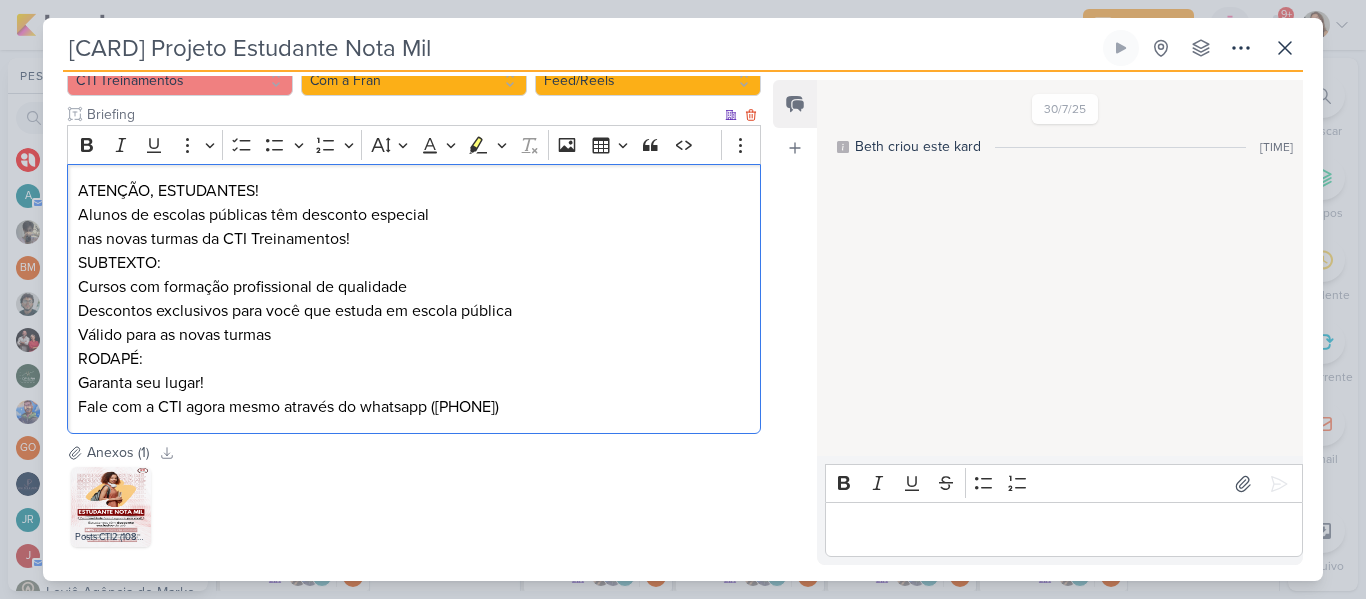 click on "RODAPÉ: Garanta seu lugar! Fale com a CTI agora mesmo através do whatsapp ([PHONE])" at bounding box center (414, 383) 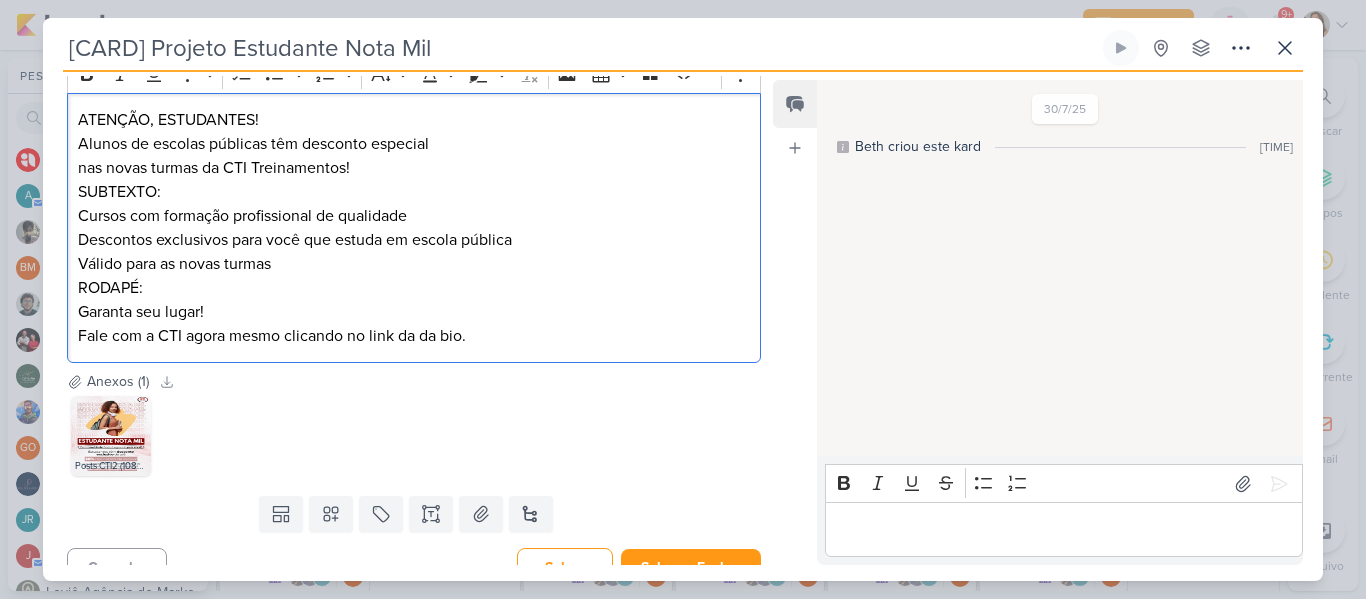 scroll, scrollTop: 317, scrollLeft: 0, axis: vertical 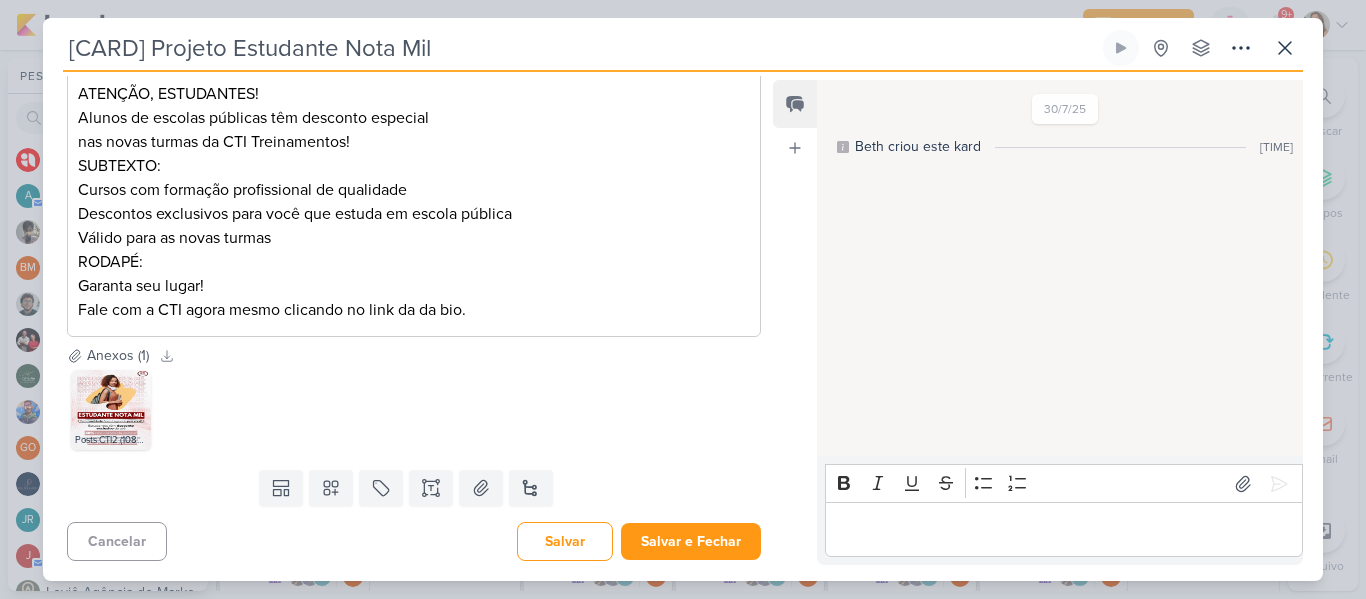 click on "Posts CTI2  (1080 x 1350 px).png" at bounding box center [414, 410] 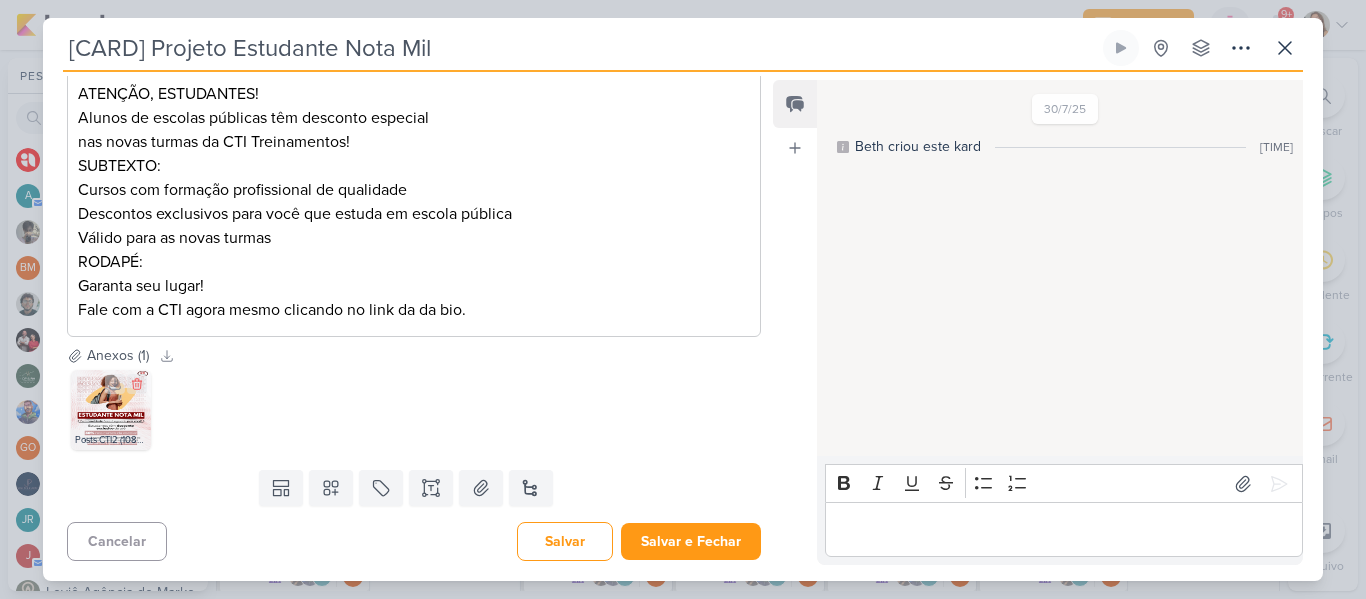 click at bounding box center [111, 410] 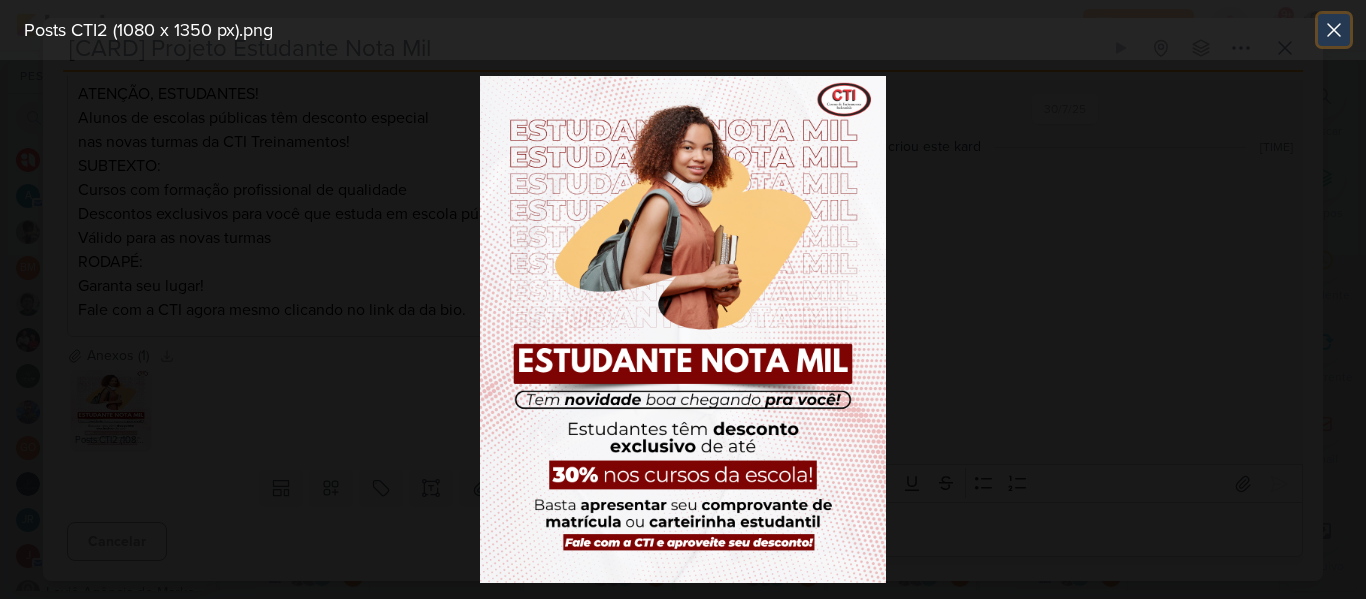 click 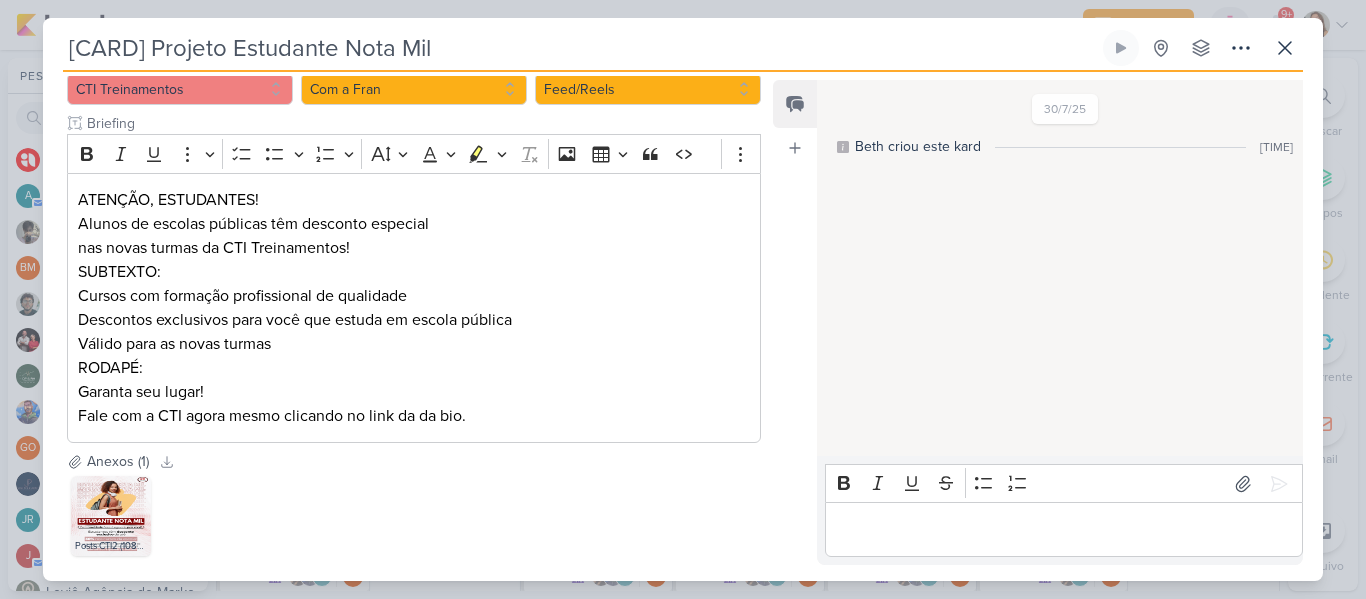 scroll, scrollTop: 213, scrollLeft: 0, axis: vertical 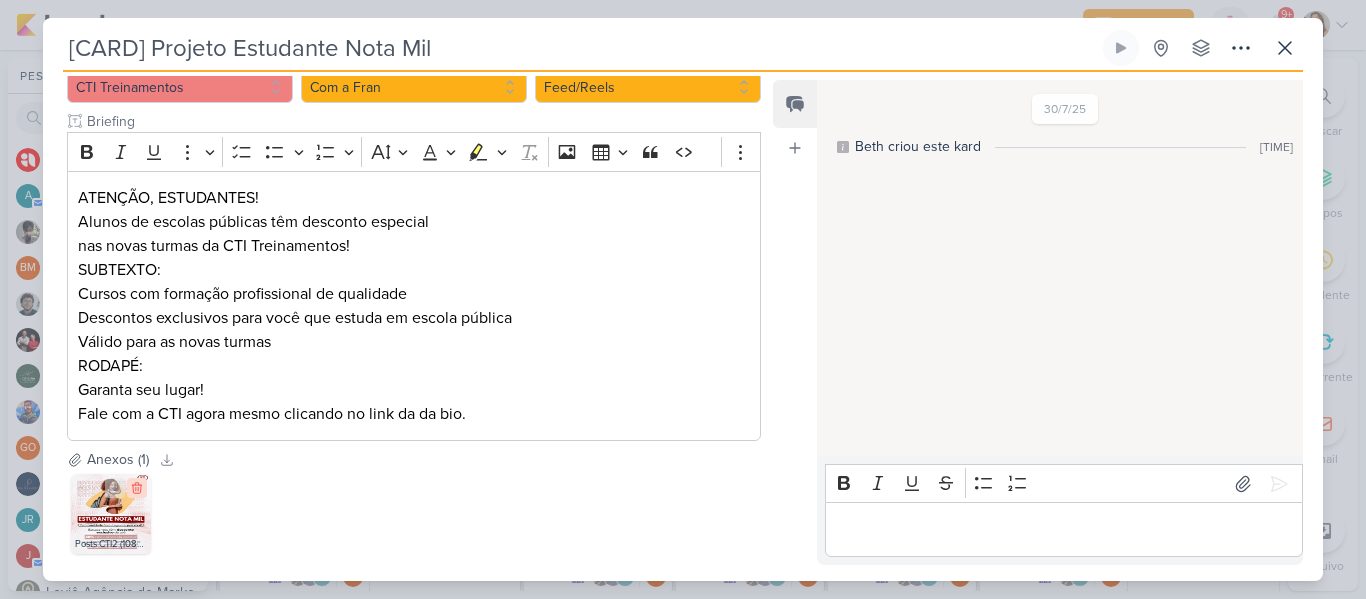 click 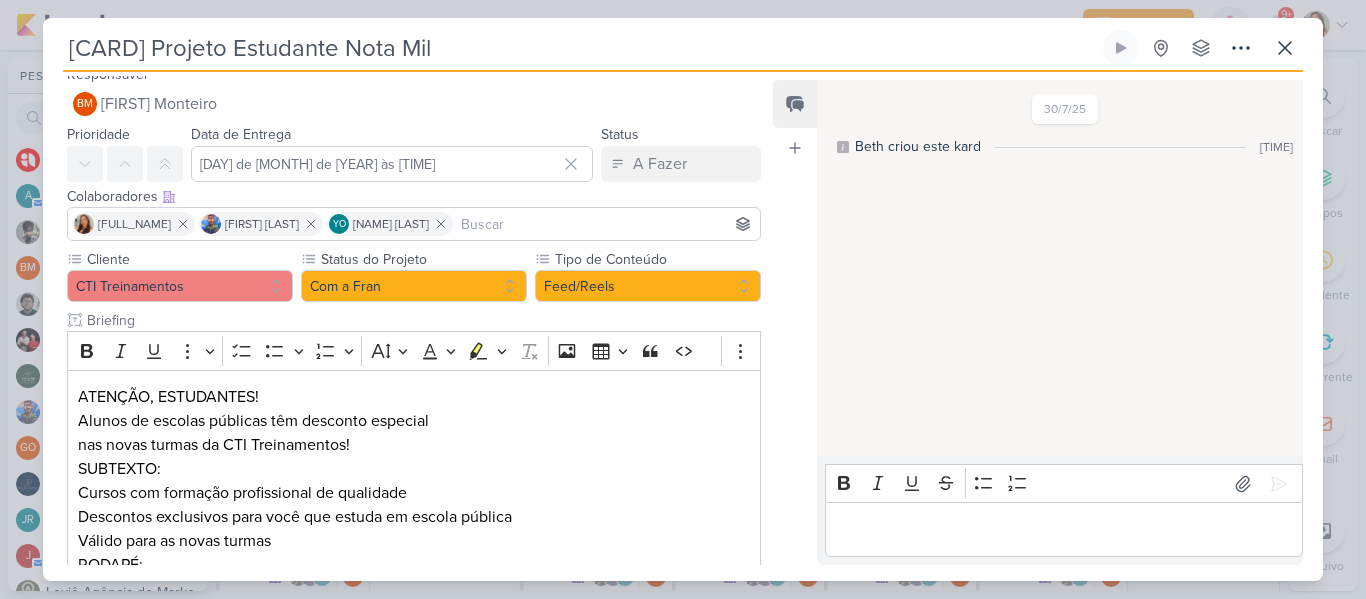 scroll, scrollTop: 11, scrollLeft: 0, axis: vertical 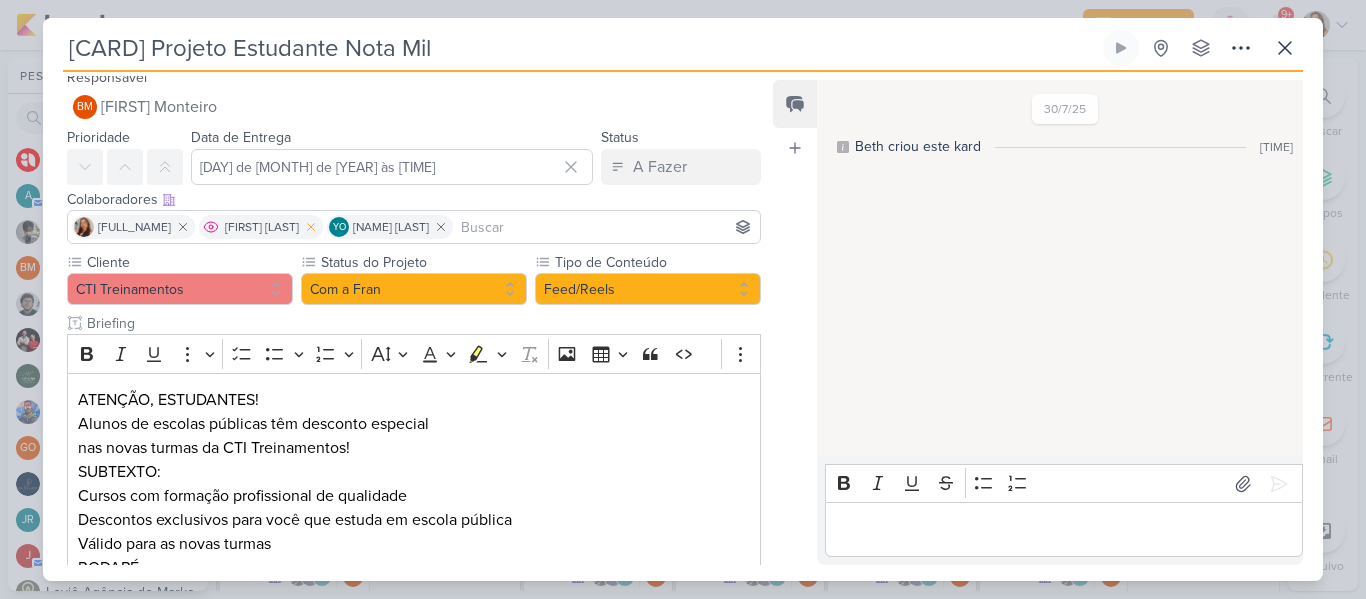 click 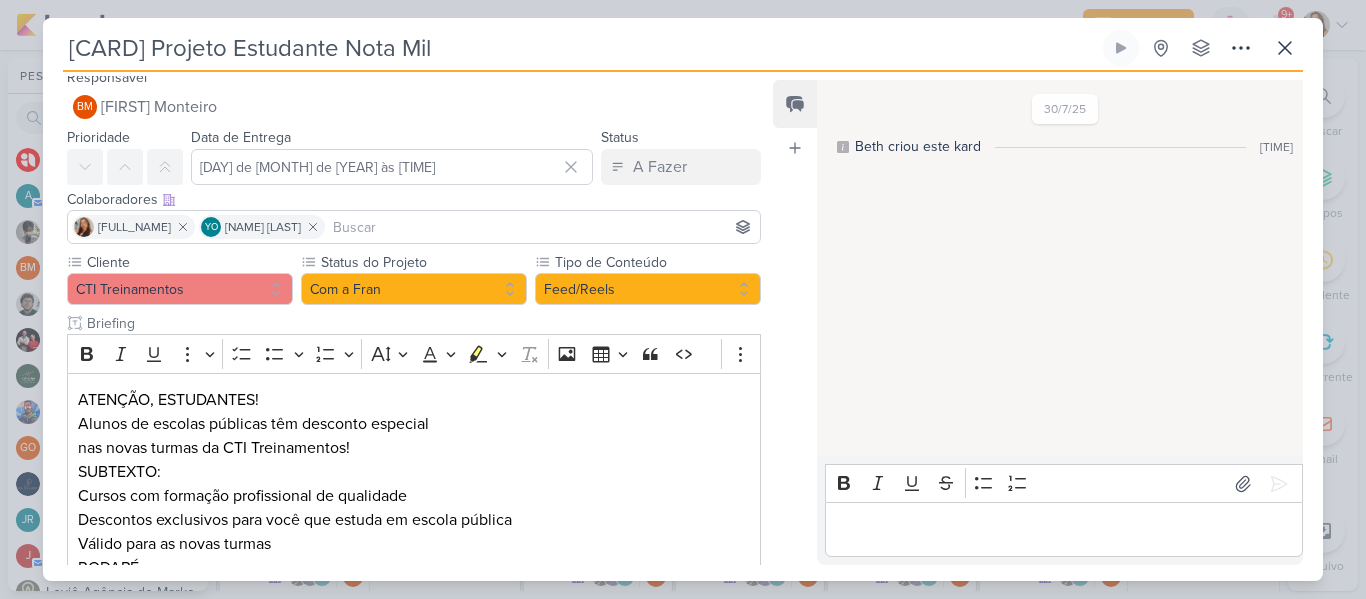 click at bounding box center [542, 227] 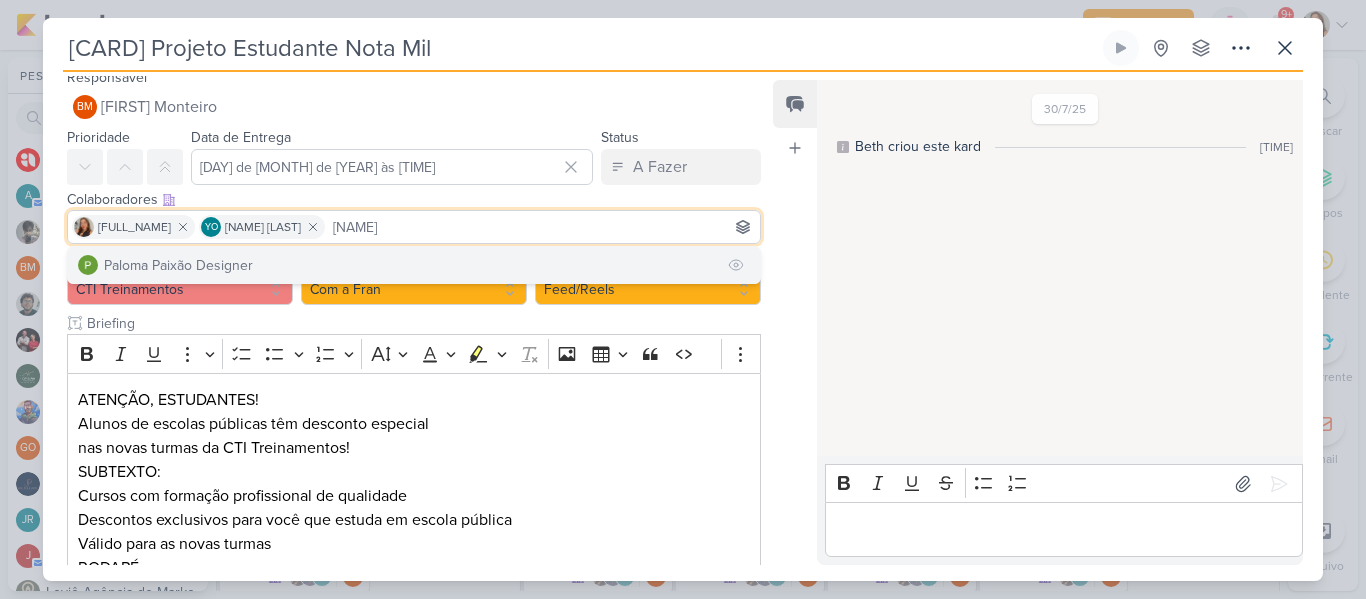 type on "[NAME]" 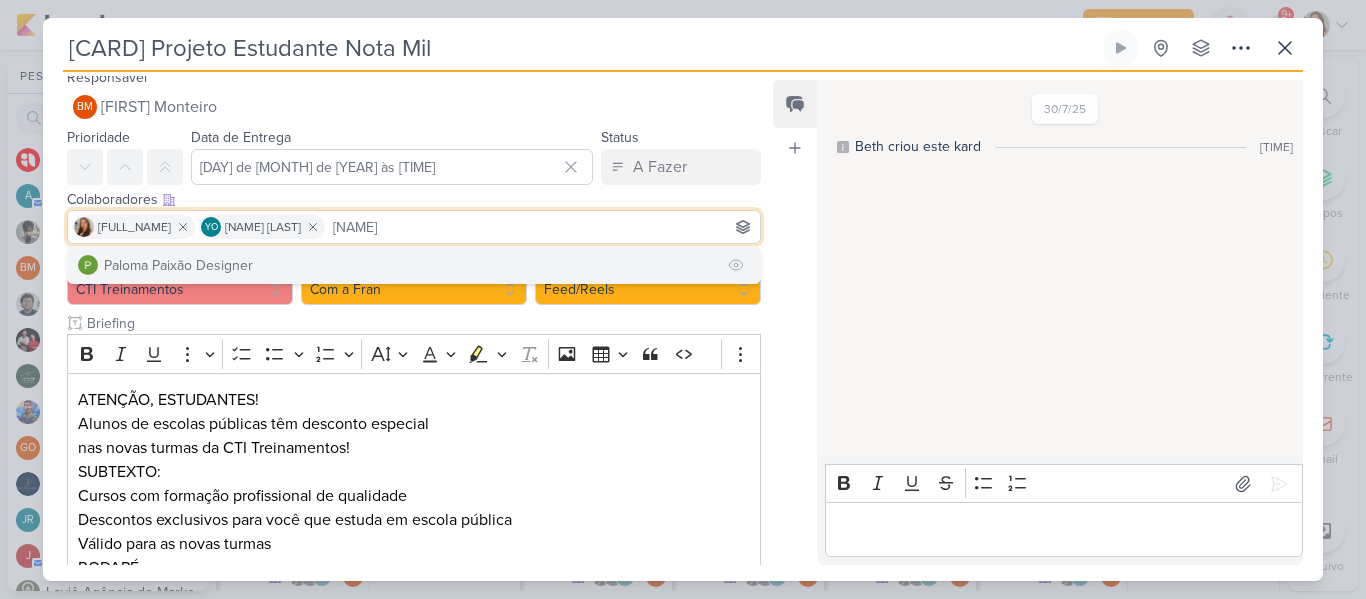 click on "Paloma Paixão Designer" at bounding box center (414, 265) 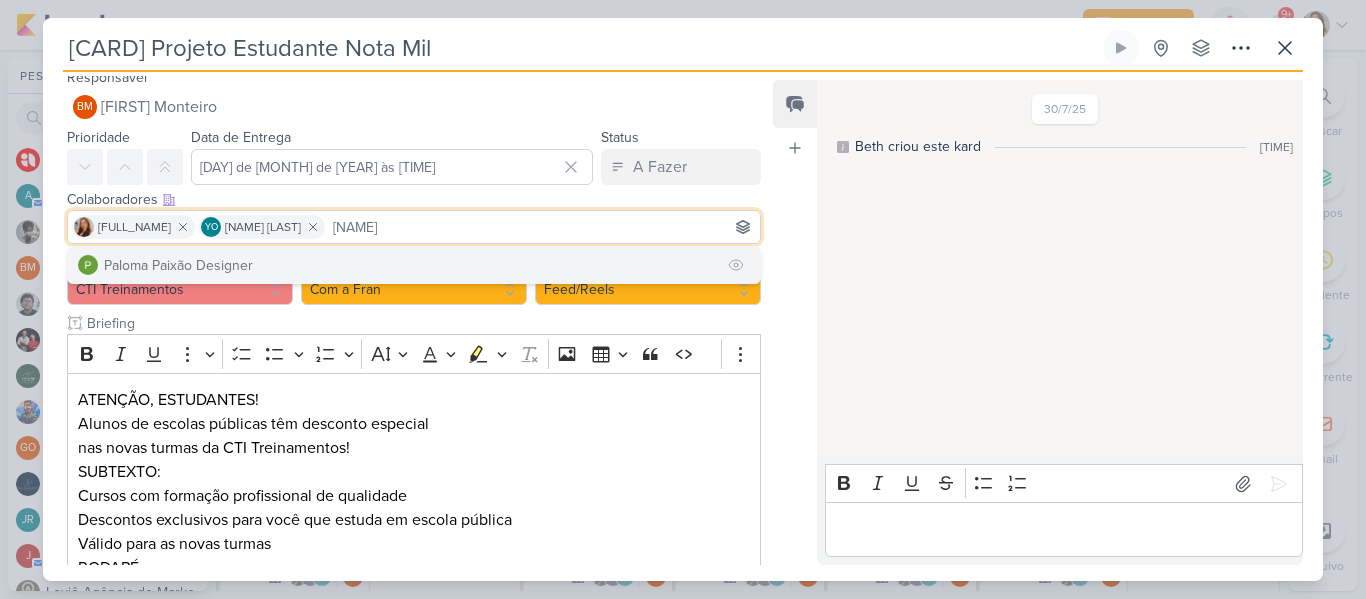 type 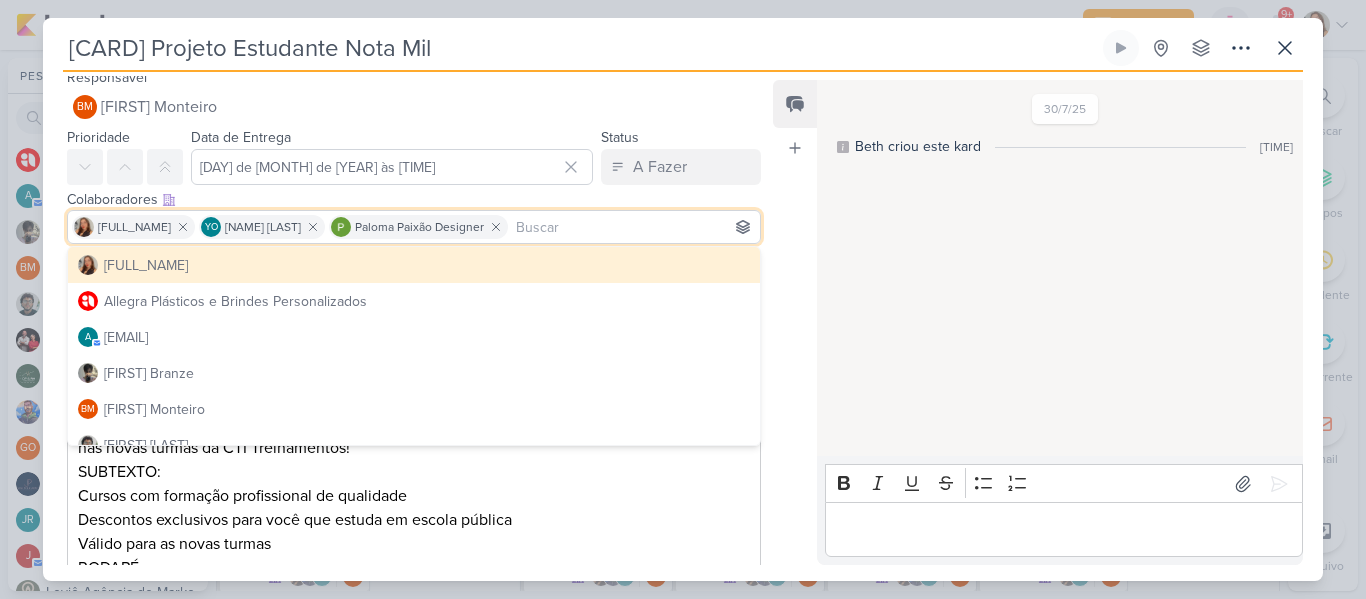 click on "[DATE]/[MONTH]/[YEAR]
[FIRST]  criou este kard
[TIME]" at bounding box center (1059, 269) 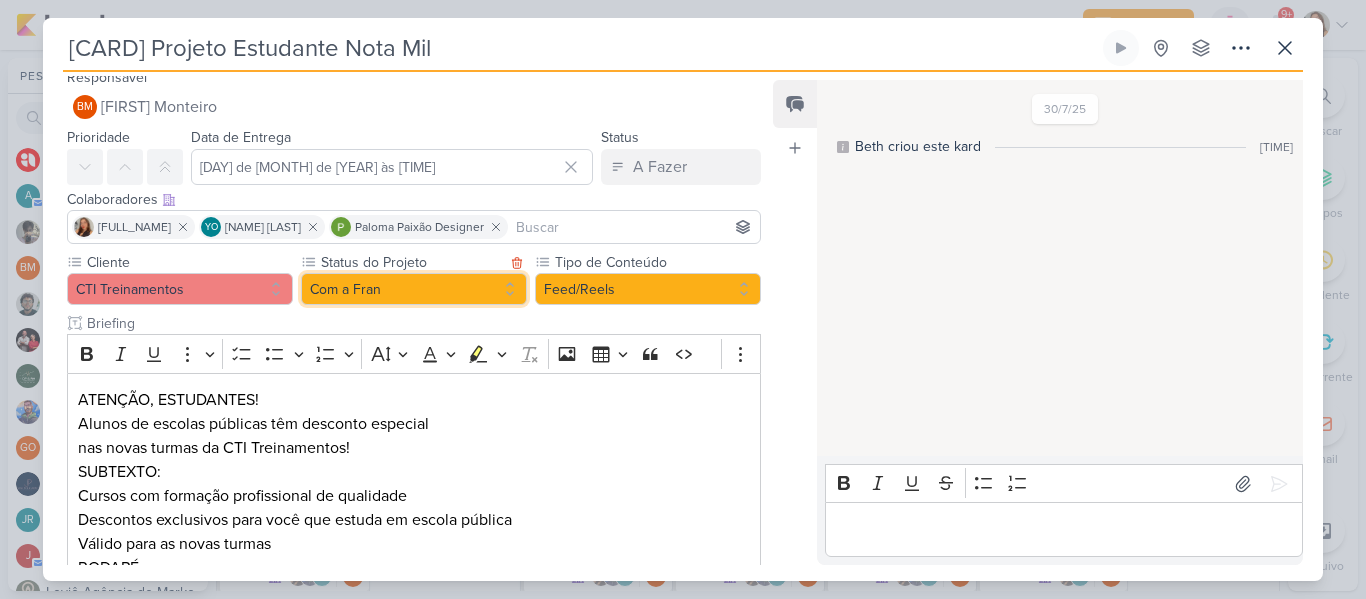 click on "Com a Fran" at bounding box center (414, 289) 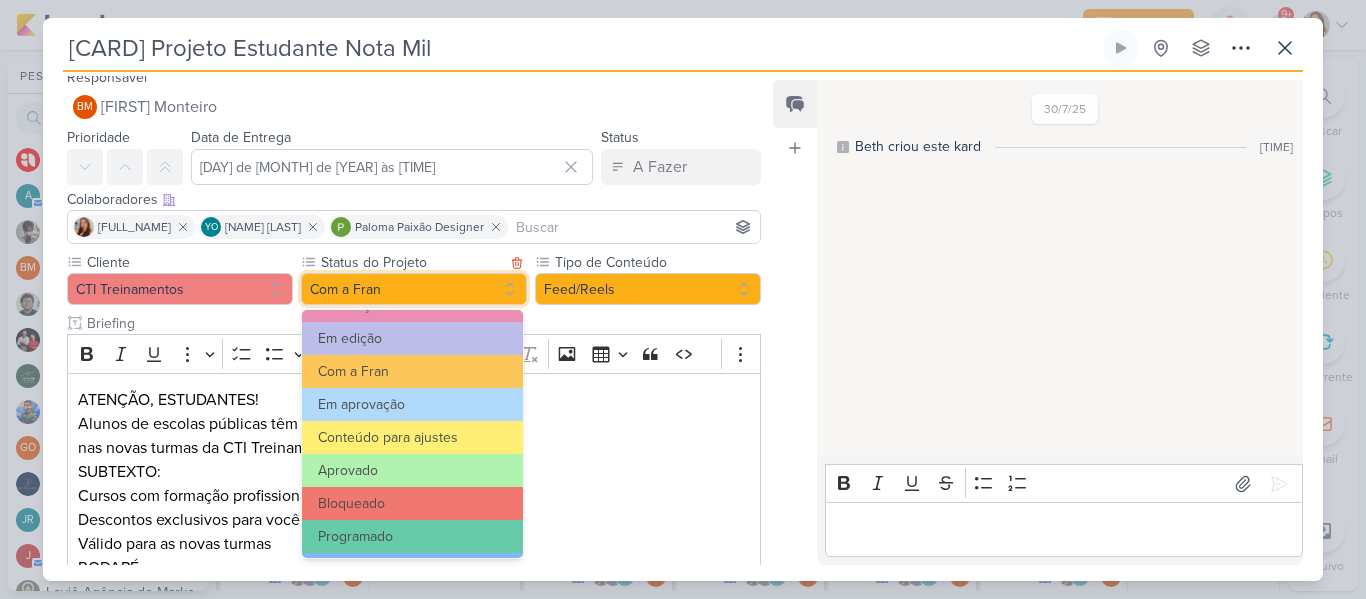 scroll, scrollTop: 199, scrollLeft: 0, axis: vertical 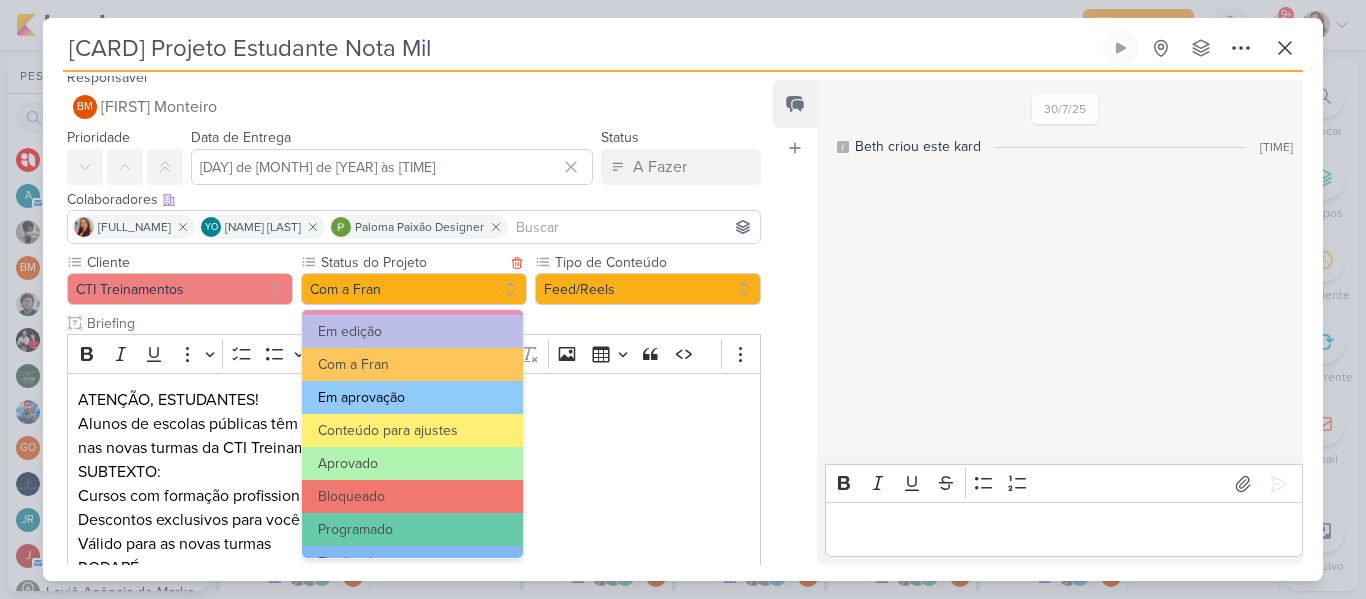 click on "Em aprovação" at bounding box center [412, 397] 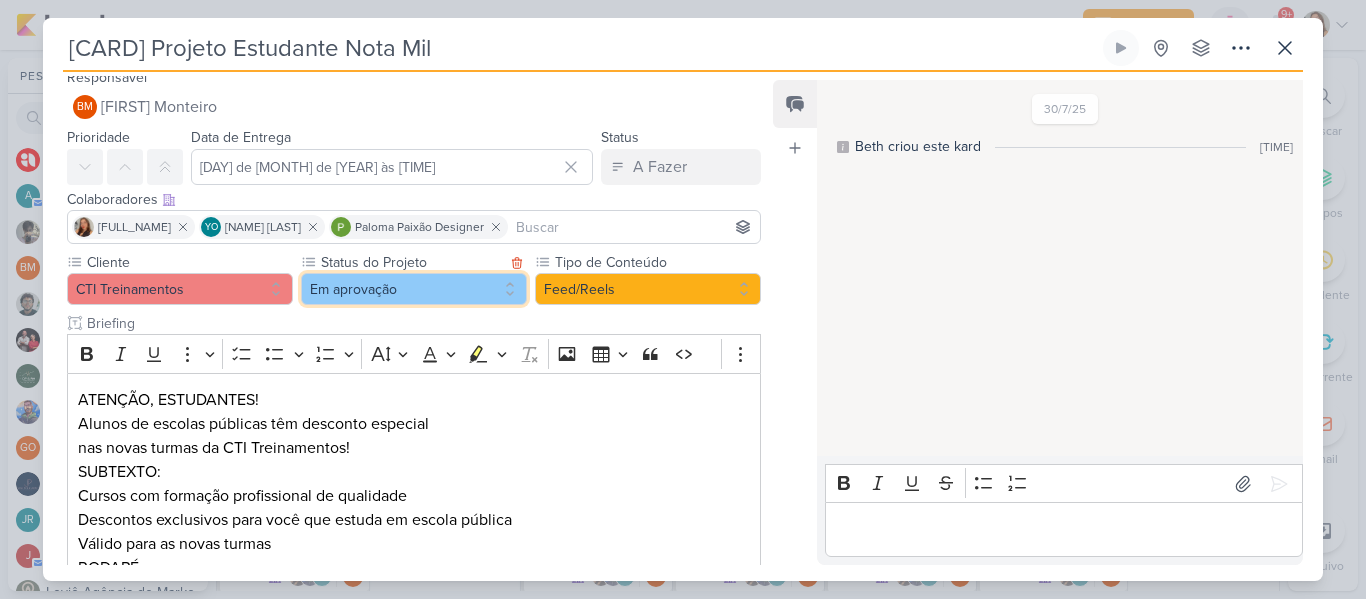 click on "Em aprovação" at bounding box center [414, 289] 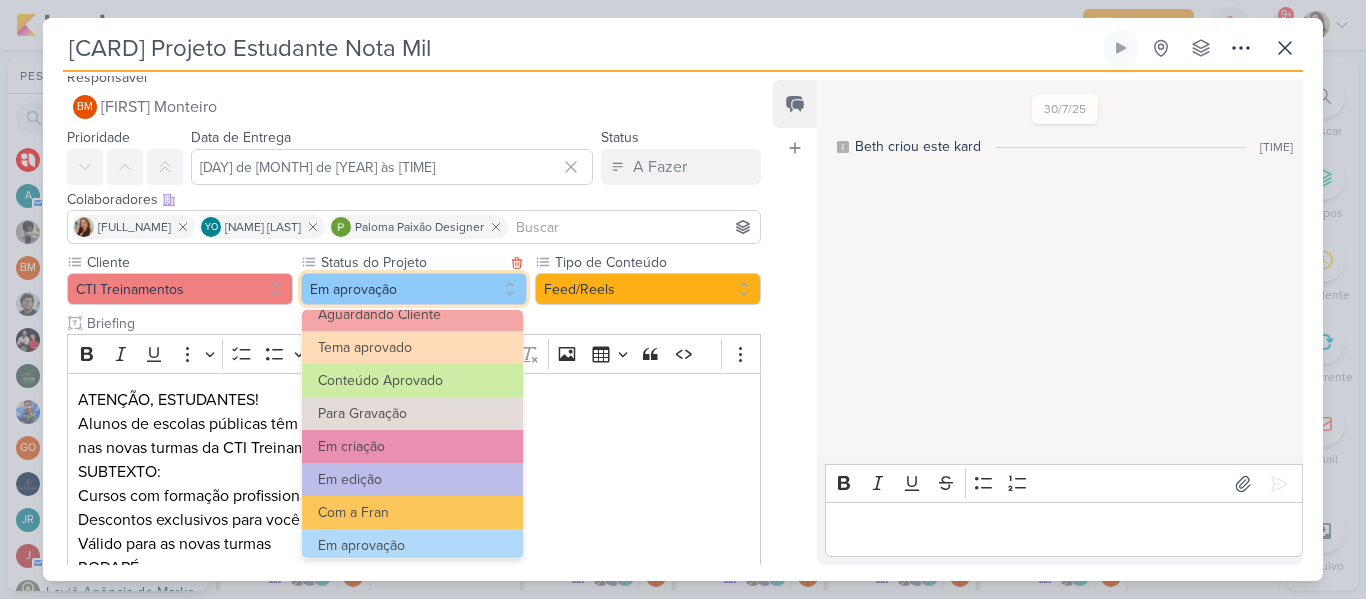 scroll, scrollTop: 60, scrollLeft: 0, axis: vertical 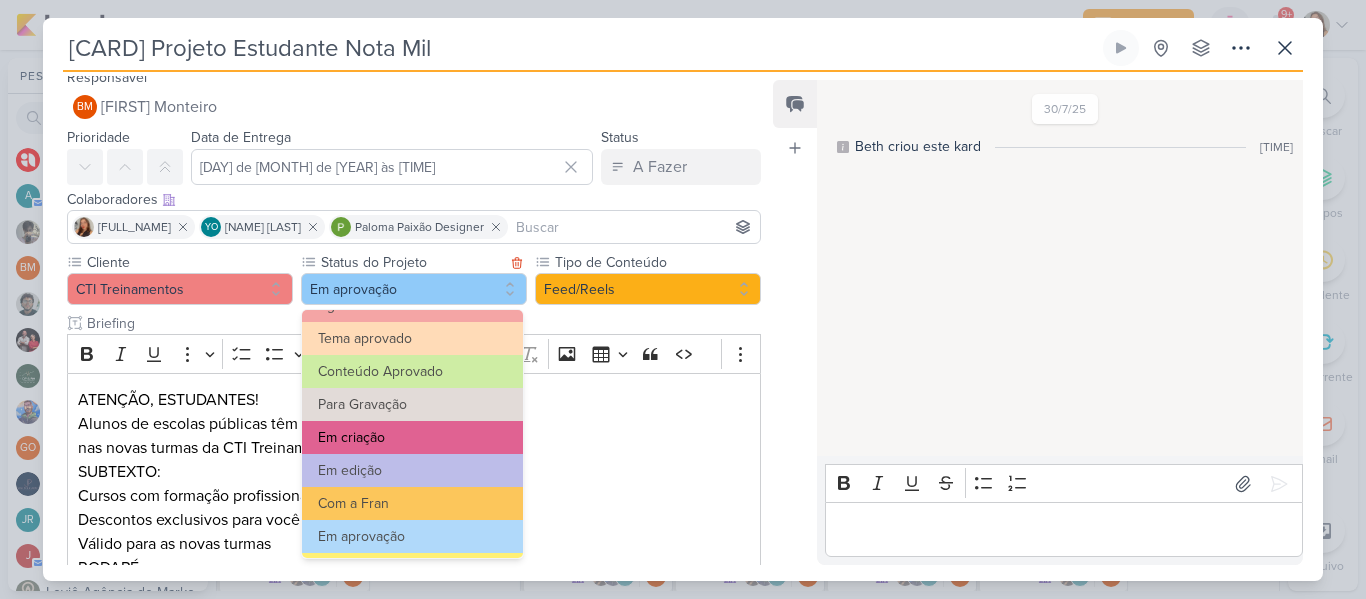 click on "Em criação" at bounding box center (412, 437) 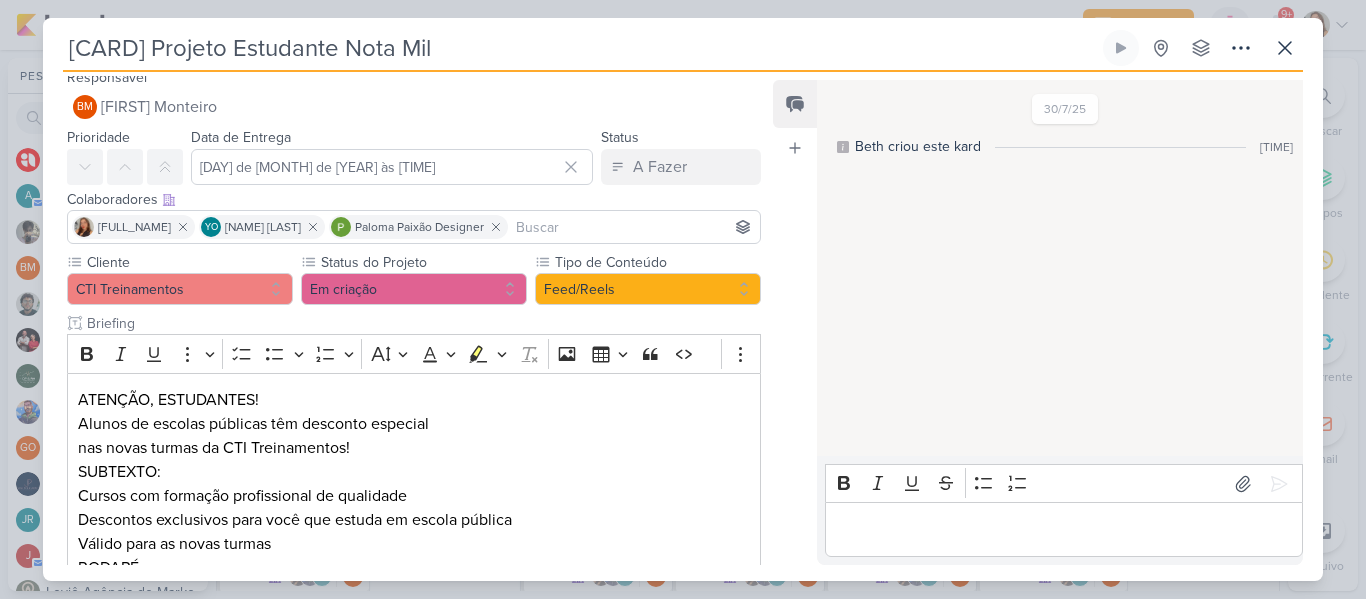 click on "BM
[FIRST]  [LAST]
Nenhum contato encontrado
create new contact
Novo Contato
Digite um endereço de email para criar um contato. Não se preocupe, tomaremos conta de todas as suas interações com esse contato através do email para que você possa colaborar com qualquer pessoa sem sair do Kardz
Email" at bounding box center [683, 326] 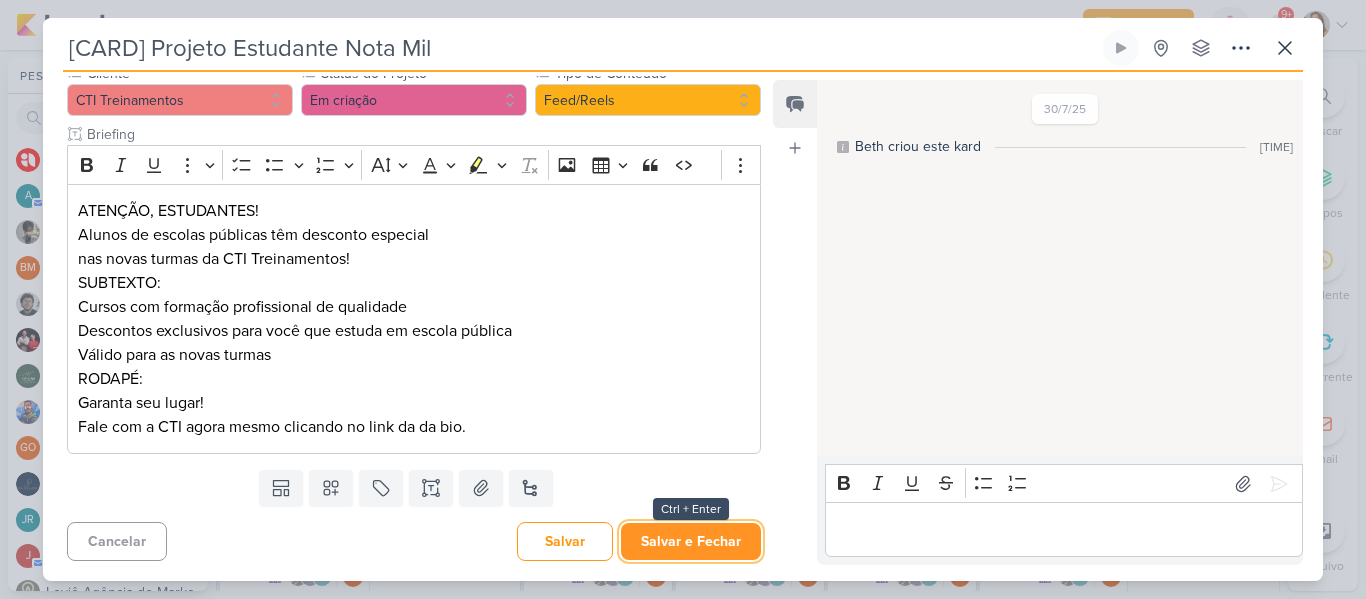 click on "Salvar e Fechar" at bounding box center (691, 541) 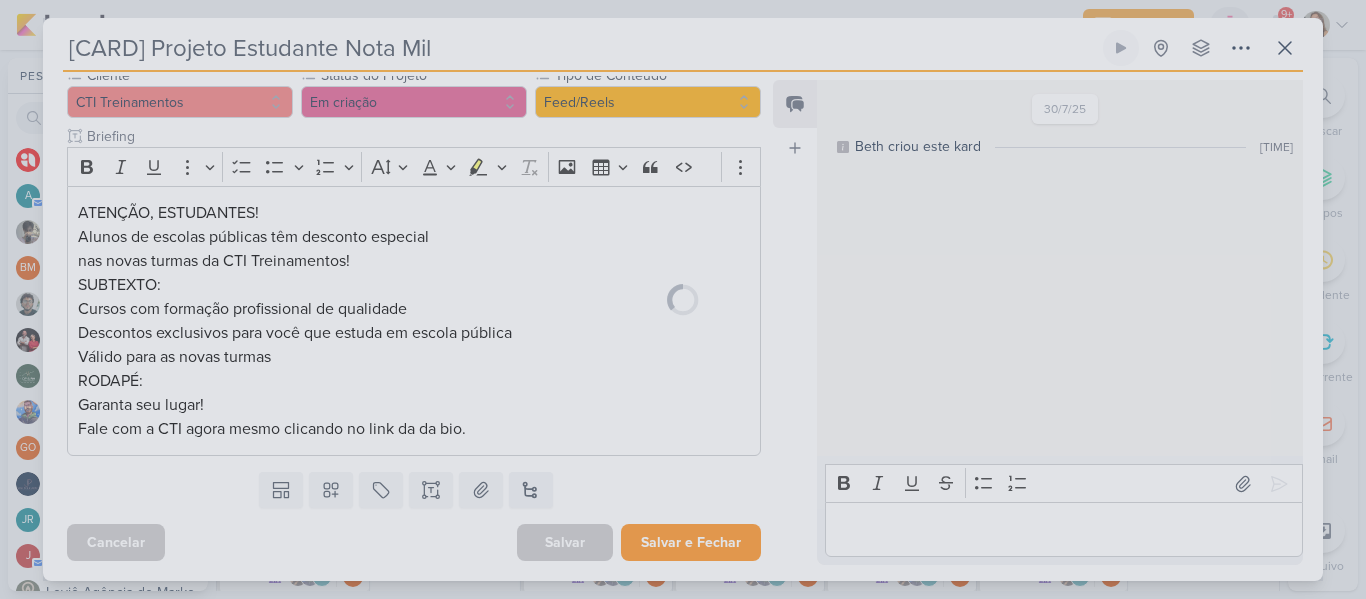 scroll, scrollTop: 198, scrollLeft: 0, axis: vertical 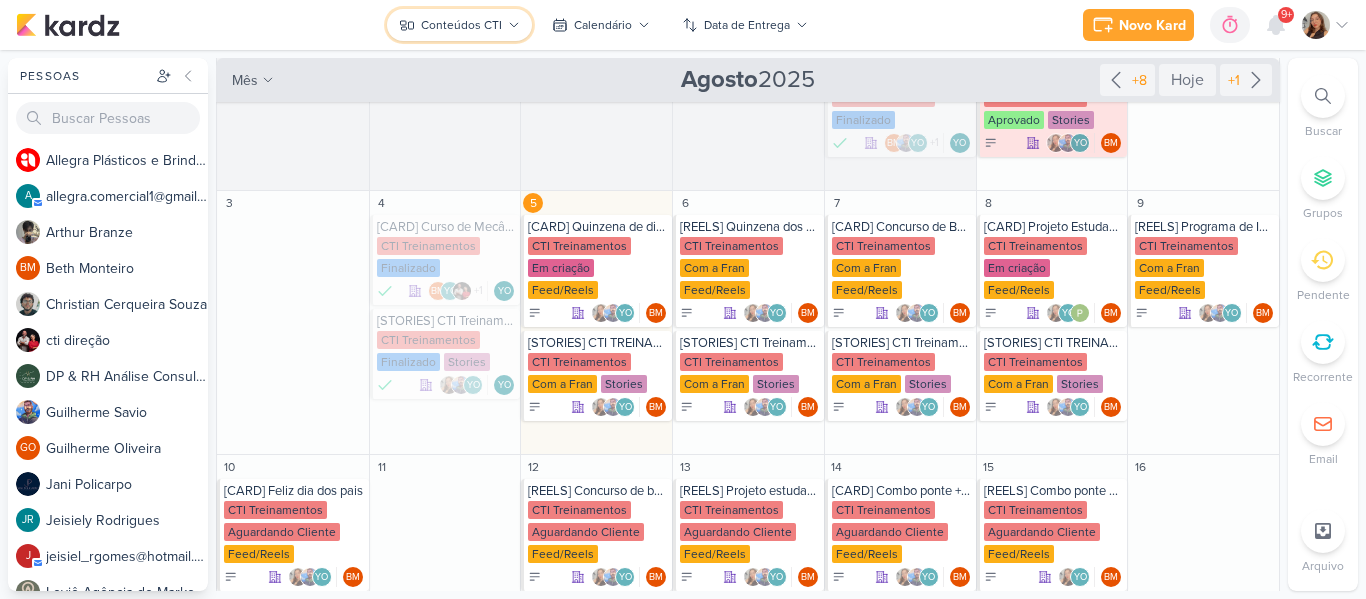 click on "Conteúdos CTI" at bounding box center (459, 25) 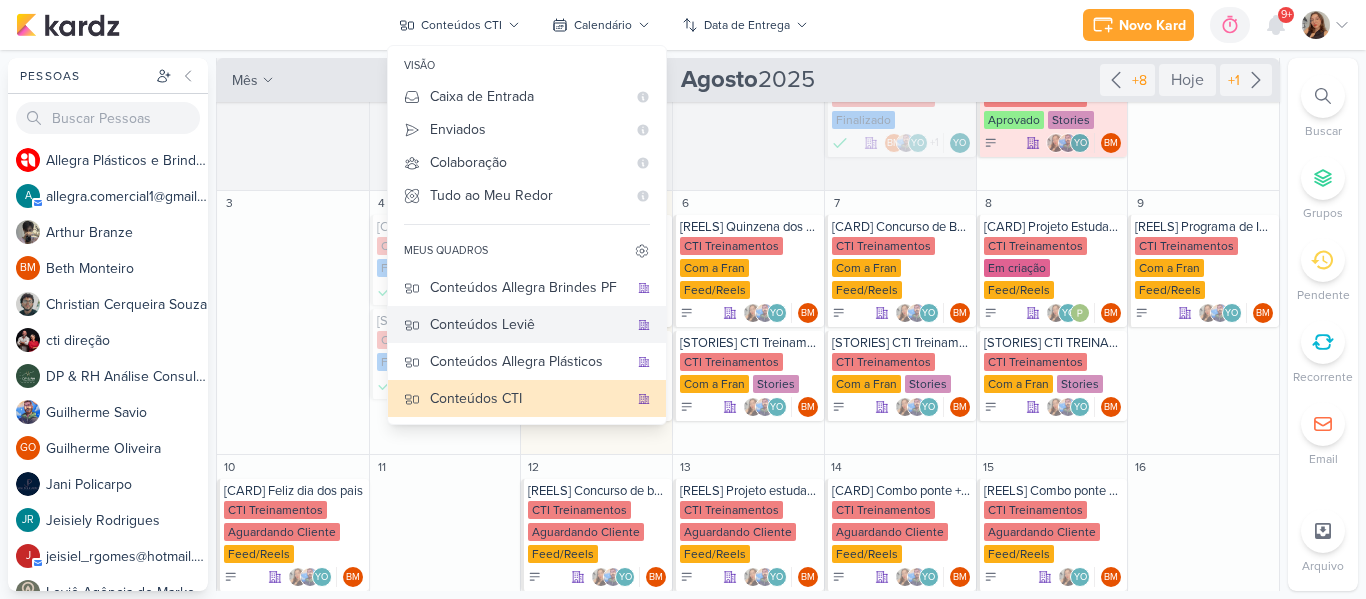 click on "Conteúdos Leviê" at bounding box center (529, 324) 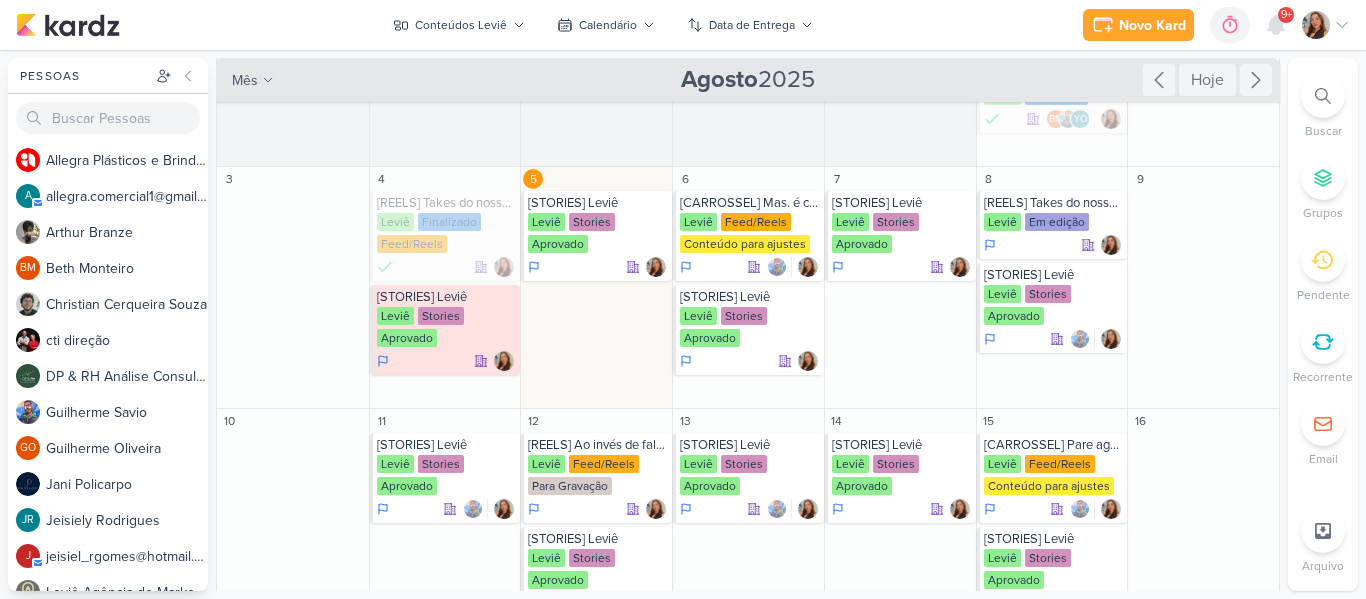 scroll, scrollTop: 51, scrollLeft: 0, axis: vertical 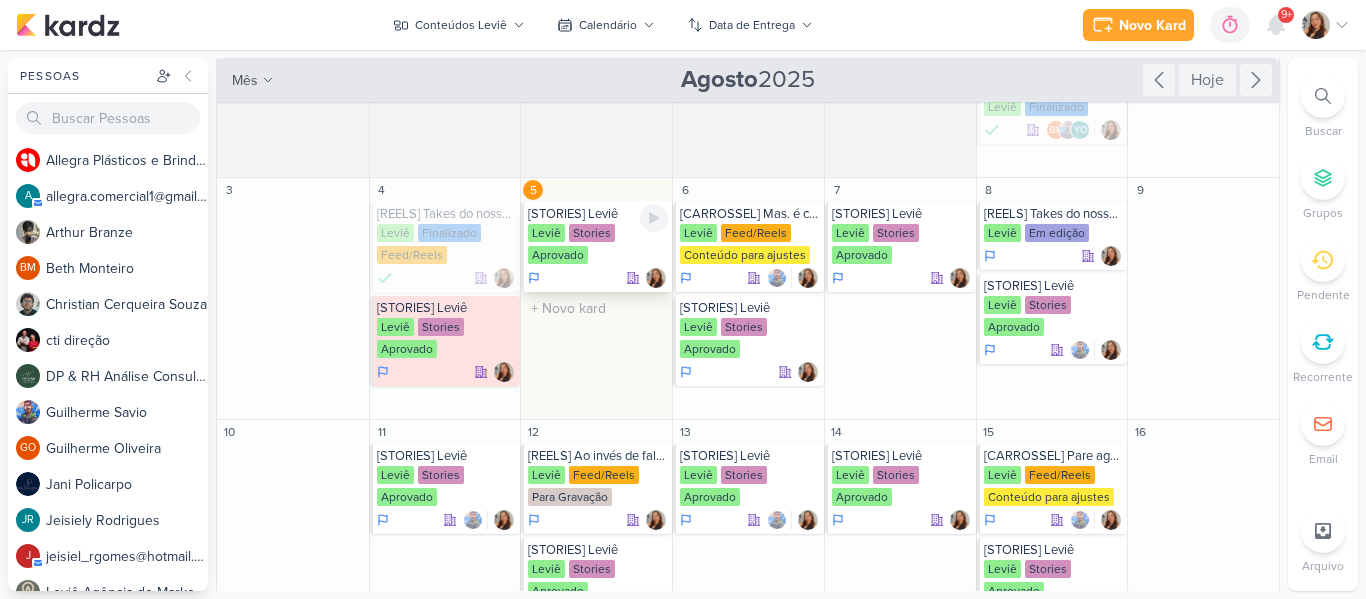 click on "Leviê
Stories
Aprovado" at bounding box center [598, 245] 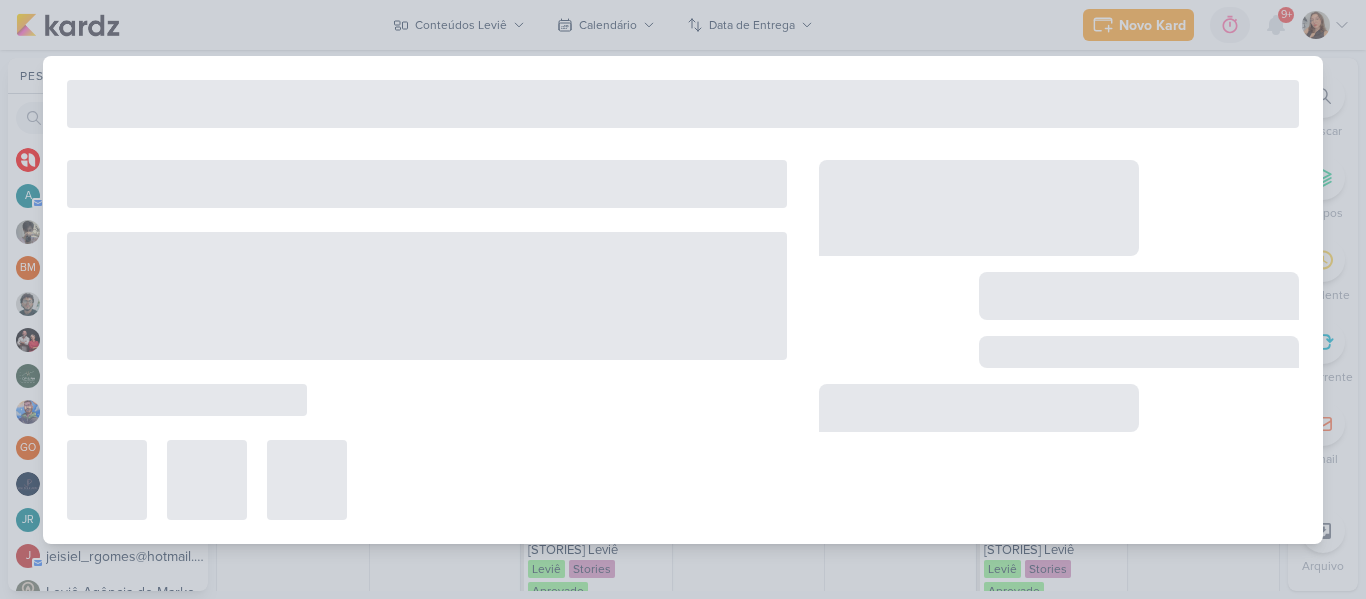 type on "[STORIES] Leviê" 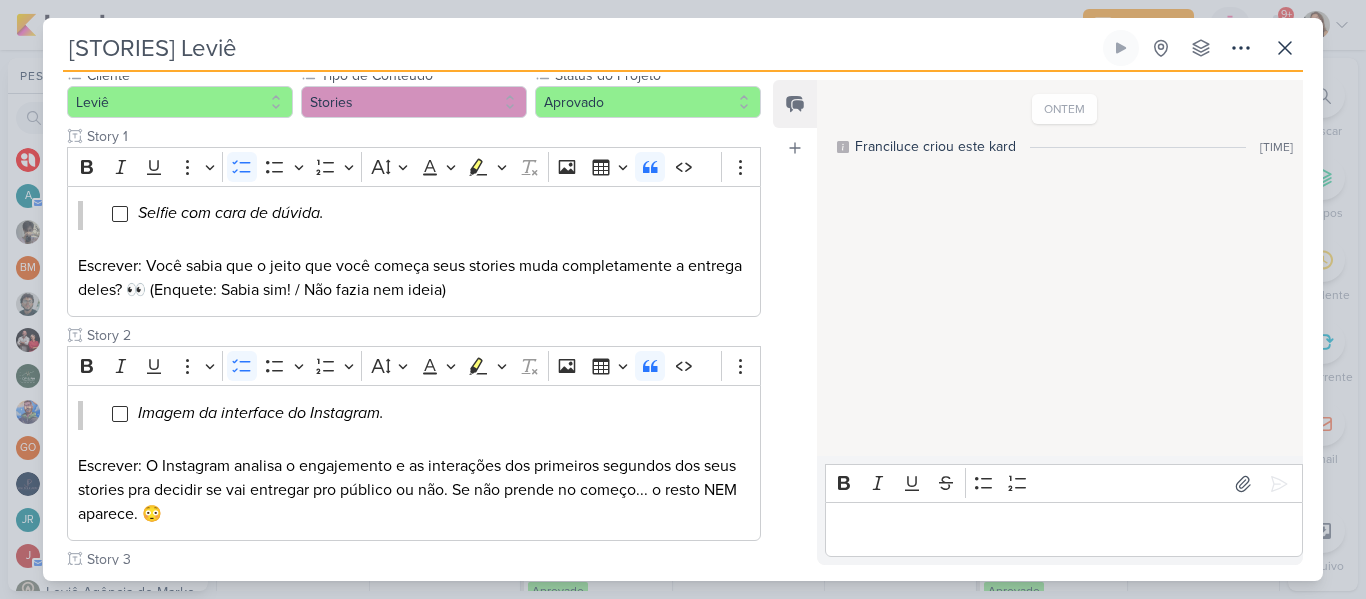 scroll, scrollTop: 7, scrollLeft: 0, axis: vertical 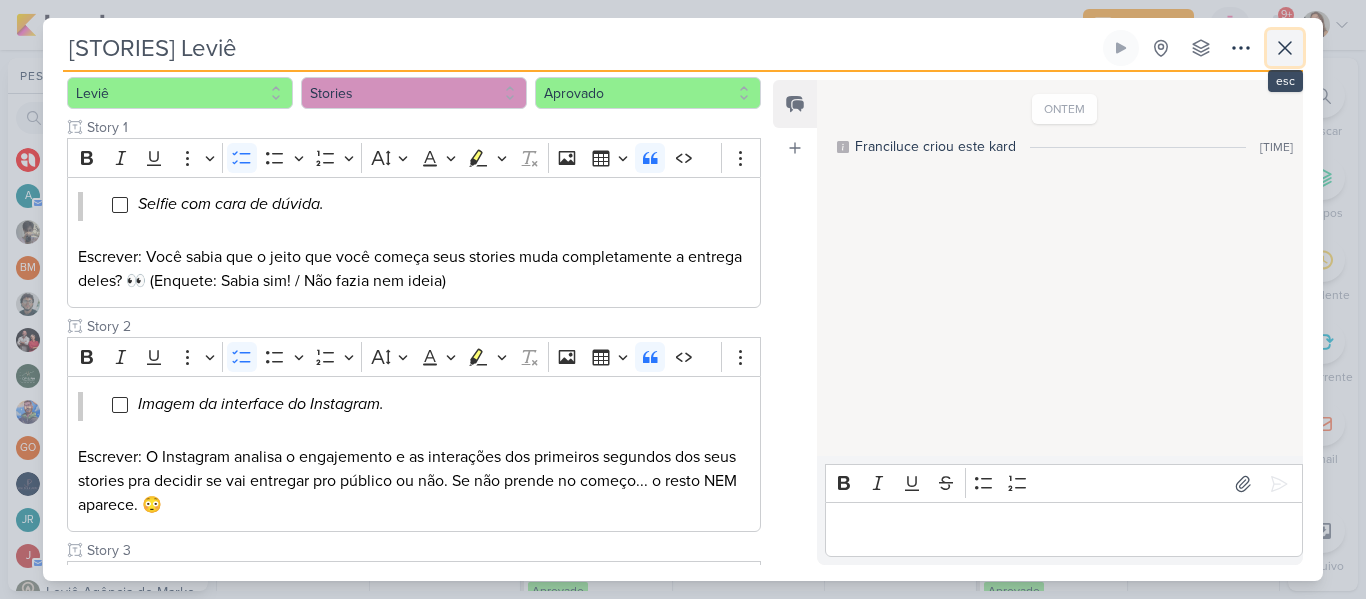 click at bounding box center [1285, 48] 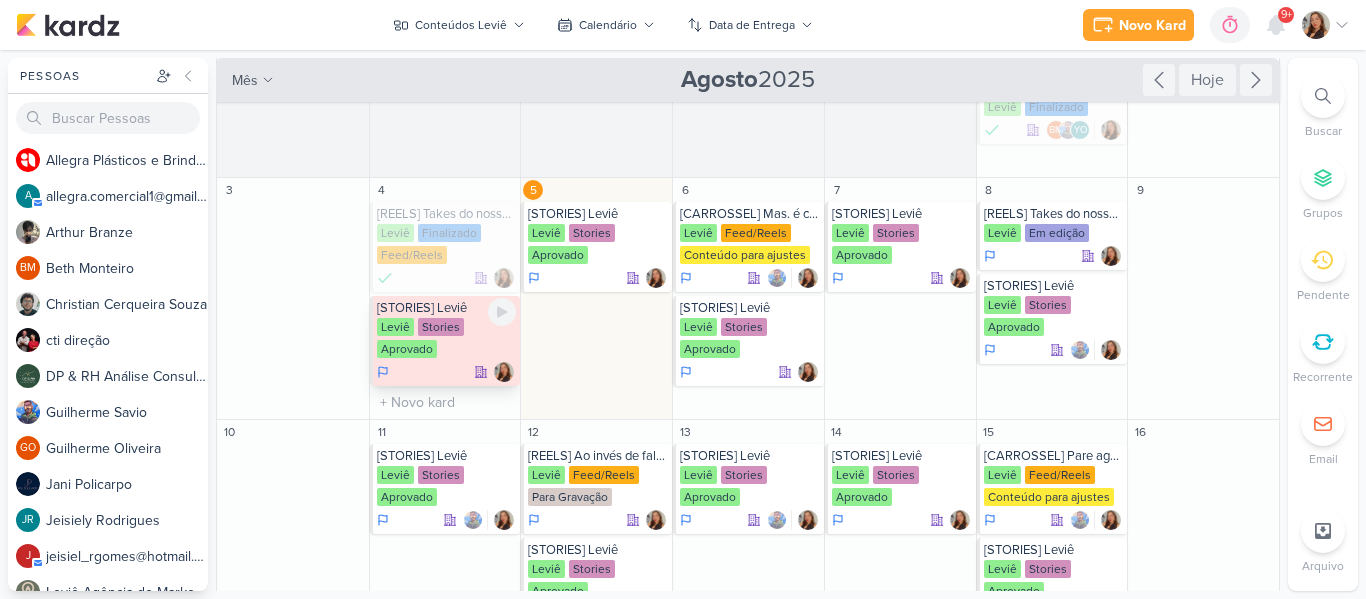 click on "Stories" at bounding box center [441, 327] 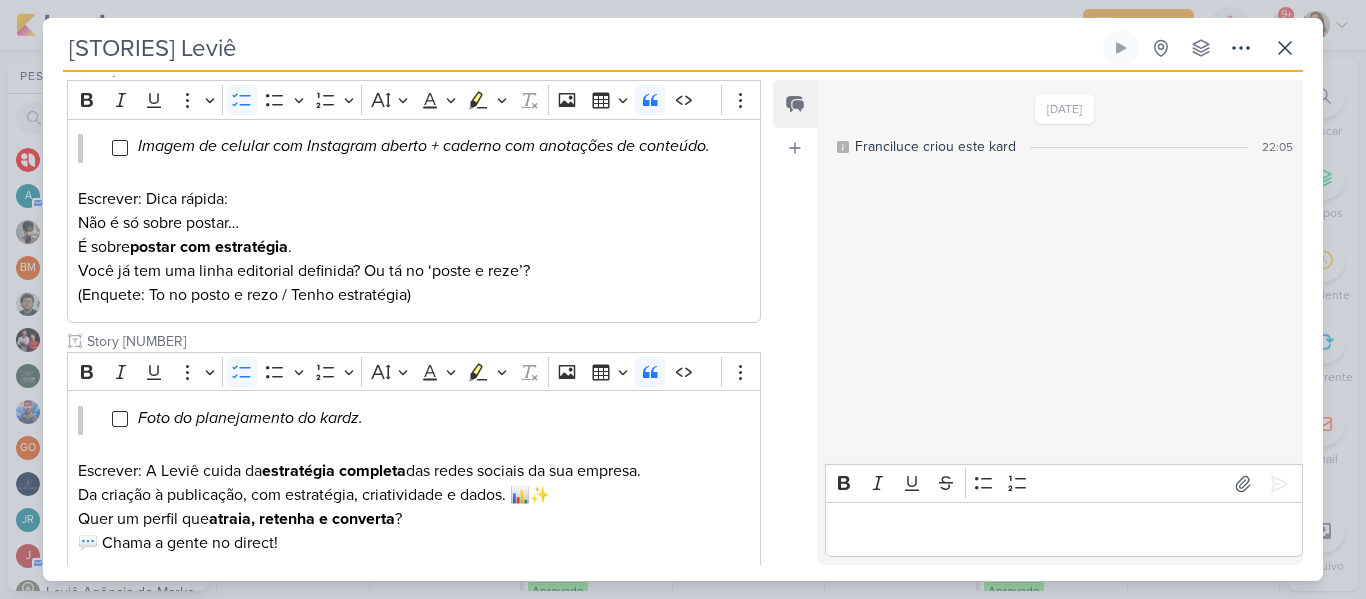 scroll, scrollTop: 834, scrollLeft: 0, axis: vertical 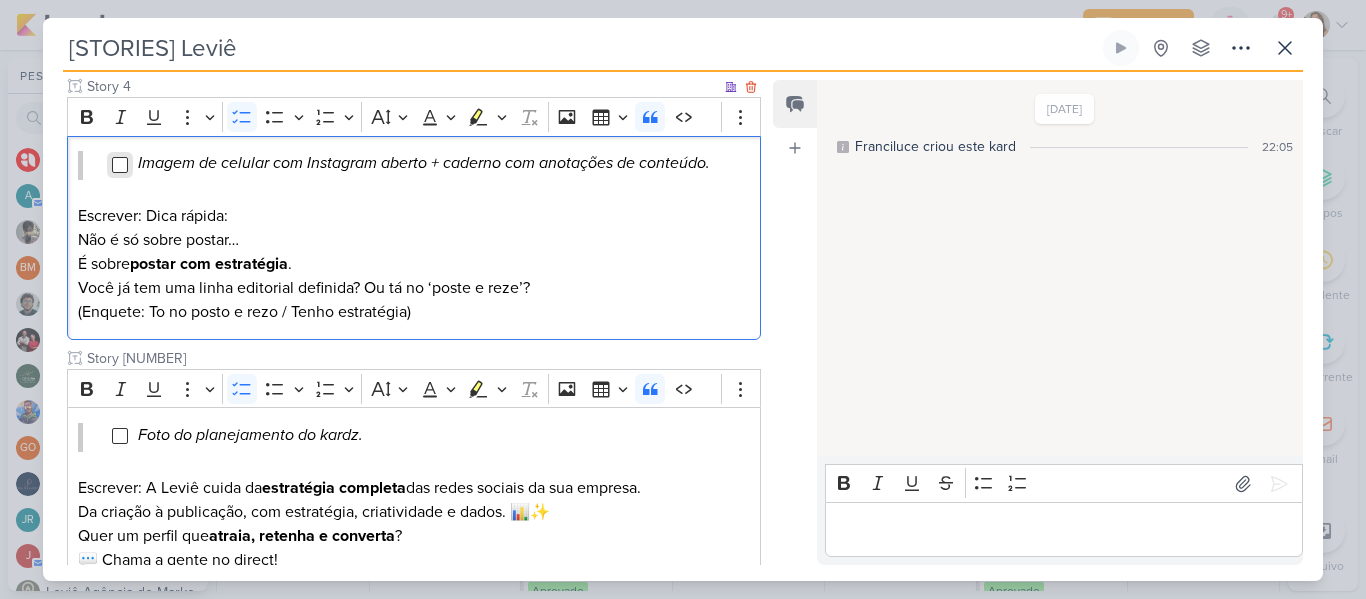 click at bounding box center (120, 165) 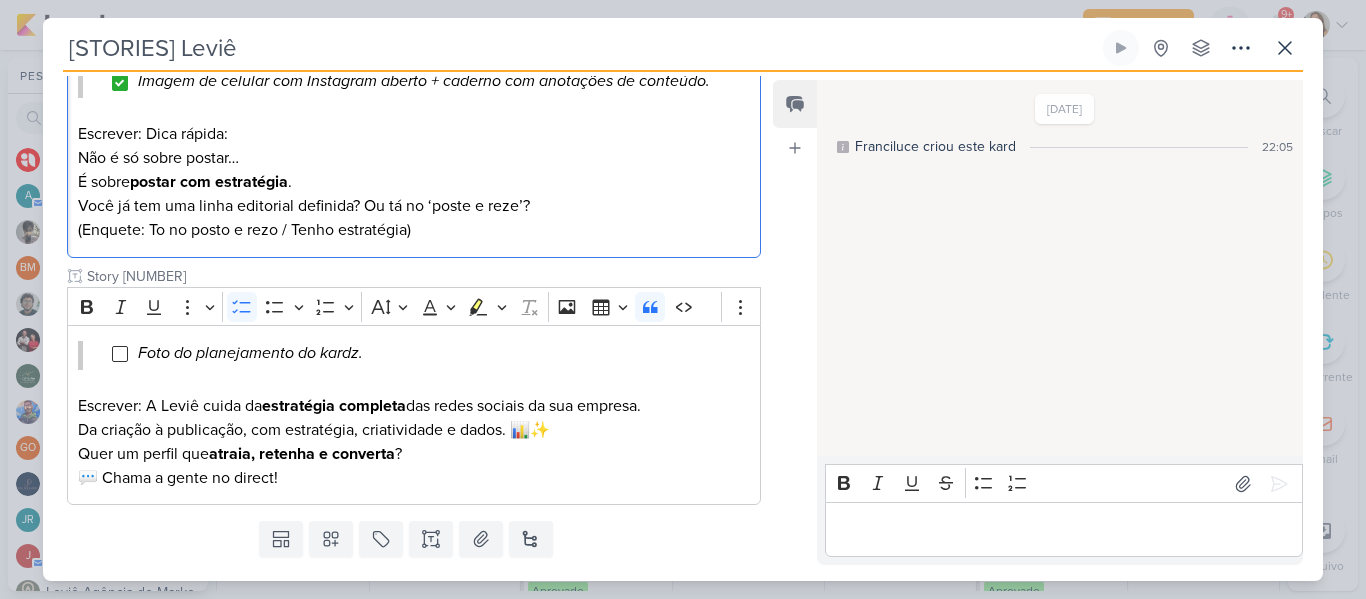 scroll, scrollTop: 955, scrollLeft: 0, axis: vertical 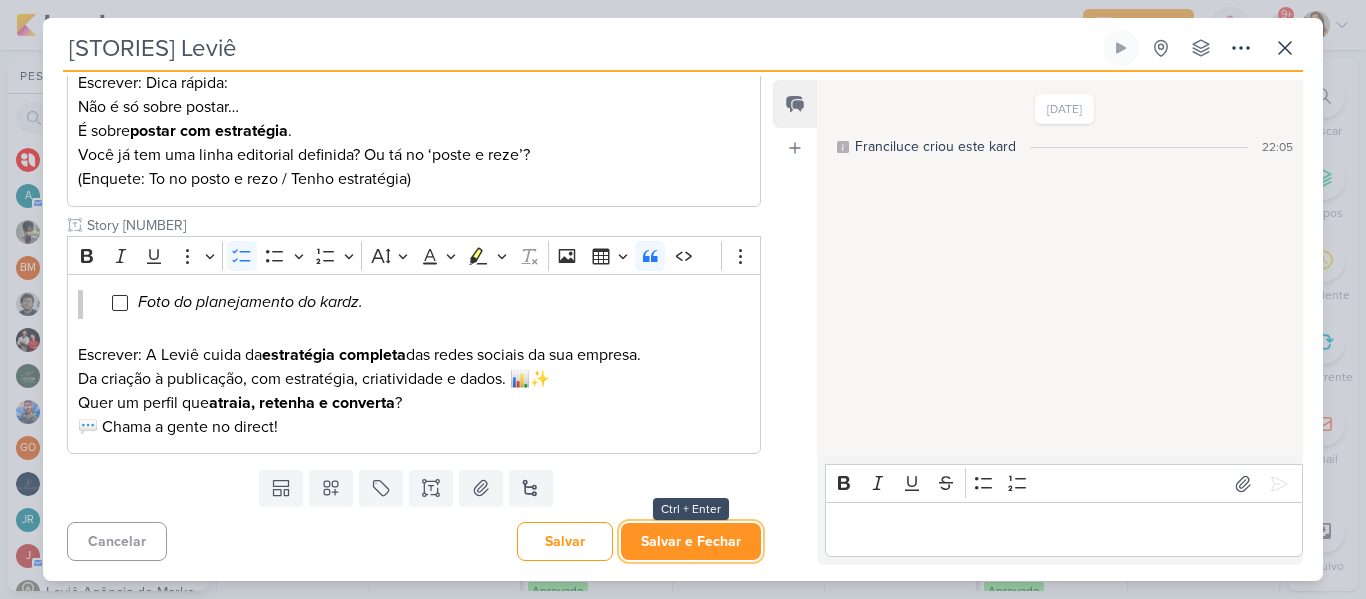 click on "Salvar e Fechar" at bounding box center [691, 541] 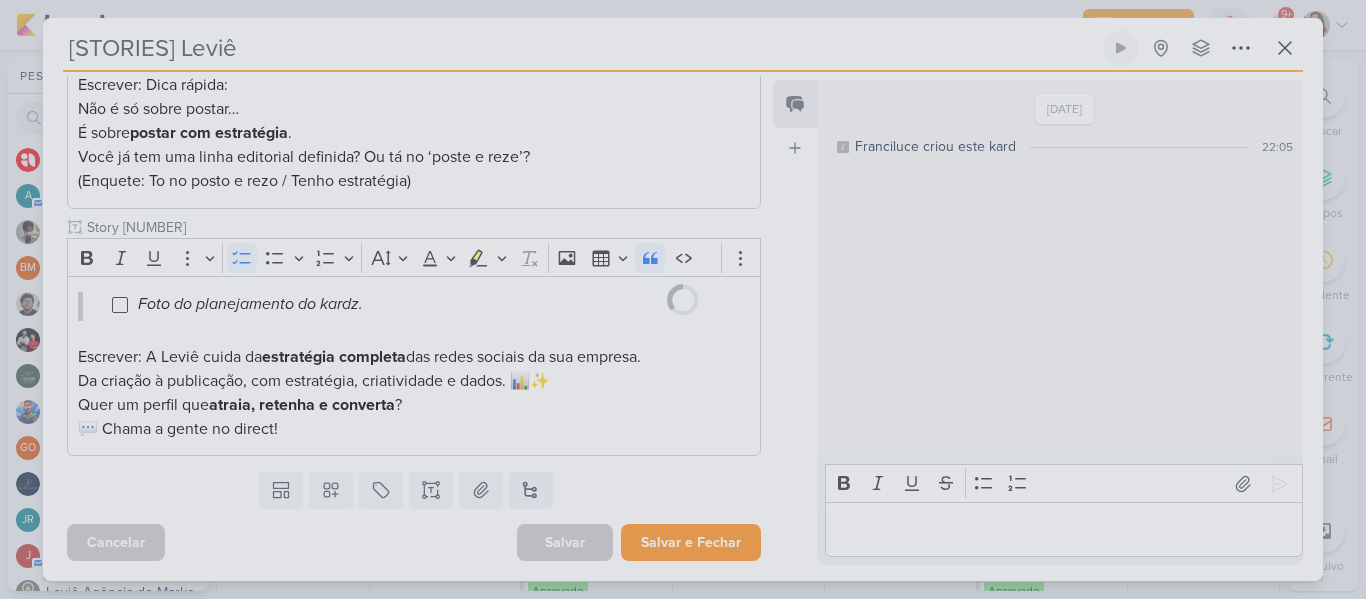 scroll, scrollTop: 953, scrollLeft: 0, axis: vertical 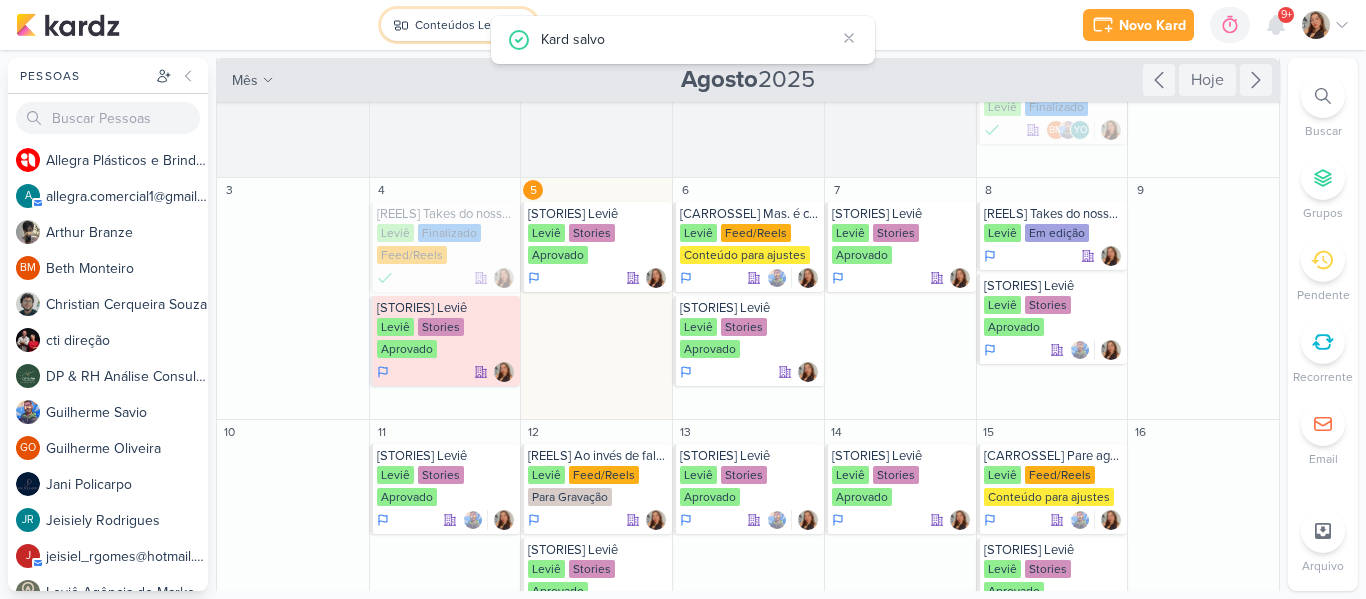 click on "Conteúdos Leviê" at bounding box center [461, 25] 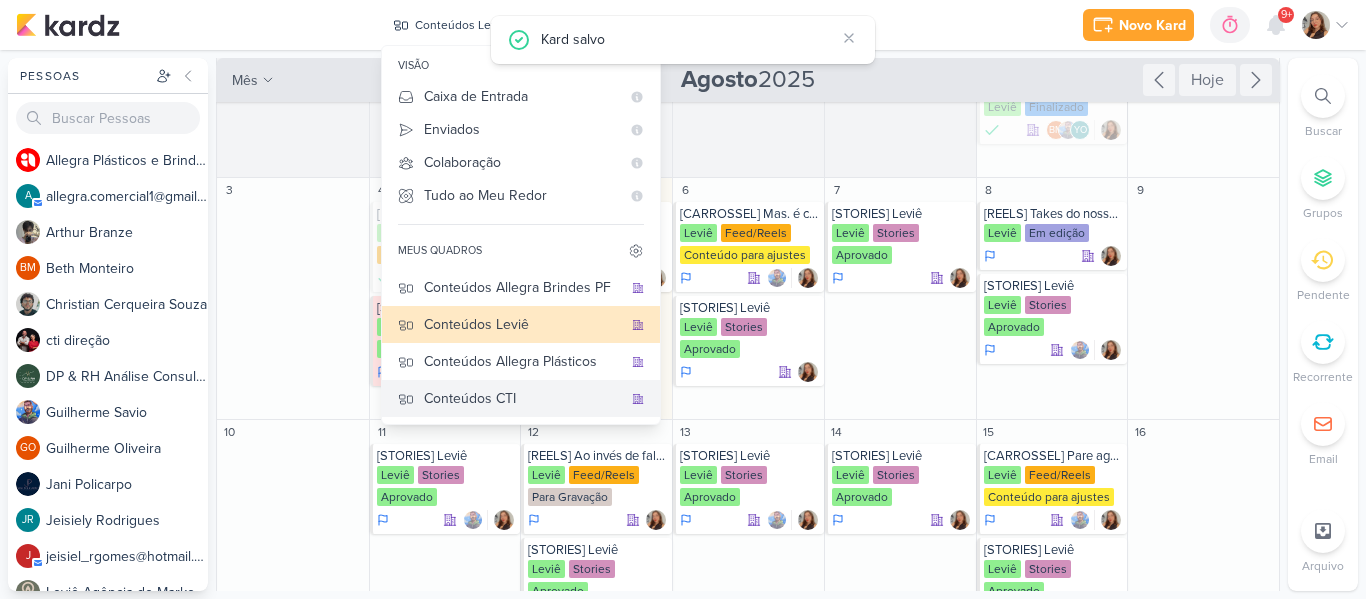 click on "Conteúdos CTI" at bounding box center (523, 398) 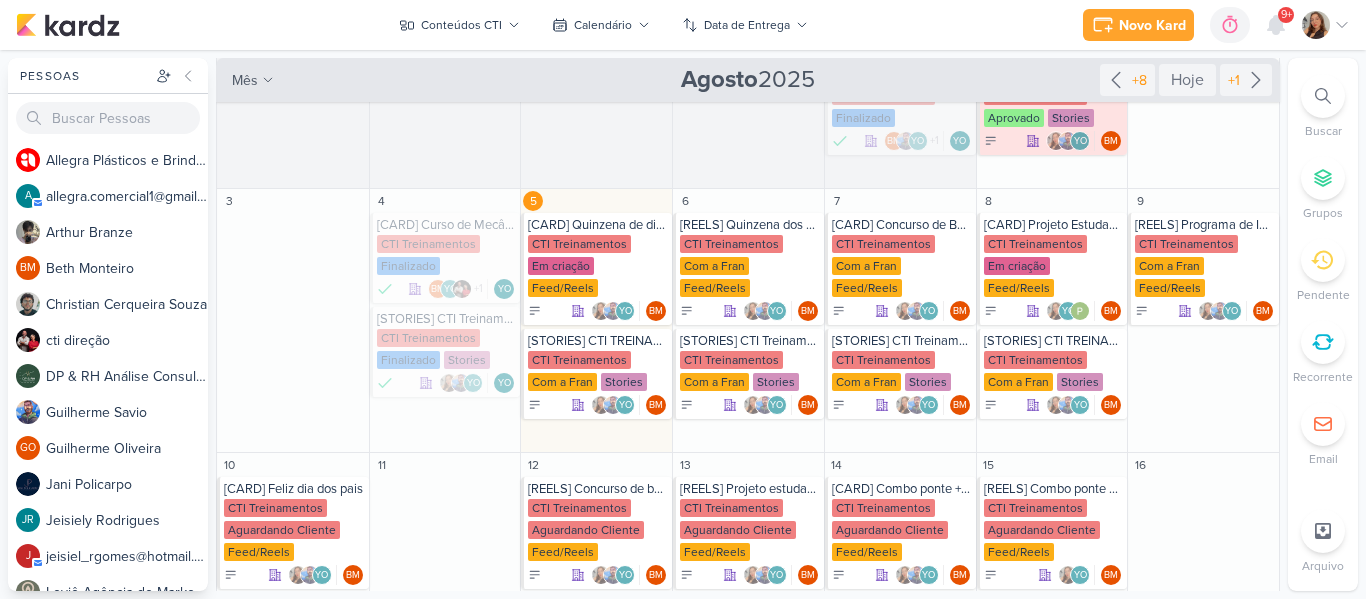 scroll, scrollTop: 153, scrollLeft: 0, axis: vertical 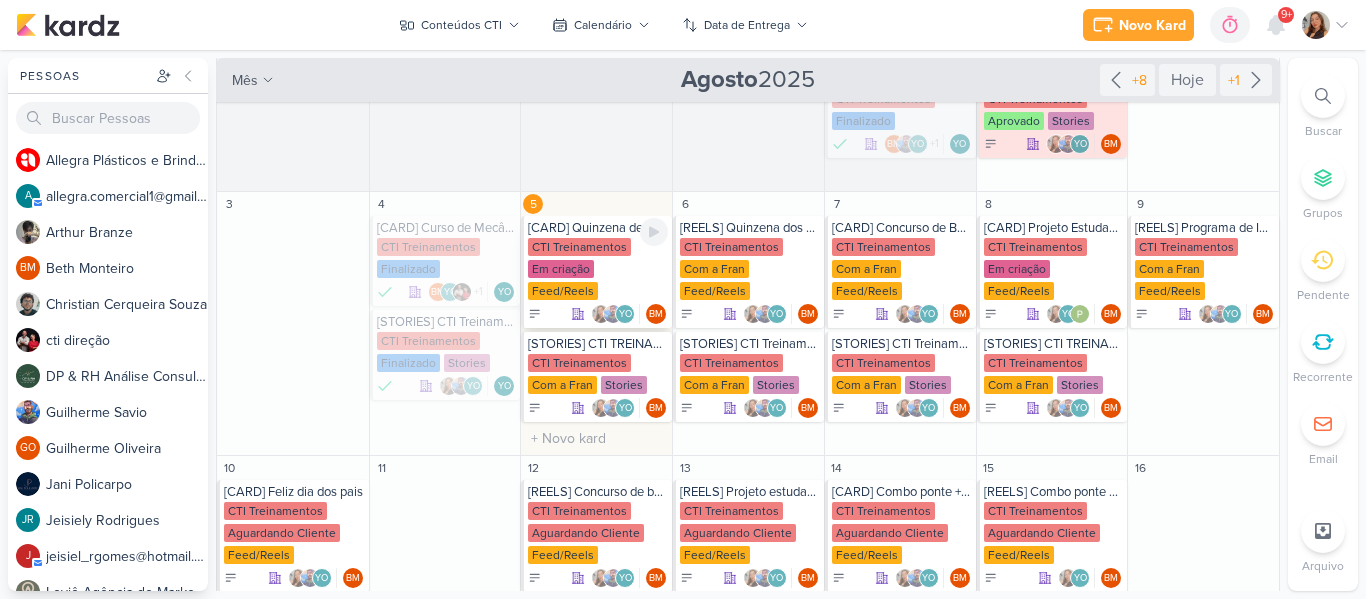 click on "Feed/Reels" at bounding box center (563, 291) 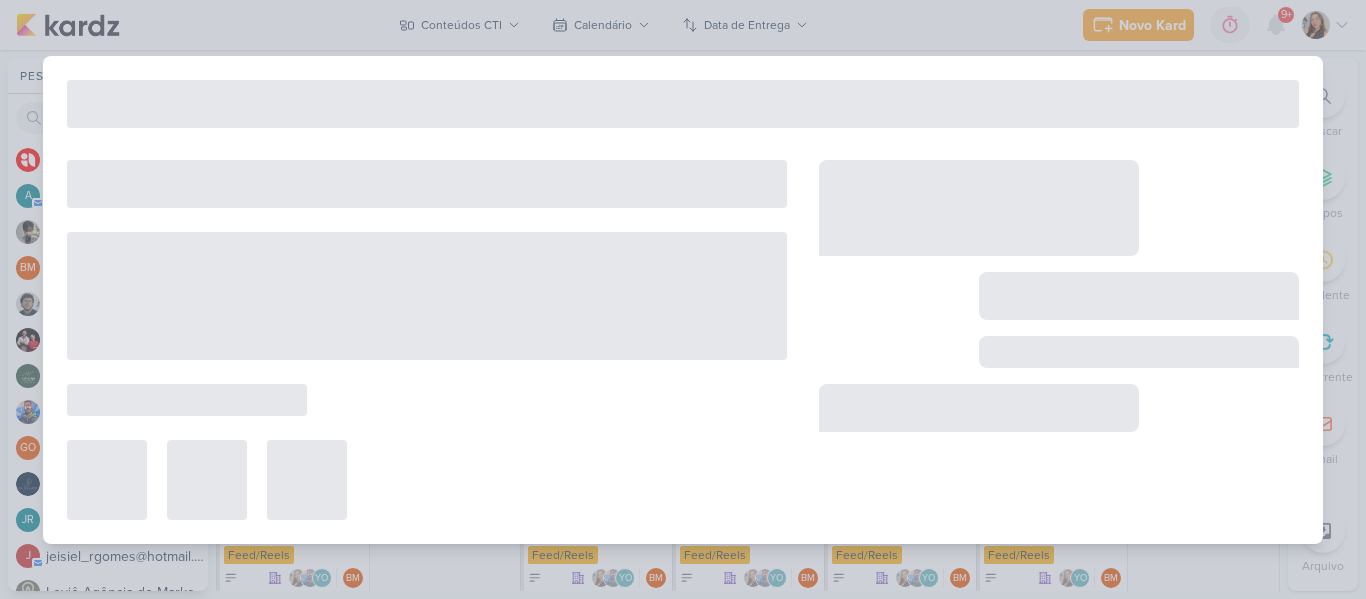 type on "[CARD] Quinzena de dia dos pais" 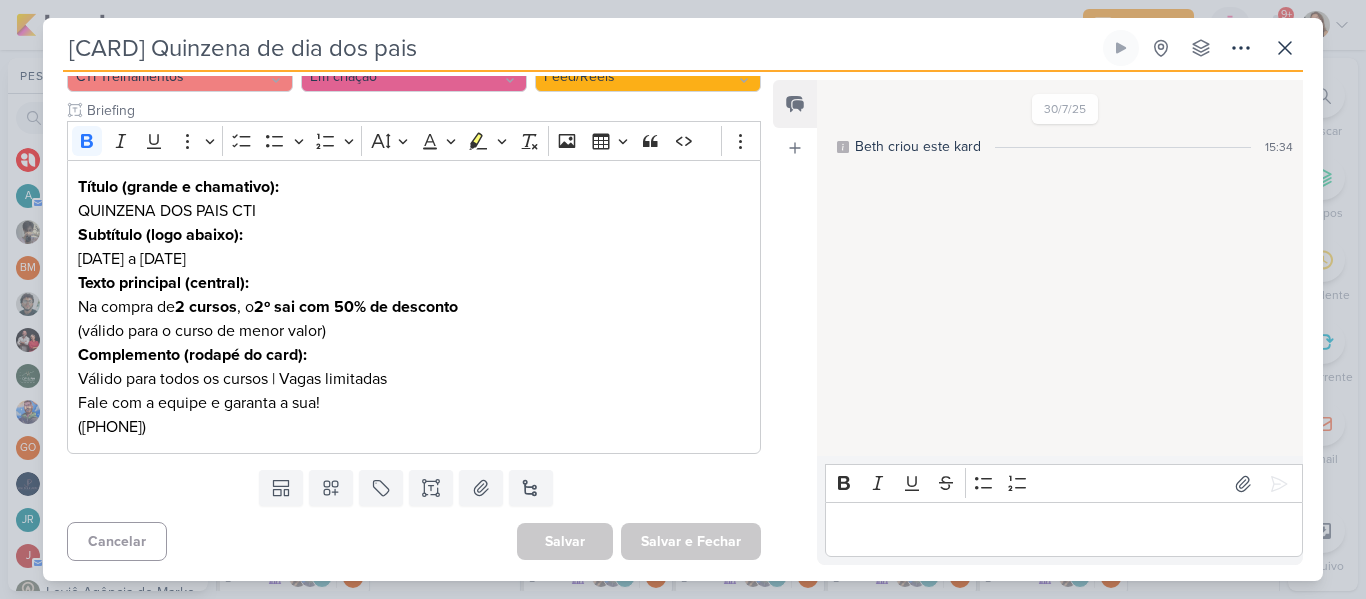 scroll, scrollTop: 0, scrollLeft: 0, axis: both 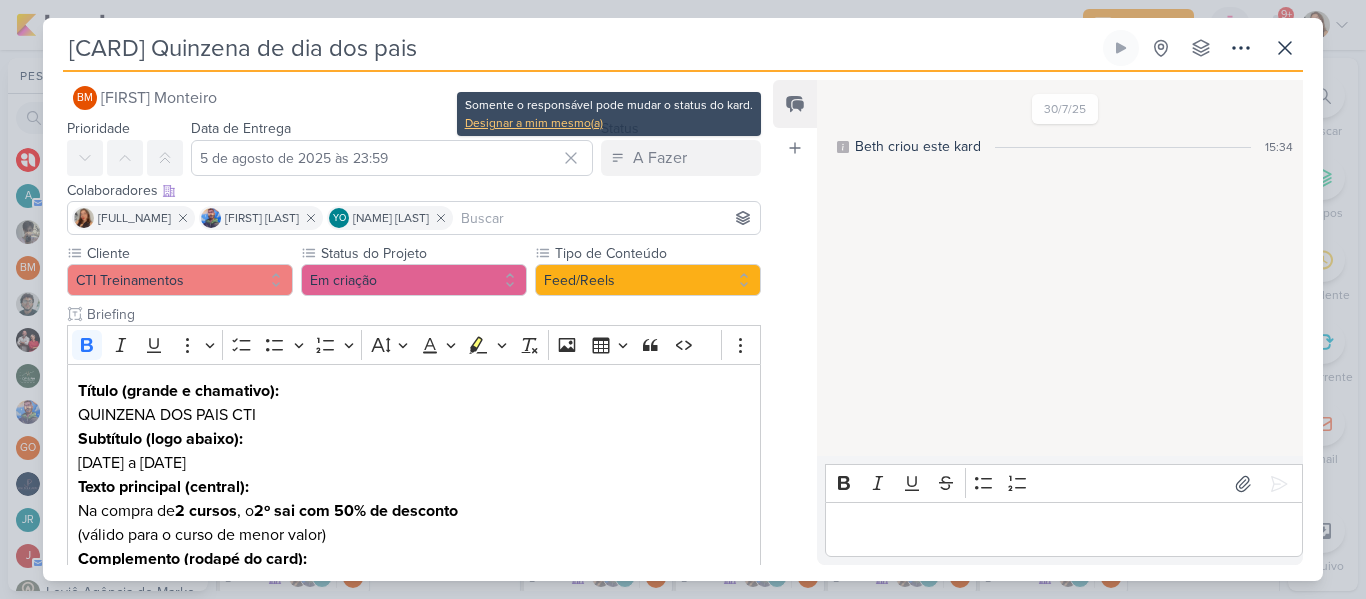 click on "Designar a mim mesmo(a)" at bounding box center [609, 123] 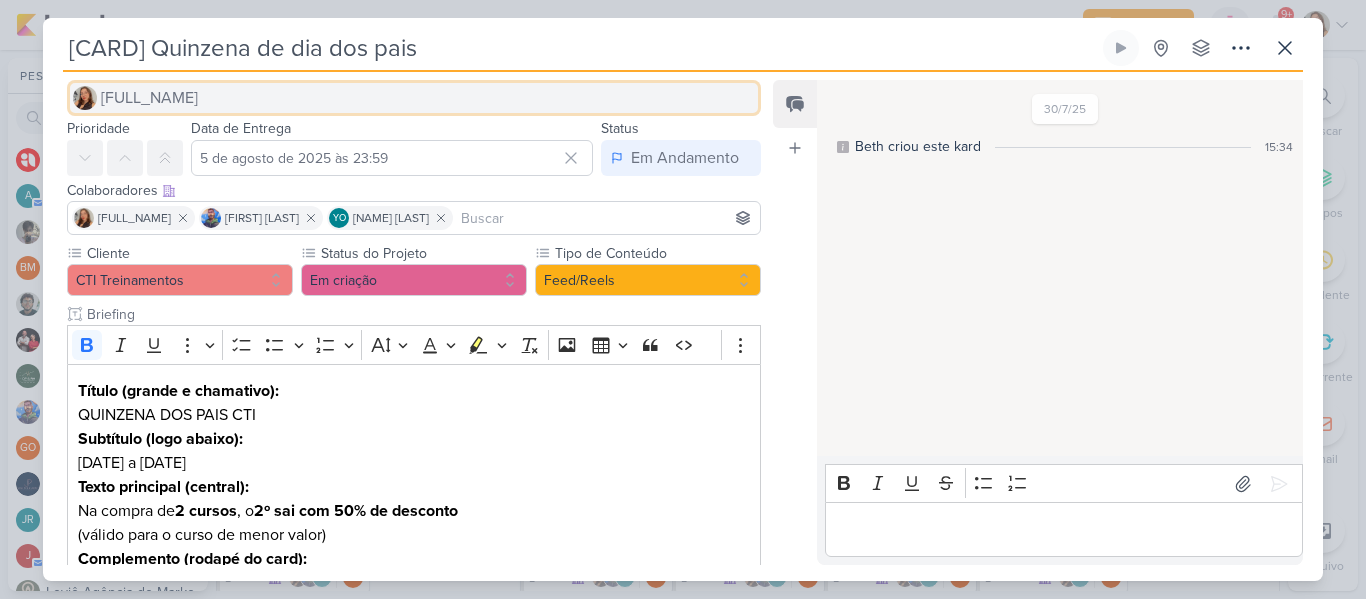 click on "[FULL_NAME]" at bounding box center [414, 98] 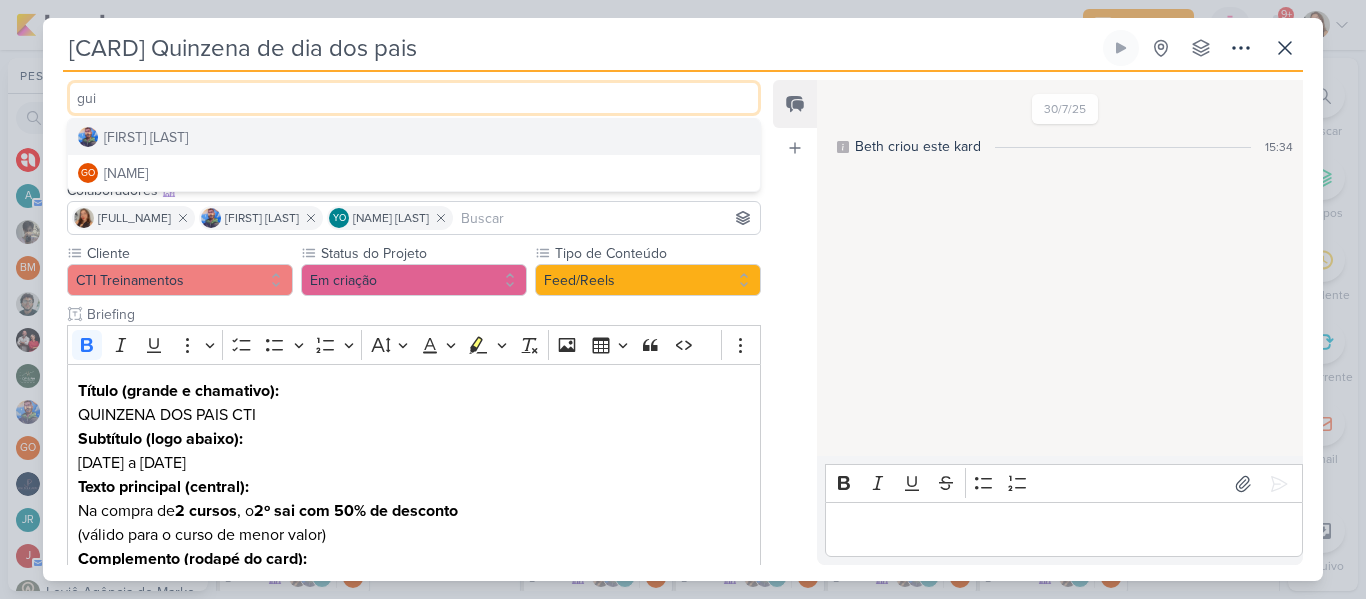 type on "gui" 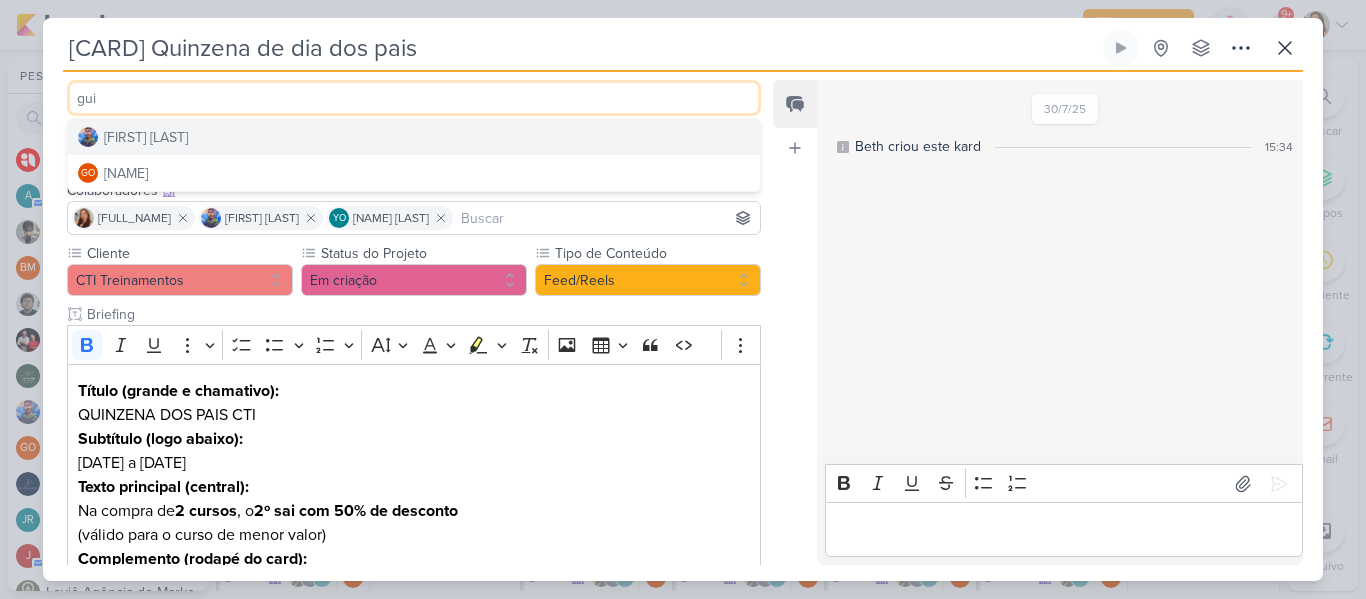 click on "[FIRST] [LAST]" at bounding box center (414, 137) 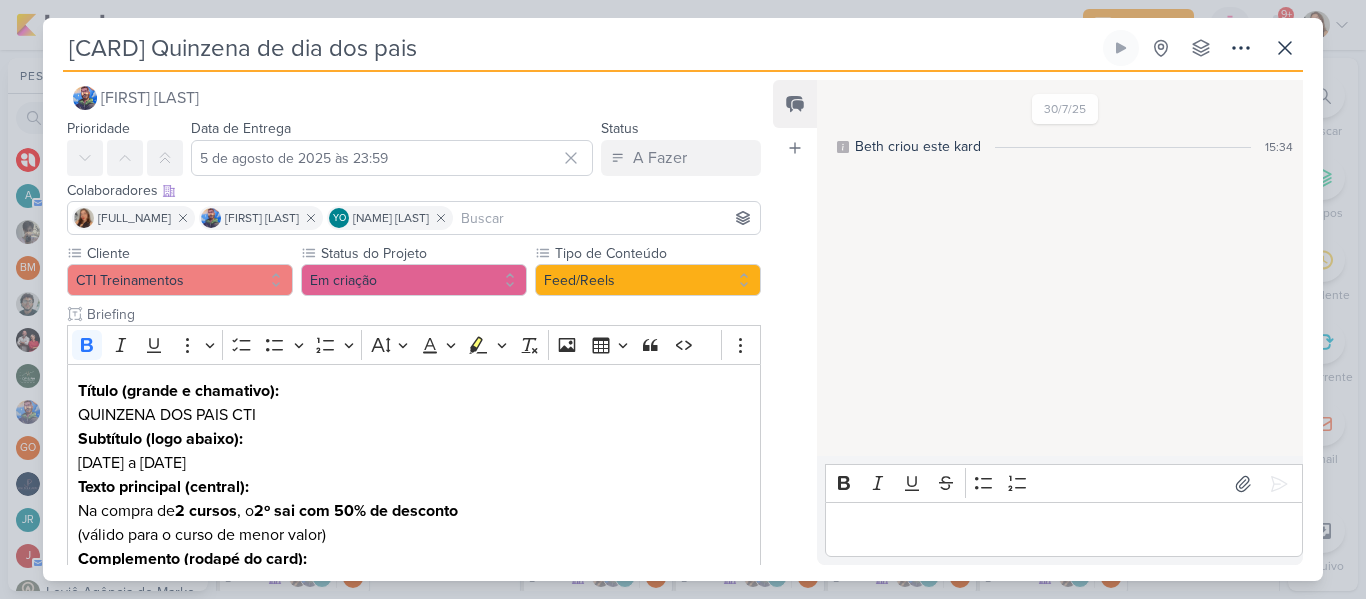 scroll, scrollTop: 224, scrollLeft: 0, axis: vertical 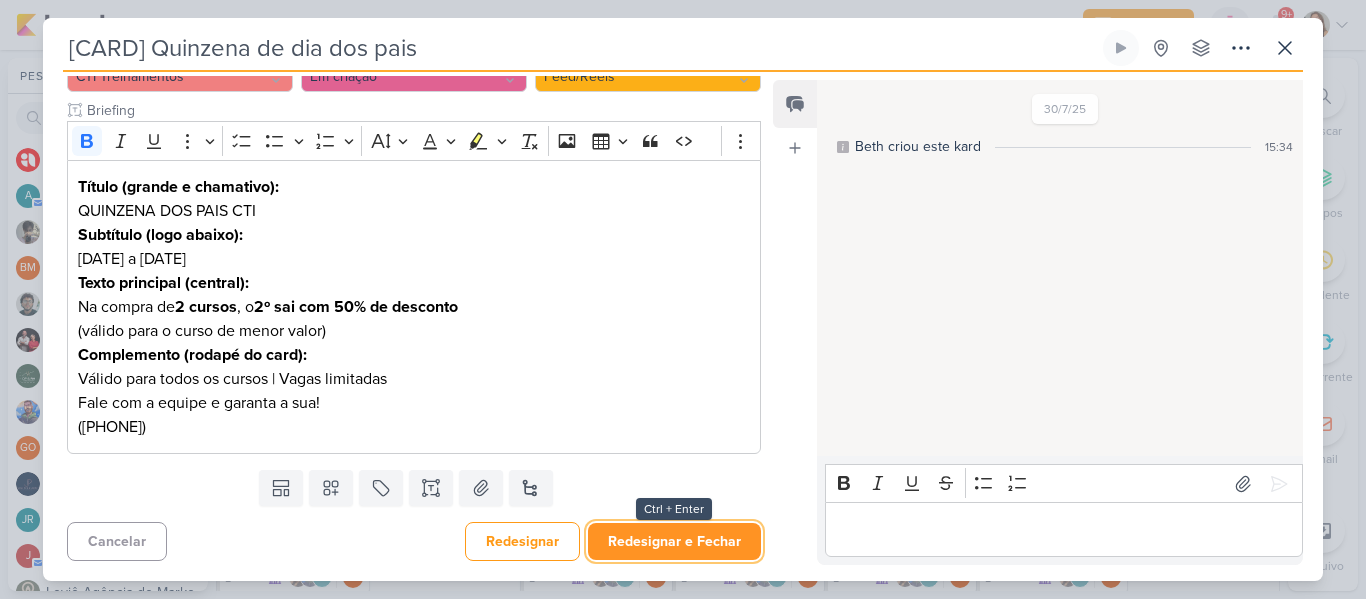 click on "Redesignar e Fechar" at bounding box center (674, 541) 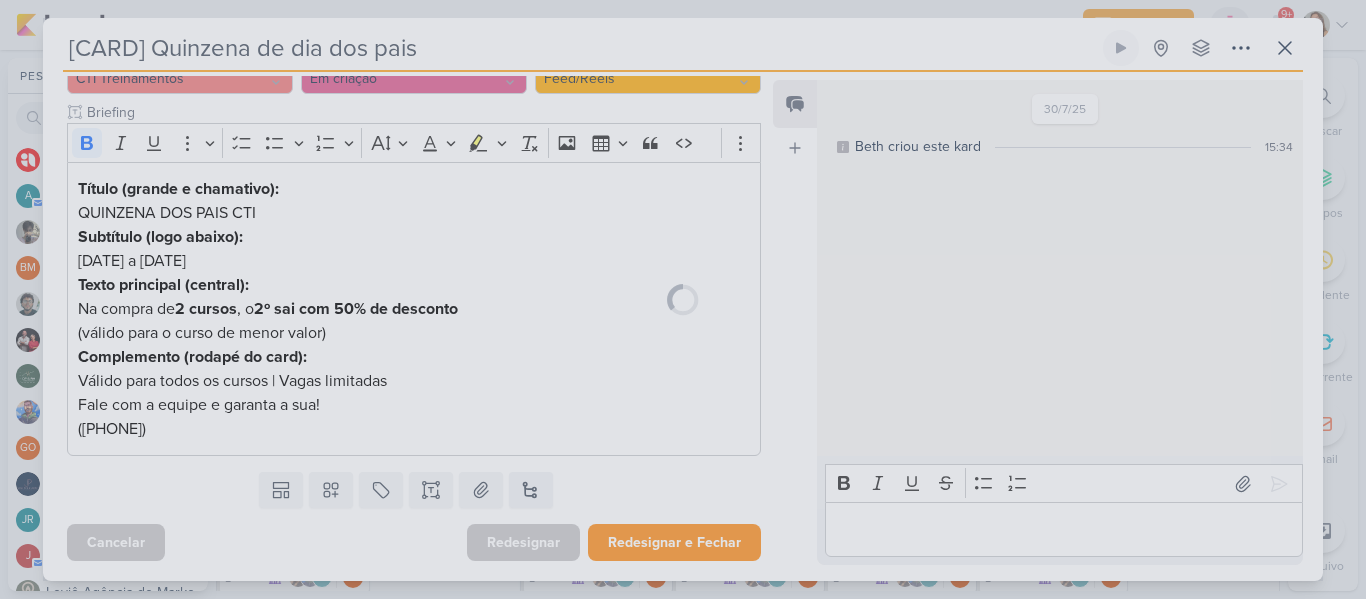 scroll, scrollTop: 222, scrollLeft: 0, axis: vertical 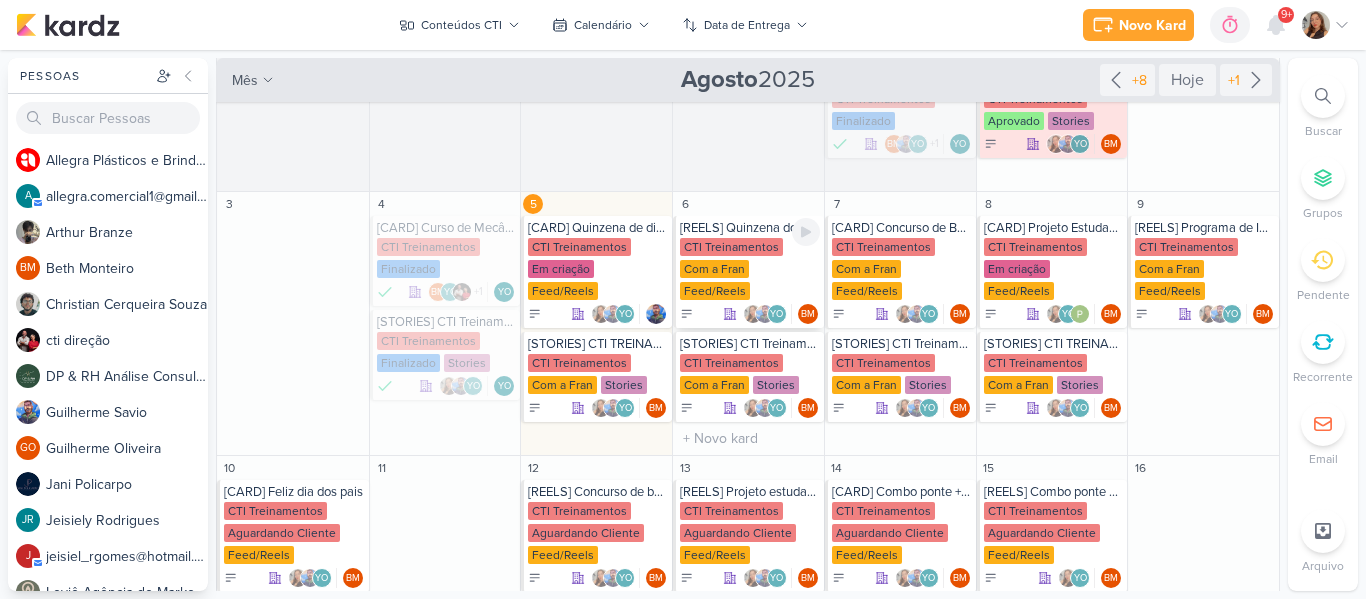 click on "Com a Fran" at bounding box center (714, 269) 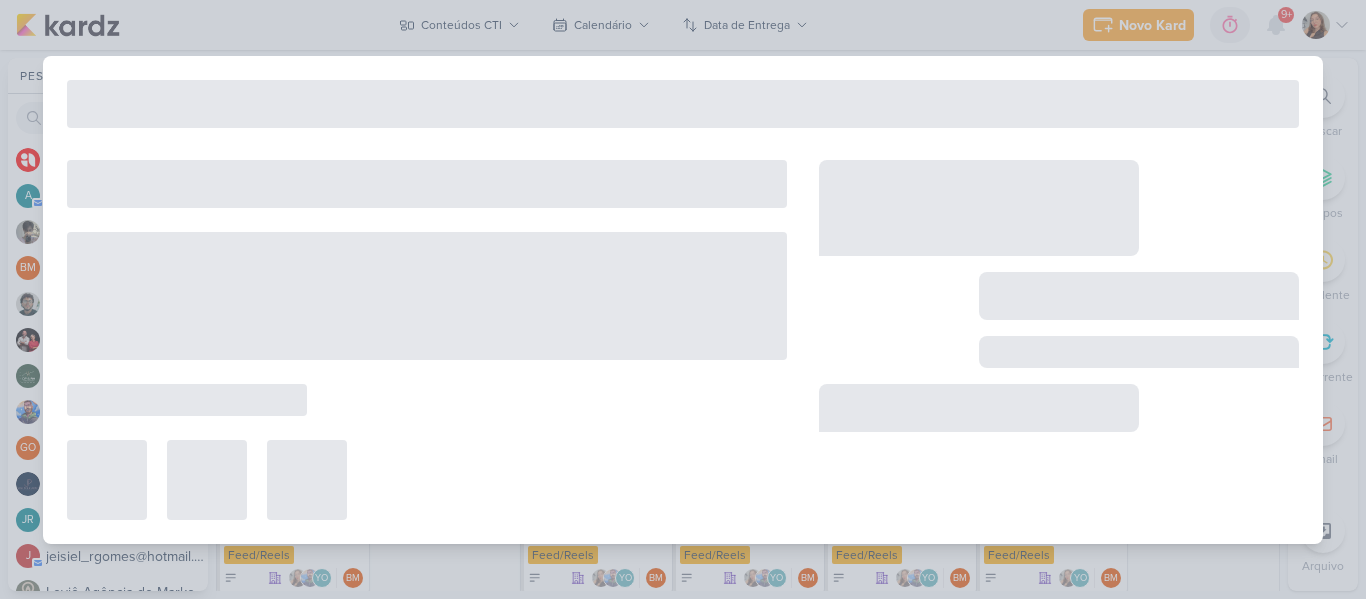 type on "[REELS] Quinzena dos pais" 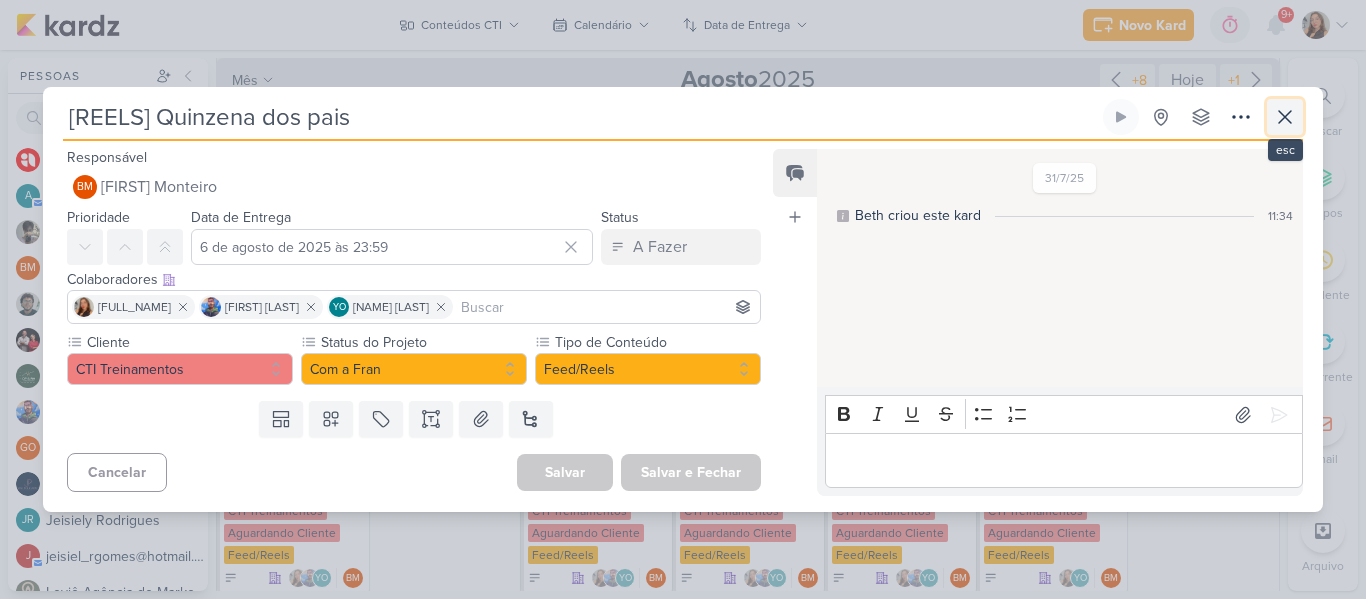 click 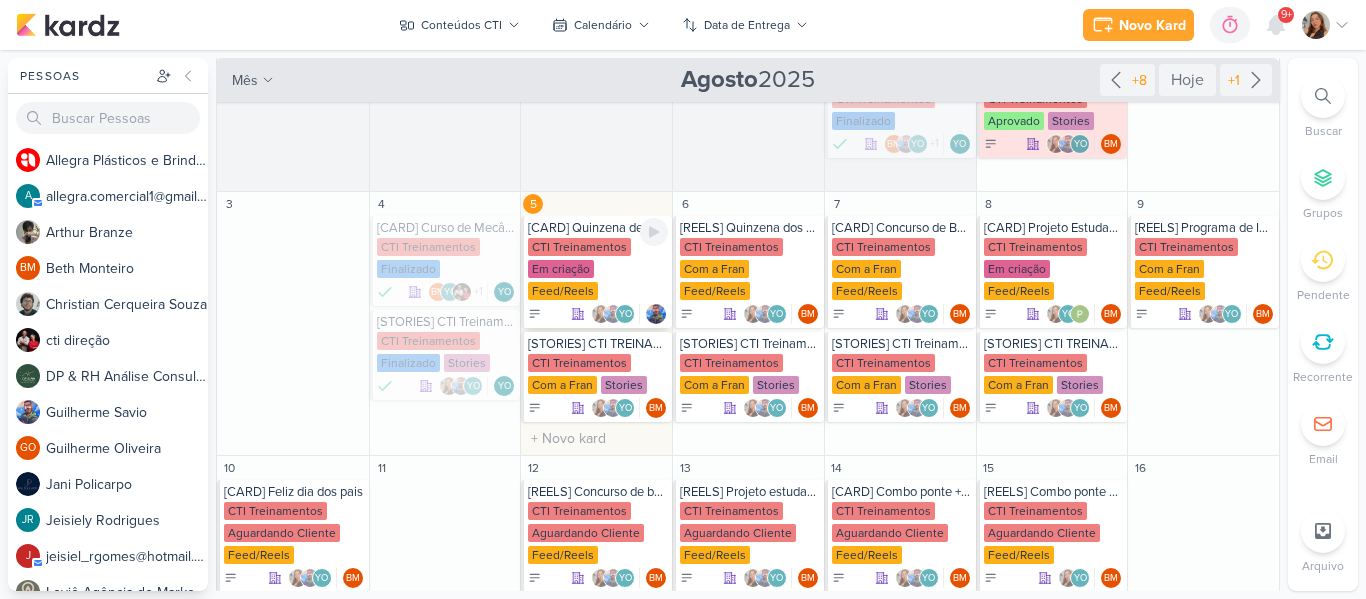 click on "[CARD] Quinzena de dia dos pais" at bounding box center [598, 228] 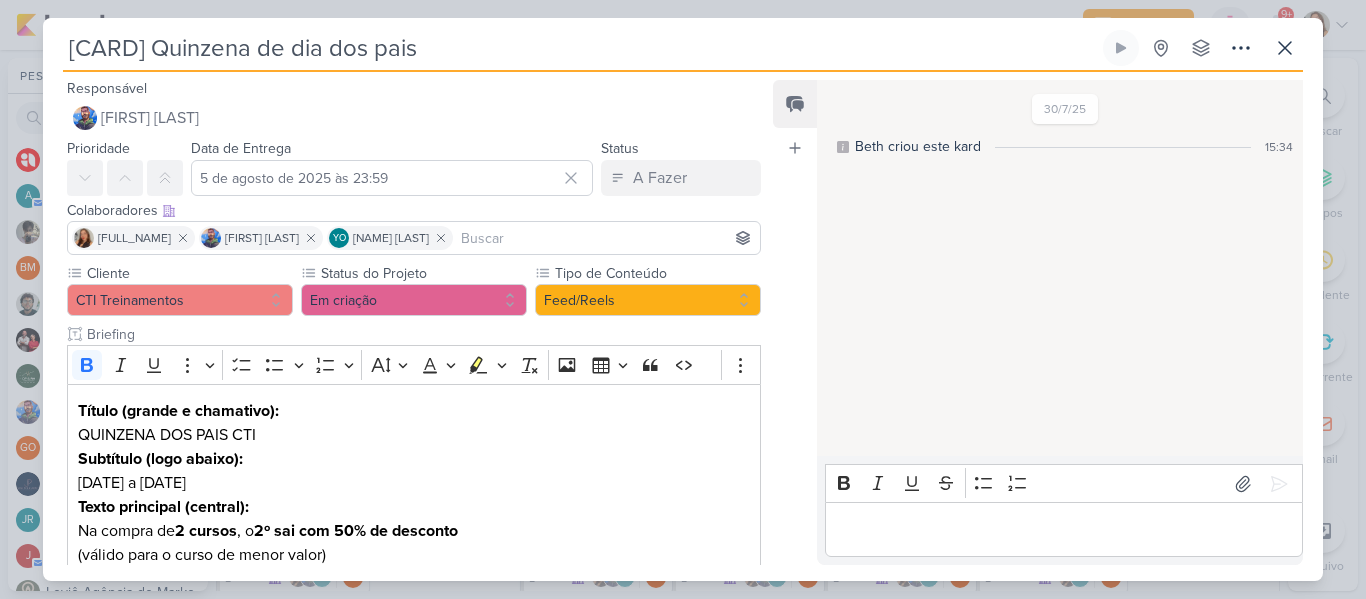 scroll, scrollTop: 224, scrollLeft: 0, axis: vertical 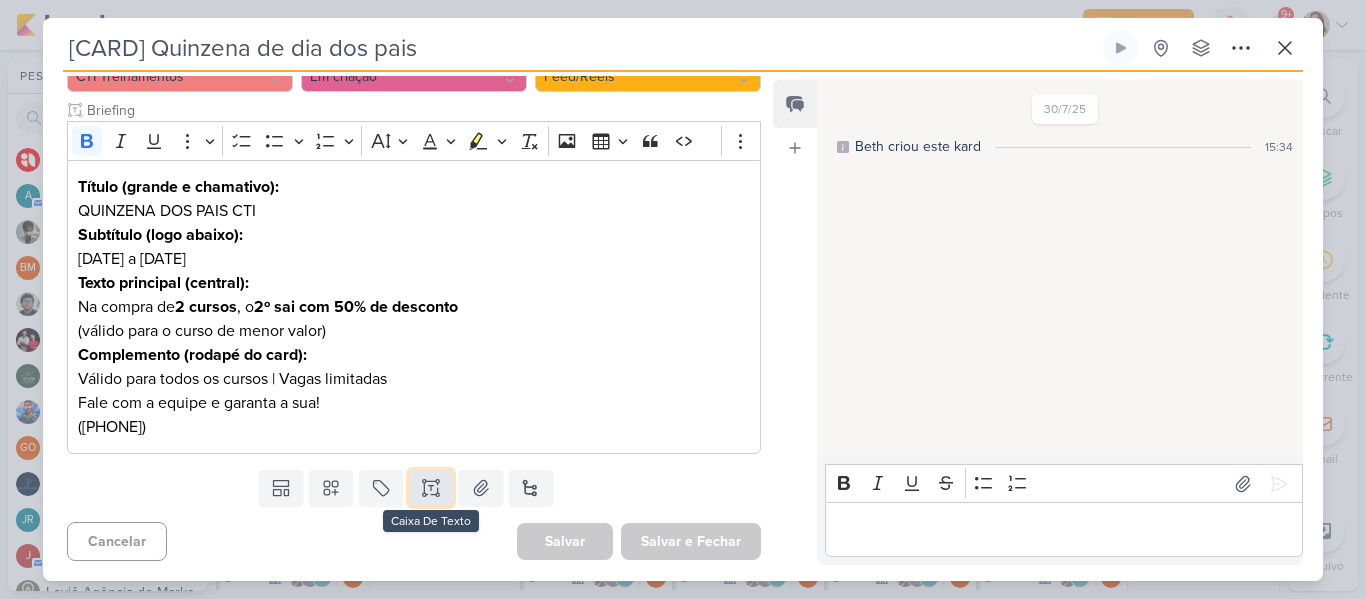 click at bounding box center [431, 488] 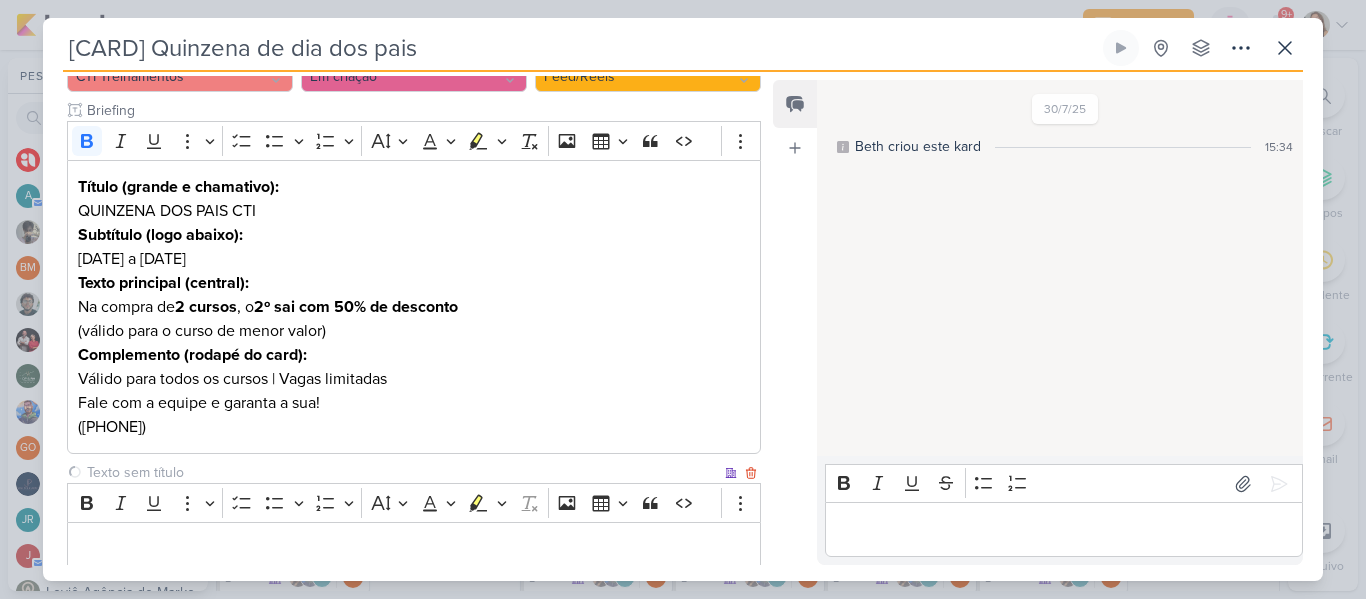 click at bounding box center (402, 472) 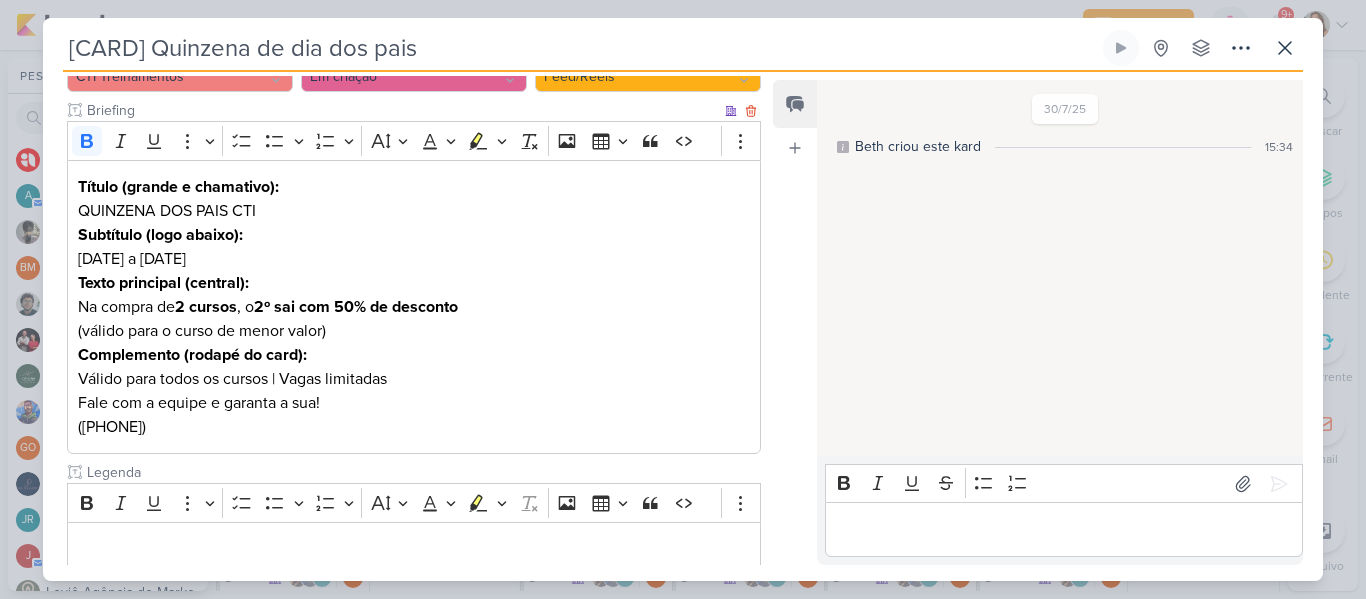 type on "Legenda" 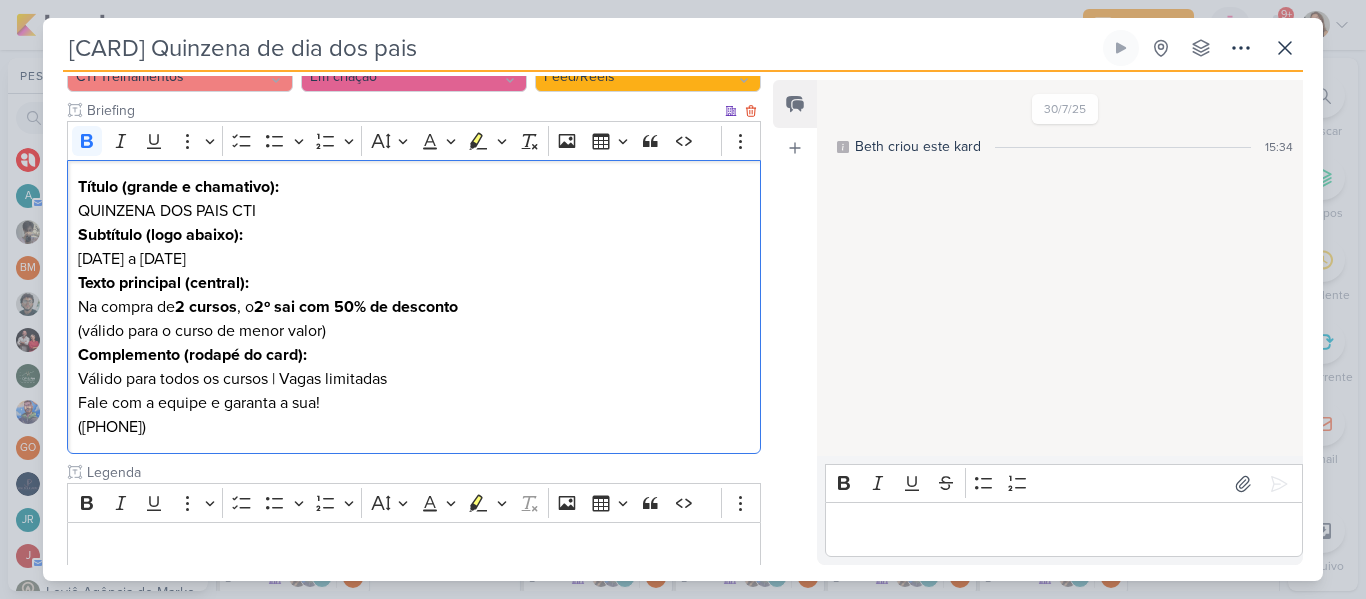 drag, startPoint x: 246, startPoint y: 439, endPoint x: 73, endPoint y: 190, distance: 303.19962 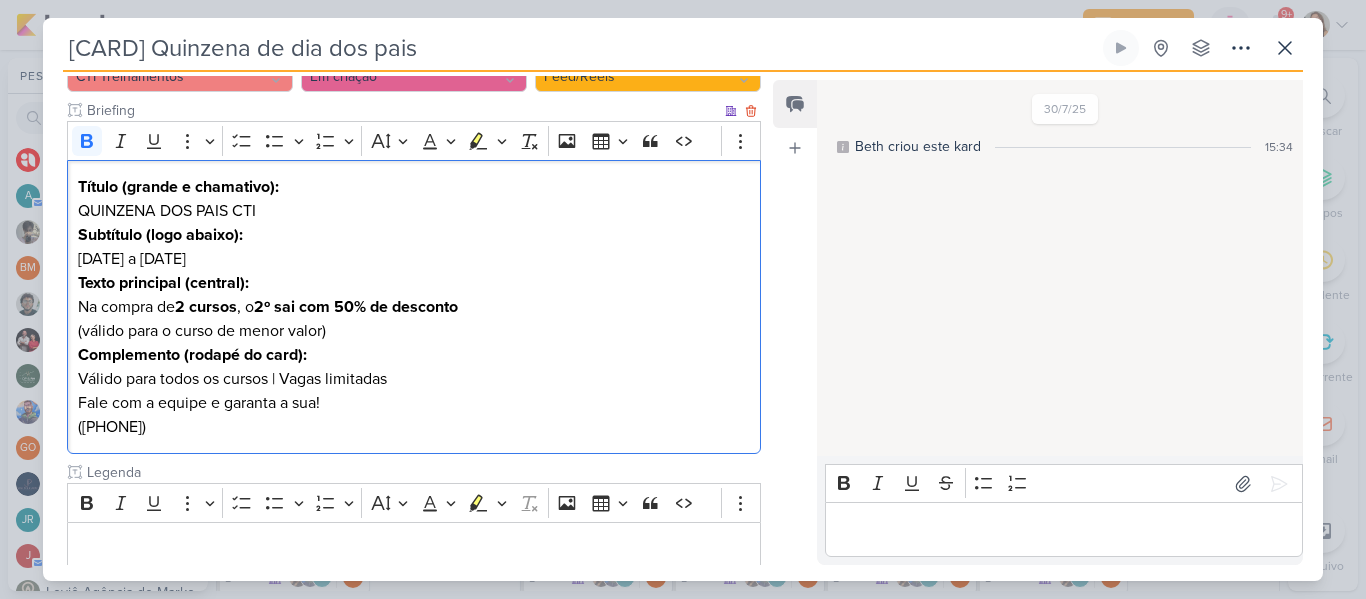 click on "Título (grande e chamativo): QUINZENA DOS PAIS CTI Subtítulo (logo abaixo): [DATE] a [DATE] Texto principal (central): Na compra de 2 cursos , o 2º sai com 50% de desconto (válido para o curso de menor valor) Complemento (rodapé do card): Válido para todos os cursos | Vagas limitadas Fale com a equipe e garanta a sua! ([PHONE])" at bounding box center [414, 307] 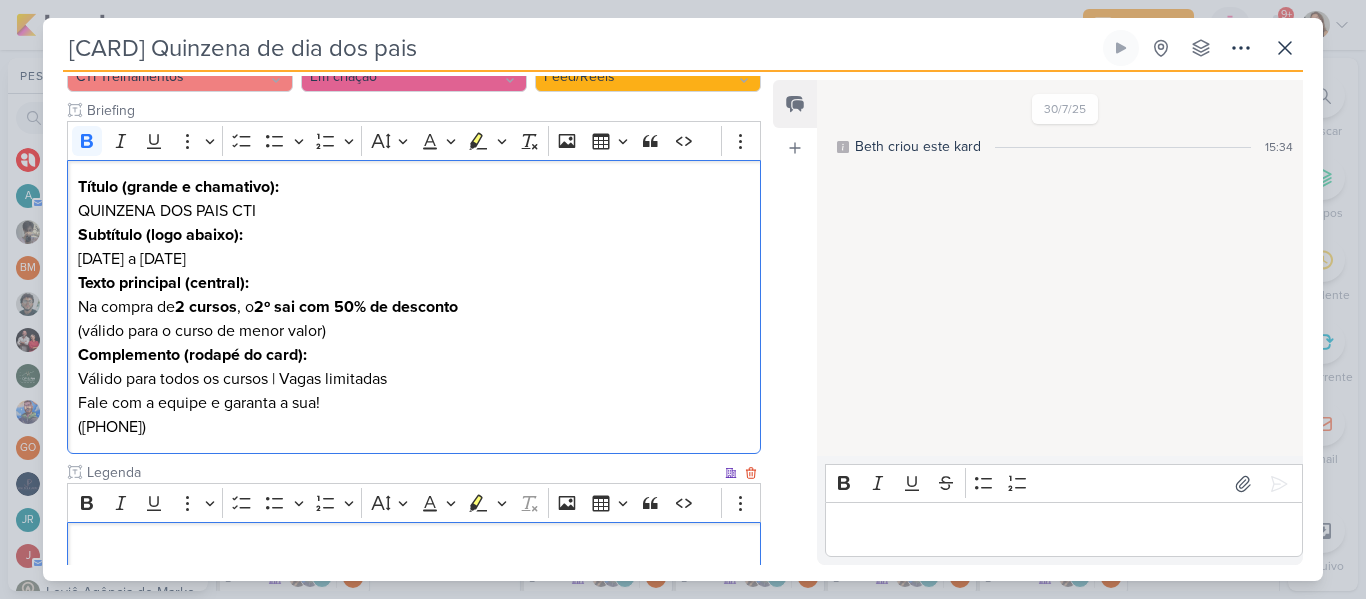 click at bounding box center (414, 550) 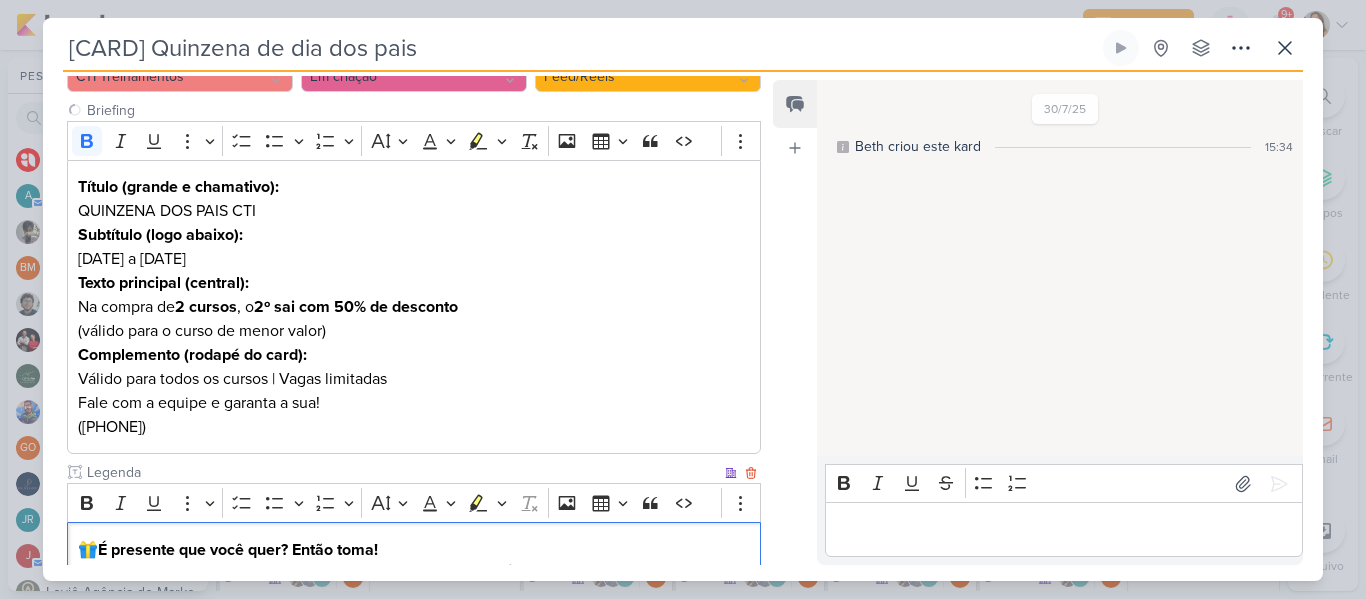 scroll, scrollTop: 507, scrollLeft: 0, axis: vertical 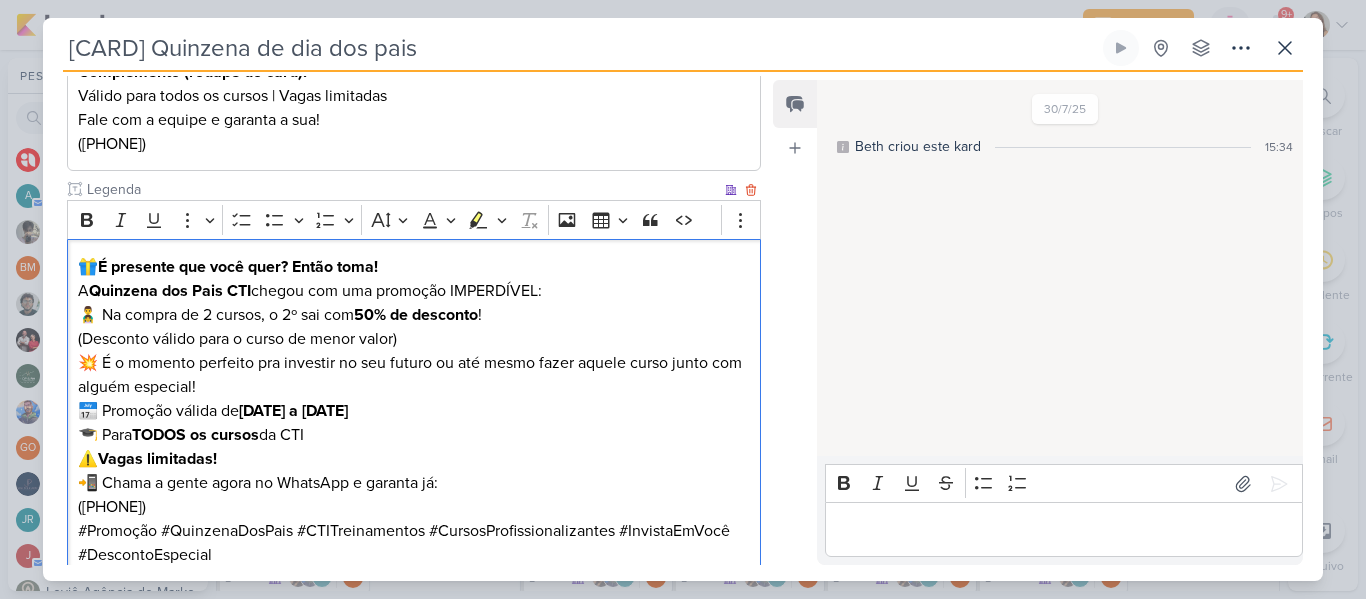 drag, startPoint x: 356, startPoint y: 484, endPoint x: 368, endPoint y: 507, distance: 25.942244 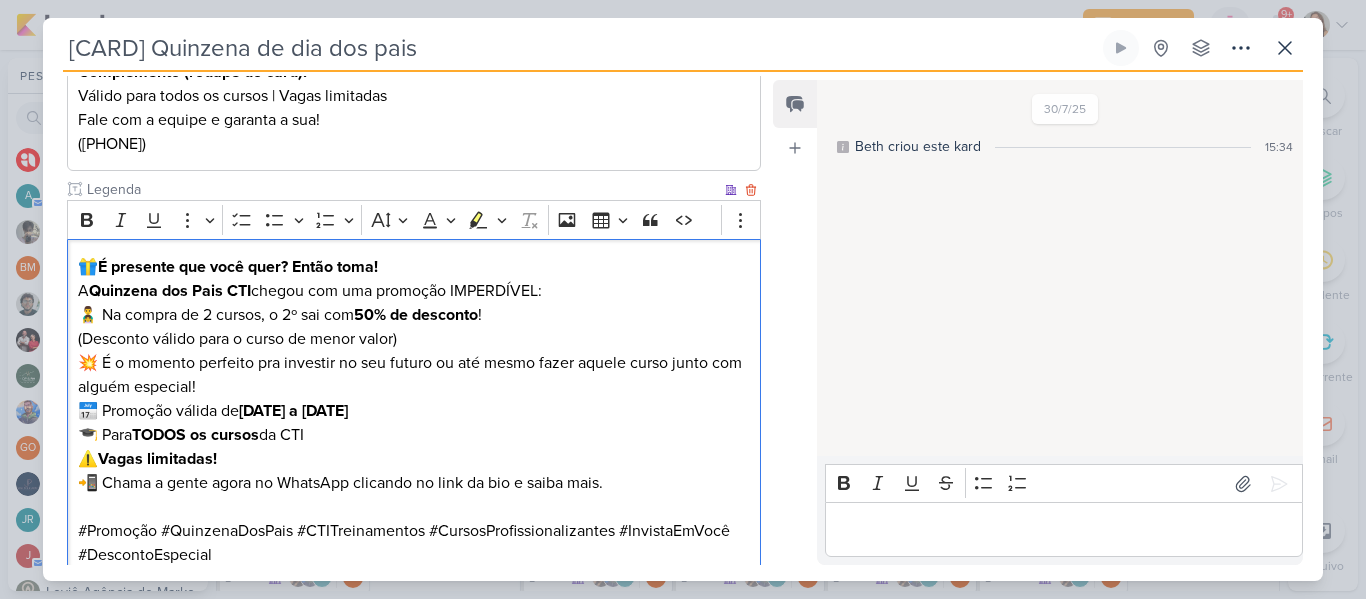 click on "A Quinzena dos Pais CTI chegou com uma promoção IMPERDÍVEL: 👨‍👧 Na compra de 2 cursos, o 2º sai com 50% de desconto ! (Desconto válido para o curso de menor valor)" at bounding box center (414, 315) 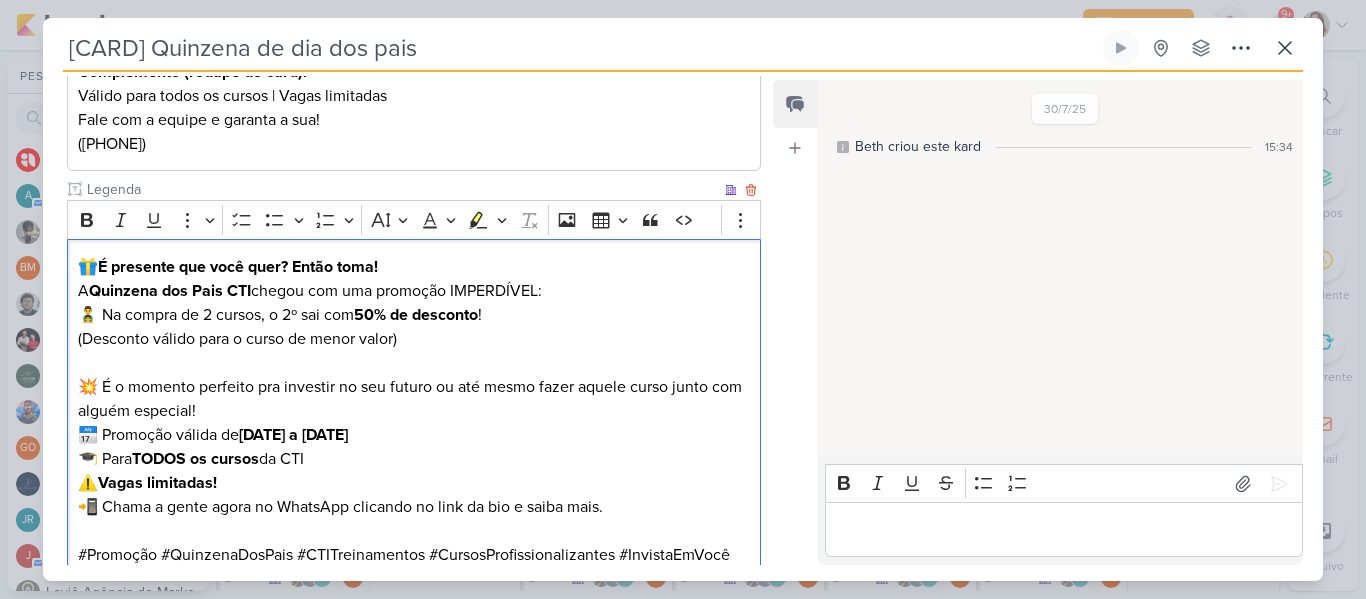 click on "💥 É o momento perfeito pra investir no seu futuro ou até mesmo fazer aquele curso junto com alguém especial!" at bounding box center [414, 399] 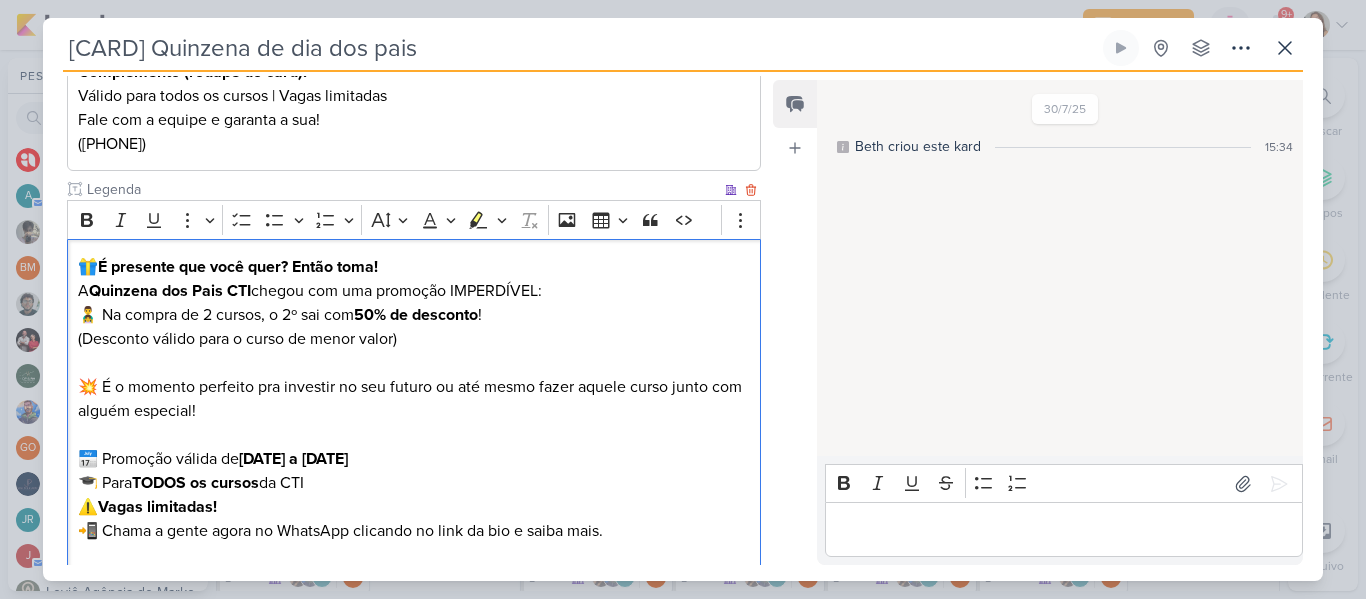 click on "🎁  É presente que você quer? Então toma!" at bounding box center [414, 267] 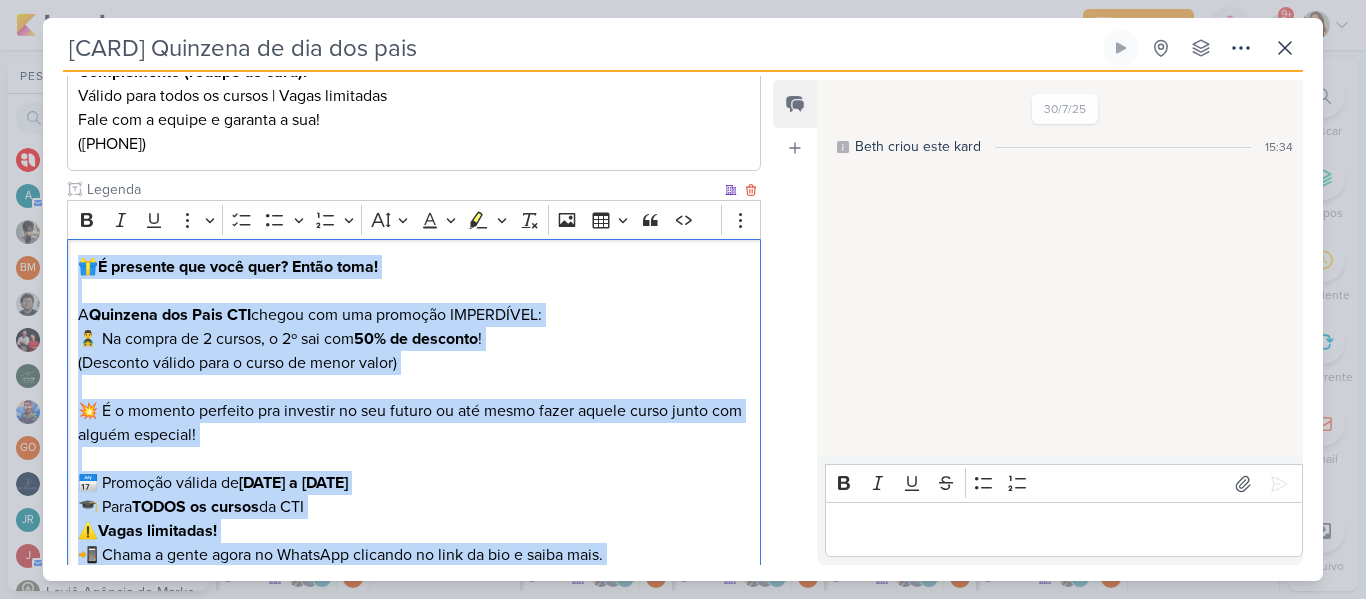scroll, scrollTop: 707, scrollLeft: 0, axis: vertical 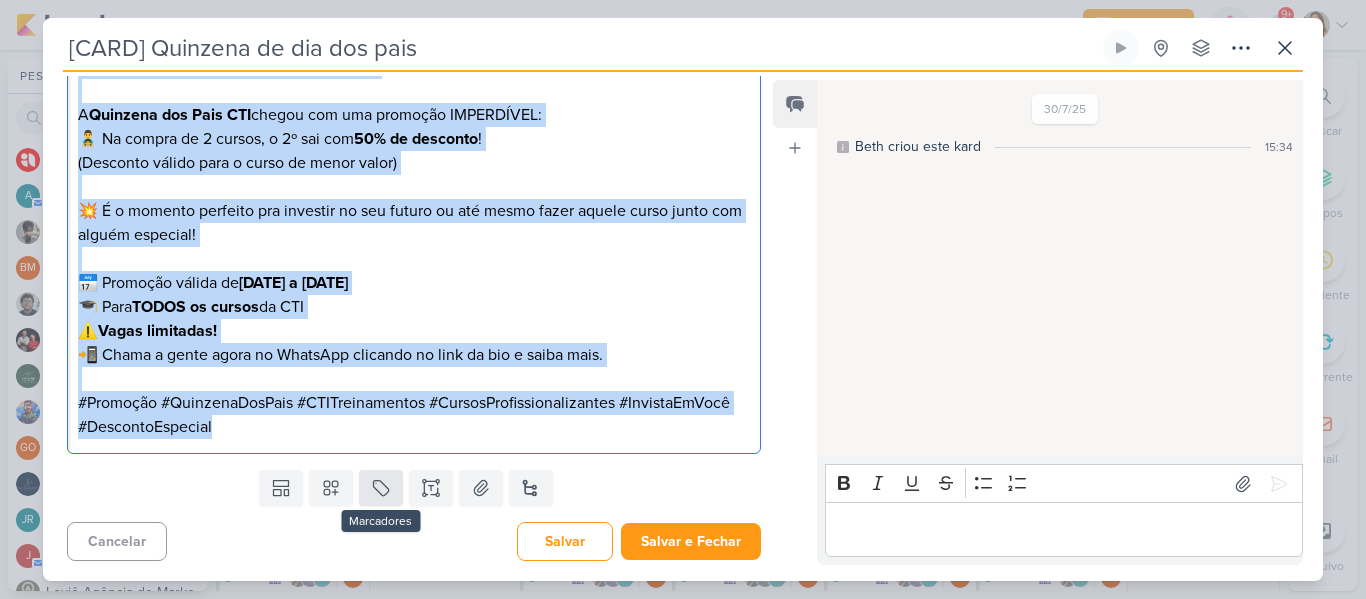 drag, startPoint x: 80, startPoint y: 259, endPoint x: 368, endPoint y: 500, distance: 375.53296 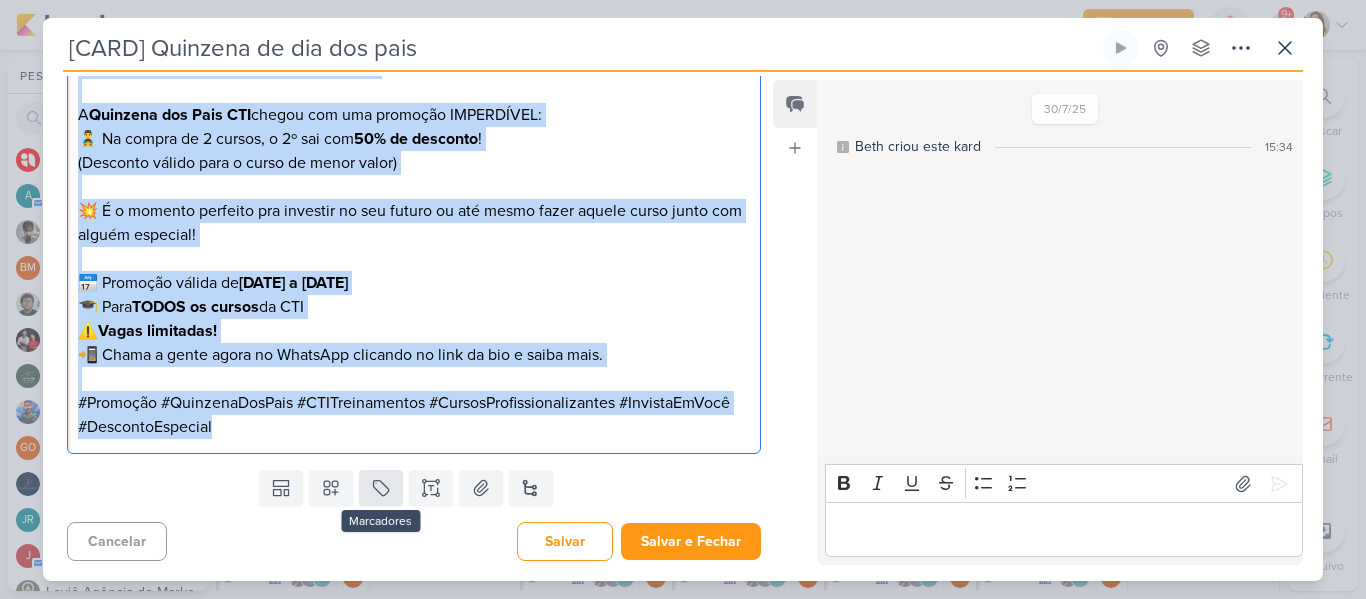 click on "Responsável
[FULL_NAME]
[FULL_NAME]
[COMPANY_NAME]
a
[EMAIL]
[FULL_NAME]
BM
[FULL_NAME]
[FULL_NAME]
cti direção
DP & RH Análise Consultiva" at bounding box center (406, 320) 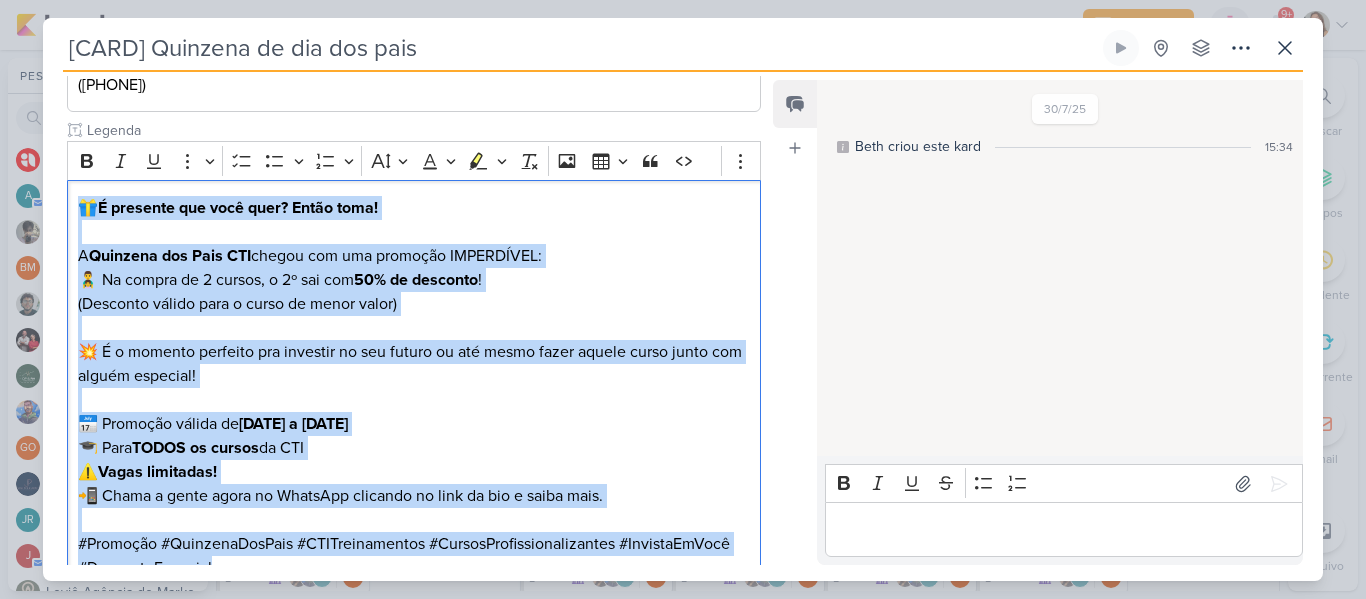 scroll, scrollTop: 562, scrollLeft: 0, axis: vertical 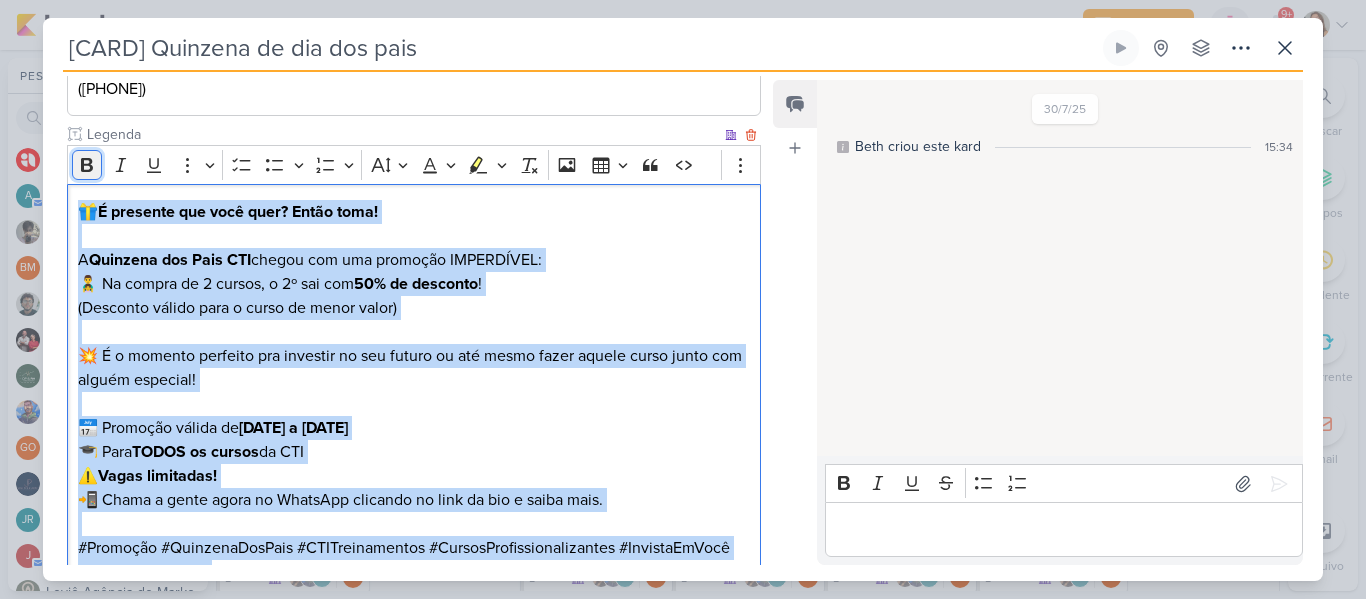 click 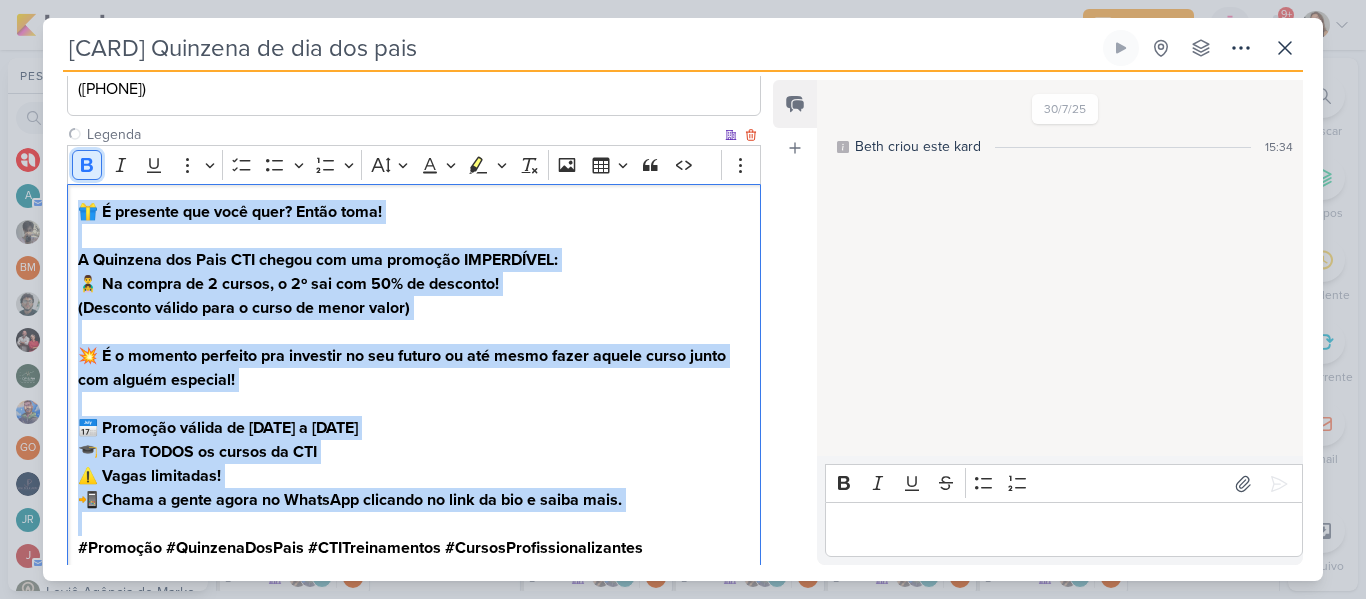 click 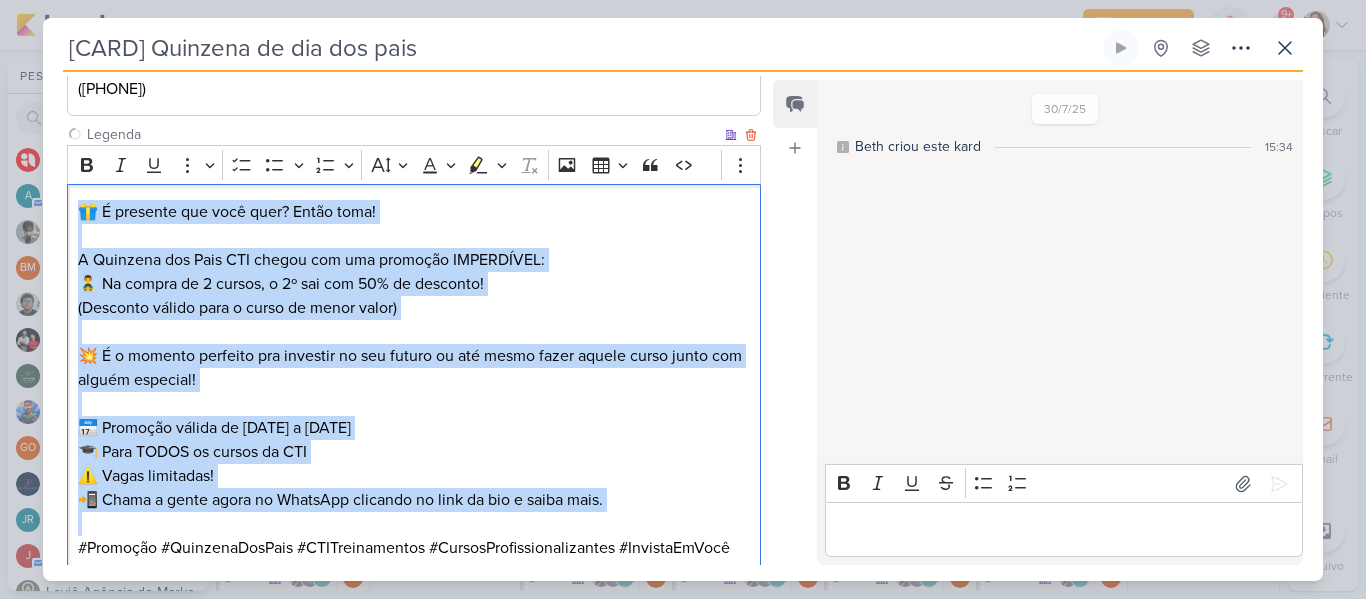 copy on "🎁 É presente que você quer? Então toma! A Quinzena dos Pais CTI chegou com uma promoção IMPERDÍVEL: 👨‍👧 Na compra de 2 cursos, o 2º sai com 50% de desconto! (Desconto válido para o curso de menor valor) 💥 É o momento perfeito pra investir no seu futuro ou até mesmo fazer aquele curso junto com alguém especial! 📅 Promoção válida de 02 a 16 de Agosto 🎓 Para TODOS os cursos da CTI ⚠️ Vagas limitadas! 📲 Chama a gente agora no WhatsApp clicando no link da bio e saiba mais." 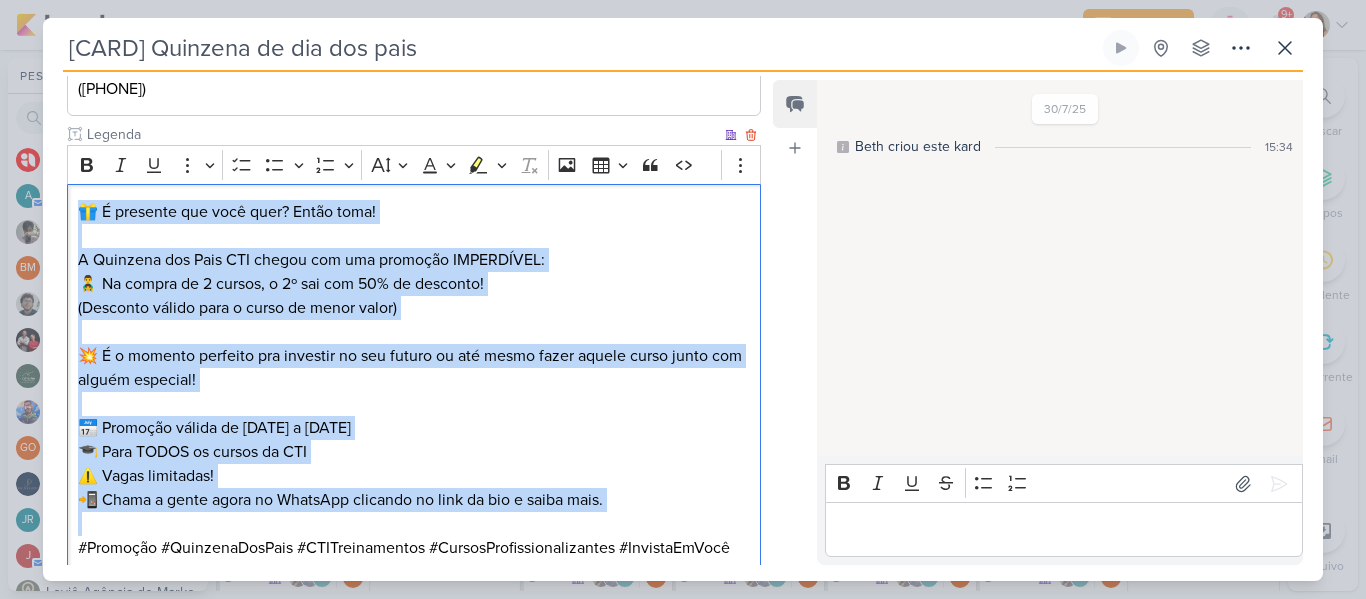 click on "A Quinzena dos Pais CTI chegou com uma promoção IMPERDÍVEL: 👨‍👧 Na compra de 2 cursos, o 2º sai com 50% de desconto! (Desconto válido para o curso de menor valor)" at bounding box center (414, 284) 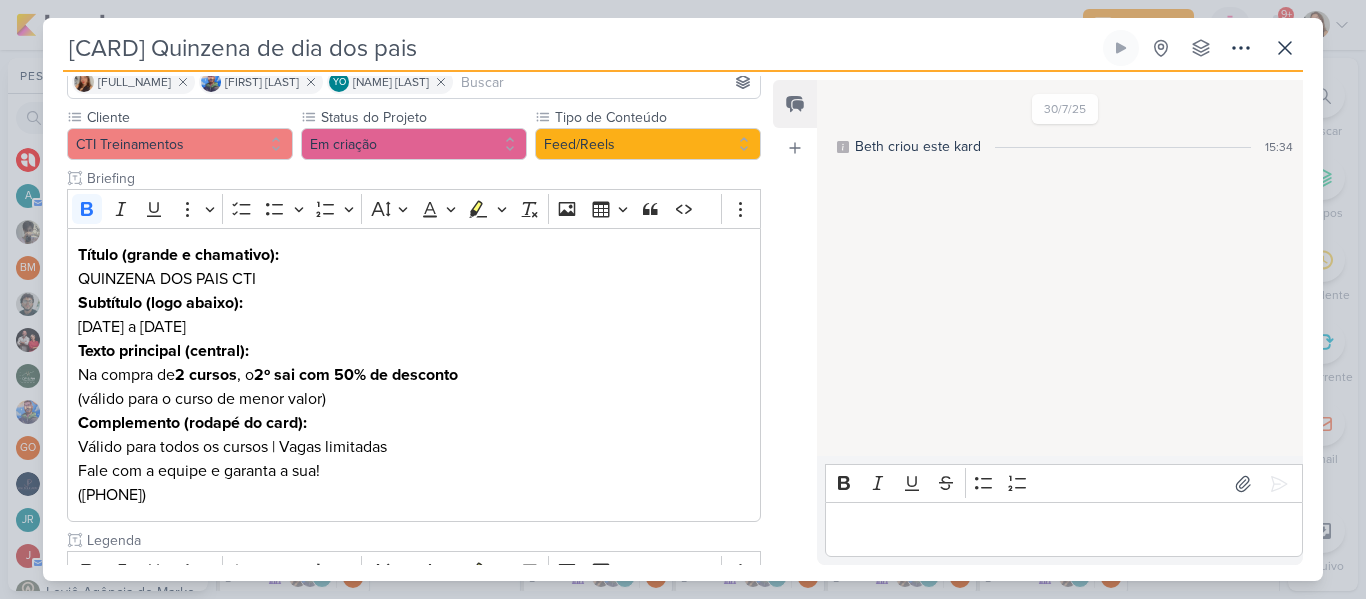 scroll, scrollTop: 707, scrollLeft: 0, axis: vertical 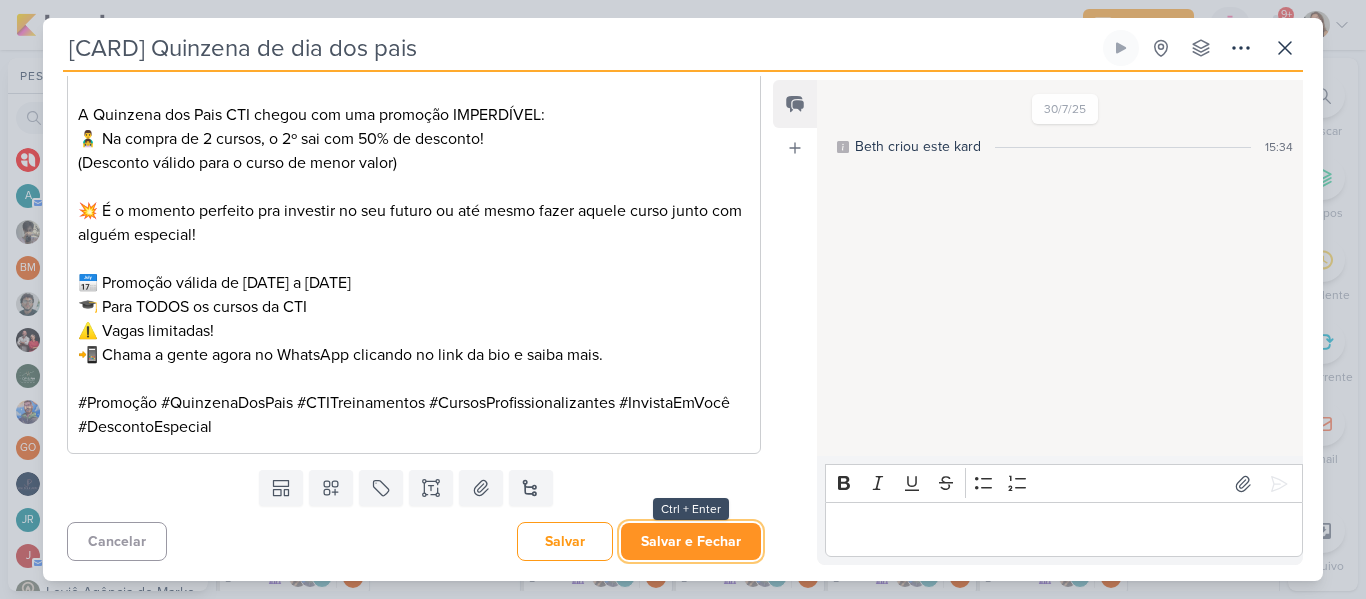 click on "Salvar e Fechar" at bounding box center (691, 541) 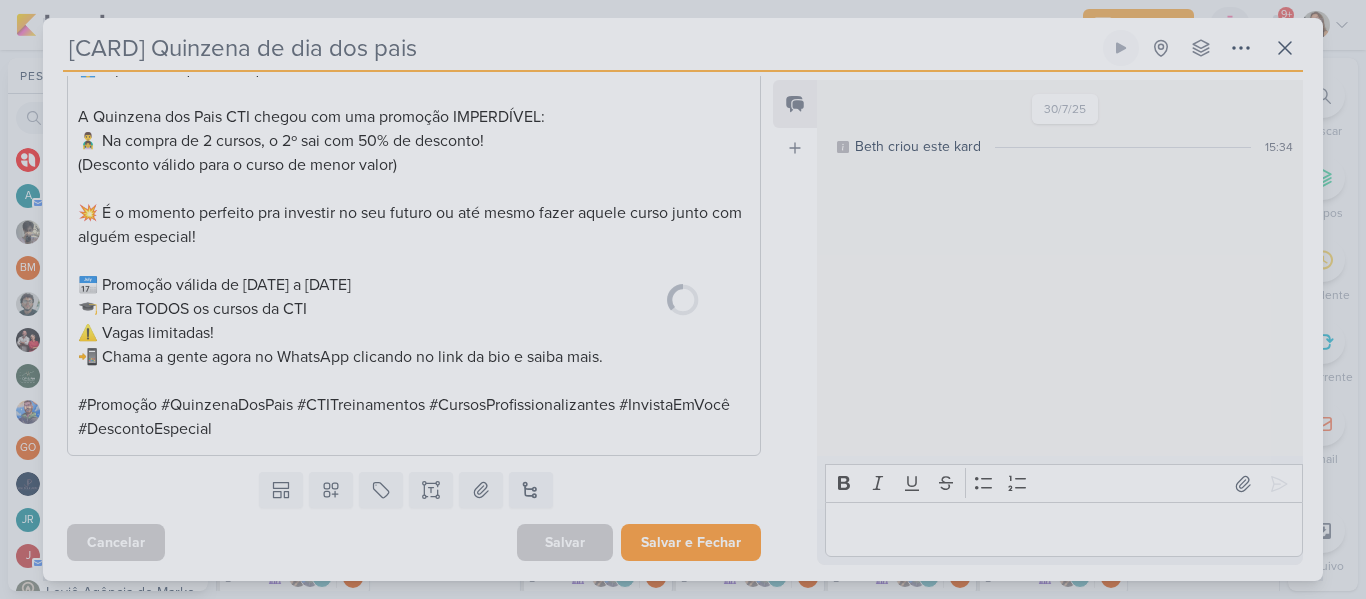 scroll, scrollTop: 705, scrollLeft: 0, axis: vertical 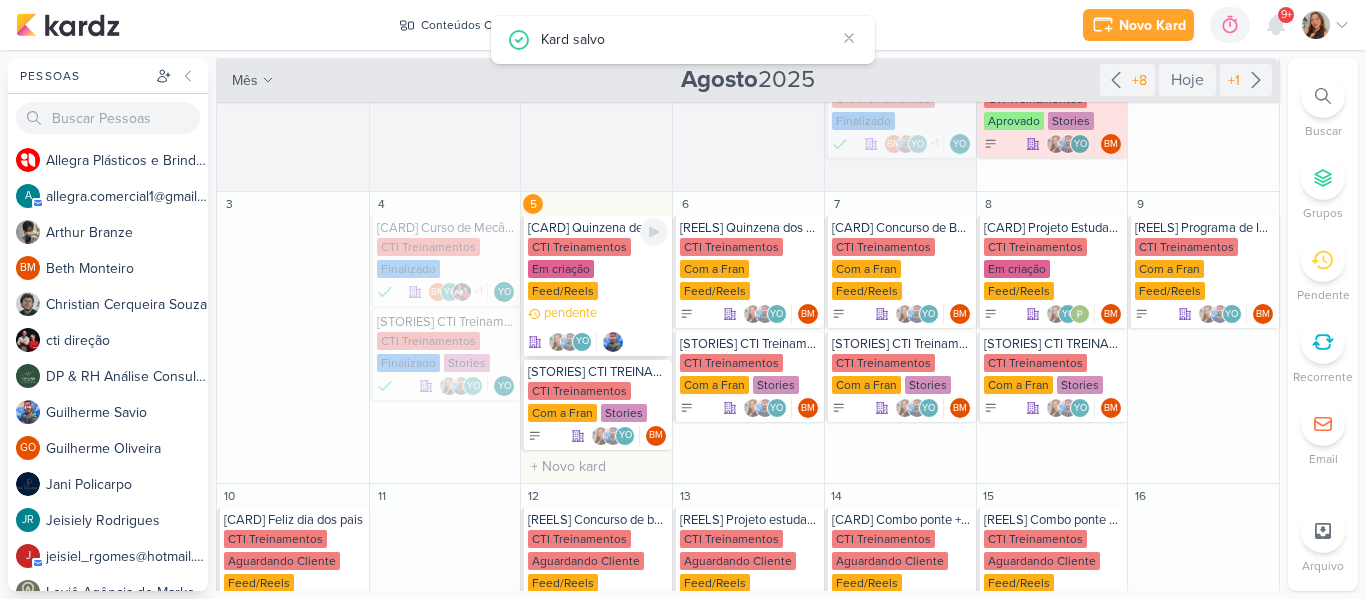 click on "pendente" at bounding box center [570, 314] 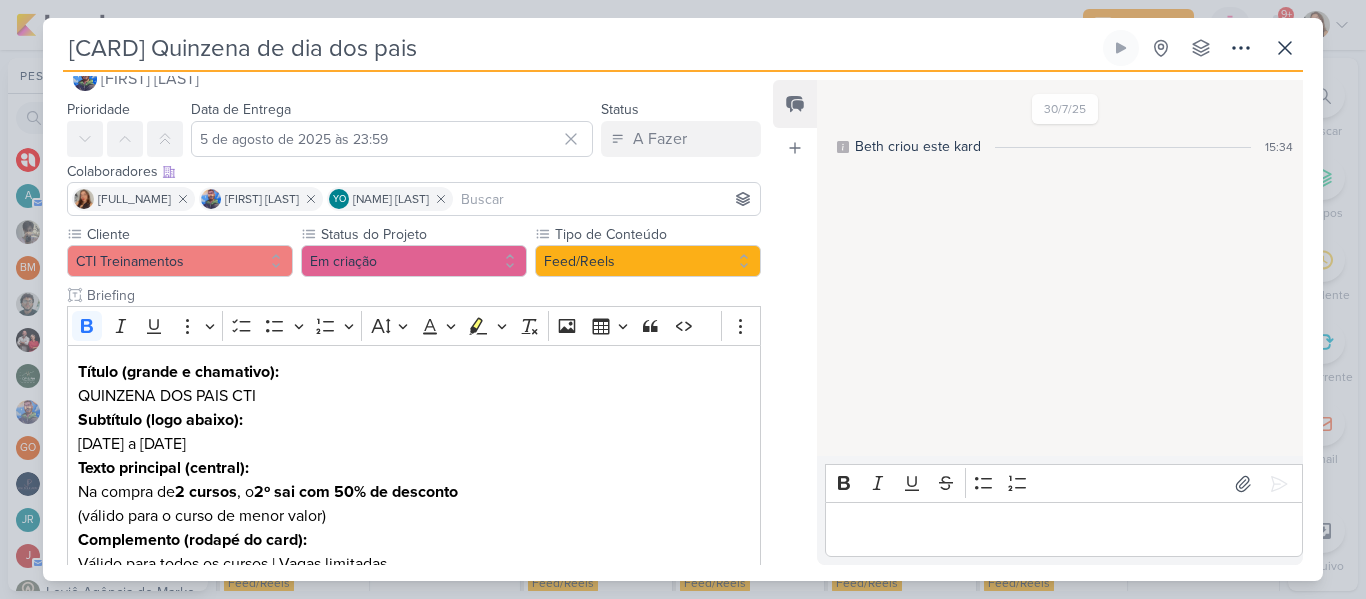 scroll, scrollTop: 27, scrollLeft: 0, axis: vertical 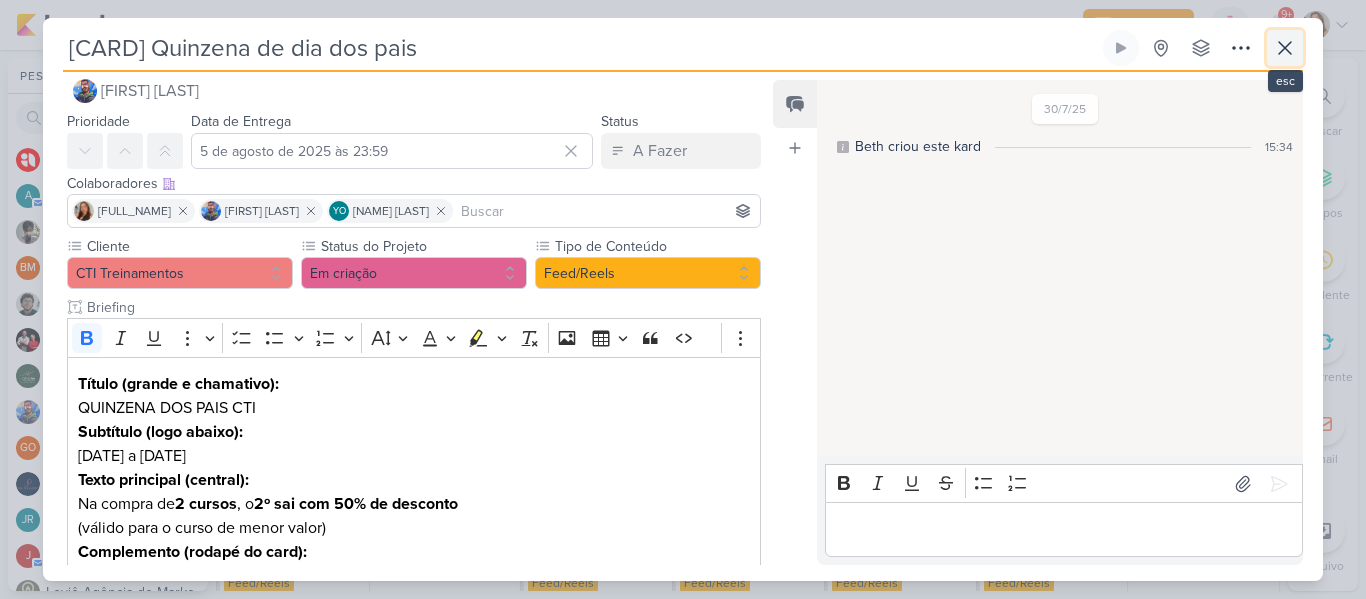 click 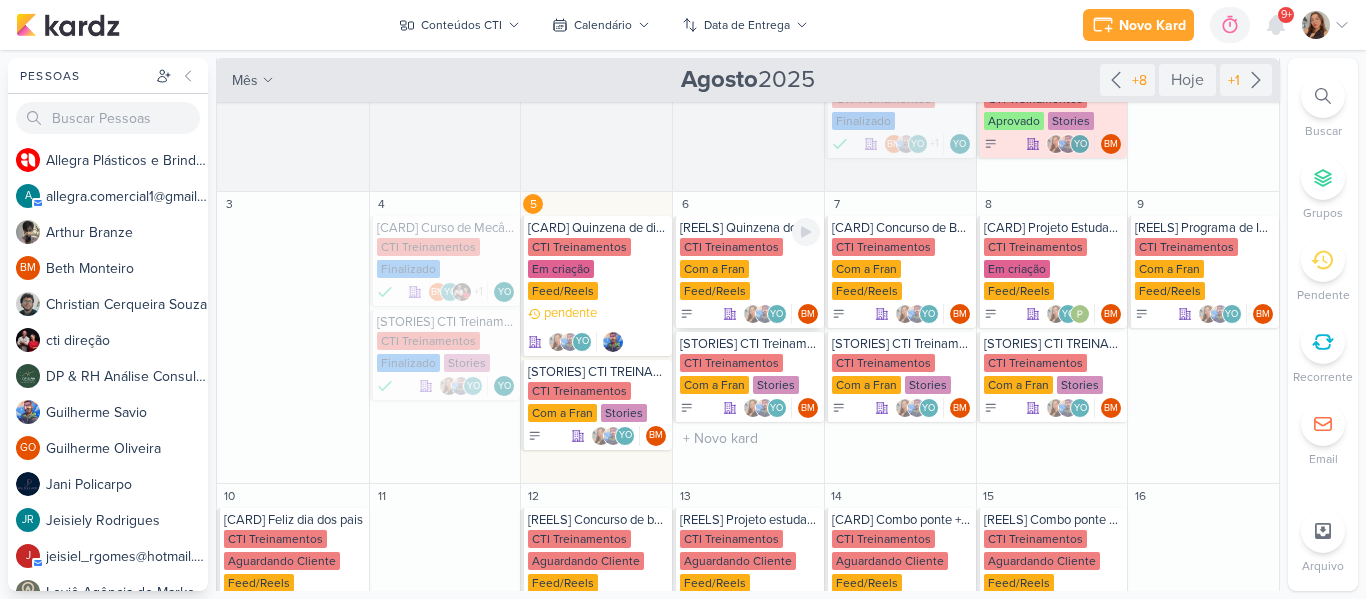 click on "[REELS] Quinzena dos pais" at bounding box center [750, 228] 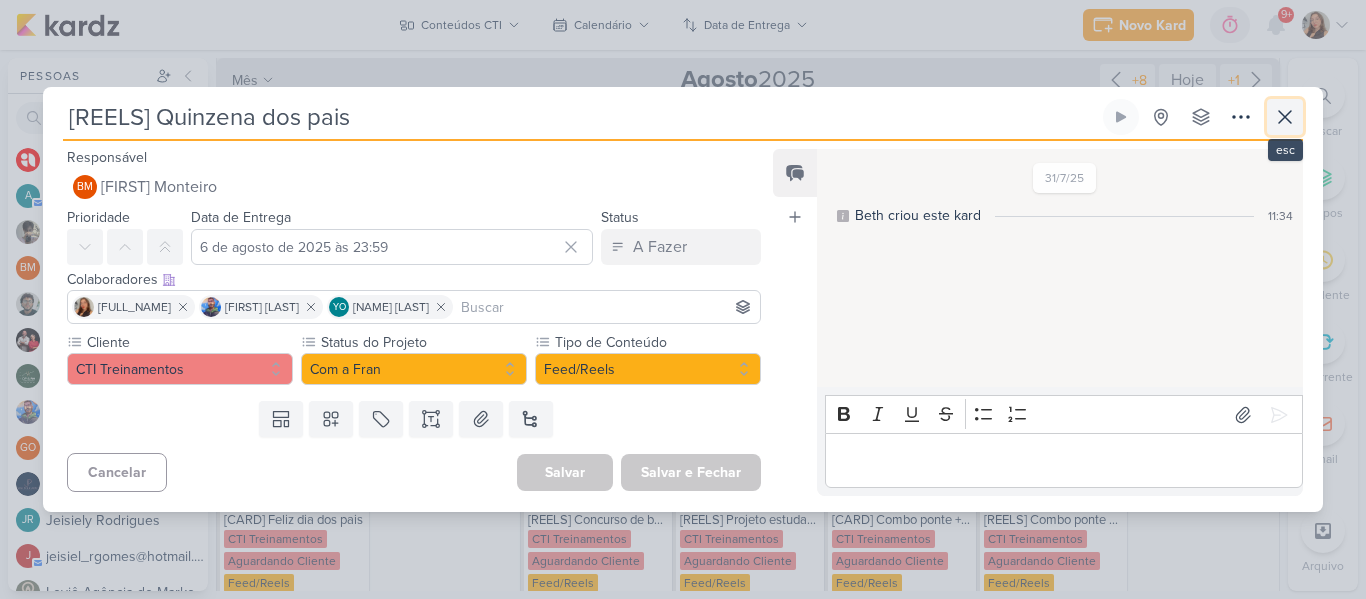 click at bounding box center (1285, 117) 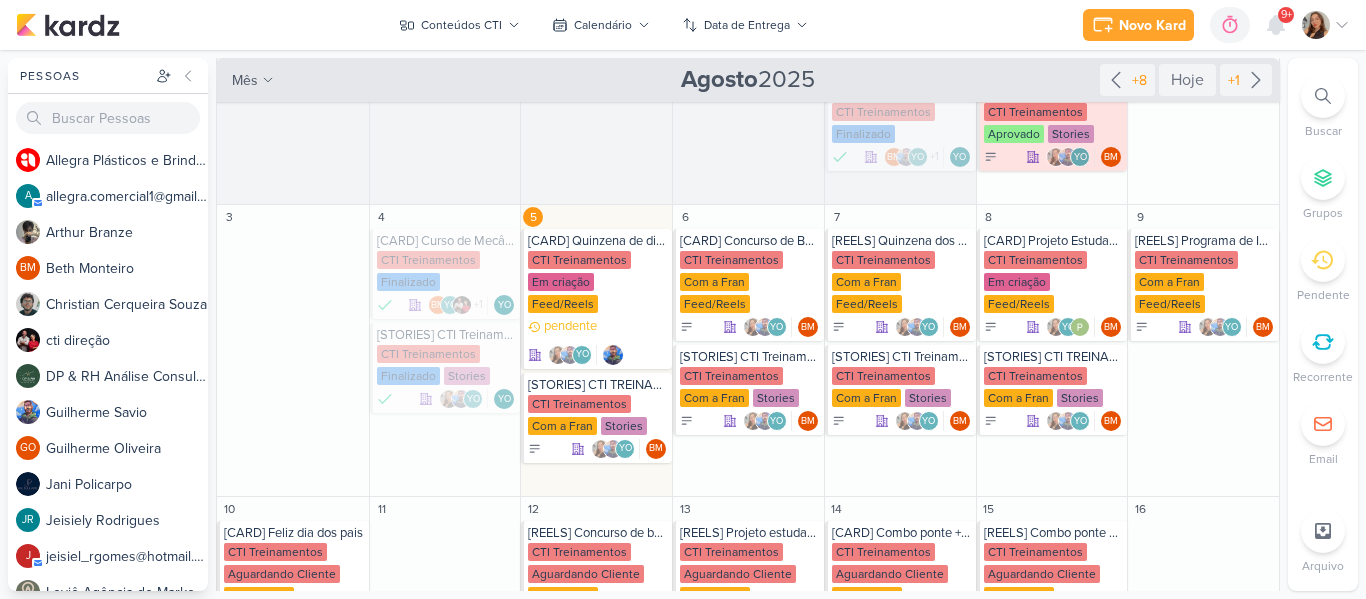 scroll, scrollTop: 141, scrollLeft: 0, axis: vertical 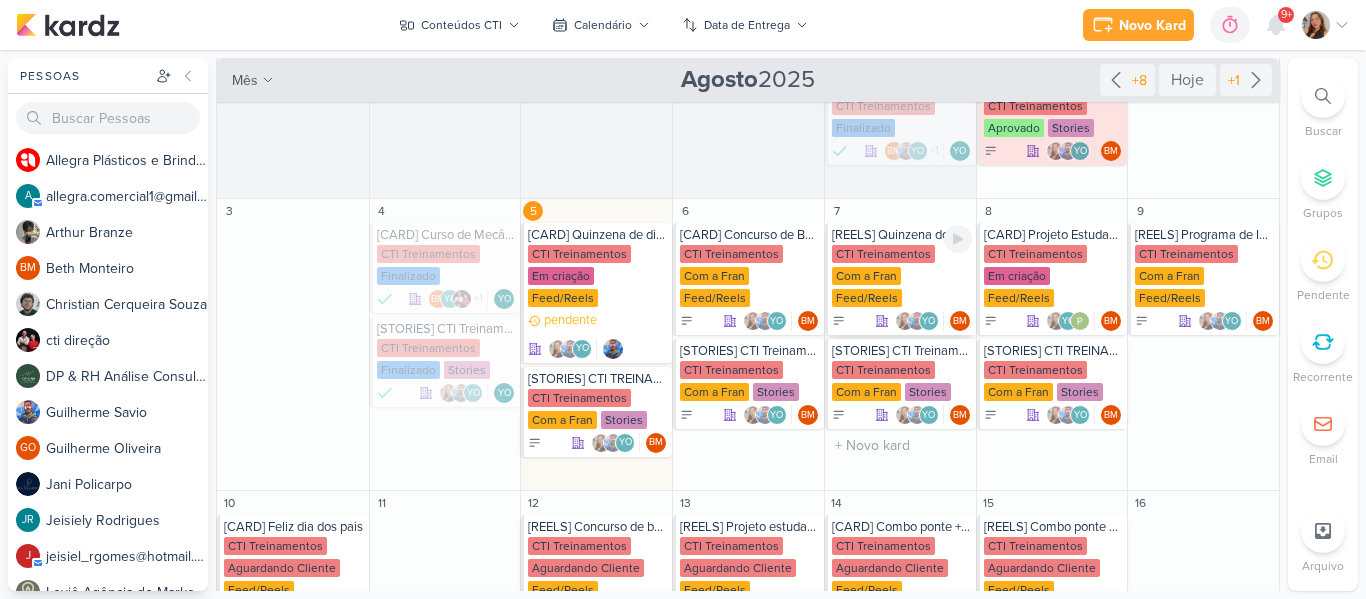 click on "CTI Treinamentos" at bounding box center (883, 254) 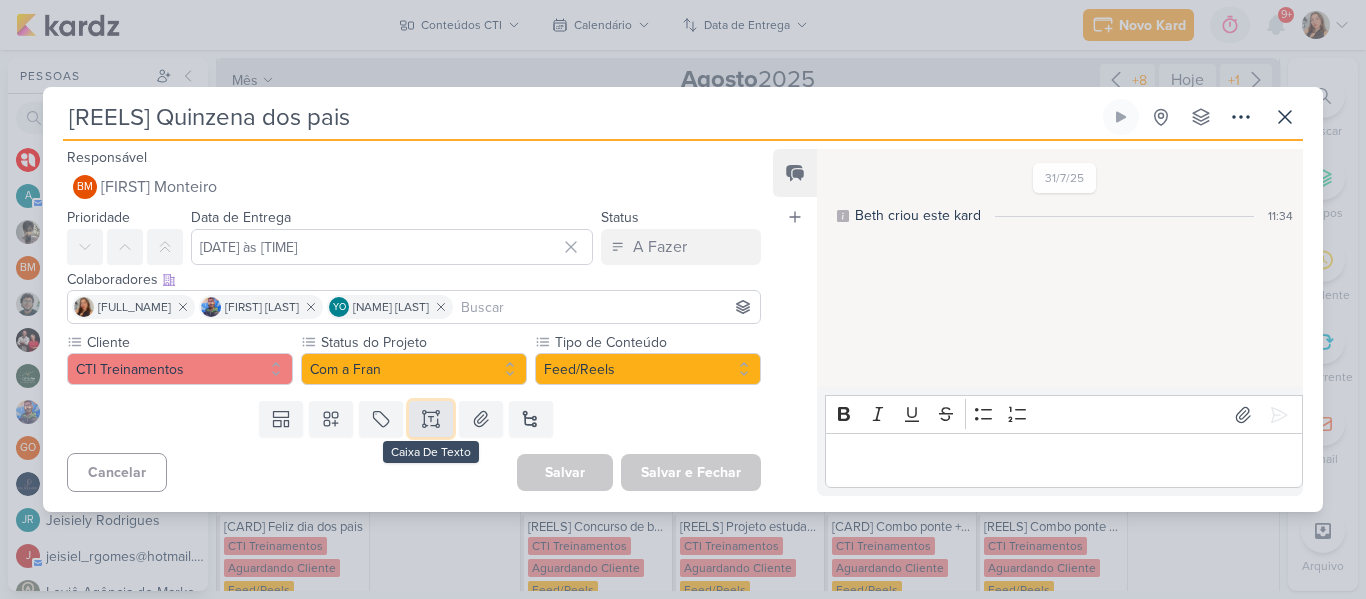 click 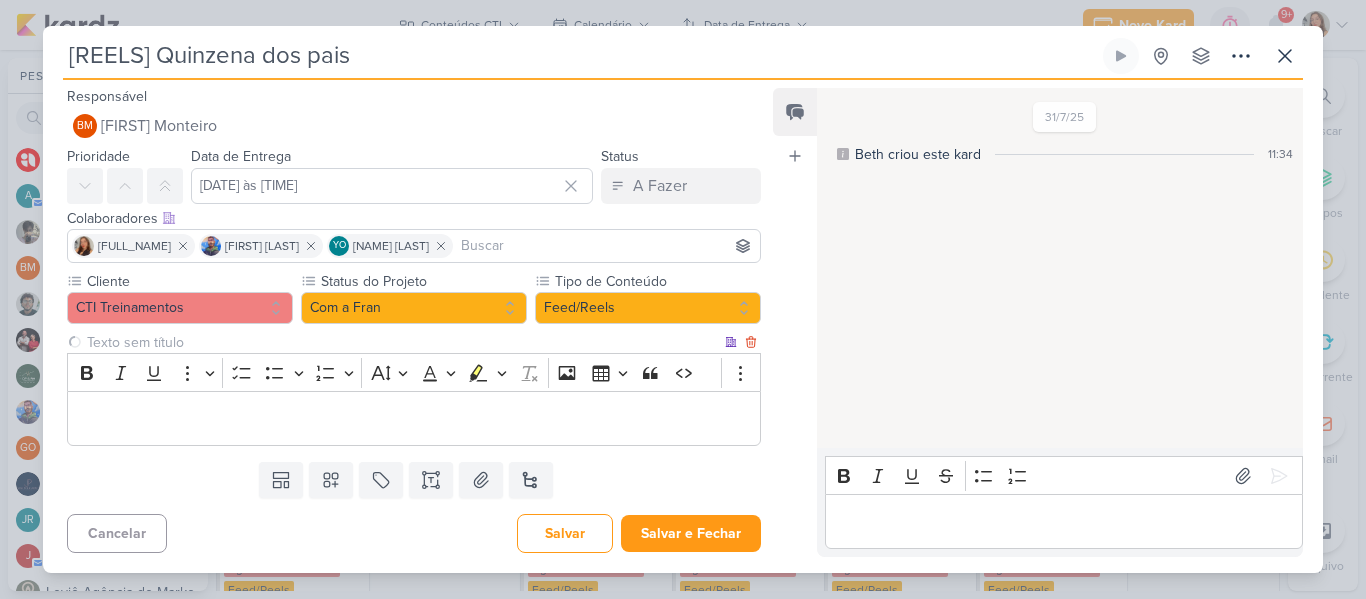 click at bounding box center (402, 342) 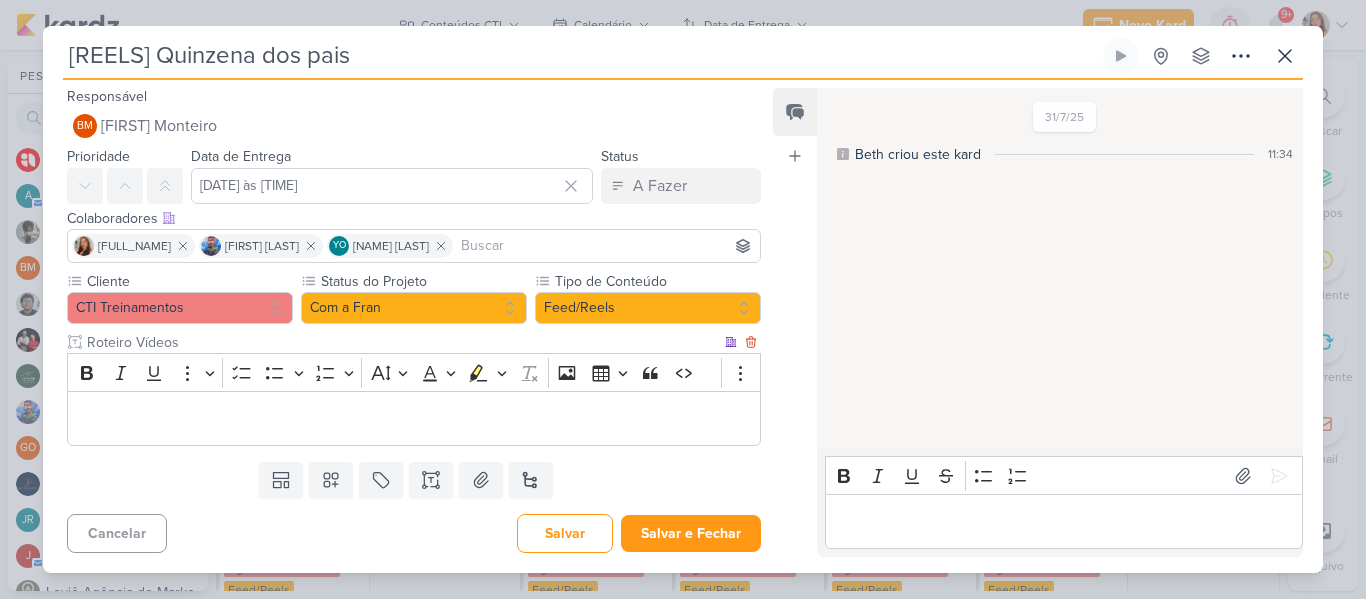 type on "Roteiro Vídeos" 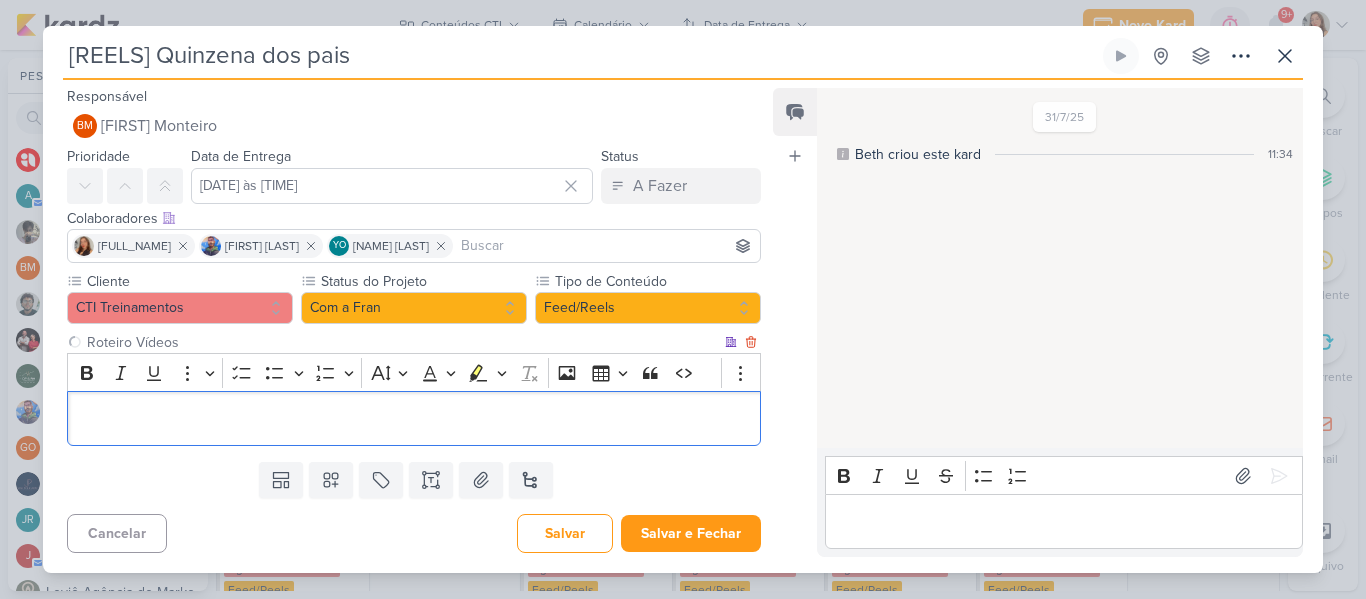 click at bounding box center [414, 419] 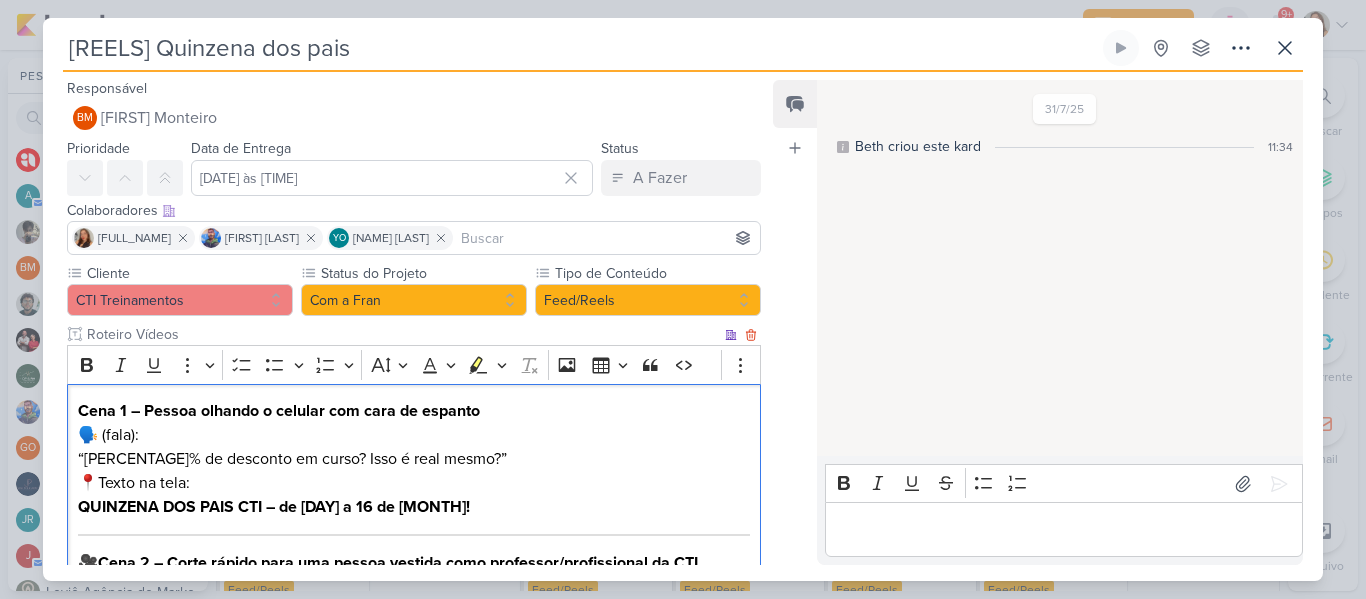 scroll, scrollTop: 608, scrollLeft: 0, axis: vertical 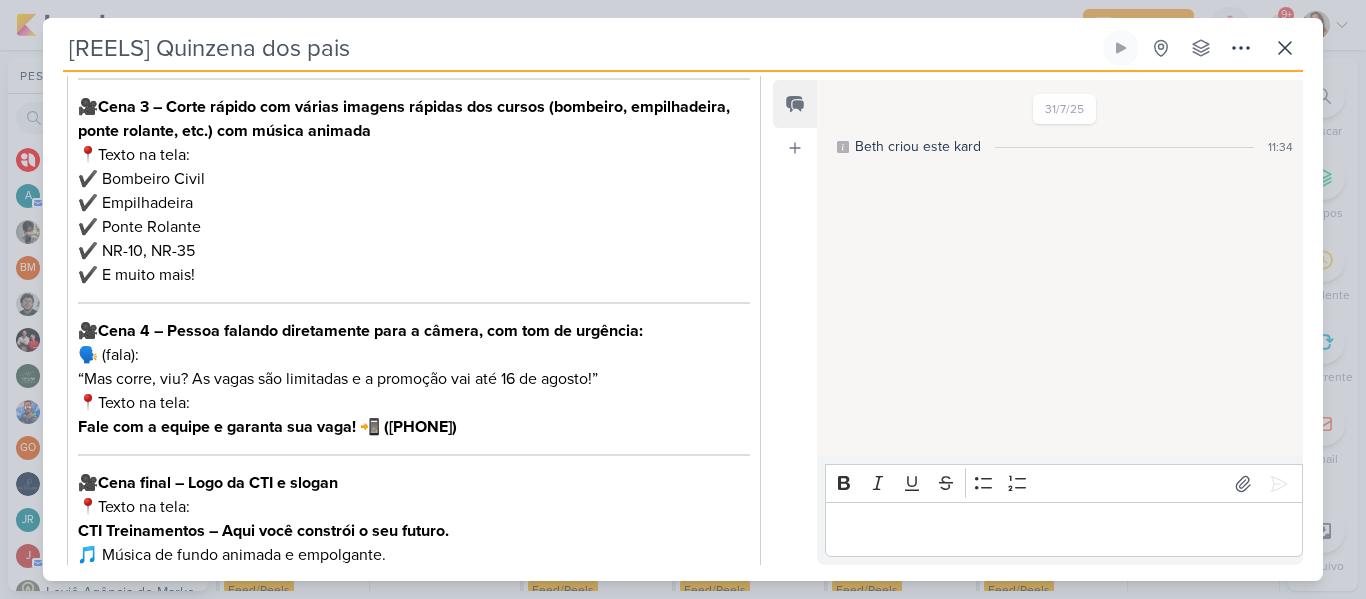 click on "Cliente
CTI Treinamentos
Status do Projeto" at bounding box center [406, 122] 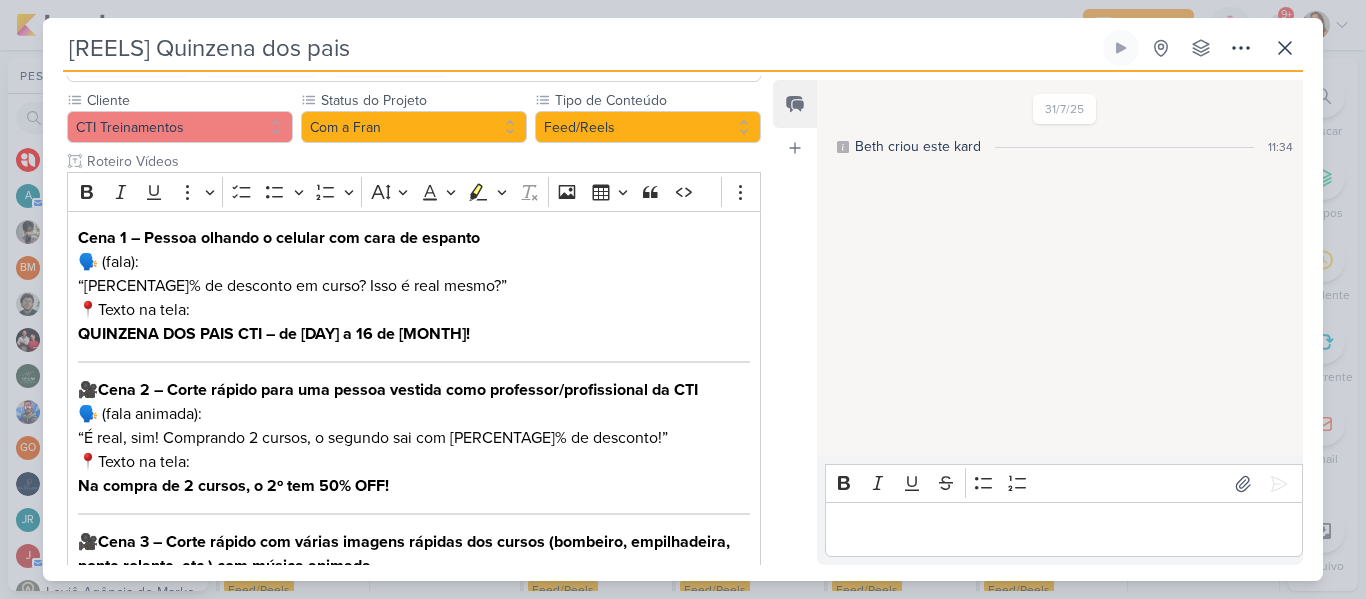 scroll, scrollTop: 181, scrollLeft: 0, axis: vertical 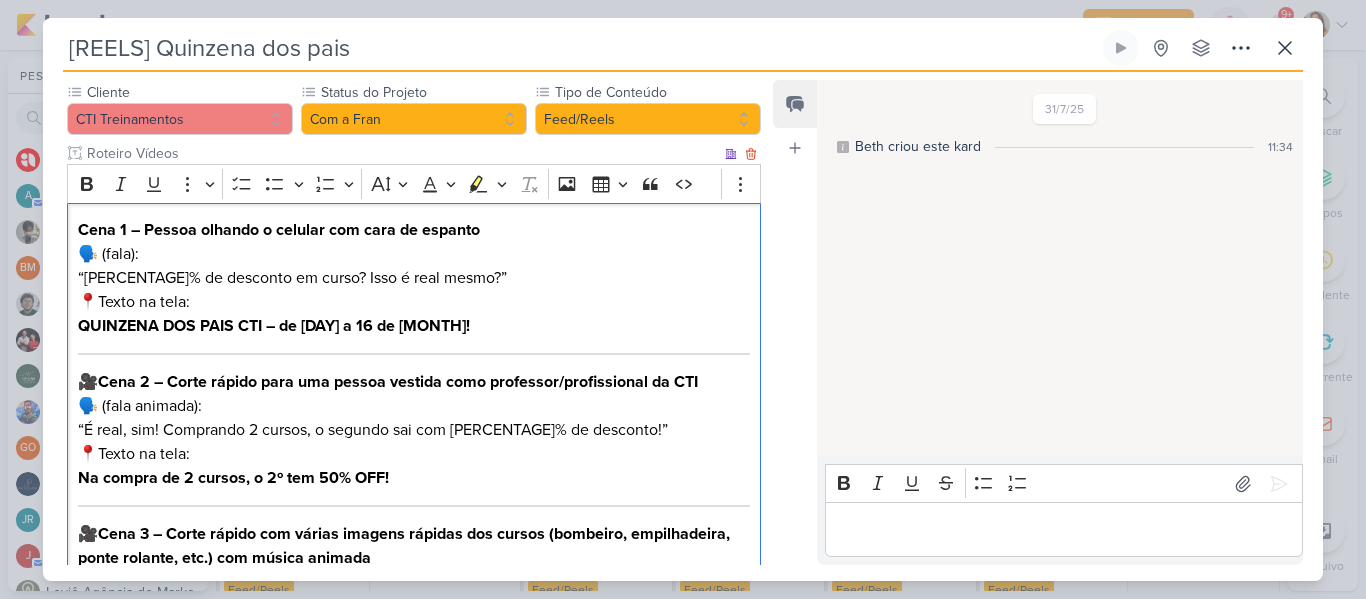 click on "Cena 1 – Pessoa olhando o celular com cara de espanto (fala): “50% de desconto em curso? Isso é real mesmo?!”" at bounding box center (414, 254) 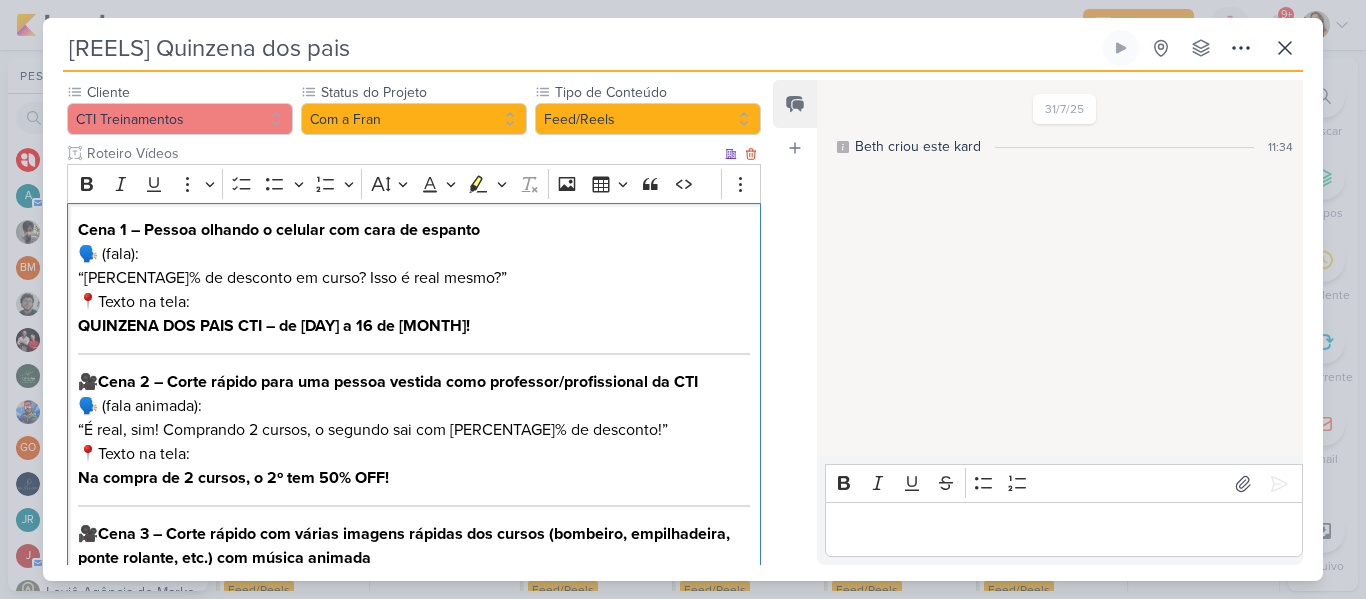 click on "Cena 1 – Pessoa olhando o celular com cara de espanto (fala): “50% de desconto em curso? Isso é real mesmo?!”" at bounding box center [414, 254] 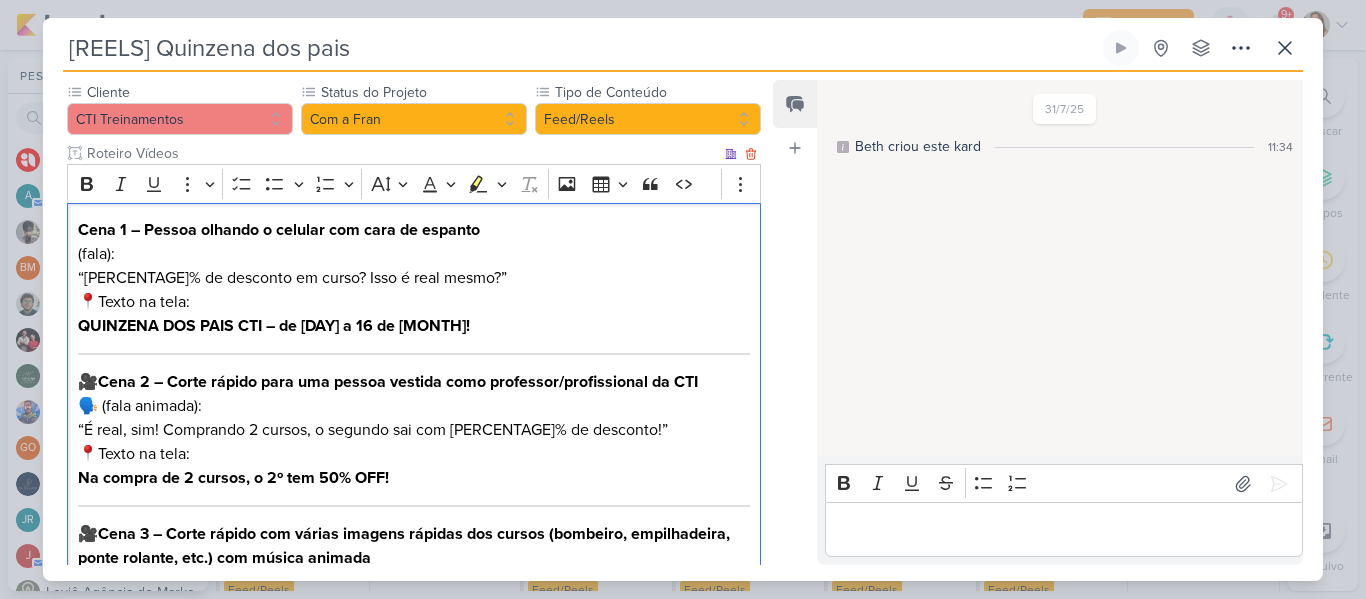 click on "(fala): “50% de desconto em curso? Isso é real mesmo?!”" at bounding box center (414, 266) 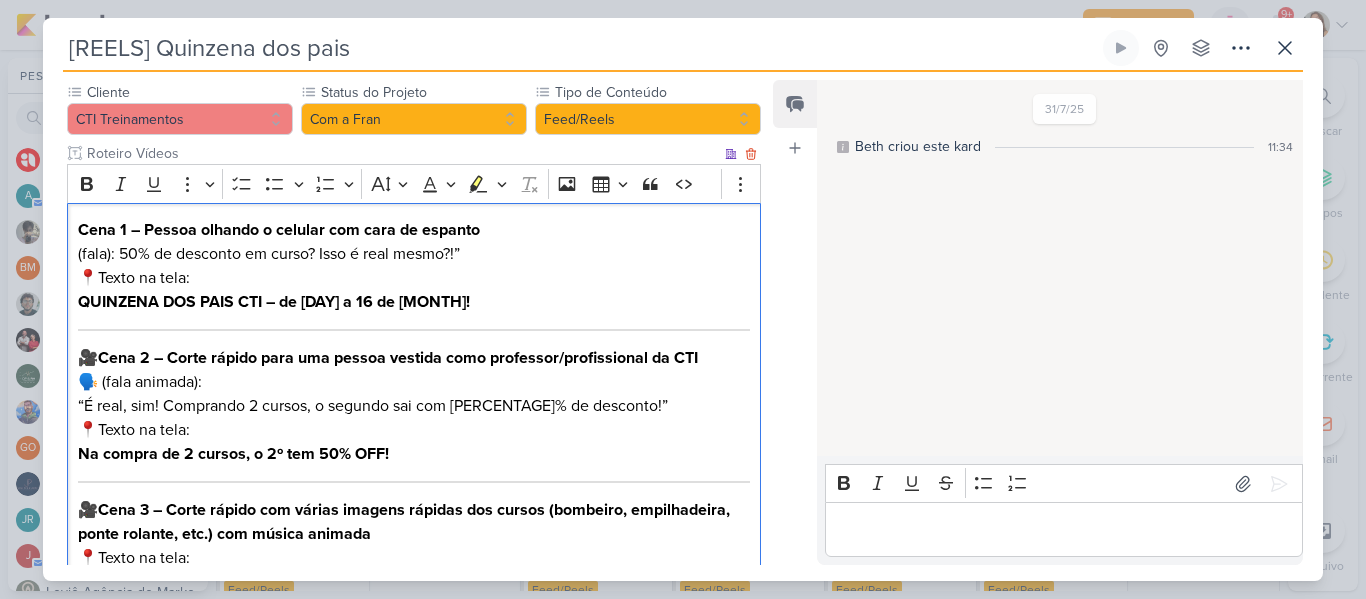 click on "📍Texto na tela: QUINZENA DOS PAIS CTI – de 02 a 16 de Agosto!" at bounding box center [414, 290] 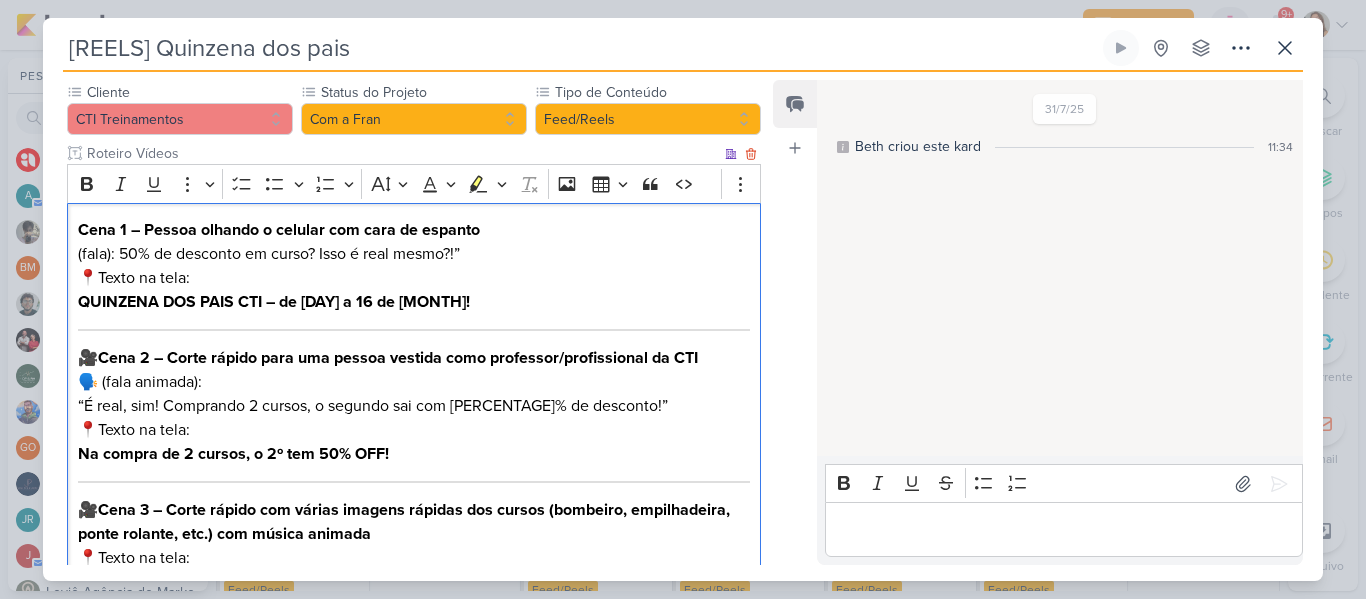 click on "(fala): 50% de desconto em curso? Isso é real mesmo?!”" at bounding box center (414, 254) 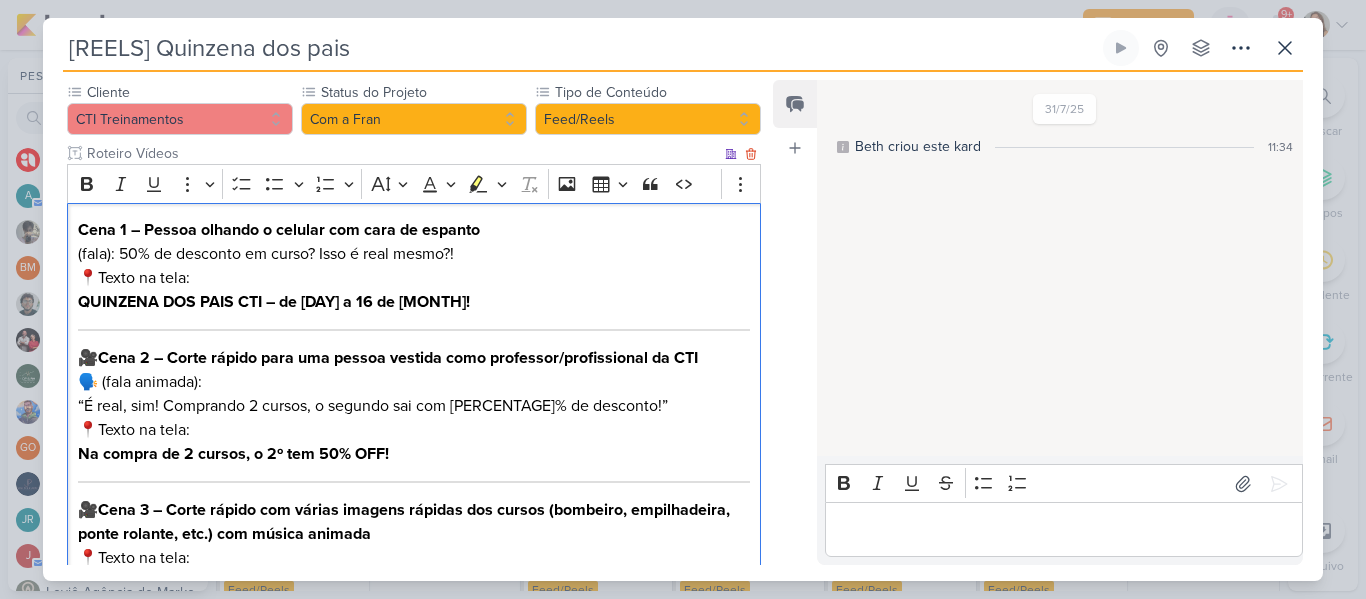 click on "📍Texto na tela: QUINZENA DOS PAIS CTI – de 02 a 16 de Agosto!" at bounding box center [414, 290] 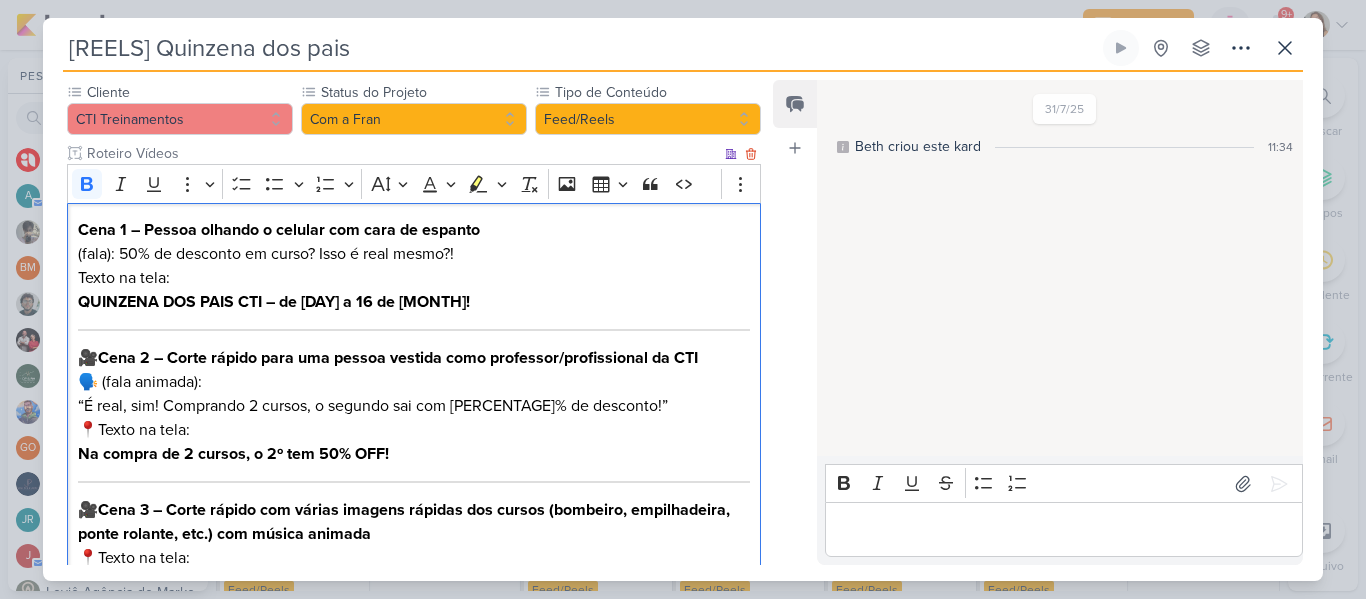 click on "Cena 2 – Corte rápido para uma pessoa vestida como professor/profissional da CTI" at bounding box center [398, 358] 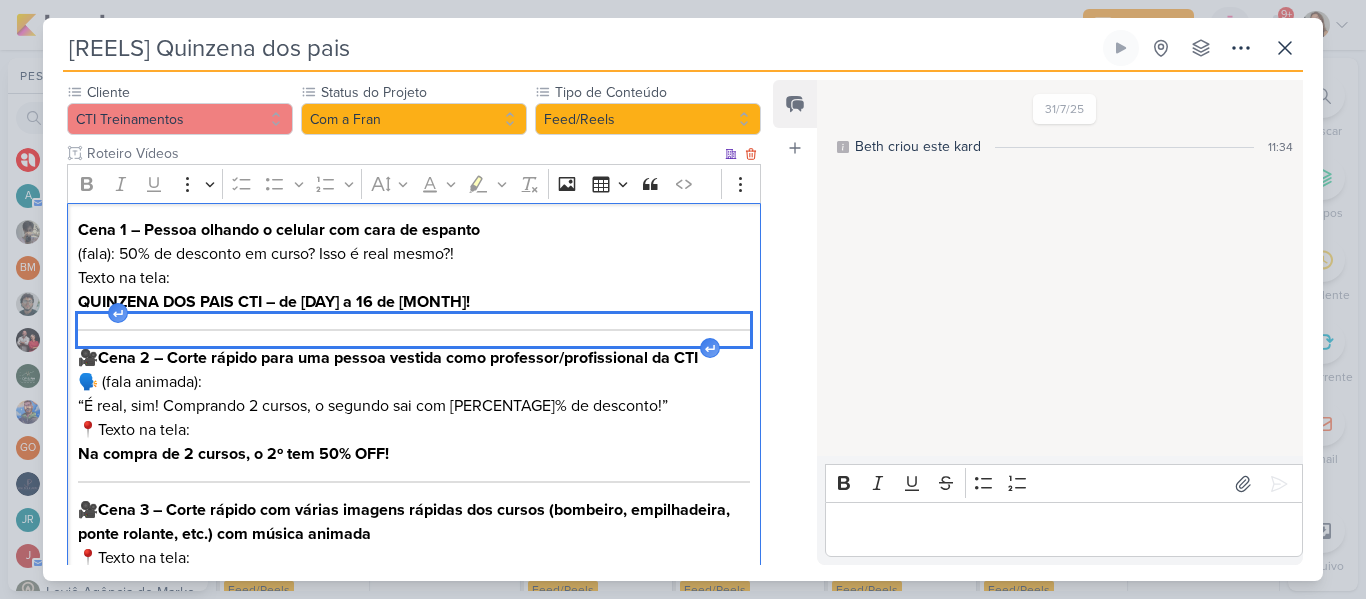 click at bounding box center (414, 330) 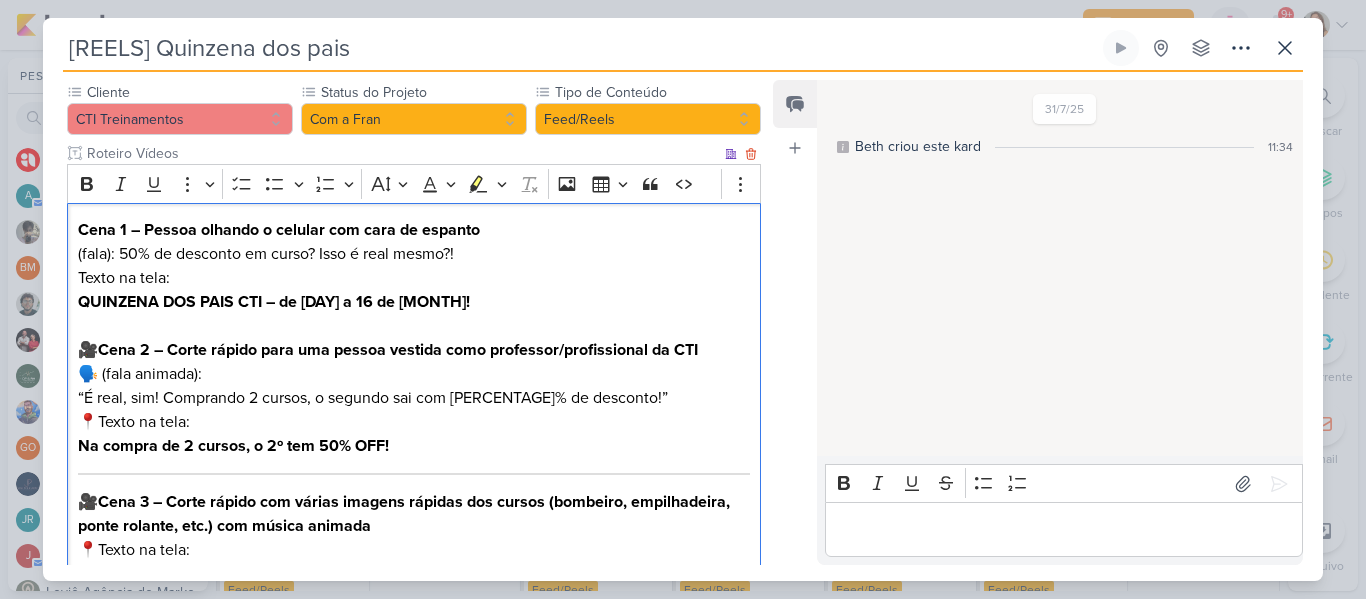 click on "Cena 2 – Corte rápido para uma pessoa vestida como professor/profissional da CTI" at bounding box center (398, 350) 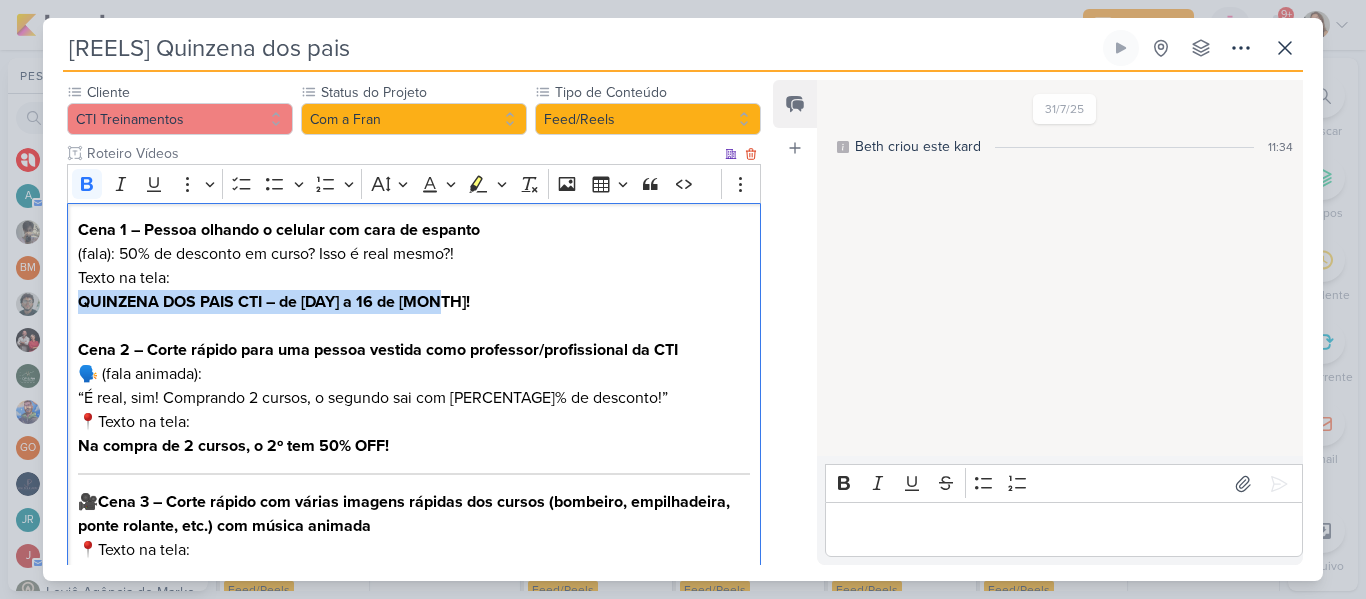 drag, startPoint x: 79, startPoint y: 301, endPoint x: 452, endPoint y: 312, distance: 373.16217 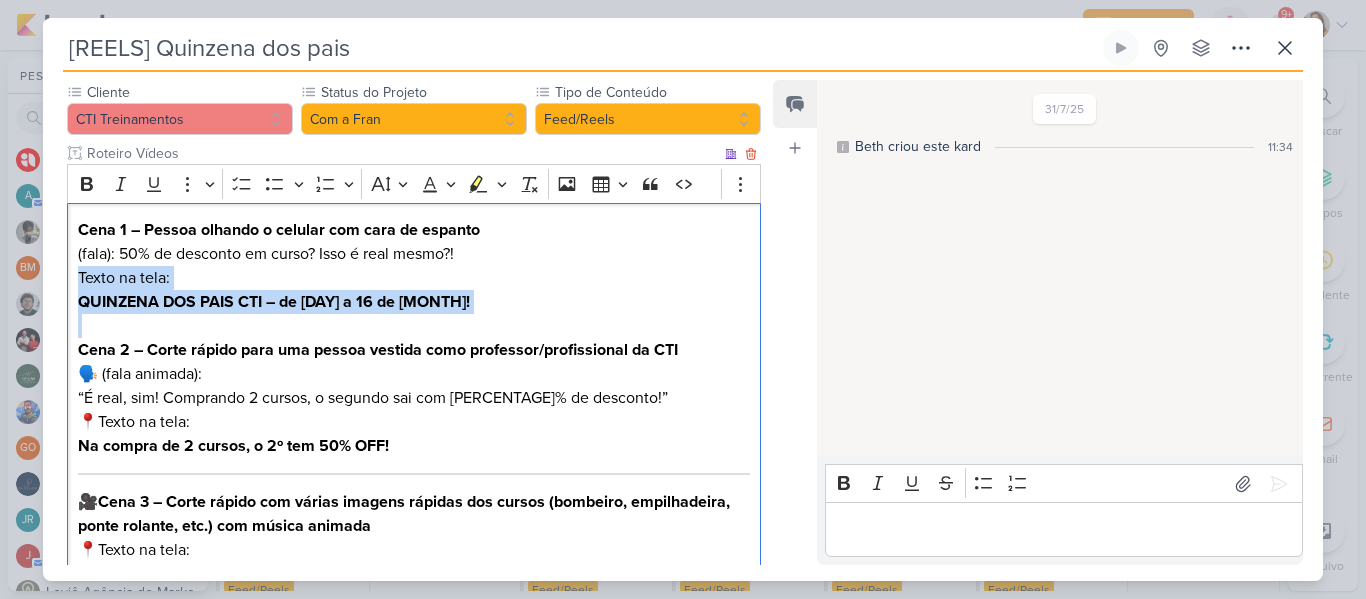 drag, startPoint x: 81, startPoint y: 274, endPoint x: 247, endPoint y: 326, distance: 173.95401 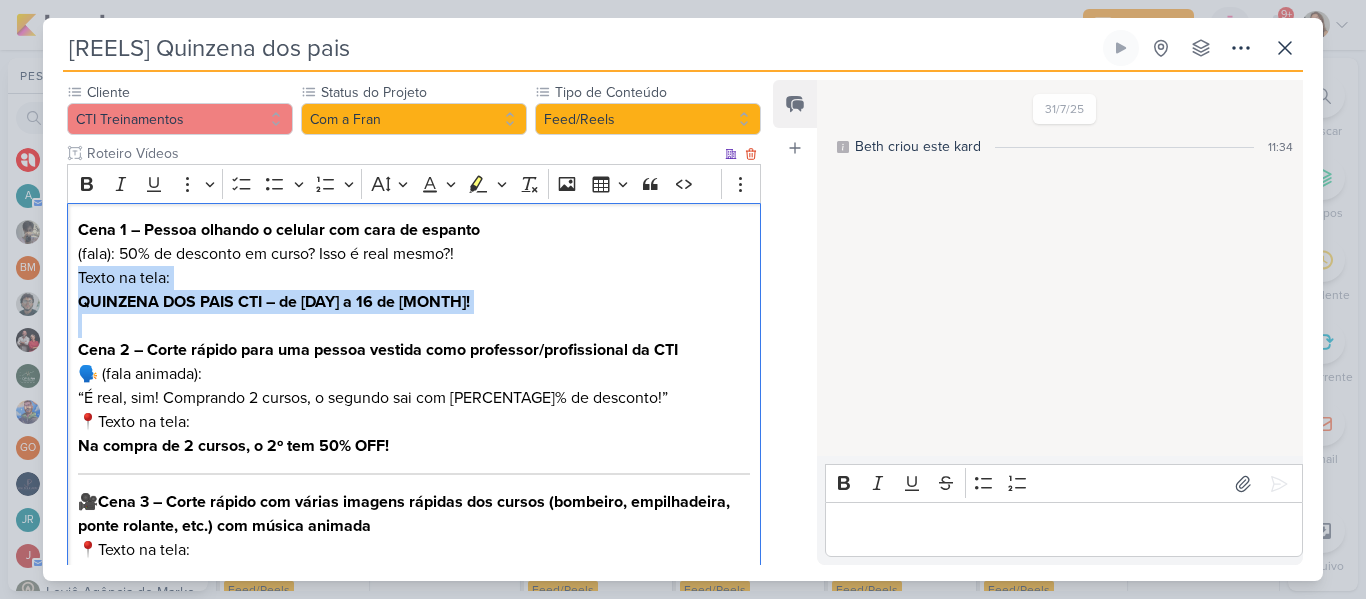 click on "Cena 1 – Pessoa olhando o celular com cara de espanto  (fala): 50% de desconto em curso? Isso é real mesmo?! Texto na tela: QUINZENA DOS PAIS CTI – de 02 a 16 de Agosto! Cena 2 – Corte rápido para uma pessoa vestida como professor/profissional da CTI 🗣️ (fala animada): “É real, sim! Comprando 2 cursos, o segundo sai com 50% de desconto!” 📍Texto na tela: Na compra de 2 cursos, o 2º tem 50% OFF! 🎥  Cena 3 – Corte rápido com várias imagens rápidas dos cursos (bombeiro, empilhadeira, ponte rolante, etc.) com música animada 📍Texto na tela (em destaque): ✔️ Bombeiro Civil ✔️ Empilhadeira ✔️ Ponte Rolante ✔️ NR-10, NR-35 ✔️ E muito mais! 🎥  Cena 4 – Pessoa falando diretamente para a câmera, com tom de urgência: 🗣️ (fala): “Mas corre, viu? As vagas são limitadas e a promoção vai até 16 de agosto!” 📍Texto na tela: Fale com a equipe e garanta sua vaga! 📲 ([PHONE]) 🎥  Cena final – Logo da CTI e slogan 📍Texto na tela:" at bounding box center (414, 590) 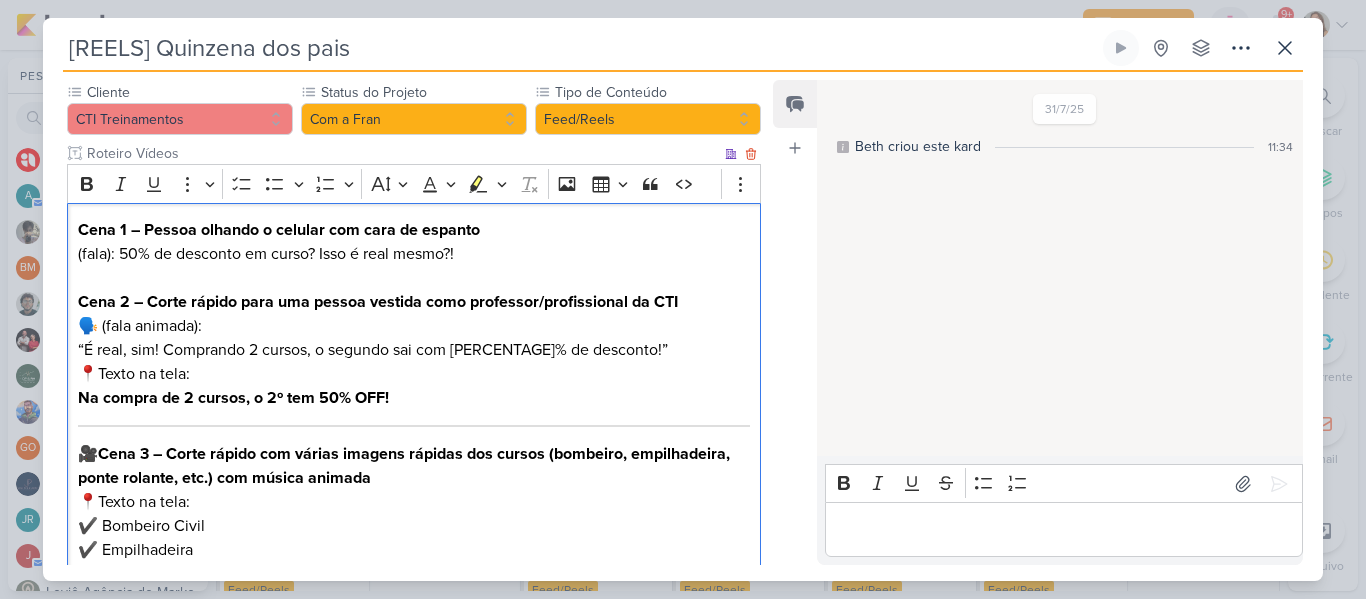 click on "Cena 2 – Corte rápido para uma pessoa vestida como professor/profissional da CTI 🗣️ (fala animada): “É real, sim! Comprando 2 cursos, o segundo sai com 50% de desconto!”" at bounding box center [414, 326] 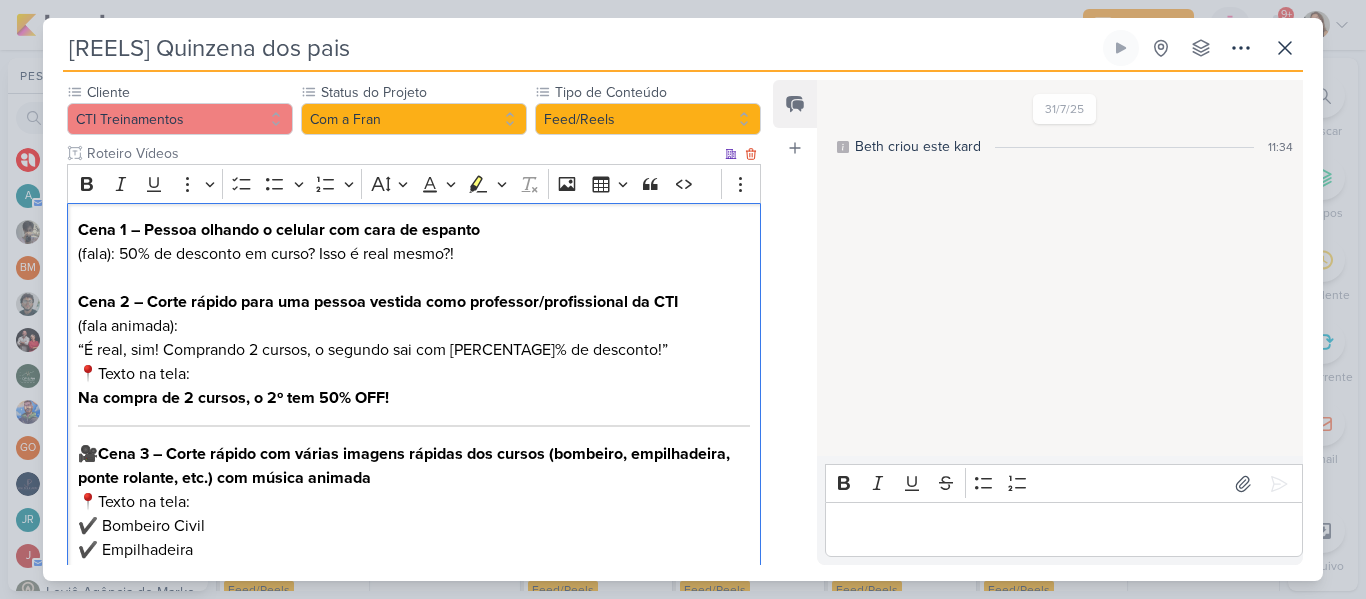 click on "Cena 2 – Corte rápido para uma pessoa vestida como professor/profissional da CTI (fala animada): “É real, sim! Comprando 2 cursos, o segundo sai com 50% de desconto!”" at bounding box center (414, 326) 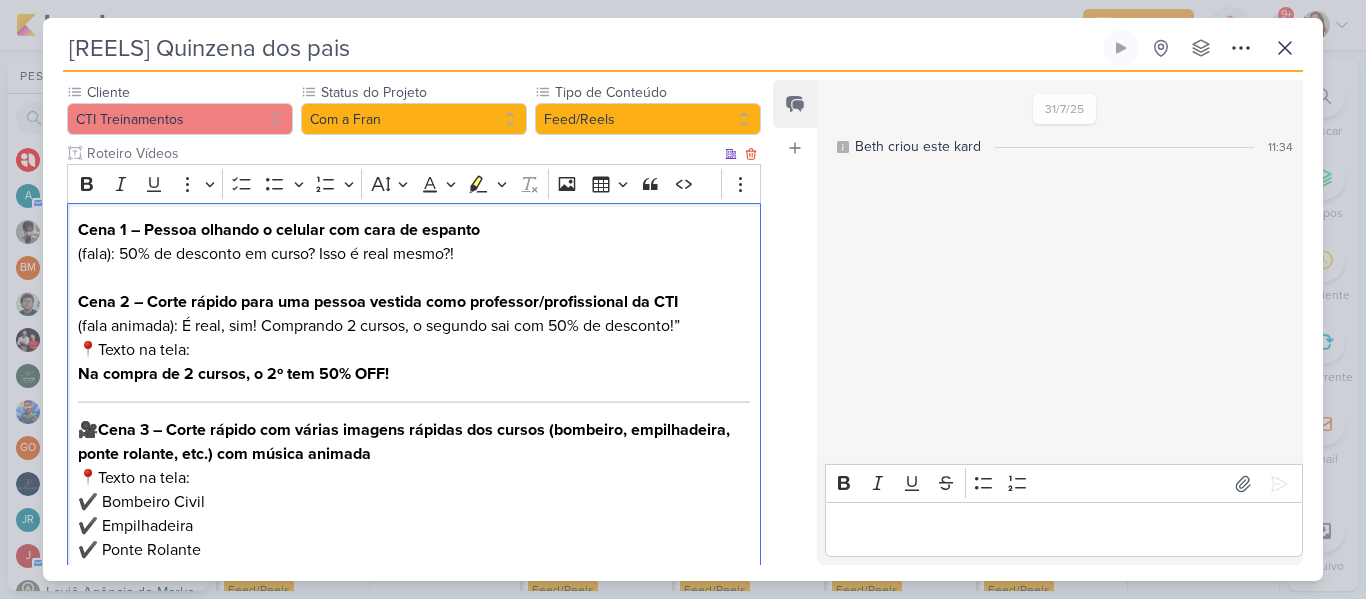 click on "Cena 2 – Corte rápido para uma pessoa vestida como professor/profissional da CTI (fala animada): É real, sim! Comprando 2 cursos, o segundo sai com 50% de desconto!”" at bounding box center [414, 314] 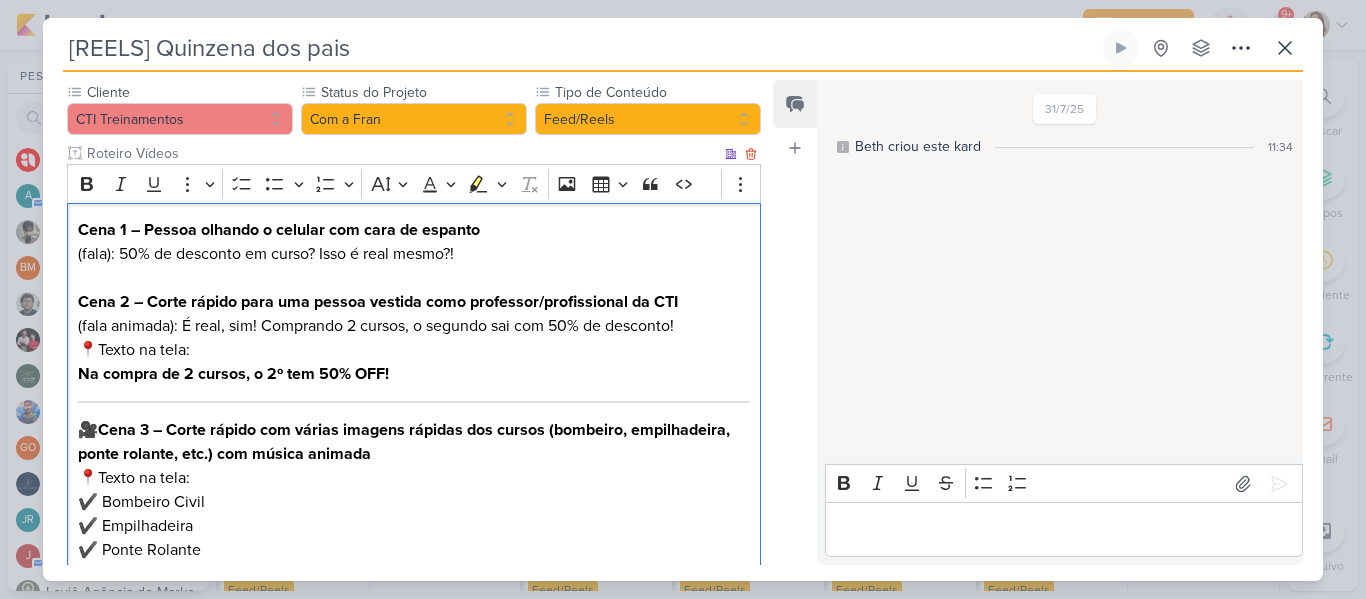 click on "📍Texto na tela: Na compra de 2 cursos, o 2º tem 50% OFF!" at bounding box center [414, 362] 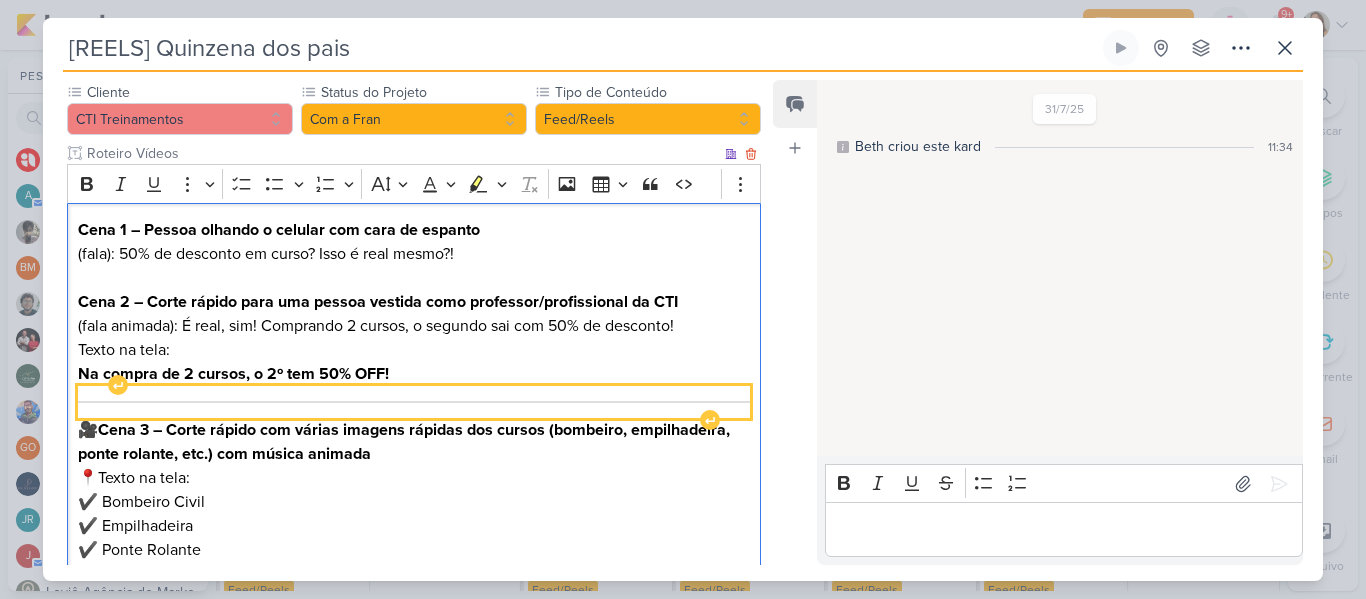 click at bounding box center [414, 402] 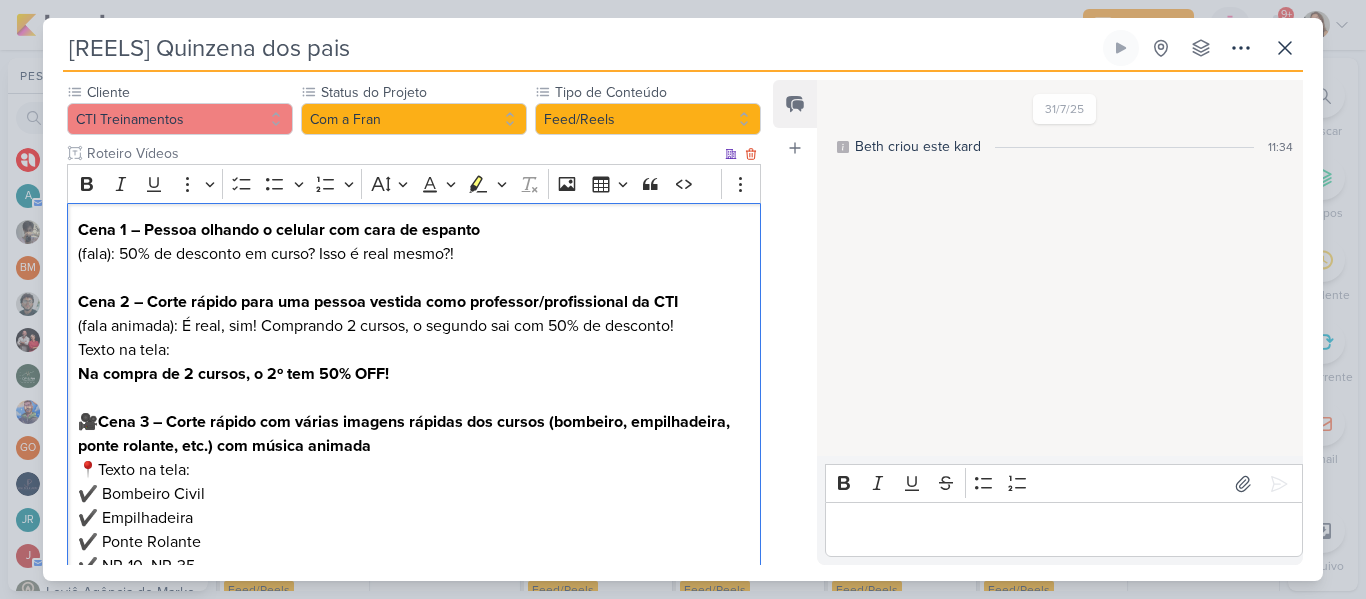 click on "🎥  Cena 3 – Corte rápido com várias imagens rápidas dos cursos (bombeiro, empilhadeira, ponte rolante, etc.) com música animada 📍Texto na tela (em destaque): ✔️ Bombeiro Civil ✔️ Empilhadeira ✔️ Ponte Rolante ✔️ NR-10, NR-35 ✔️ E muito mais!" at bounding box center [414, 506] 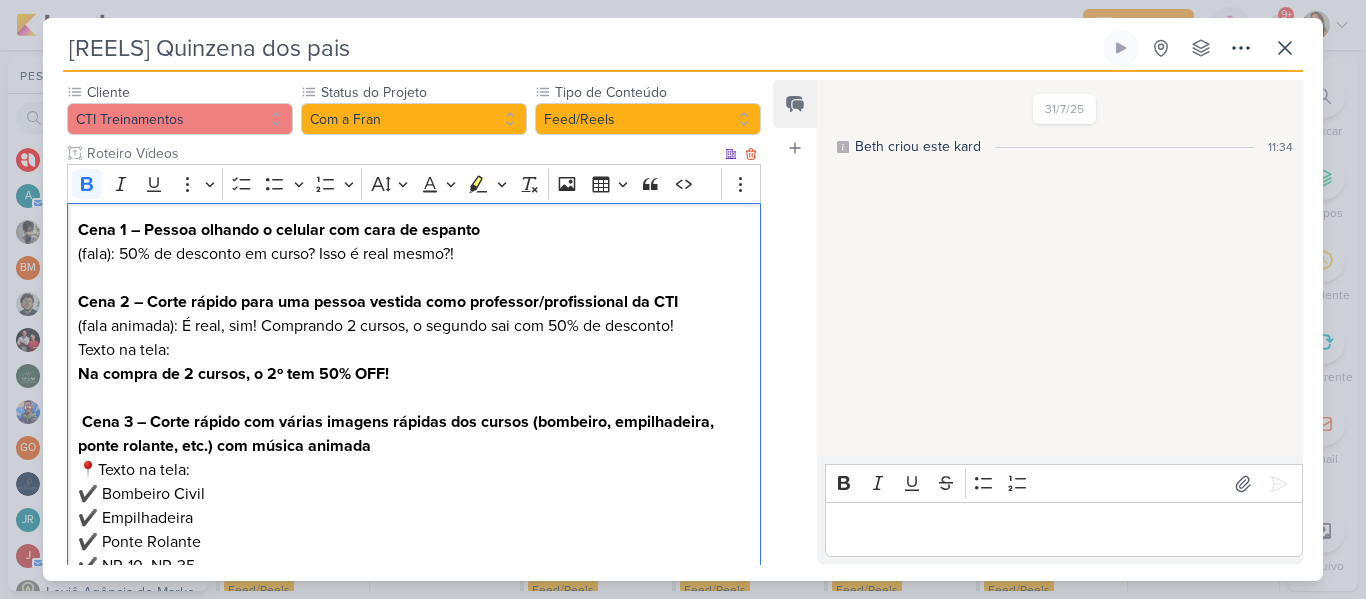 click on "Na compra de 2 cursos, o 2º tem 50% OFF!" at bounding box center [233, 374] 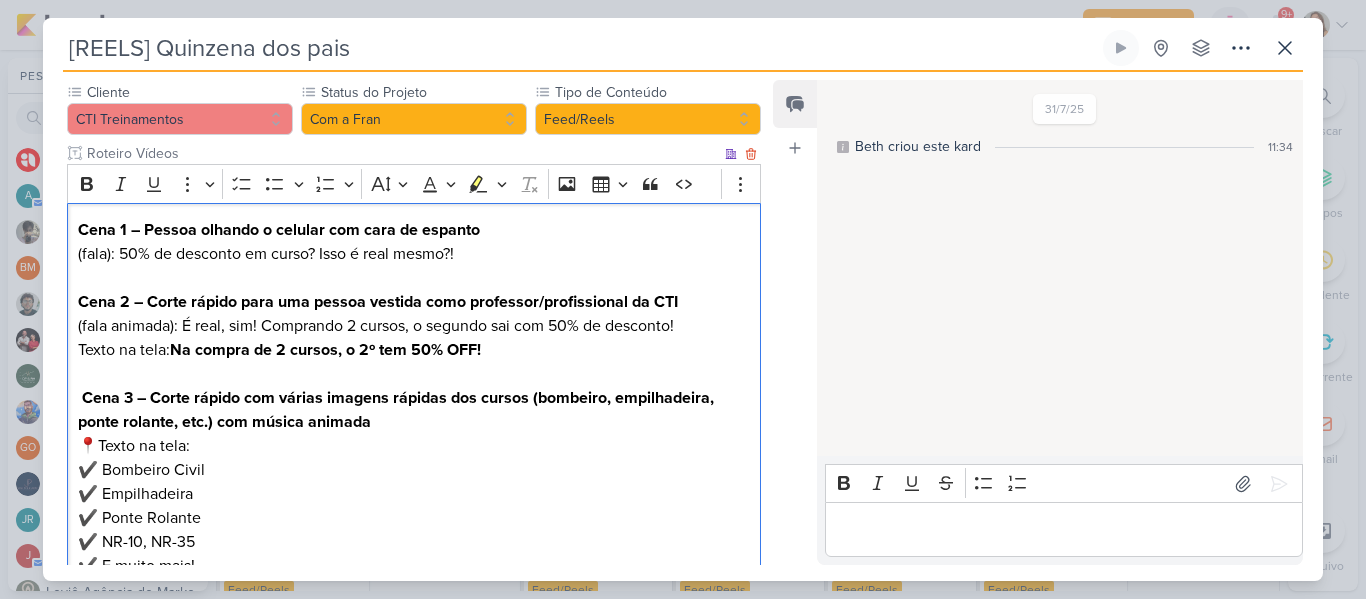 click on "Cena 3 – Corte rápido com várias imagens rápidas dos cursos (bombeiro, empilhadeira, ponte rolante, etc.) com música animada" at bounding box center [396, 410] 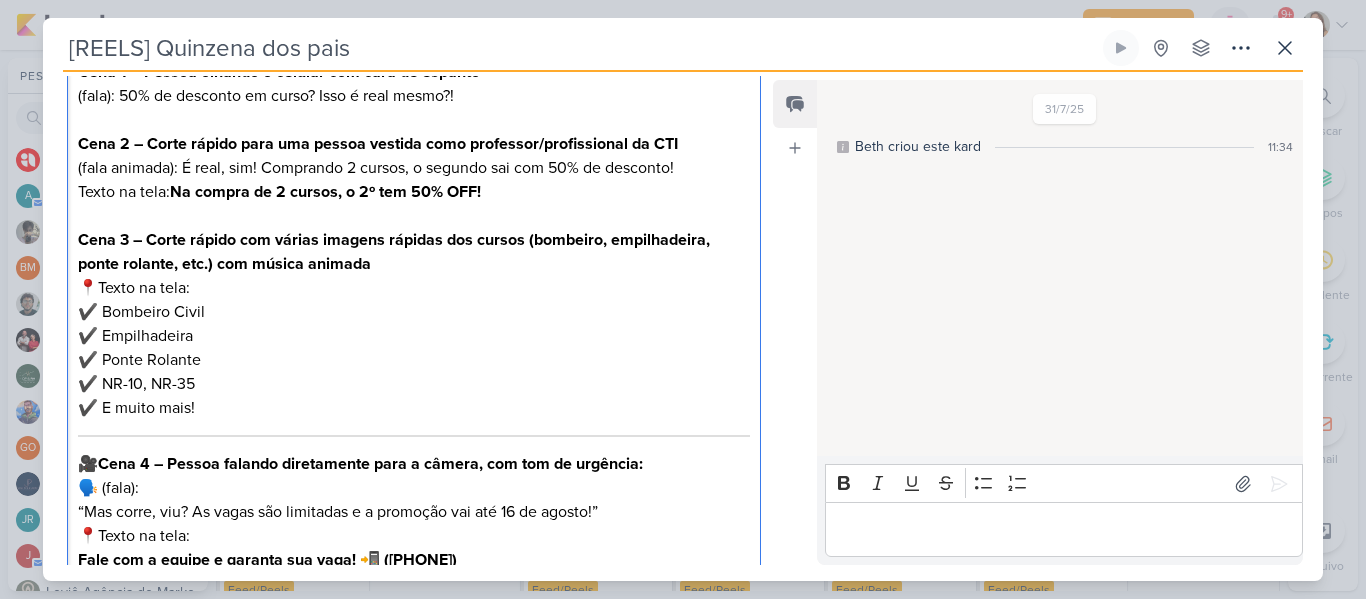 scroll, scrollTop: 350, scrollLeft: 0, axis: vertical 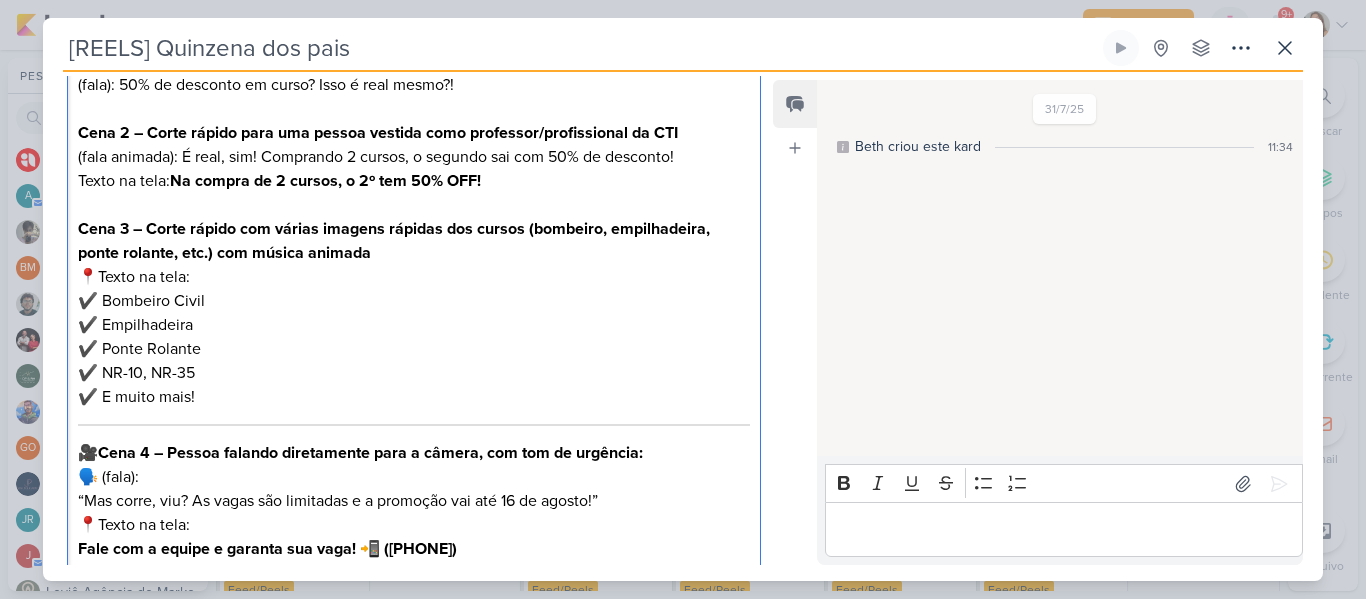 click on "Cena 3 – Corte rápido com várias imagens rápidas dos cursos (bombeiro, empilhadeira, ponte rolante, etc.) com música animada" at bounding box center (394, 241) 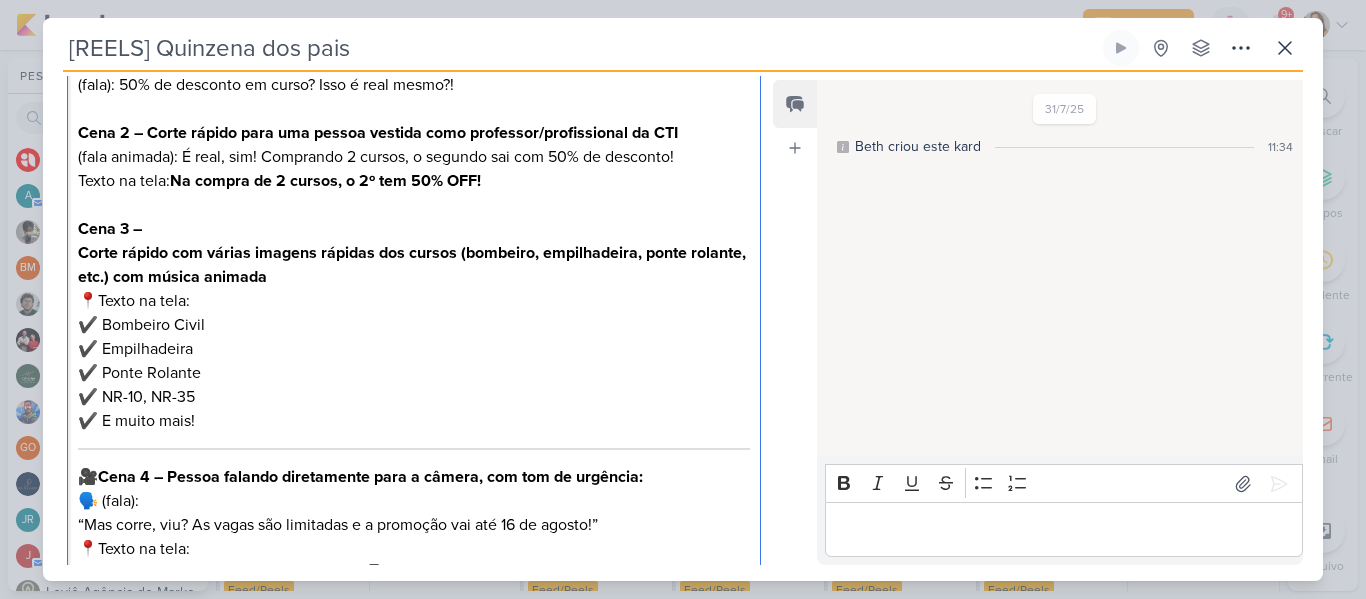 click on "Cena 3 –" at bounding box center [414, 229] 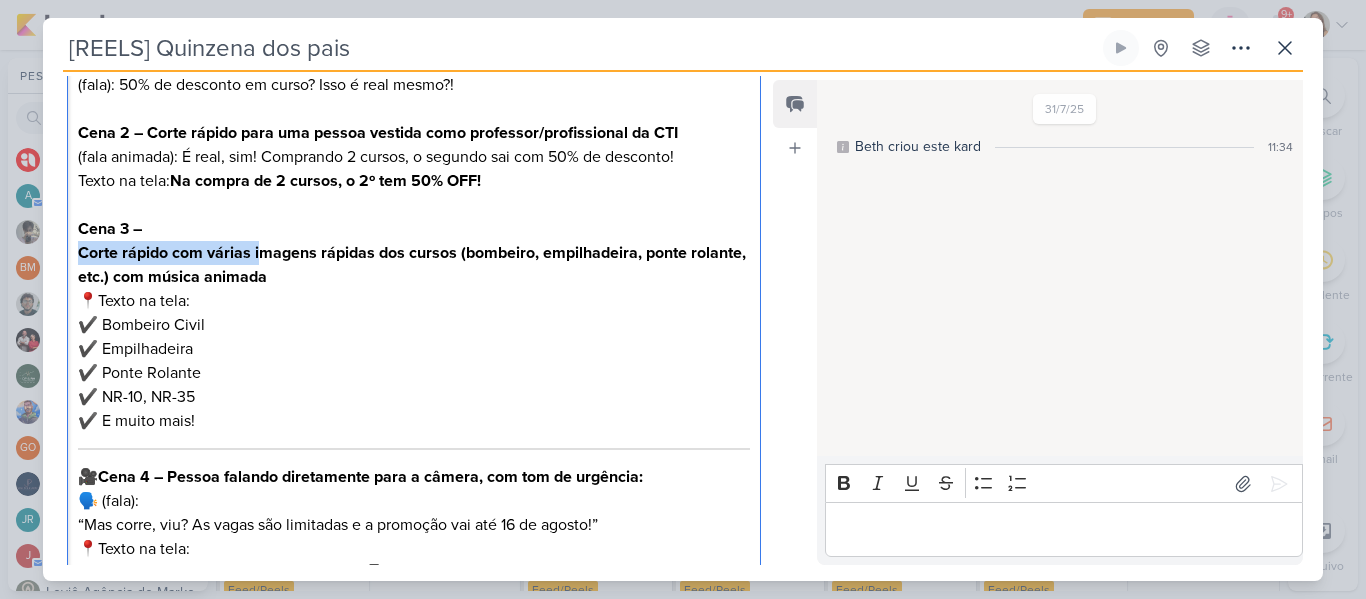 drag, startPoint x: 260, startPoint y: 250, endPoint x: 78, endPoint y: 253, distance: 182.02472 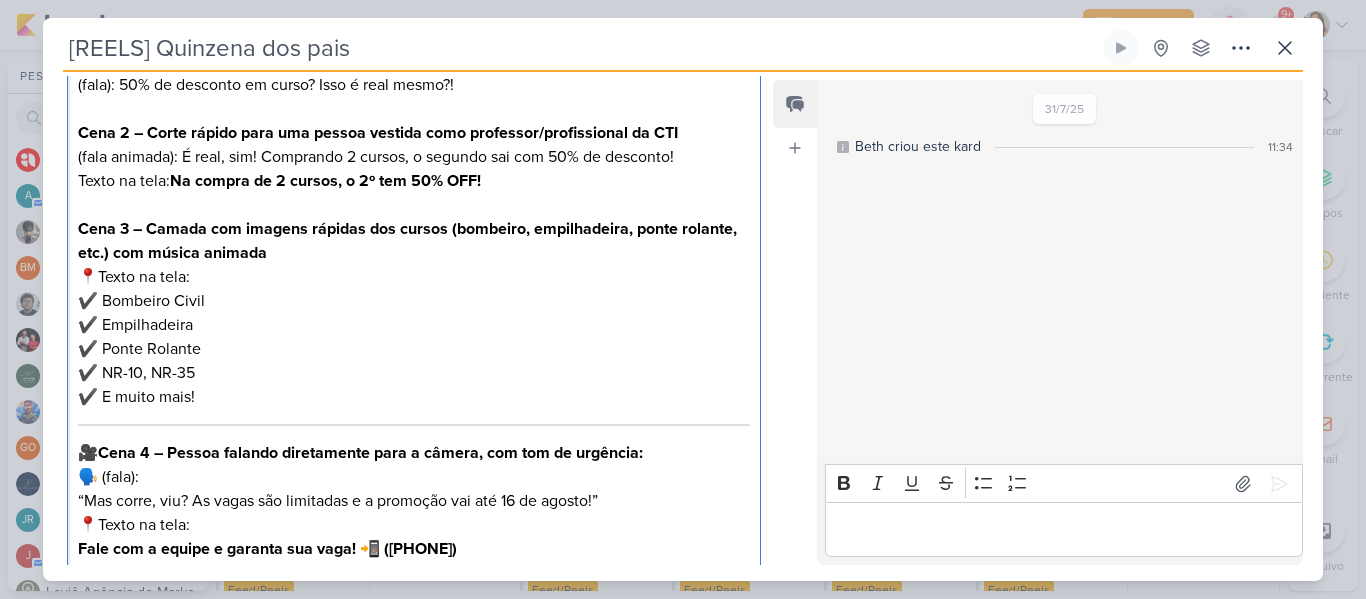 click on "Cena 3 – Camada com imagens rápidas dos cursos (bombeiro, empilhadeira, ponte rolante, etc.) com música animada" at bounding box center (407, 241) 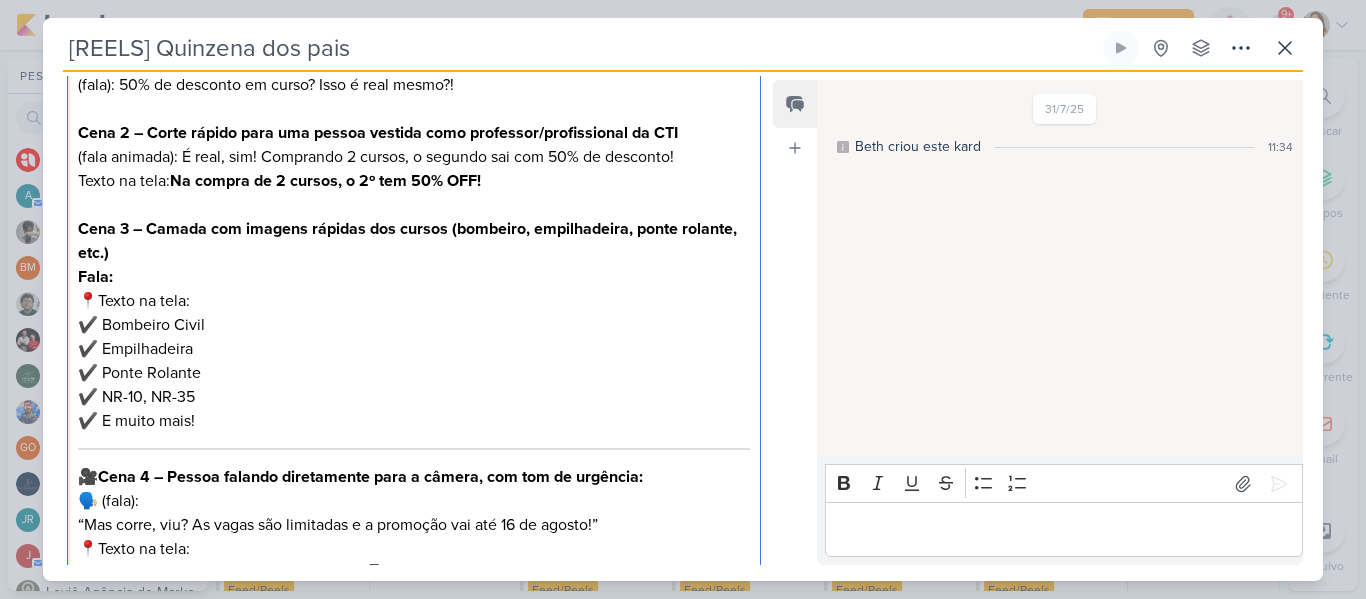 click on "Na compra de 2 cursos, o 2º tem 50% OFF!" at bounding box center (325, 181) 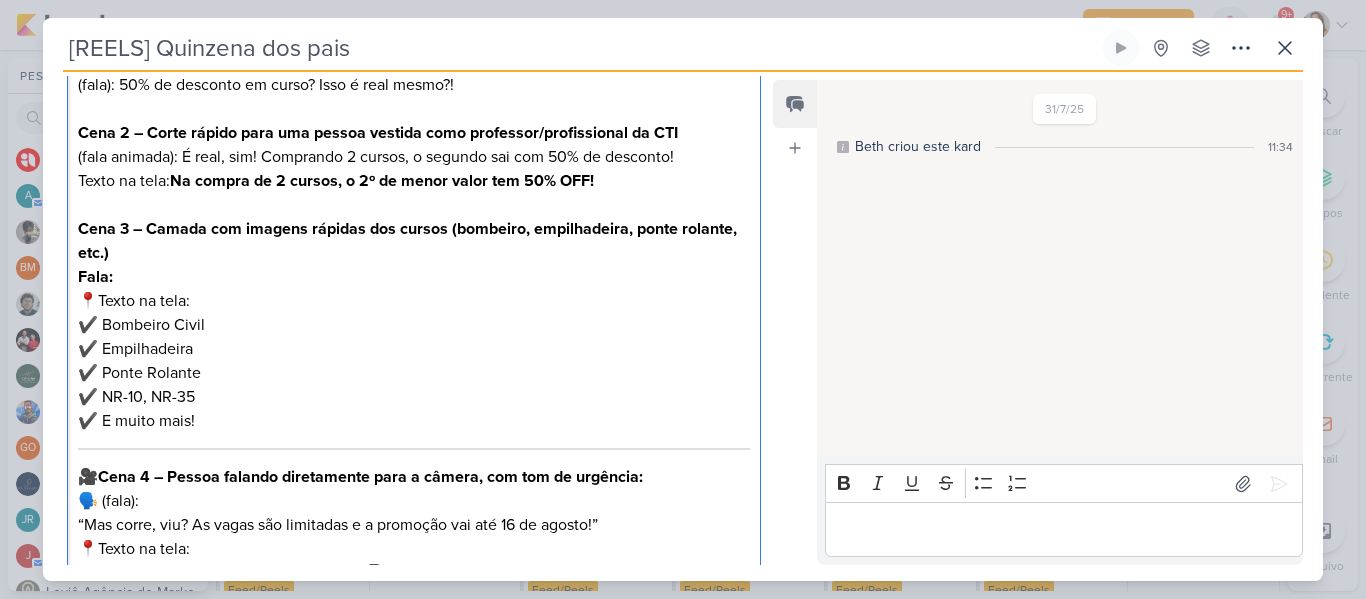 click on "Fala:  📍Texto na tela (em destaque): ✔️ Bombeiro Civil ✔️ Empilhadeira ✔️ Ponte Rolante ✔️ NR-10, NR-35 ✔️ E muito mais!" at bounding box center [414, 349] 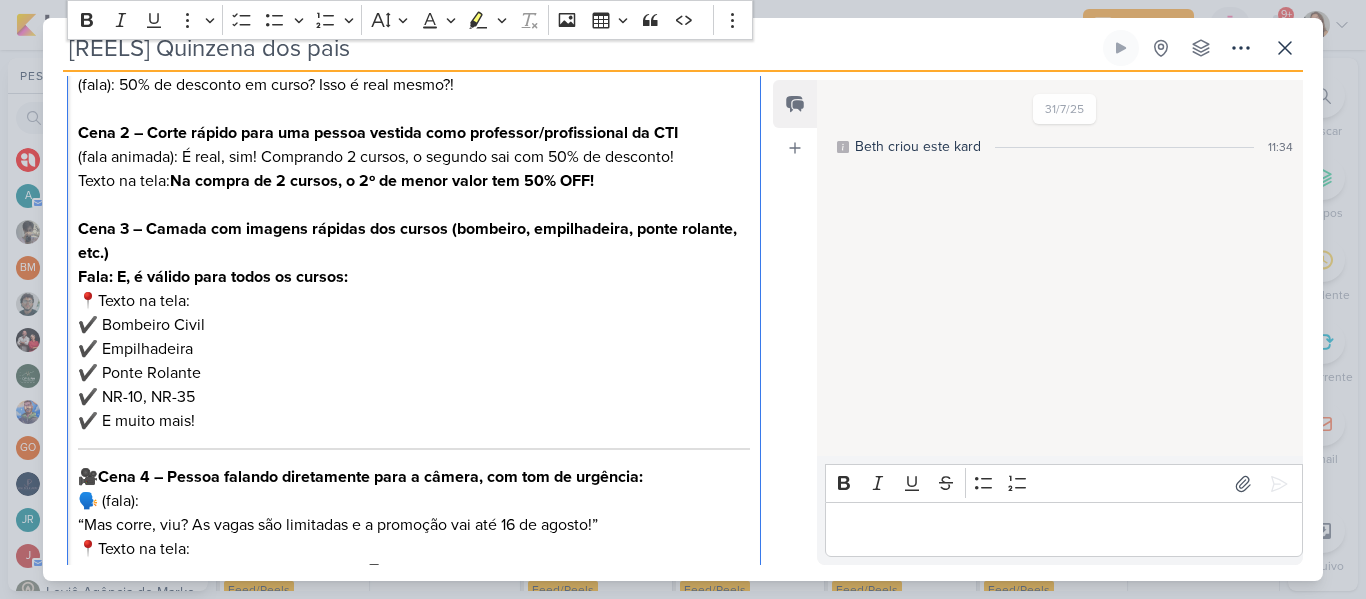 drag, startPoint x: 83, startPoint y: 300, endPoint x: 311, endPoint y: 300, distance: 228 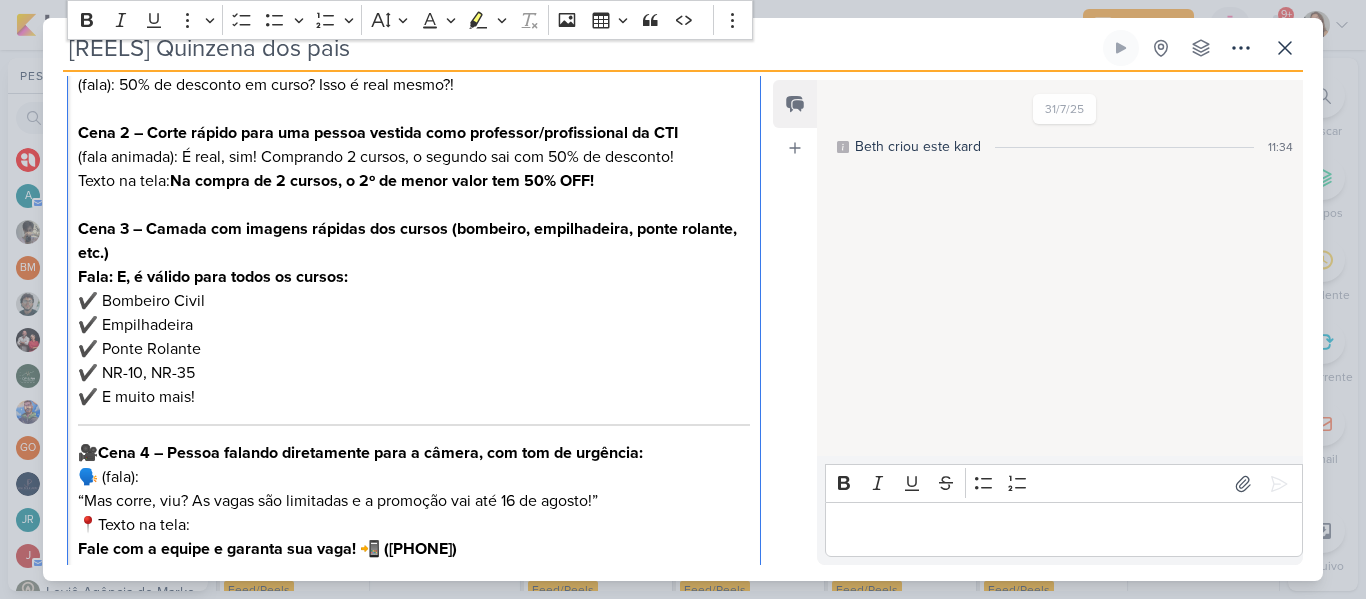 click on "Fala: E, é válido para todos os cursos: ✔️ Bombeiro Civil ✔️ Empilhadeira ✔️ Ponte Rolante ✔️ NR-10, NR-35 ✔️ E muito mais!" at bounding box center [414, 337] 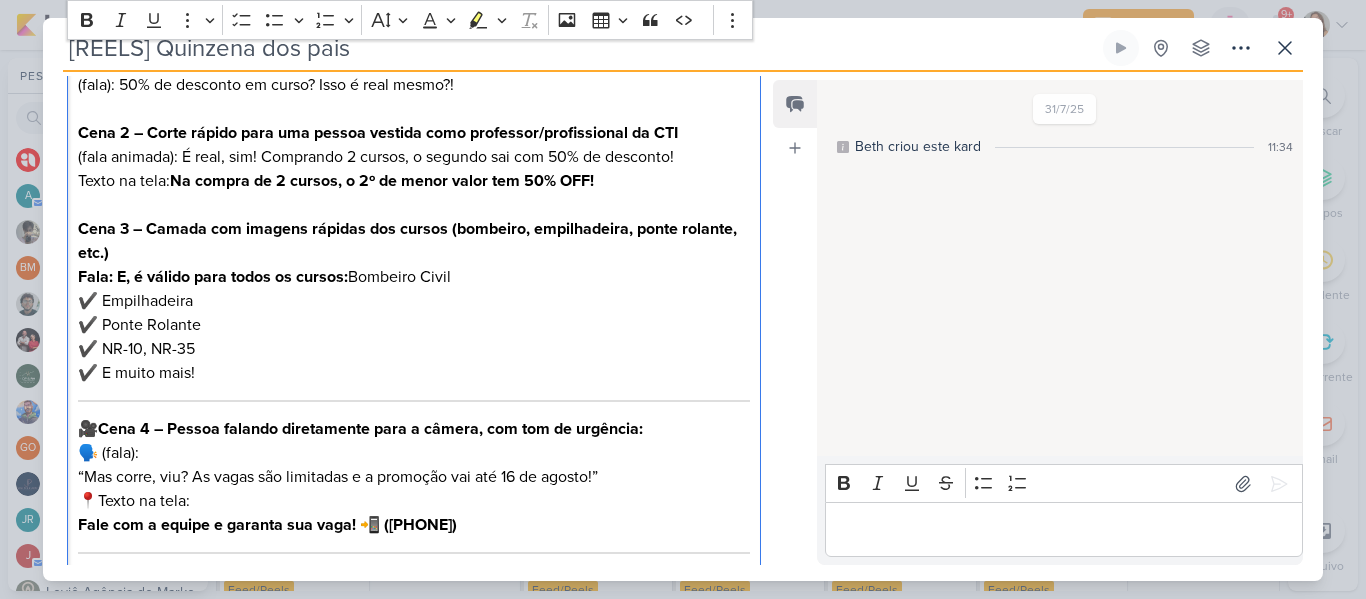 click on "Fala: E, é válido para todos os cursos:   Bombeiro Civil ✔️ Empilhadeira ✔️ Ponte Rolante ✔️ NR-10, NR-35 ✔️ E muito mais!" at bounding box center (414, 325) 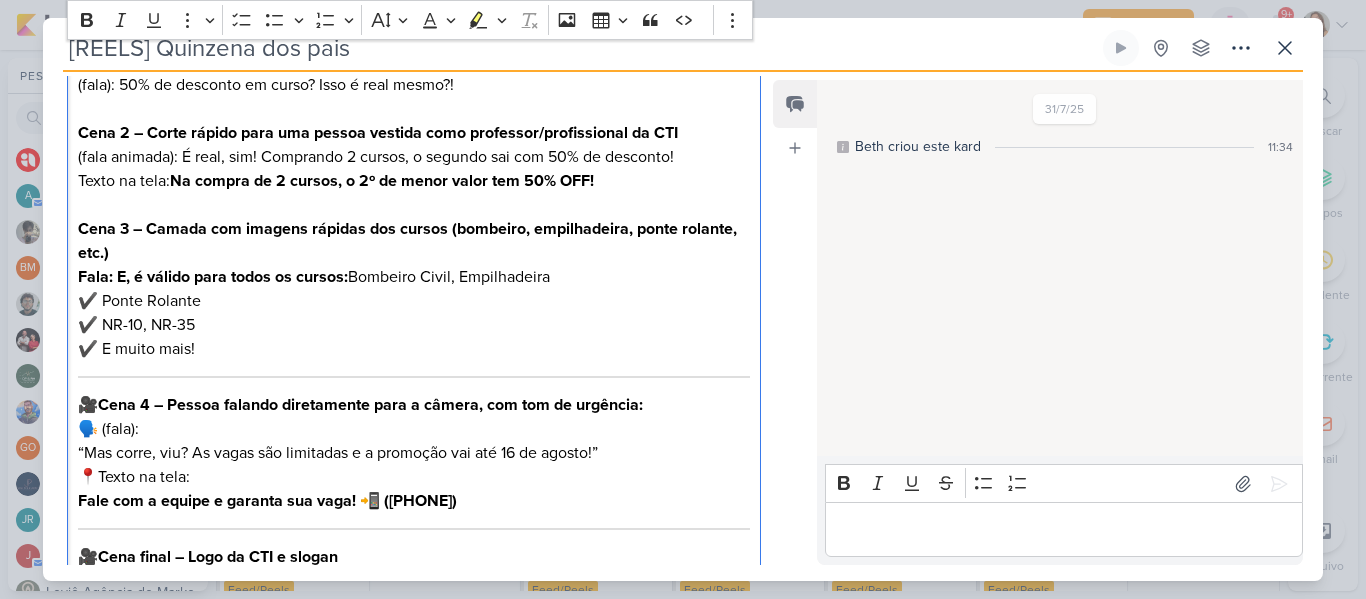 click on "Fala: E, é válido para todos os cursos: Bombeiro Civil, Empilhadeira ✔️ Ponte Rolante ✔️ NR-10, NR-35 ✔️ E muito mais!" at bounding box center (414, 313) 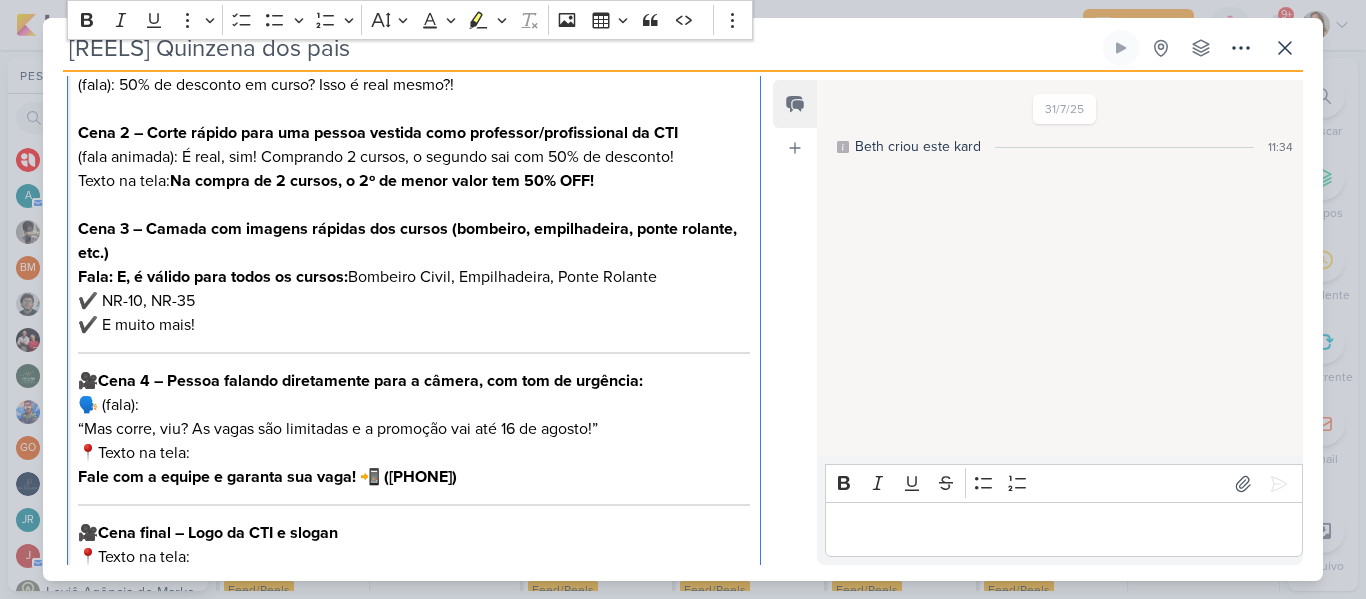 click on "Fala: E, é válido para todos os cursos: Bombeiro Civil, Empilhadeira, Ponte Rolante ✔️ NR-10, NR-35 ✔️ E muito mais!" at bounding box center [414, 301] 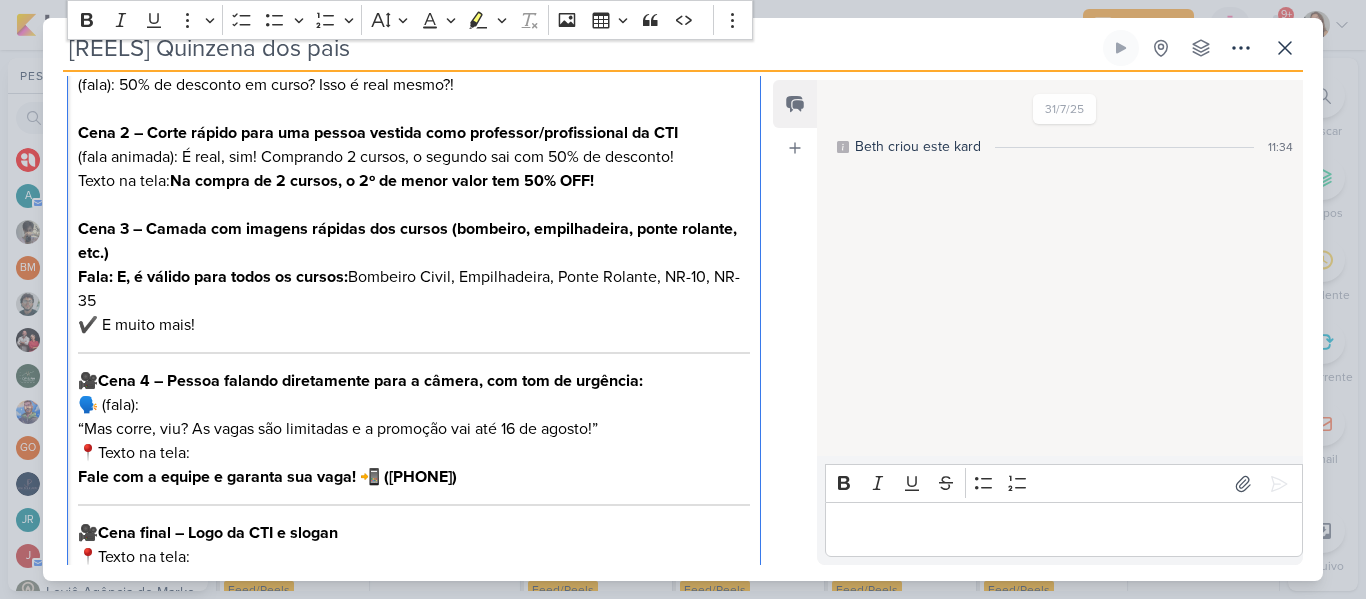 click on "Fala: E, é válido para todos os cursos: Bombeiro Civil, Empilhadeira, Ponte Rolante, NR-10, NR-35 ✔️ E muito mais!" at bounding box center [414, 301] 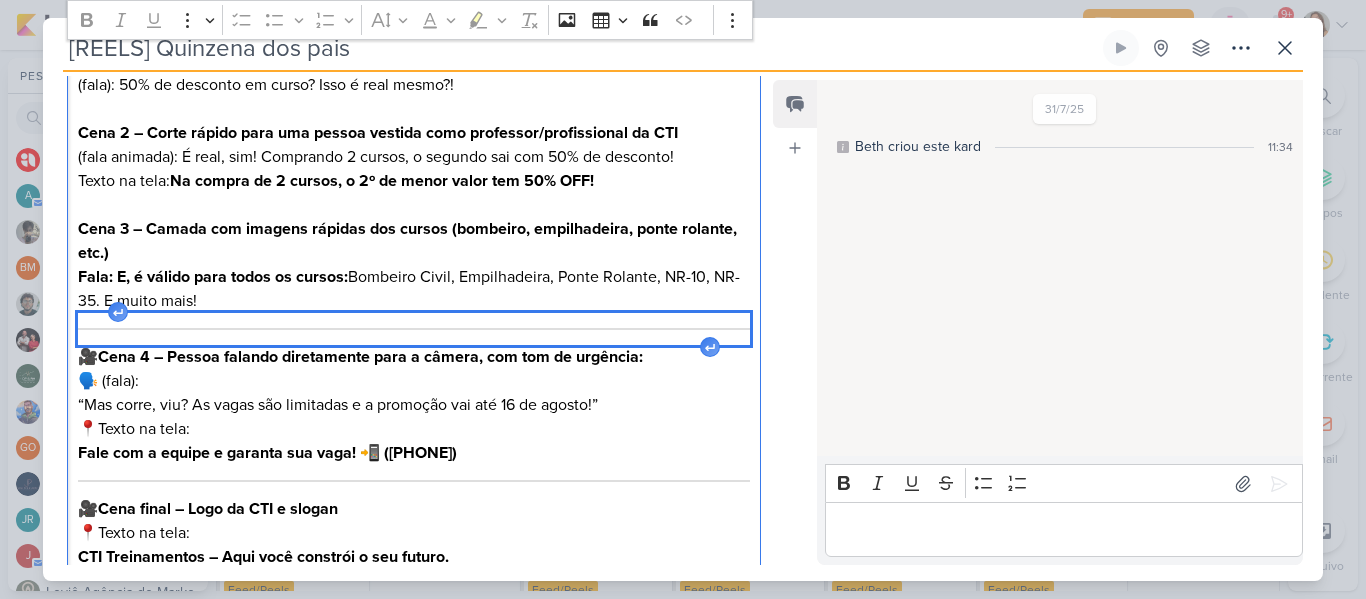 click at bounding box center (414, 329) 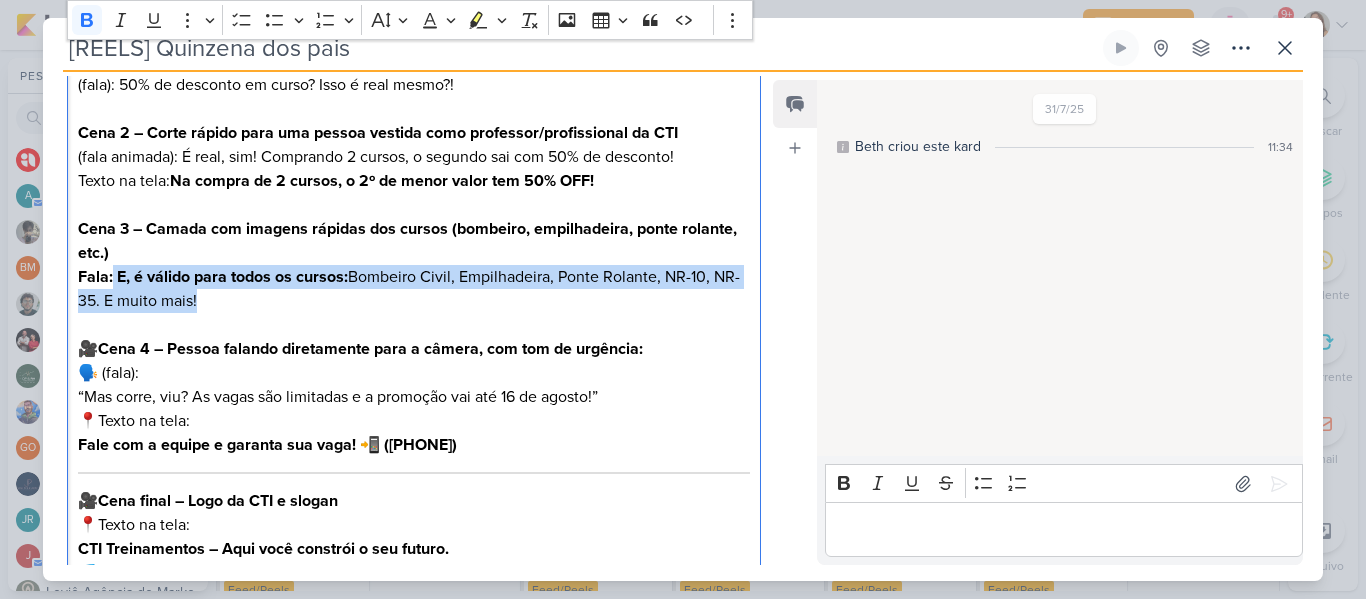 drag, startPoint x: 114, startPoint y: 274, endPoint x: 238, endPoint y: 297, distance: 126.11503 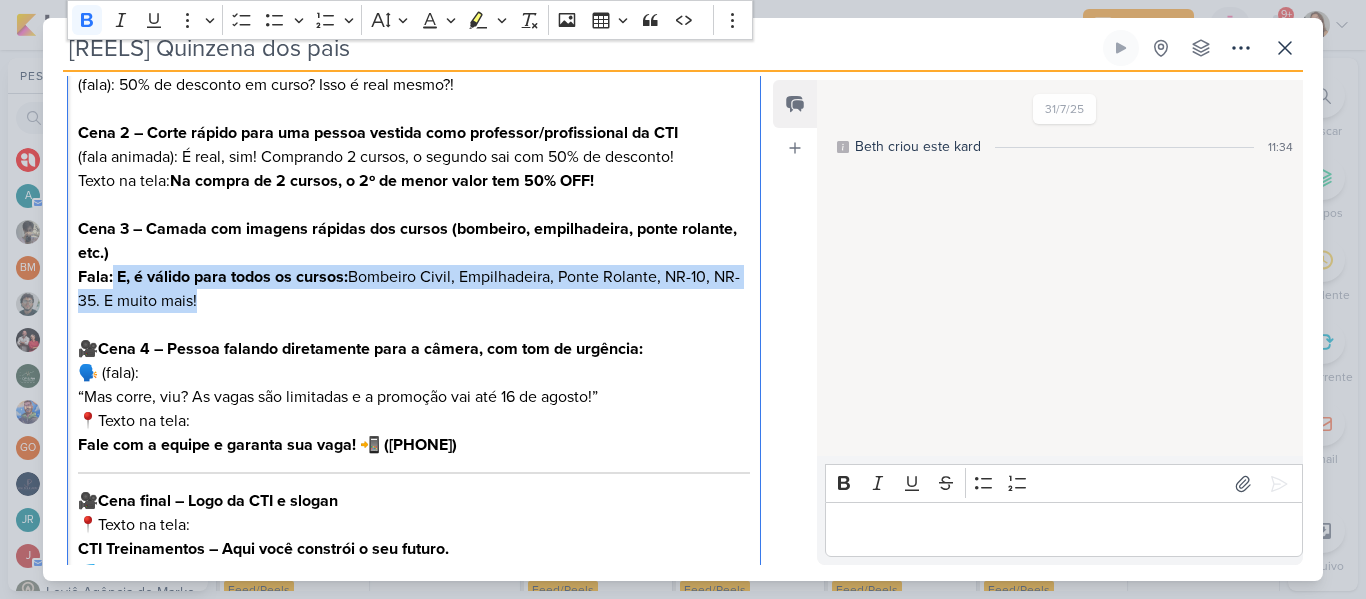 click on "Fala: E, é válido para todos os cursos:   Bombeiro Civil, Empilhadeira, Ponte Rolante, NR-10, NR-35. E muito mais!" at bounding box center (414, 289) 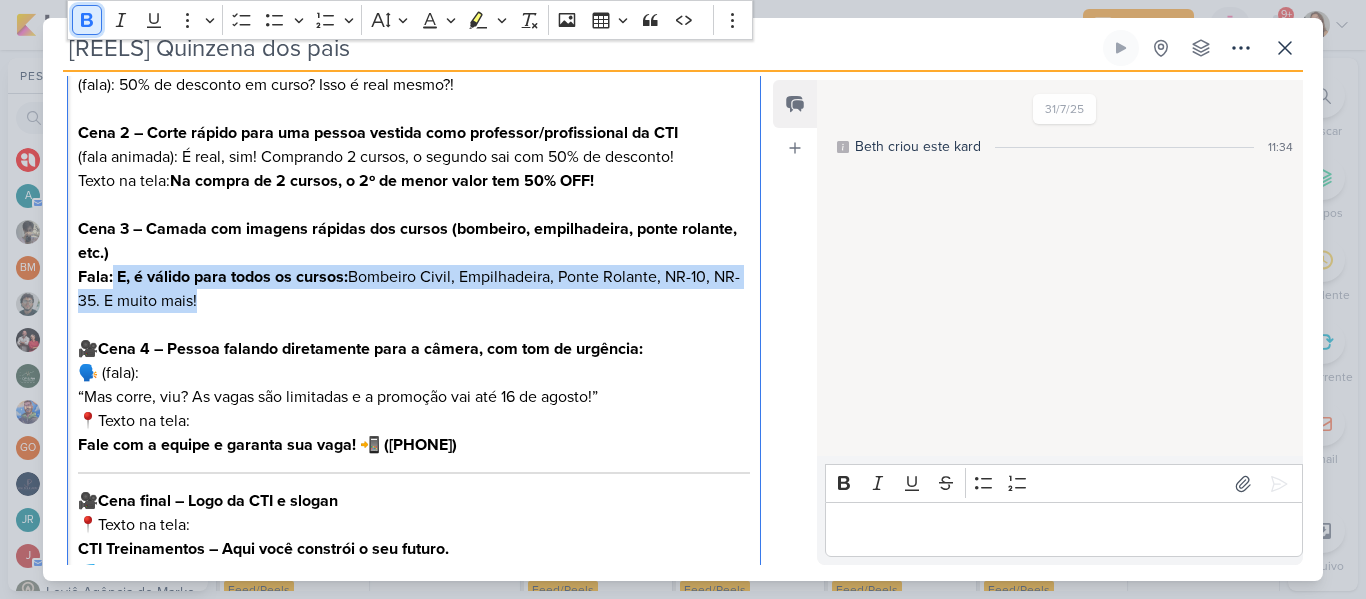 click 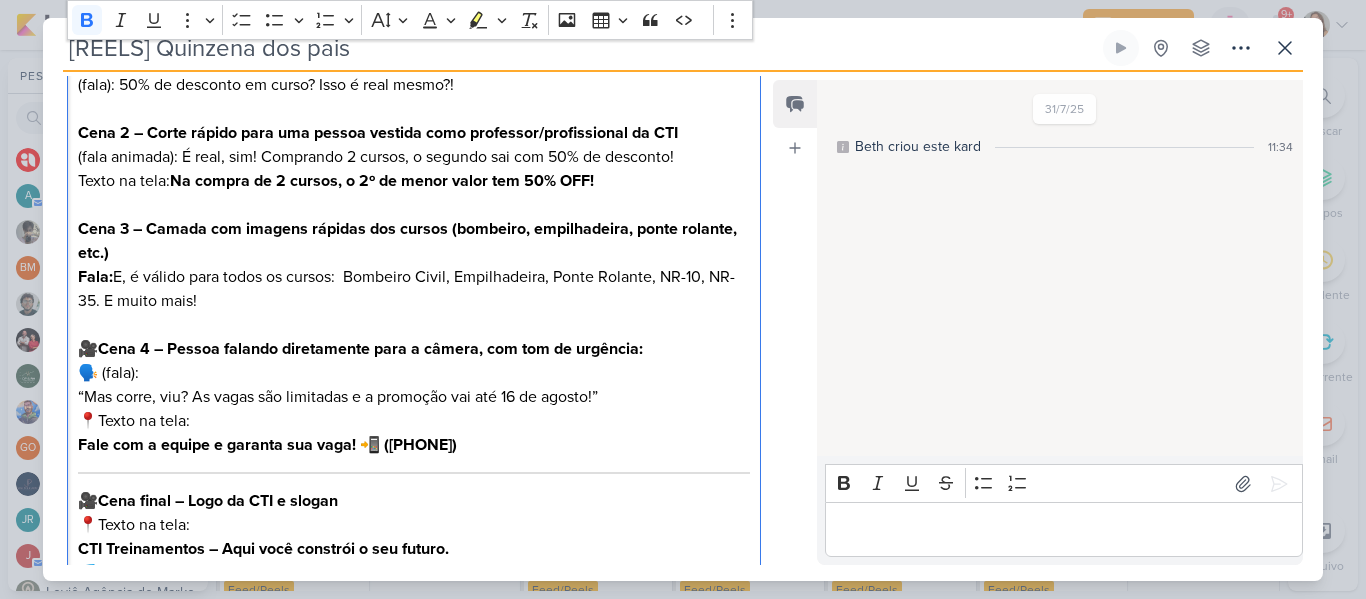 click on "Fala:  E, é válido para todos os cursos:  Bombeiro Civil, Empilhadeira, Ponte Rolante, NR-10, NR-35. E muito mais!" at bounding box center (414, 289) 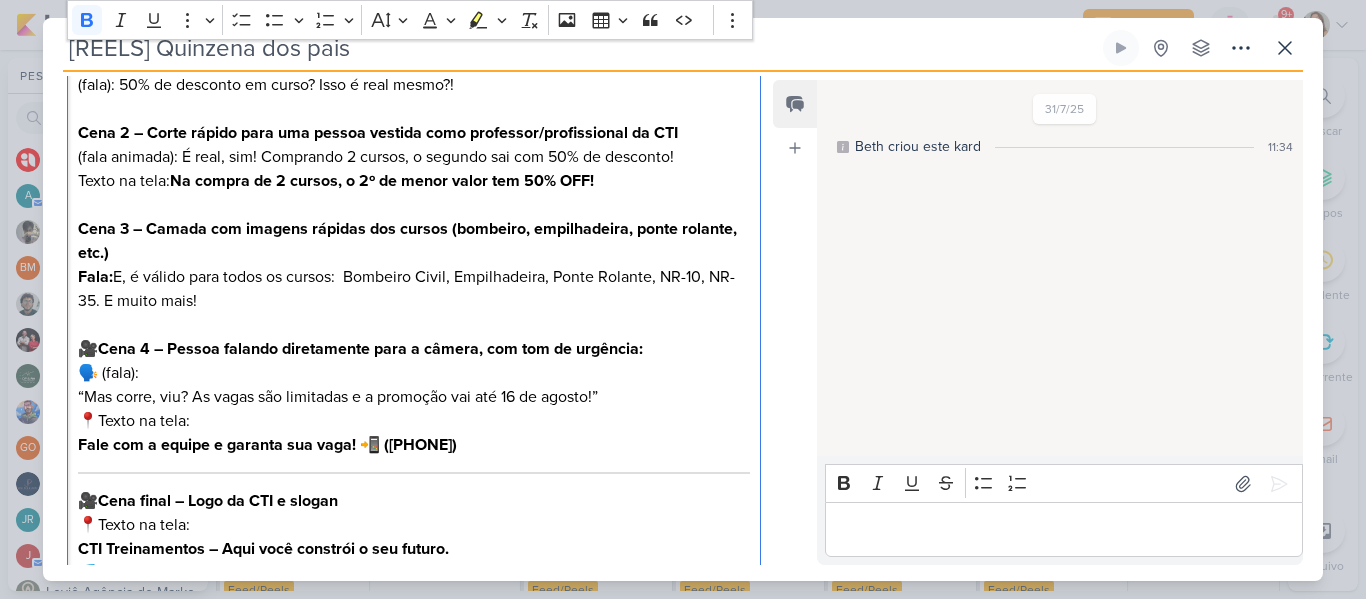 drag, startPoint x: 78, startPoint y: 274, endPoint x: 214, endPoint y: 299, distance: 138.2787 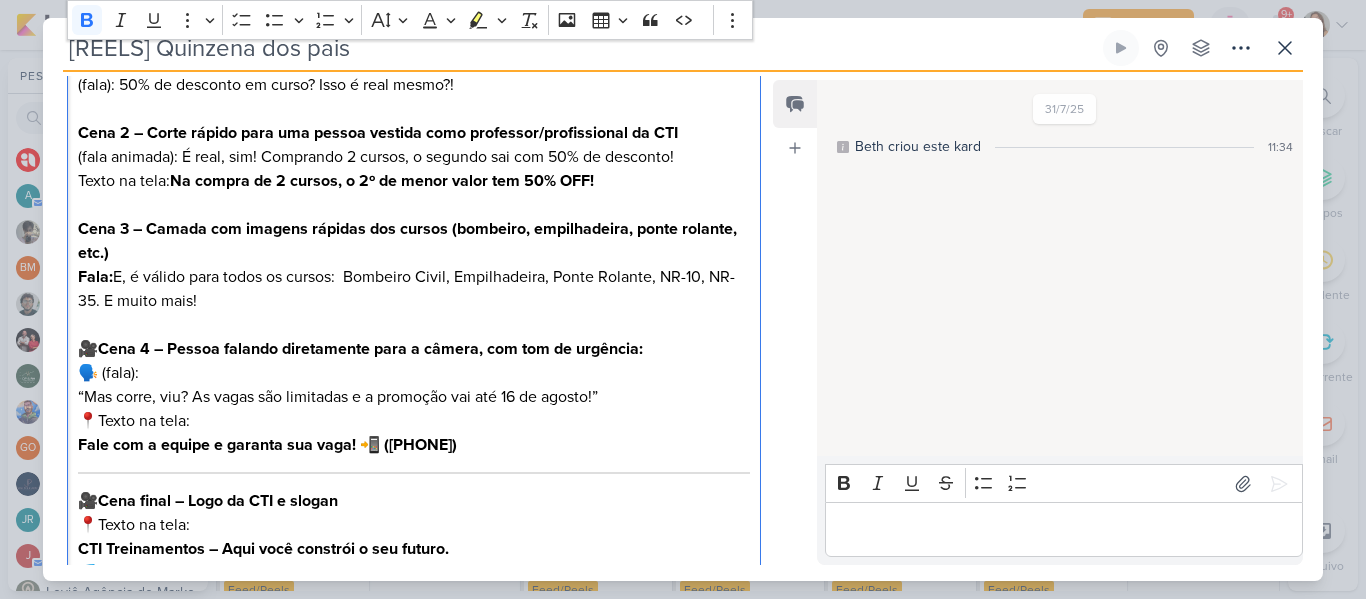 click on "Fala:  E, é válido para todos os cursos:  Bombeiro Civil, Empilhadeira, Ponte Rolante, NR-10, NR-35. E muito mais!" at bounding box center [414, 289] 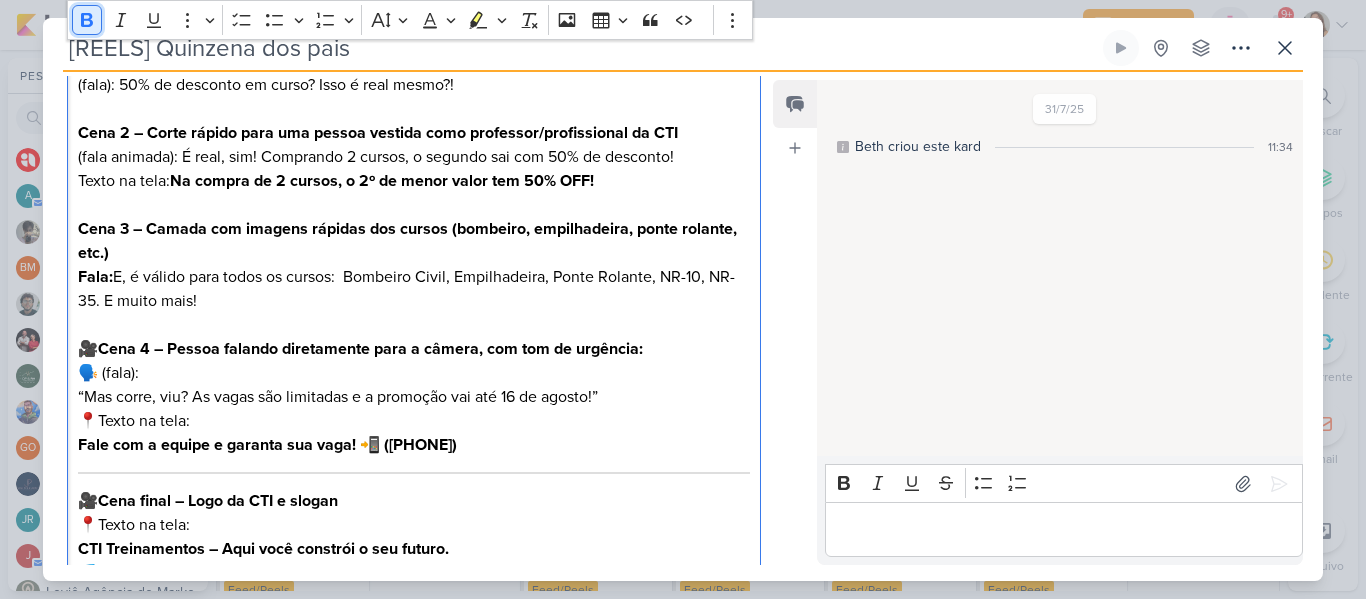 click 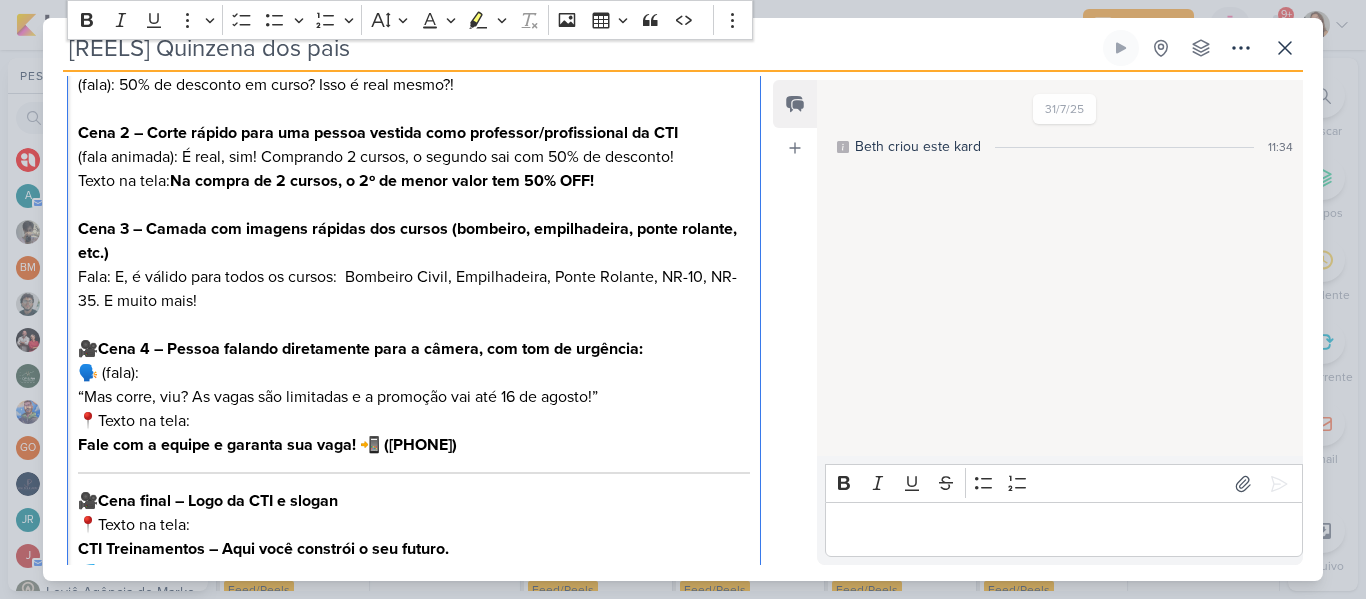 click on "Fala: E, é válido para todos os cursos:  Bombeiro Civil, Empilhadeira, Ponte Rolante, NR-10, NR-35. E muito mais!" at bounding box center [414, 289] 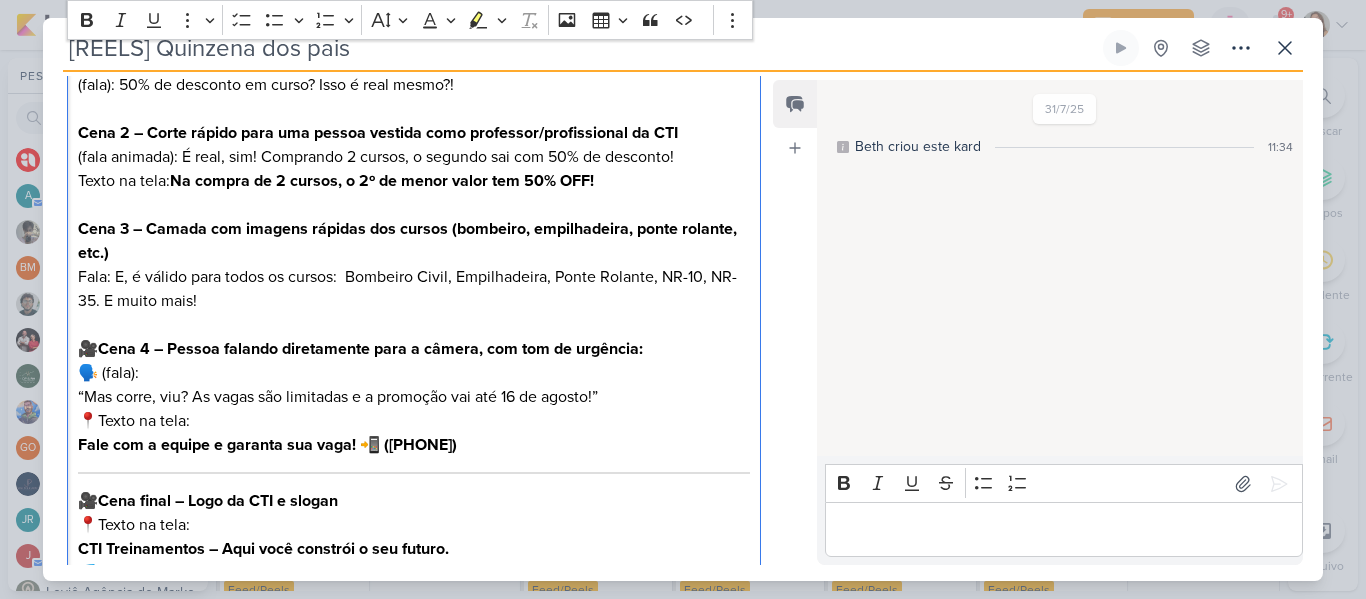 click on "🎥 Cena 4 – Pessoa falando diretamente para a câmera, com tom de urgência: Fala: “Mas corre, viu? As vagas são limitadas e a promoção vai até 16 de agosto!”" at bounding box center (414, 373) 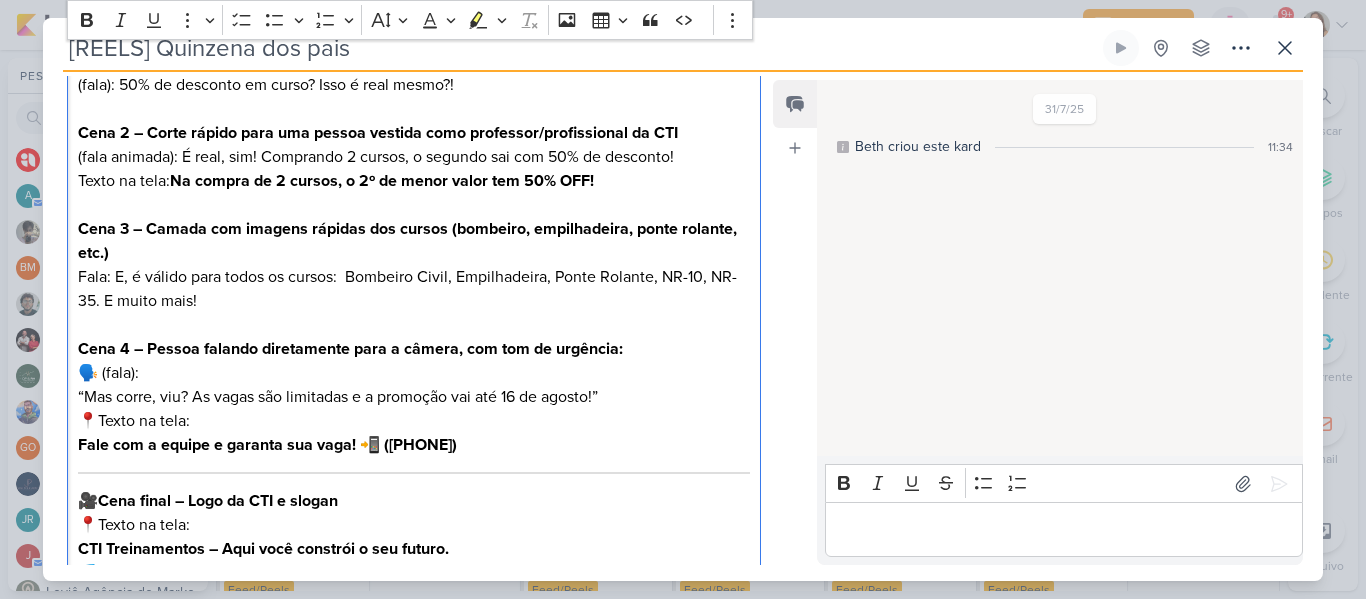 click on "Cena 4 – Pessoa falando diretamente para a câmera, com tom de urgência: 🗣️ (fala): “Mas corre, viu? As vagas são limitadas e a promoção vai até 16 de [MONTH]!”" at bounding box center [414, 373] 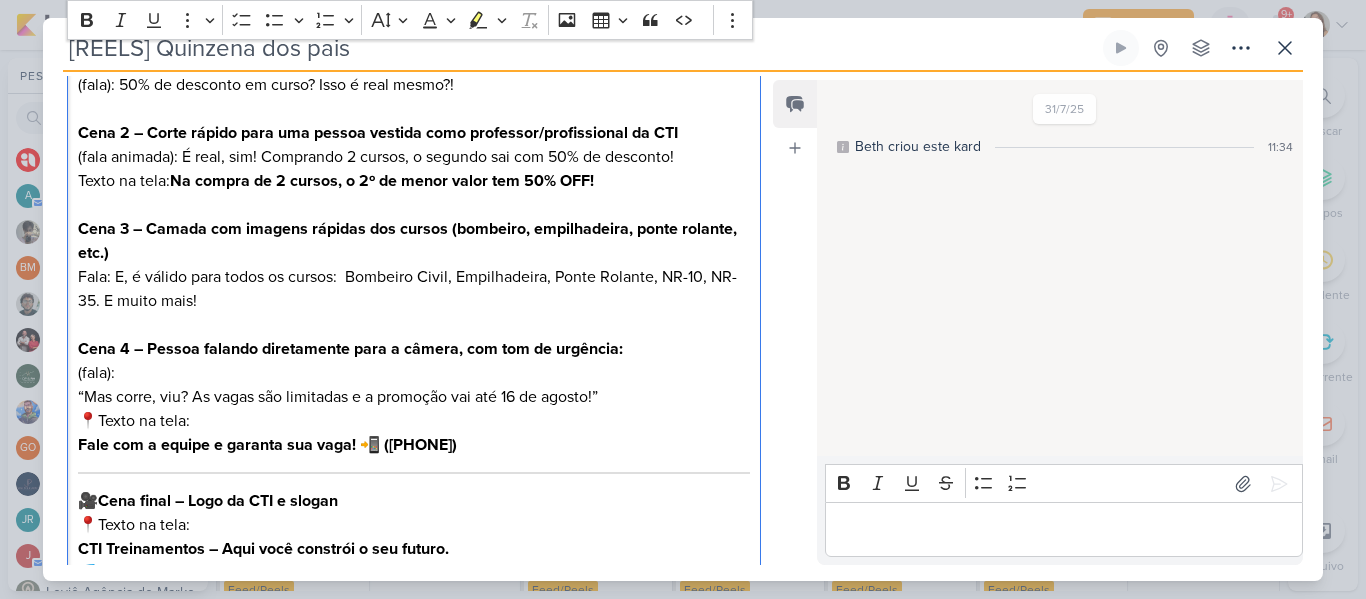 click on "Cena 4 – Pessoa falando diretamente para a câmera, com tom de urgência: (fala): “Mas corre, viu? As vagas são limitadas e a promoção vai até 16 de [MONTH]!”" at bounding box center (414, 373) 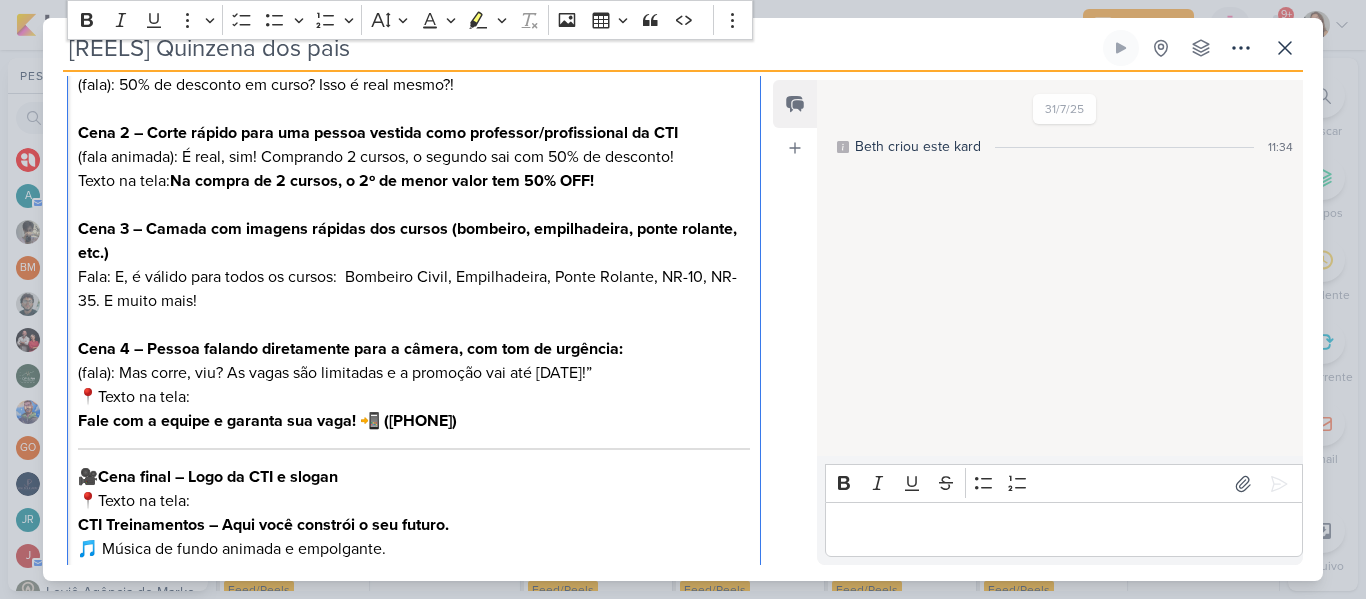 click on "Cena 4 – Pessoa falando diretamente para a câmera, com tom de urgência: (fala): Mas corre, viu? As vagas são limitadas e a promoção vai até [DATE]!”" at bounding box center [414, 361] 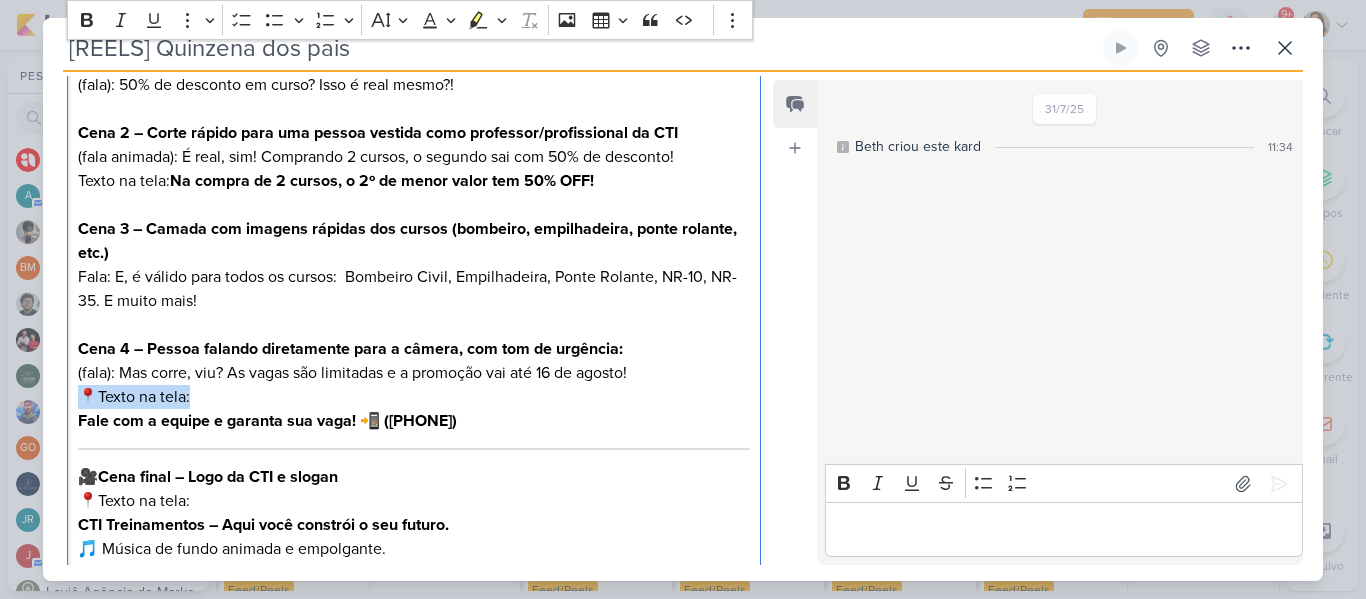drag, startPoint x: 79, startPoint y: 394, endPoint x: 254, endPoint y: 397, distance: 175.02571 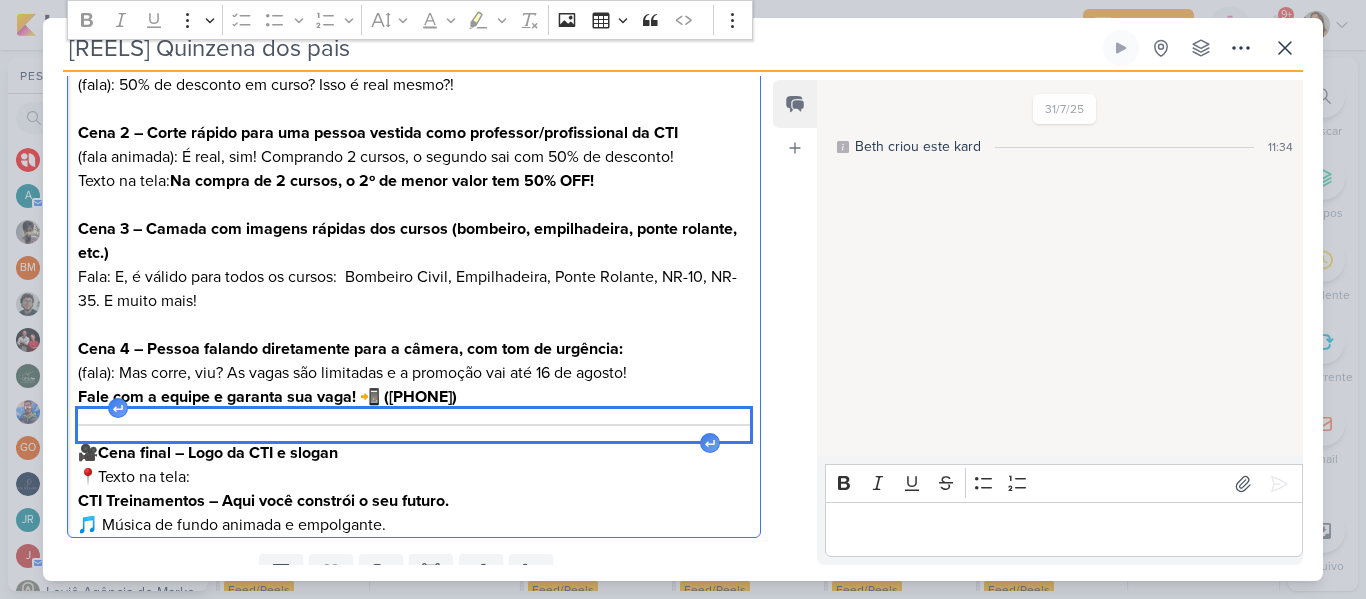 click at bounding box center (414, 425) 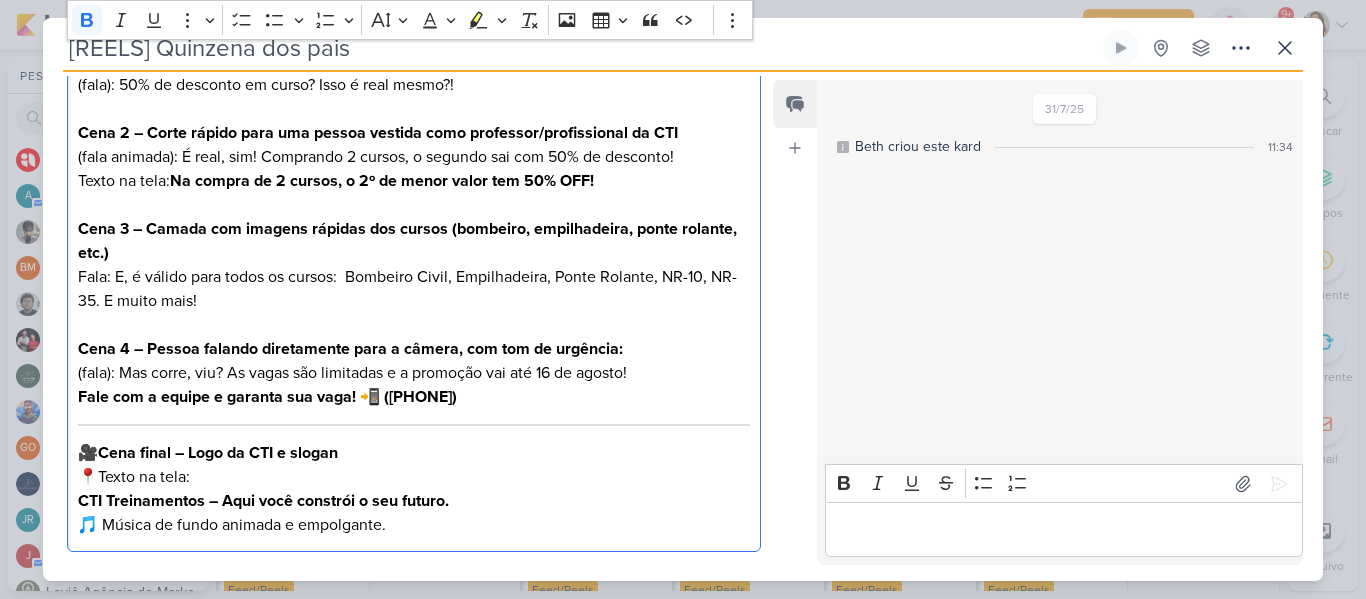 drag, startPoint x: 513, startPoint y: 402, endPoint x: 365, endPoint y: 393, distance: 148.27339 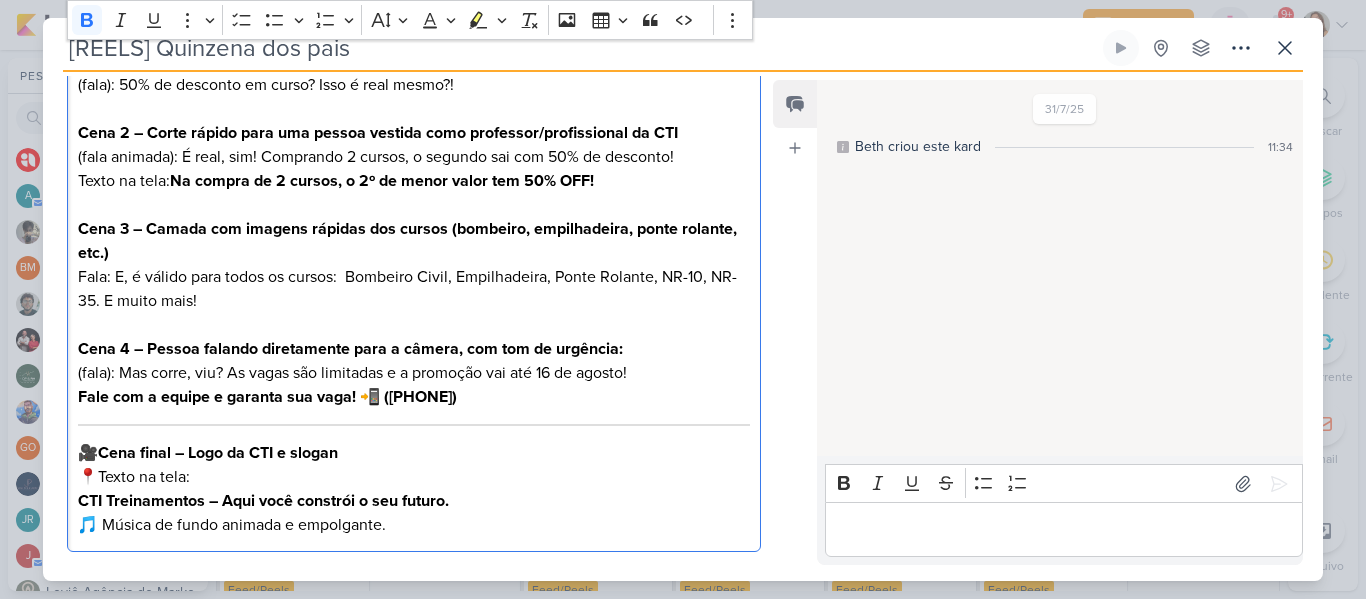 click on "Cena 4 – Pessoa falando diretamente para a câmera, com tom de urgência: (fala): Mas corre, viu? As vagas são limitadas e a promoção vai até 16 de [MONTH]! Fale com a equipe e garanta sua vaga! 📲 ([PHONE])" at bounding box center [414, 373] 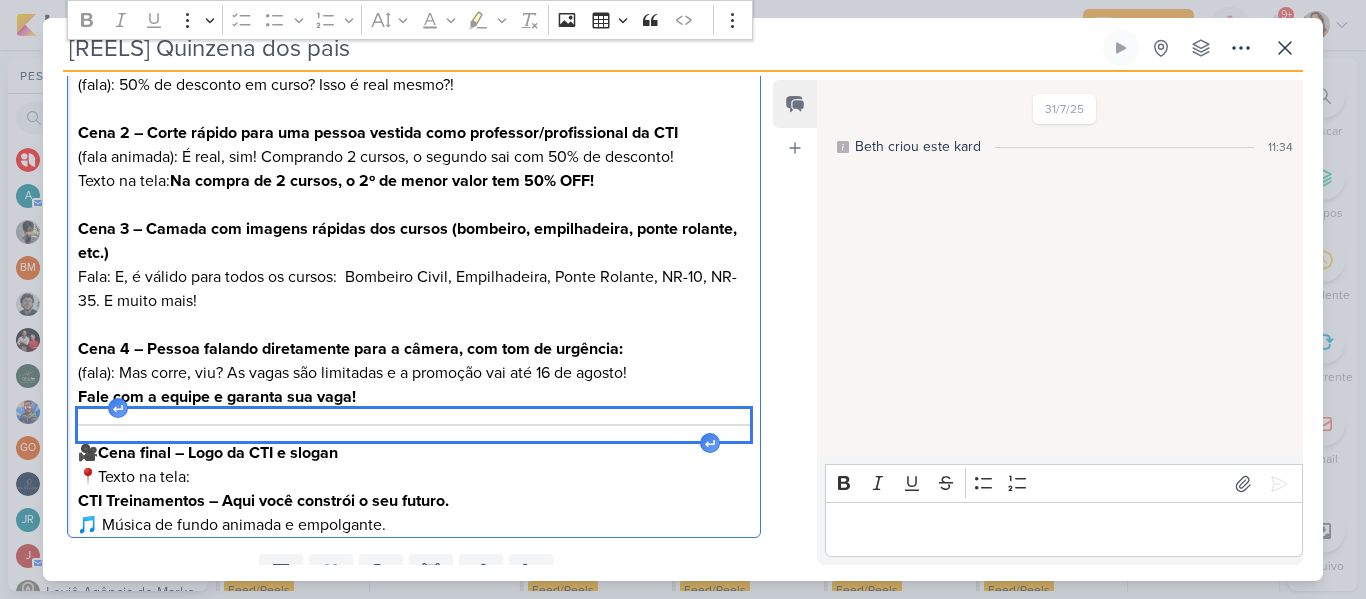 click at bounding box center [414, 425] 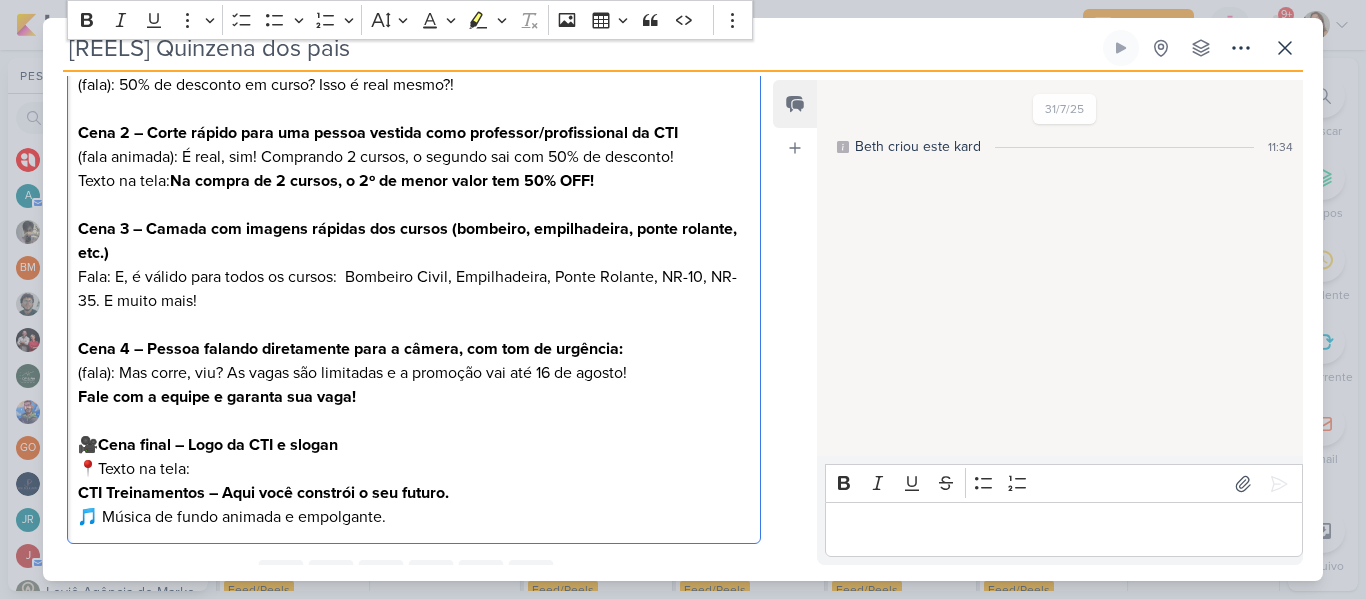 click on "Cena final – Logo da CTI e slogan" at bounding box center [218, 445] 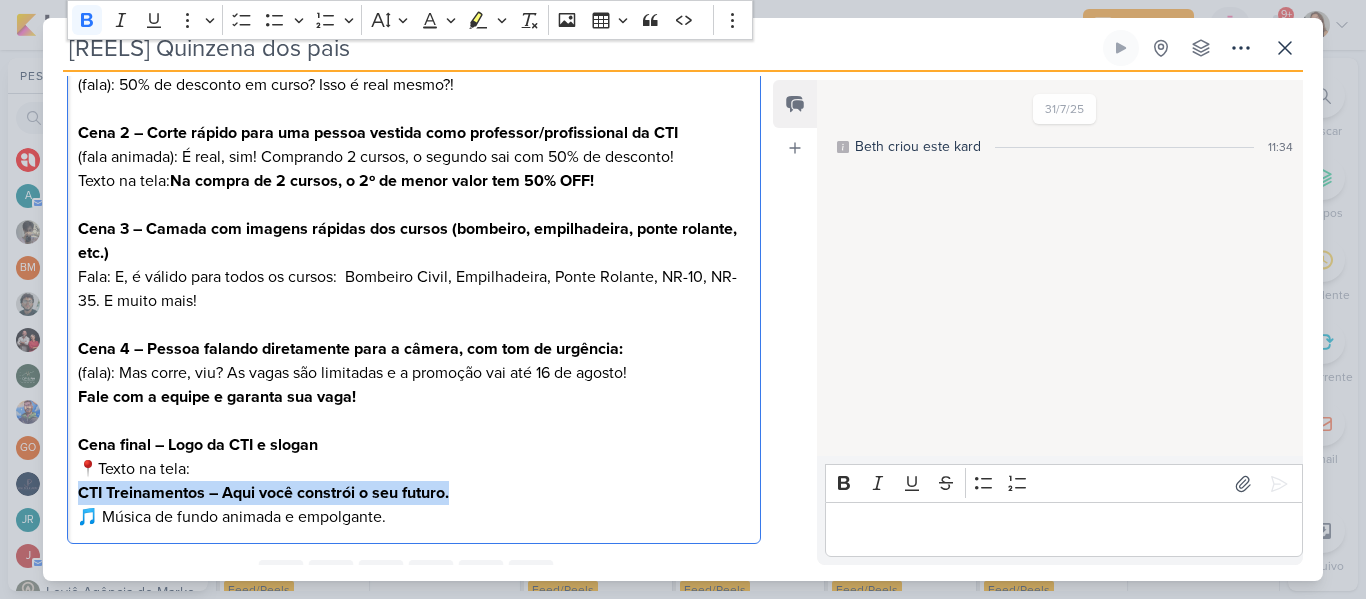 drag, startPoint x: 76, startPoint y: 489, endPoint x: 496, endPoint y: 496, distance: 420.05832 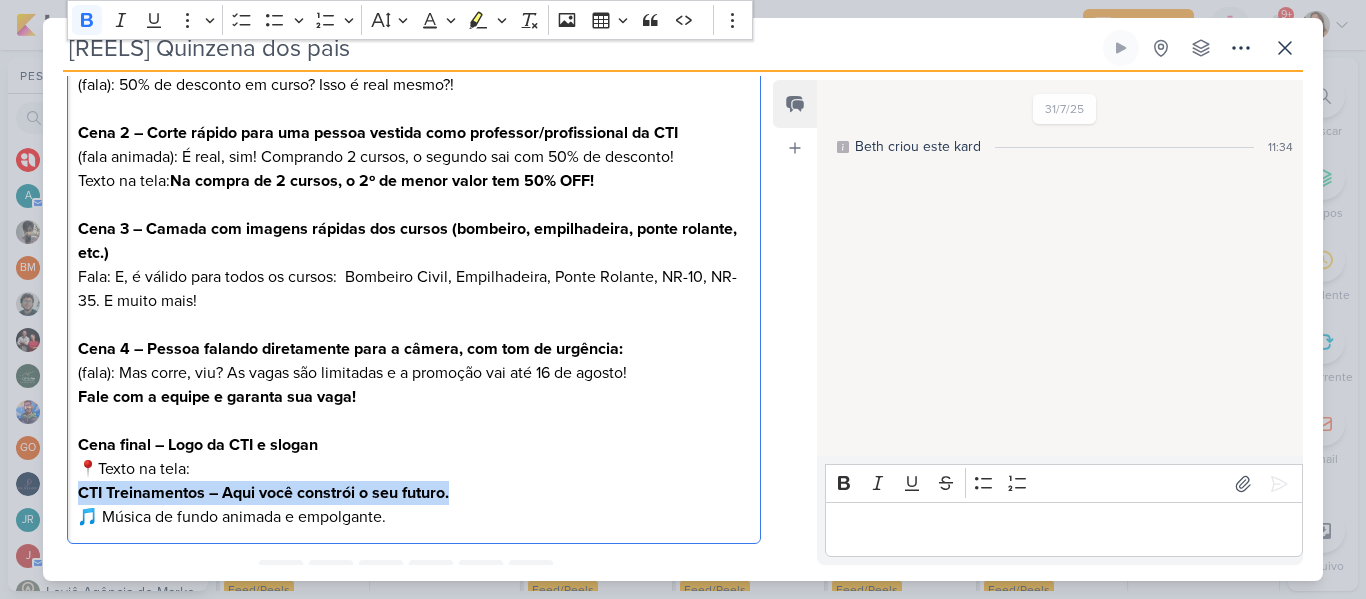 click on "Cena 1 – Pessoa olhando o celular com cara de espanto  (fala): 50% de desconto em curso? Isso é real mesmo?! Cena 2 – Corte rápido para uma pessoa vestida como professor/profissional da CTI (fala animada): É real, sim! Comprando 2 cursos, o segundo sai com 50% de desconto! Texto na tela:  Na compra de 2 cursos, o 2º de menor valor tem 50% OFF! Cena 3 – Camada com imagens rápidas dos cursos (bombeiro, empilhadeira, ponte rolante, etc.) Fala: E, é válido para todos os cursos:  Bombeiro Civil, Empilhadeira, Ponte Rolante, NR-10, NR-35. E muito mais! Cena 4 – Pessoa falando diretamente para a câmera, com tom de urgência: (fala): Mas corre, viu? As vagas são limitadas e a promoção vai até [DATE]! Fale com a equipe e garanta sua vaga! Cena final – Logo da CTI e slogan 📍Texto na tela: CTI Treinamentos – Aqui você constrói o seu futuro. 🎵 Música de fundo animada e empolgante." at bounding box center (414, 289) 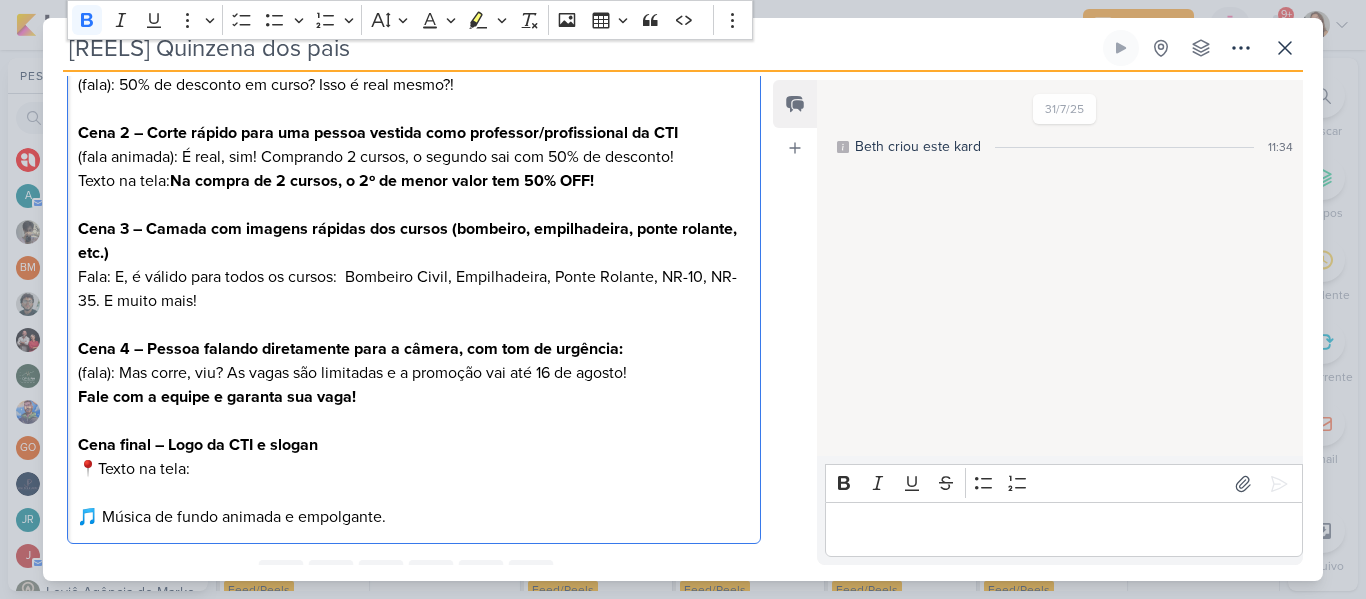 click on "Cena 4 – Pessoa falando diretamente para a câmera, com tom de urgência: (fala): Mas corre, viu? As vagas são limitadas e a promoção vai até [DATE]! Fale com a equipe e garanta sua vaga!" at bounding box center [414, 373] 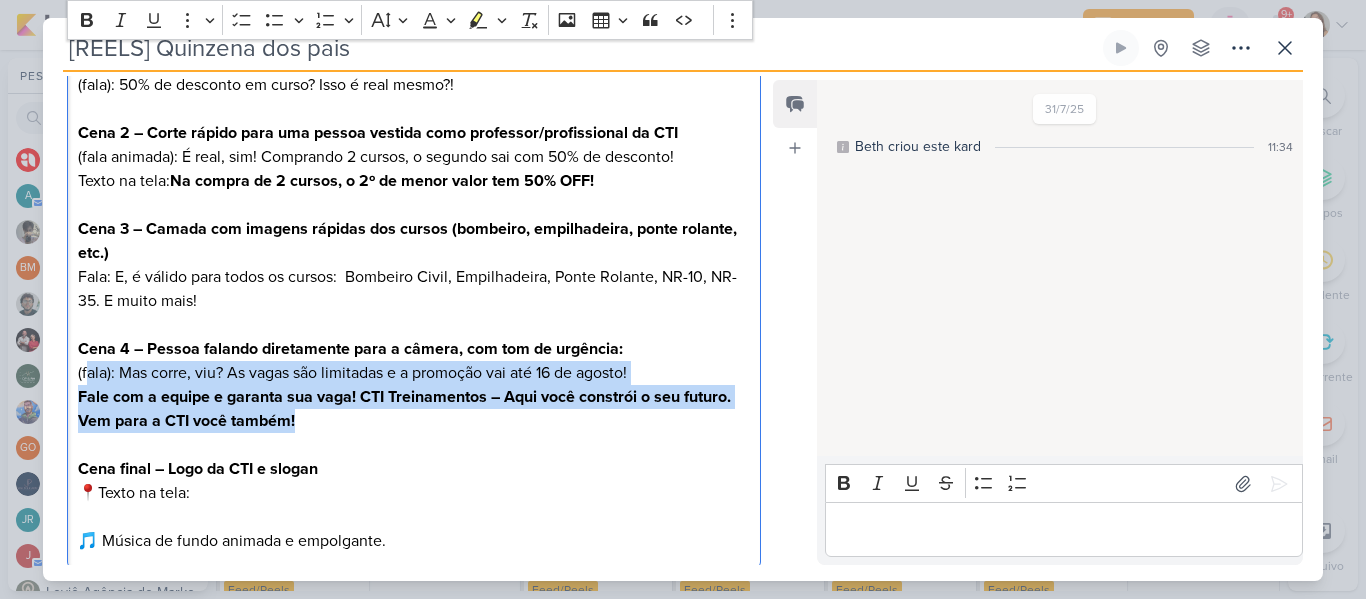 drag, startPoint x: 314, startPoint y: 428, endPoint x: 87, endPoint y: 374, distance: 233.33452 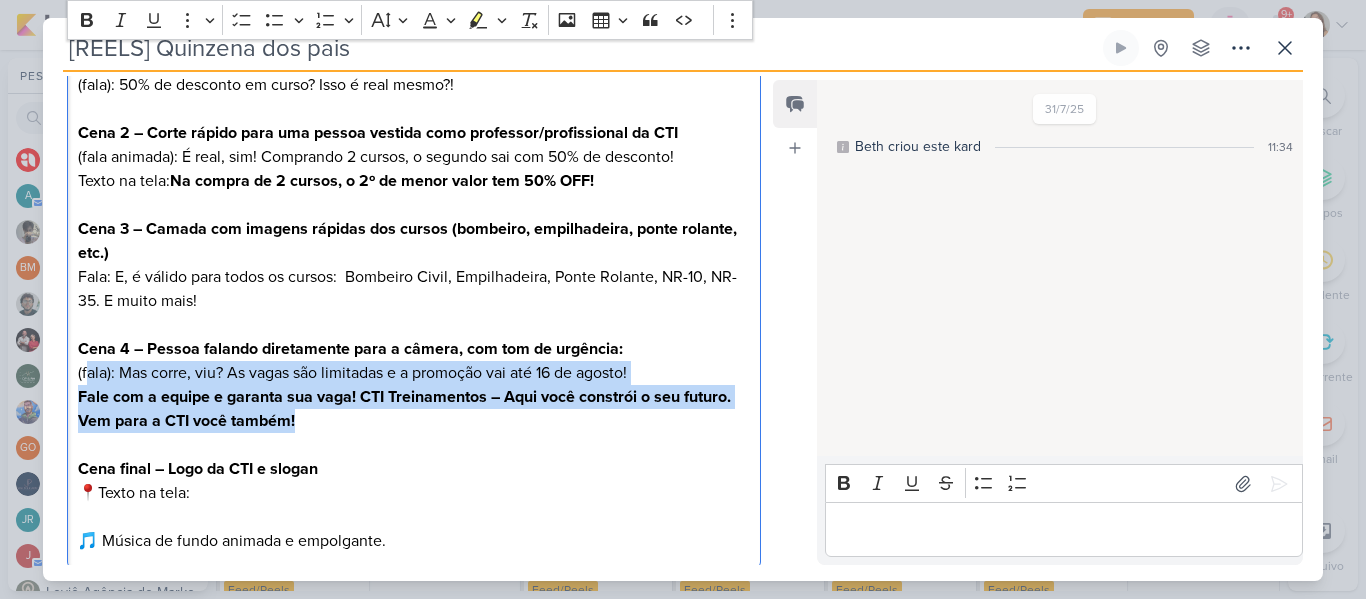 click on "Cena 4 – Pessoa falando diretamente para a câmera, com tom de urgência: (fala): Mas corre, viu? As vagas são limitadas e a promoção vai até 16 de [MONTH]! Fale com a equipe e garanta sua vaga! CTI Treinamentos – Aqui você constrói o seu futuro. Vem para a CTI você também!" at bounding box center [414, 385] 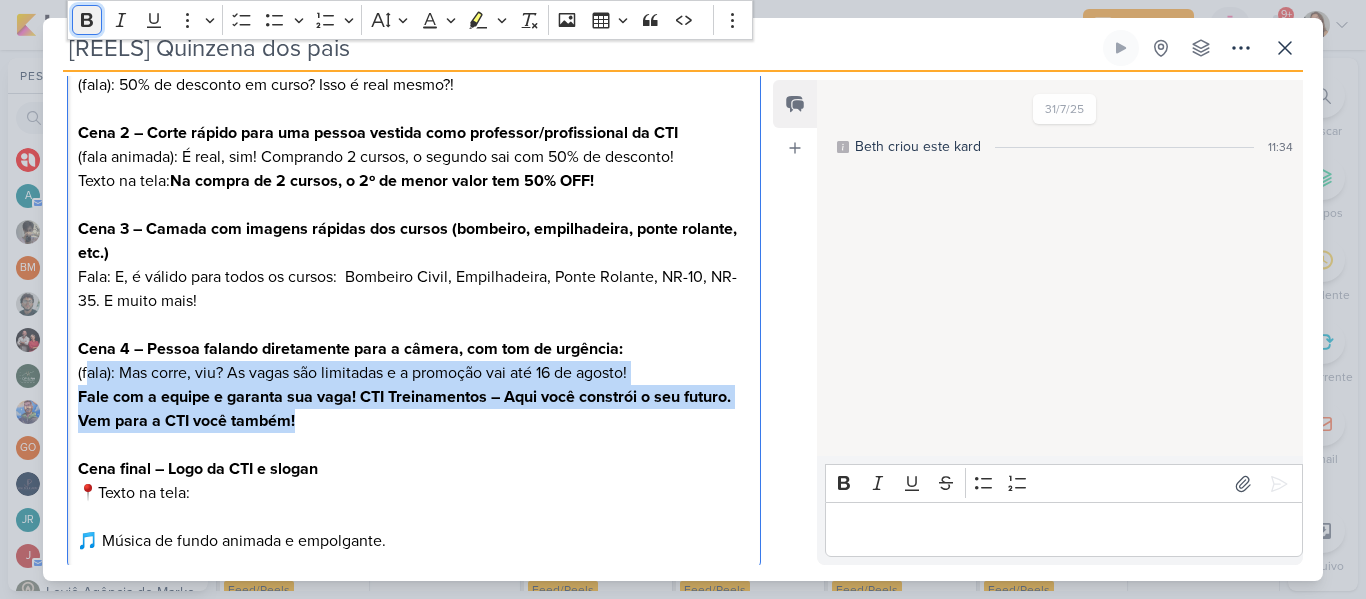 click 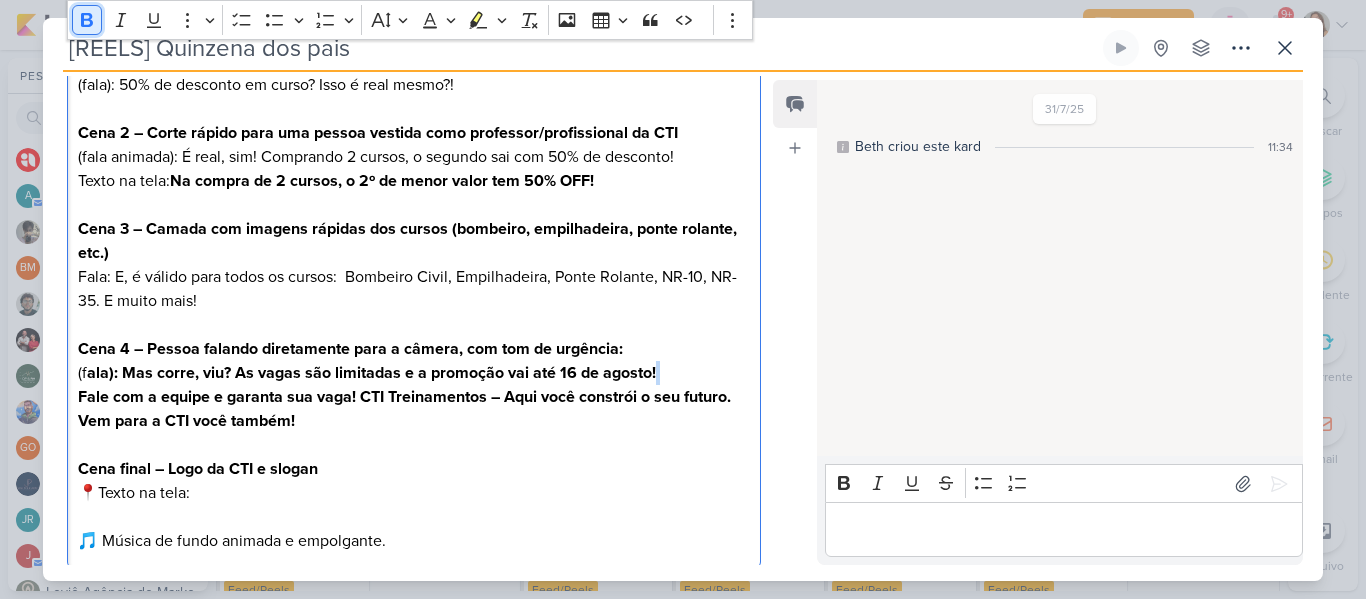 click 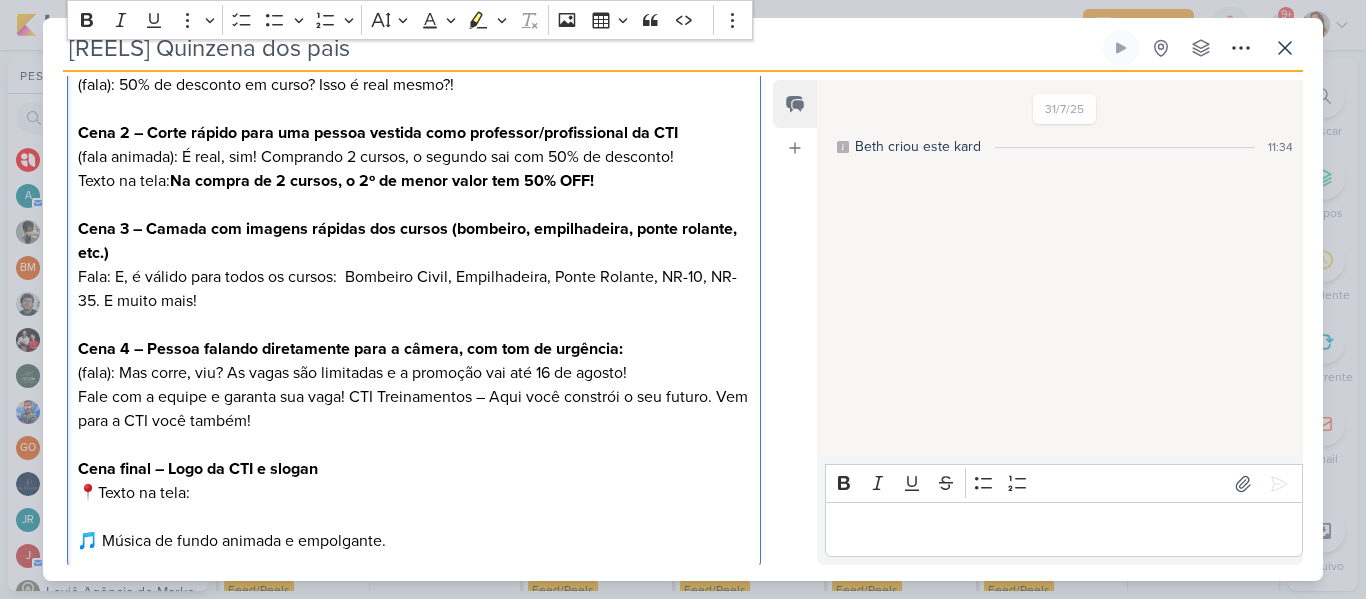 click on "Cena 4 – Pessoa falando diretamente para a câmera, com tom de urgência: (fala): Mas corre, viu? As vagas são limitadas e a promoção vai até 16 de [MONTH]! Fale com a equipe e garanta sua vaga! CTI Treinamentos – Aqui você constrói o seu futuro. Vem para a CTI você também!" at bounding box center [414, 385] 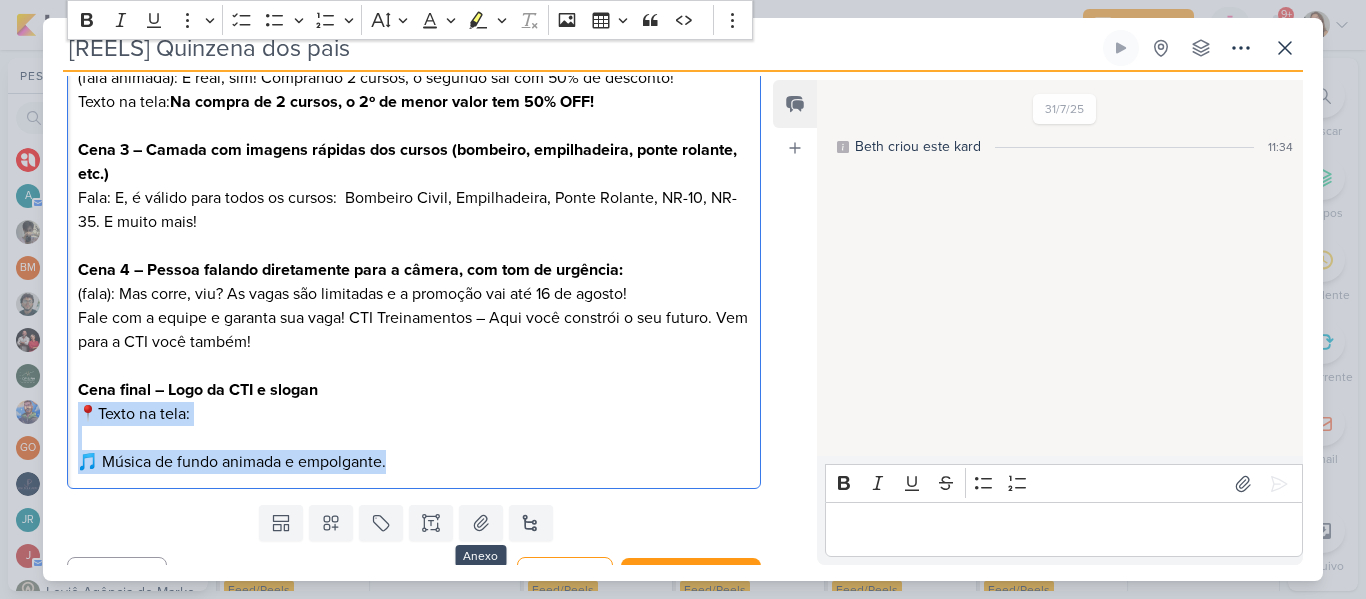 drag, startPoint x: 86, startPoint y: 493, endPoint x: 474, endPoint y: 553, distance: 392.61176 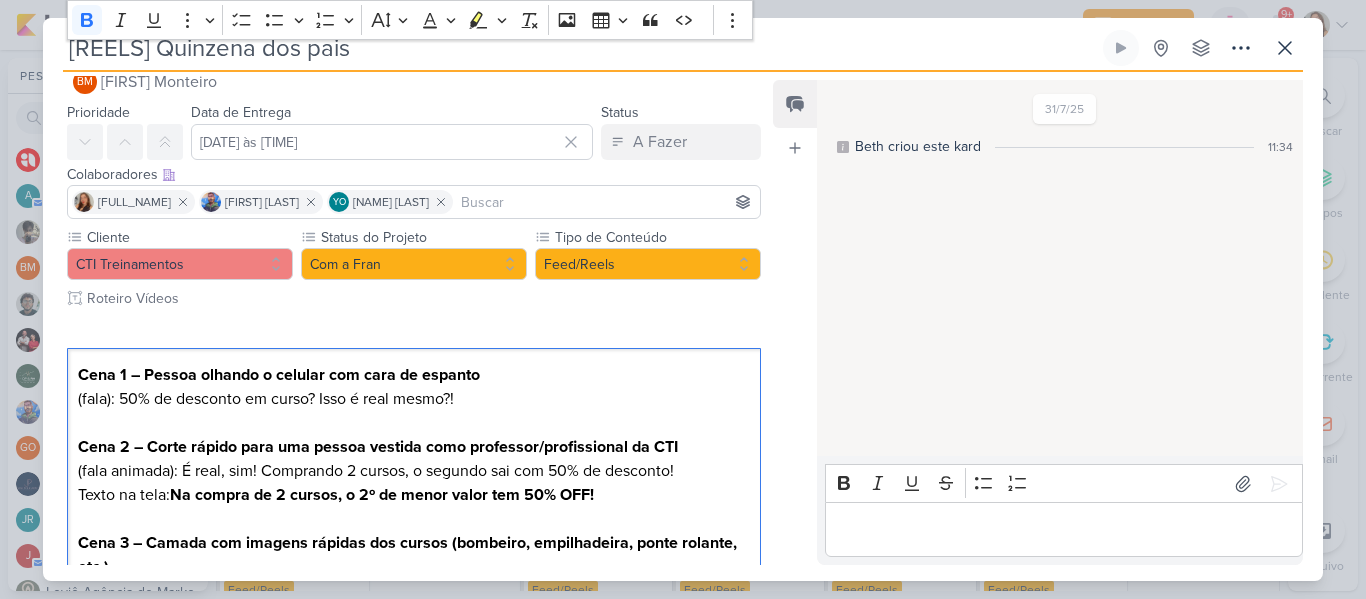 scroll, scrollTop: 0, scrollLeft: 0, axis: both 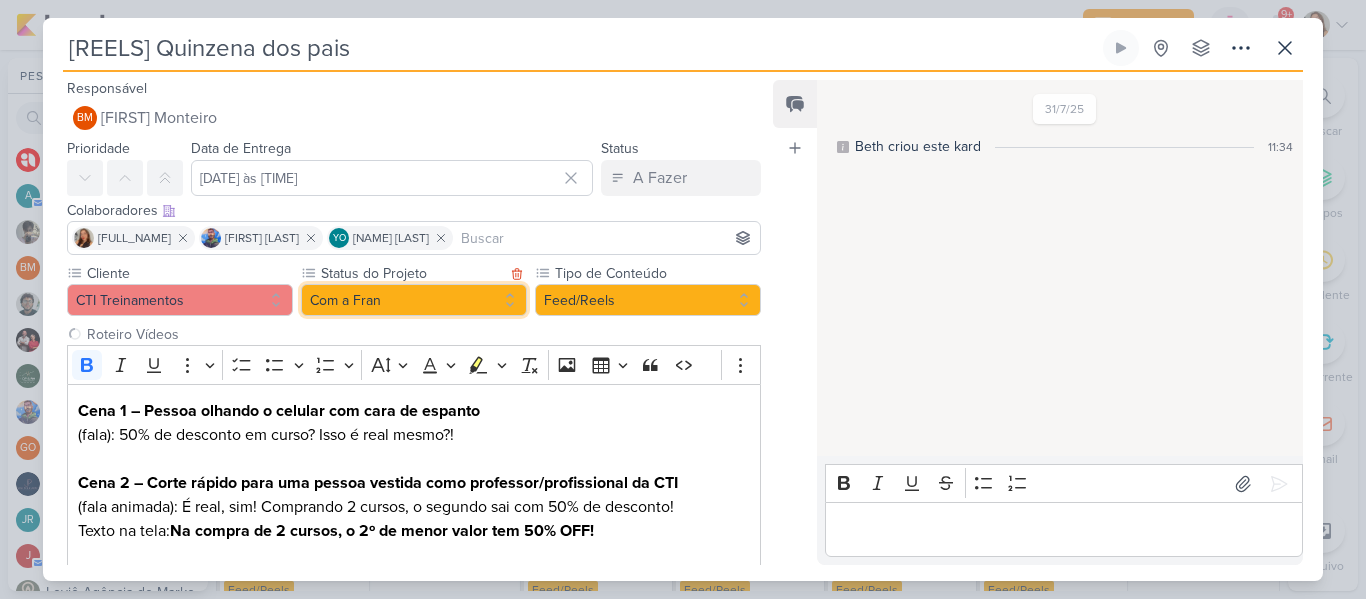click on "Com a Fran" at bounding box center [414, 300] 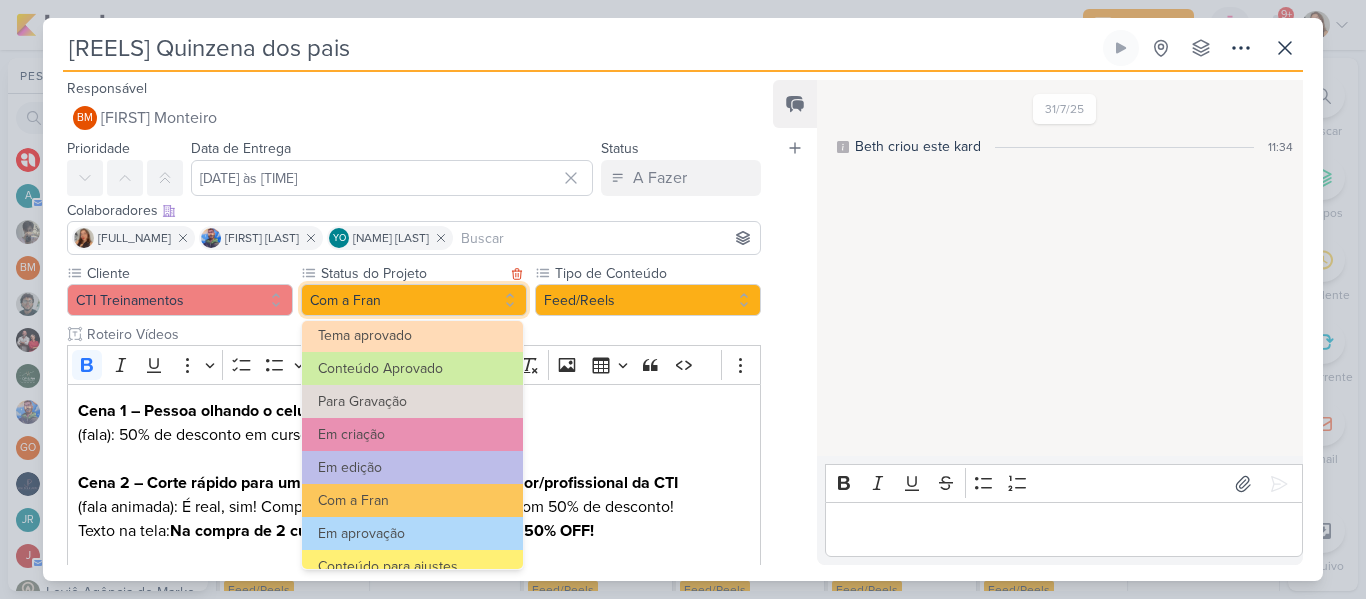 scroll, scrollTop: 72, scrollLeft: 0, axis: vertical 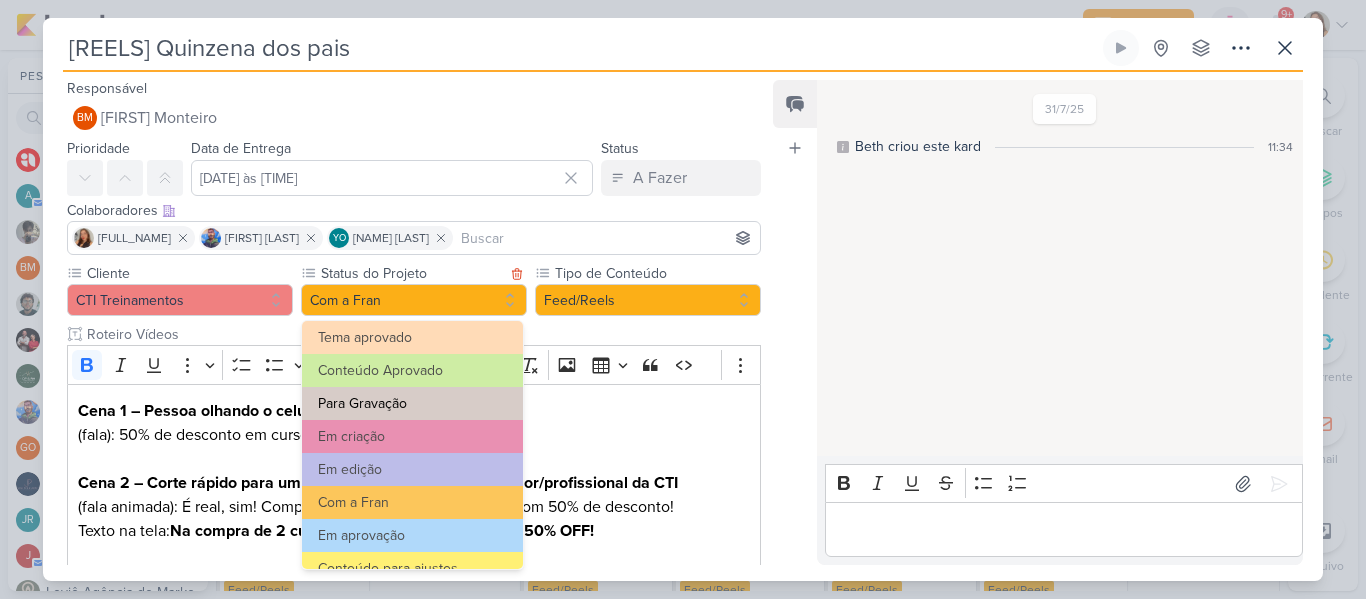 click on "Para Gravação" at bounding box center [412, 403] 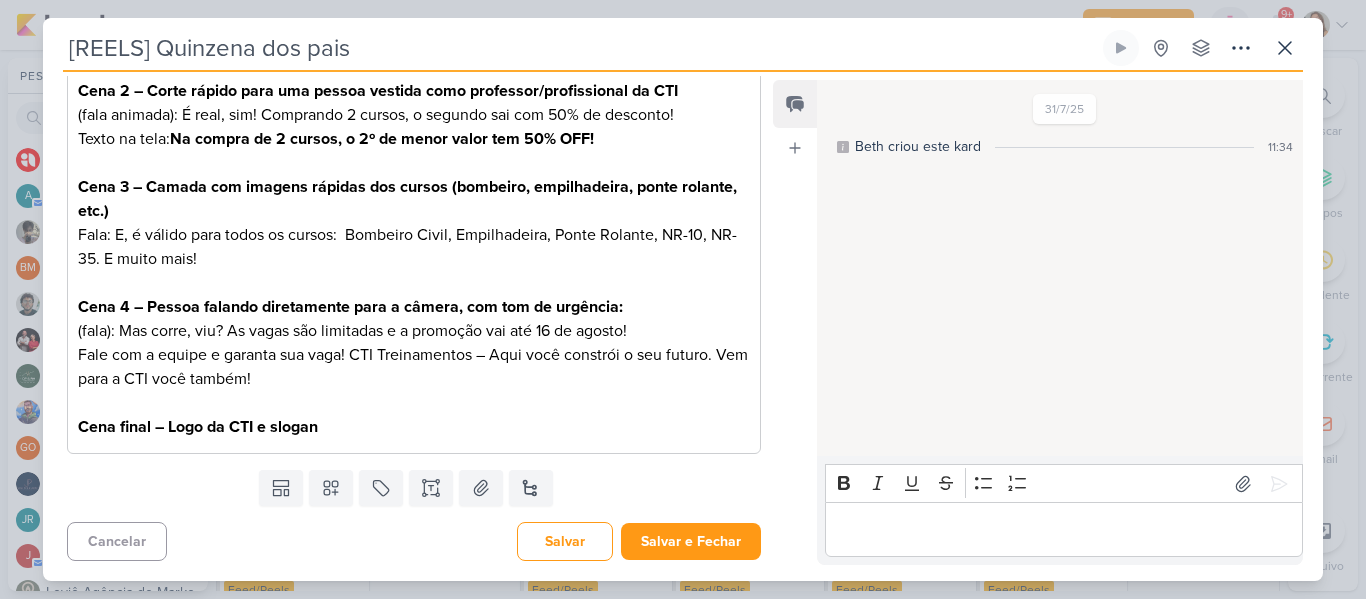 scroll, scrollTop: 0, scrollLeft: 0, axis: both 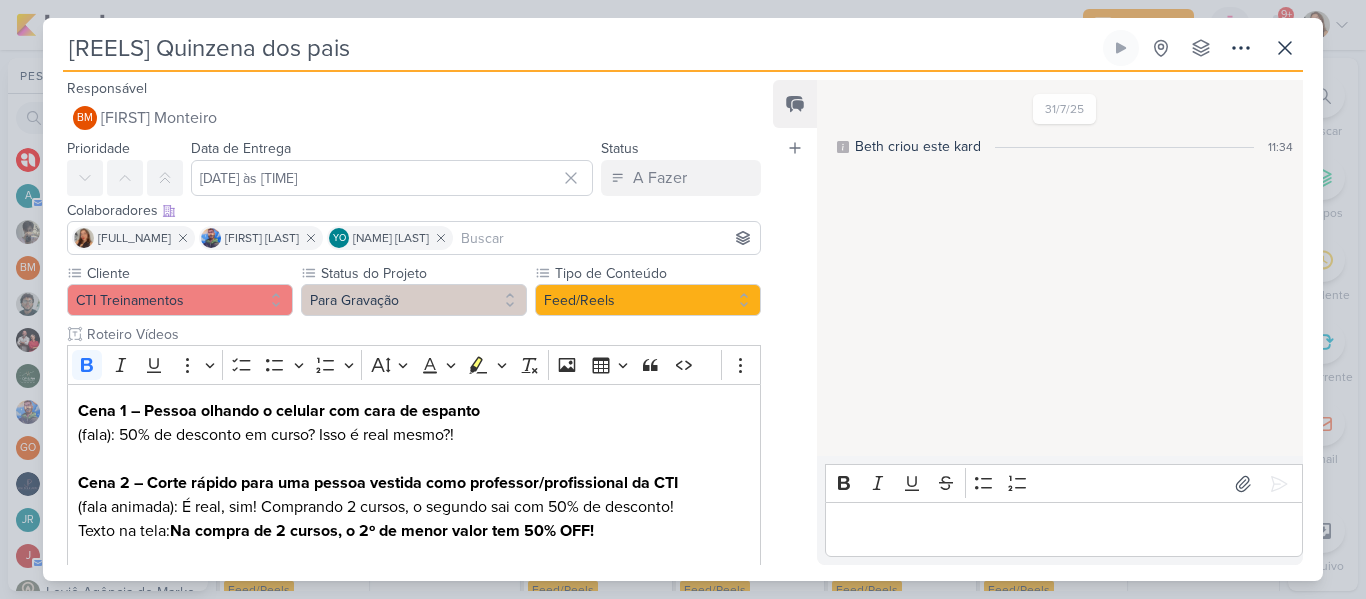 click on "[NAME] [LAST]
[NAME] [LAST]
YO
[NAME] [LAST]" at bounding box center [414, 238] 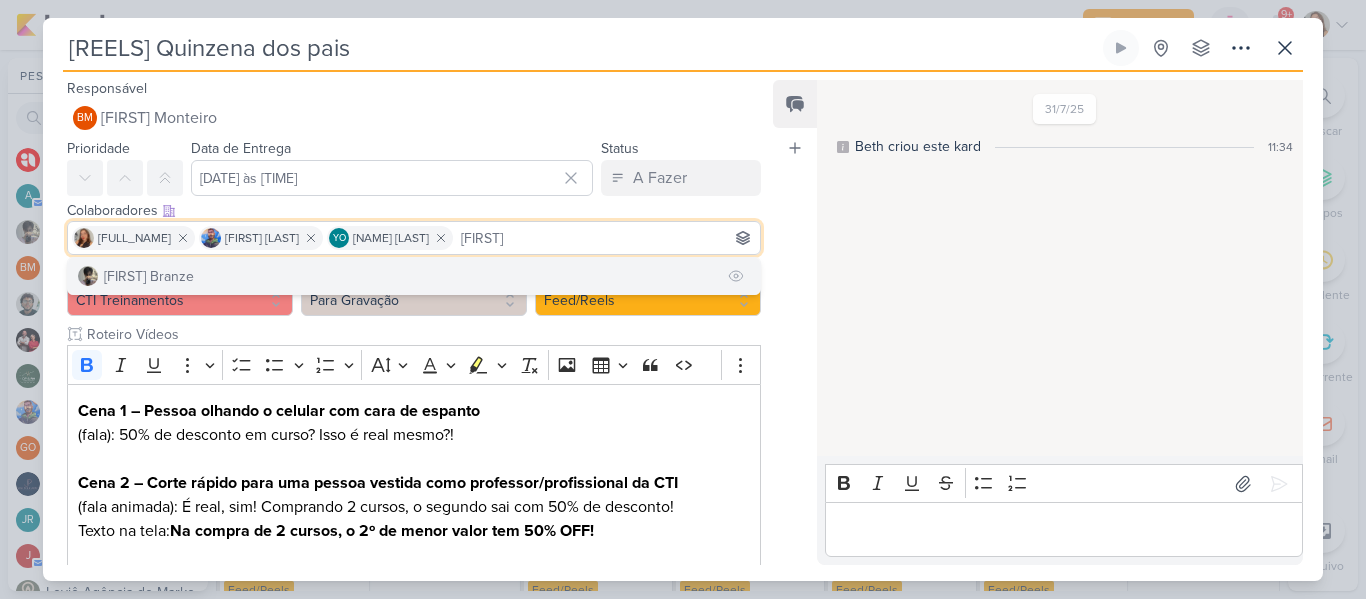 type on "[FIRST]" 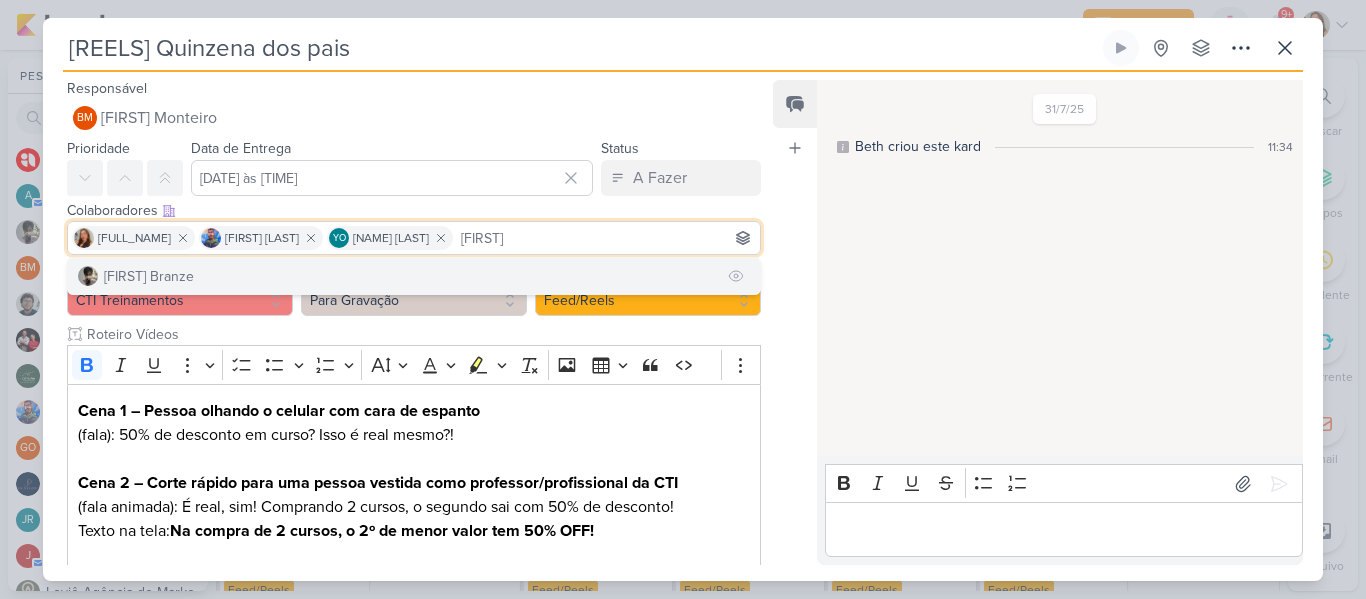 type 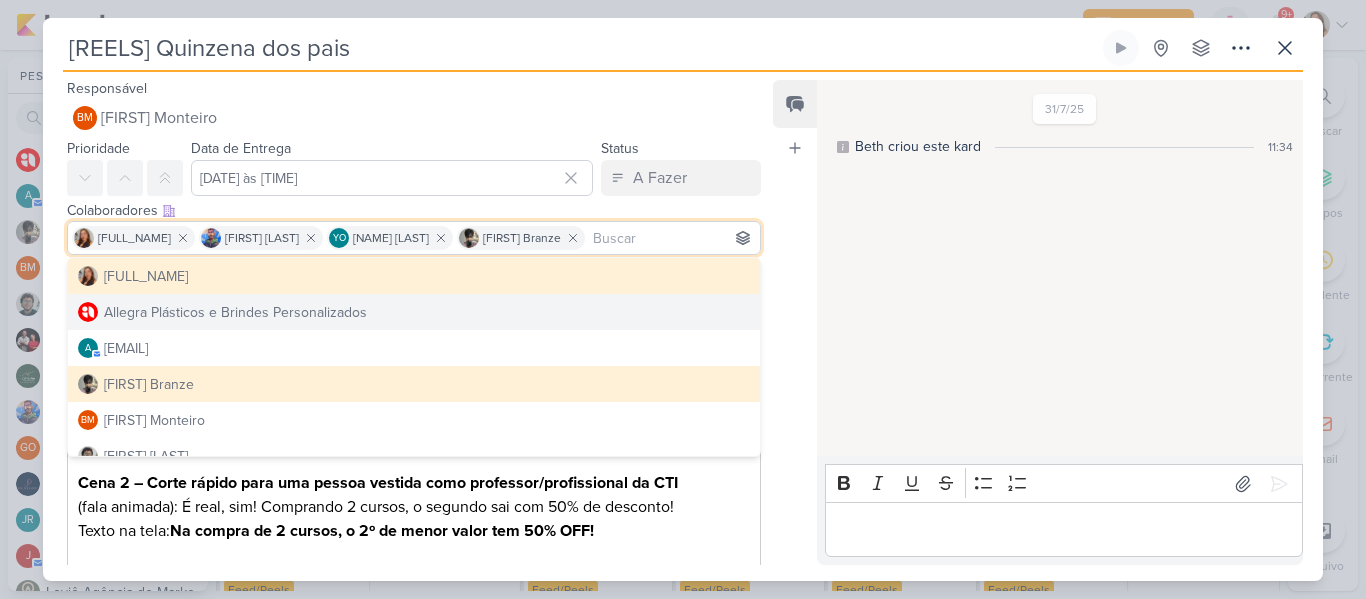 click on "[DATE]
[FIRST] criou este kard
[TIME]" at bounding box center [1059, 269] 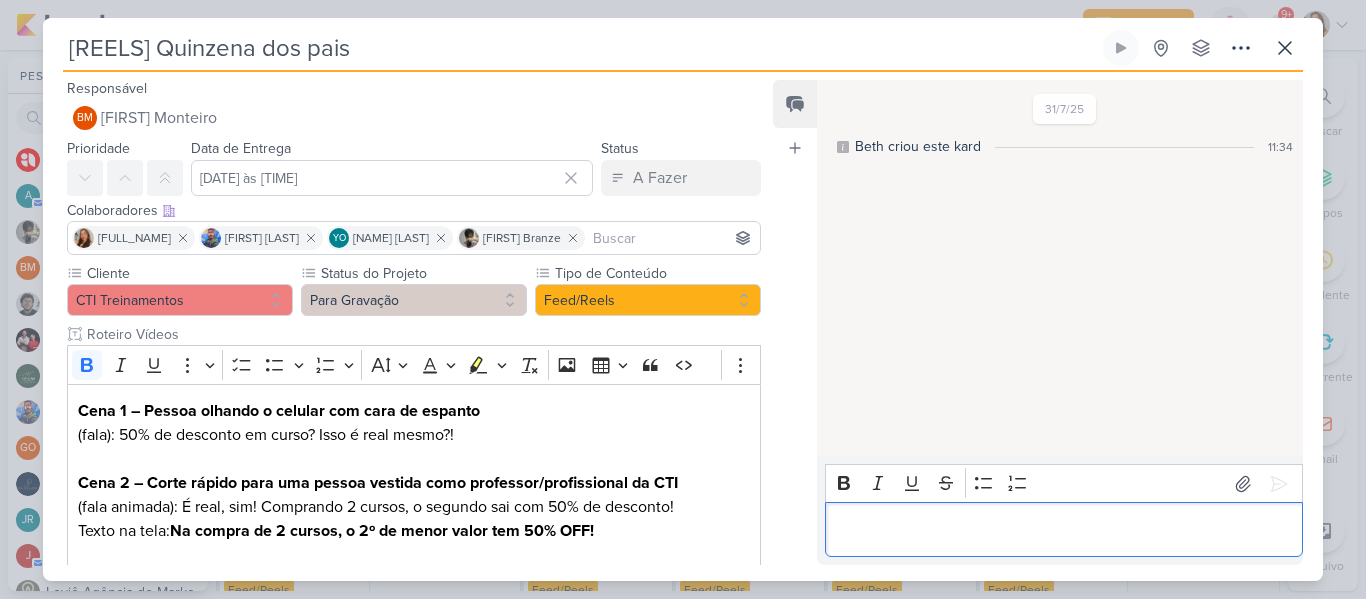 click at bounding box center [1063, 530] 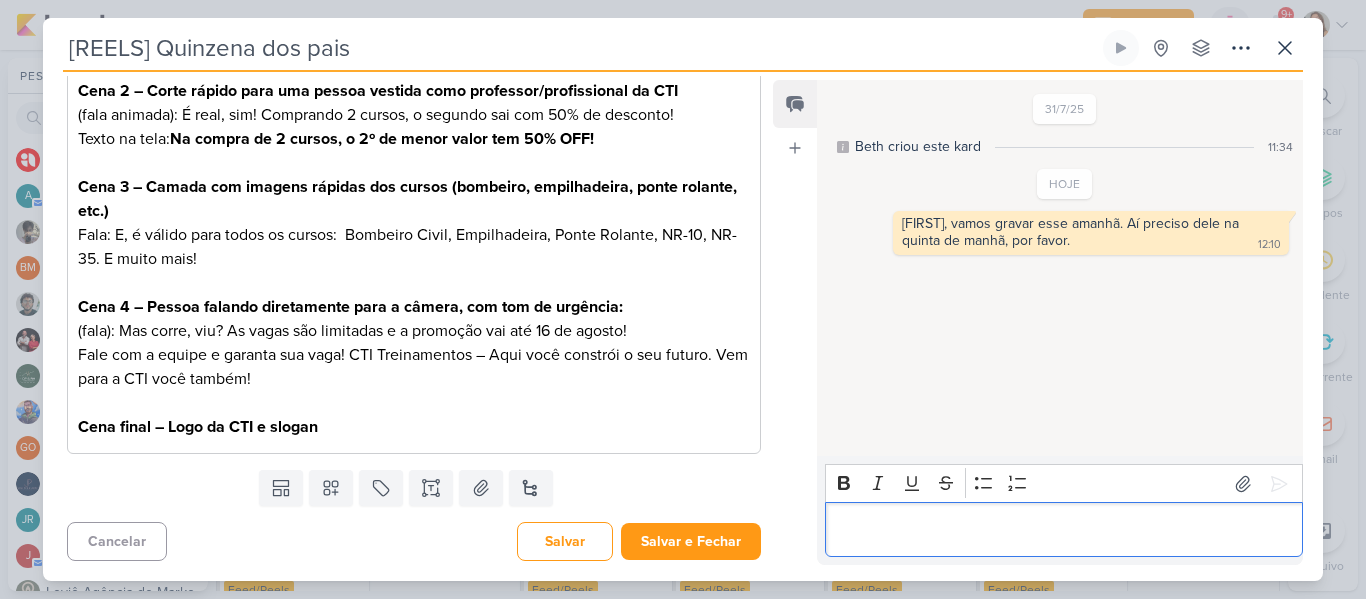 scroll, scrollTop: 0, scrollLeft: 0, axis: both 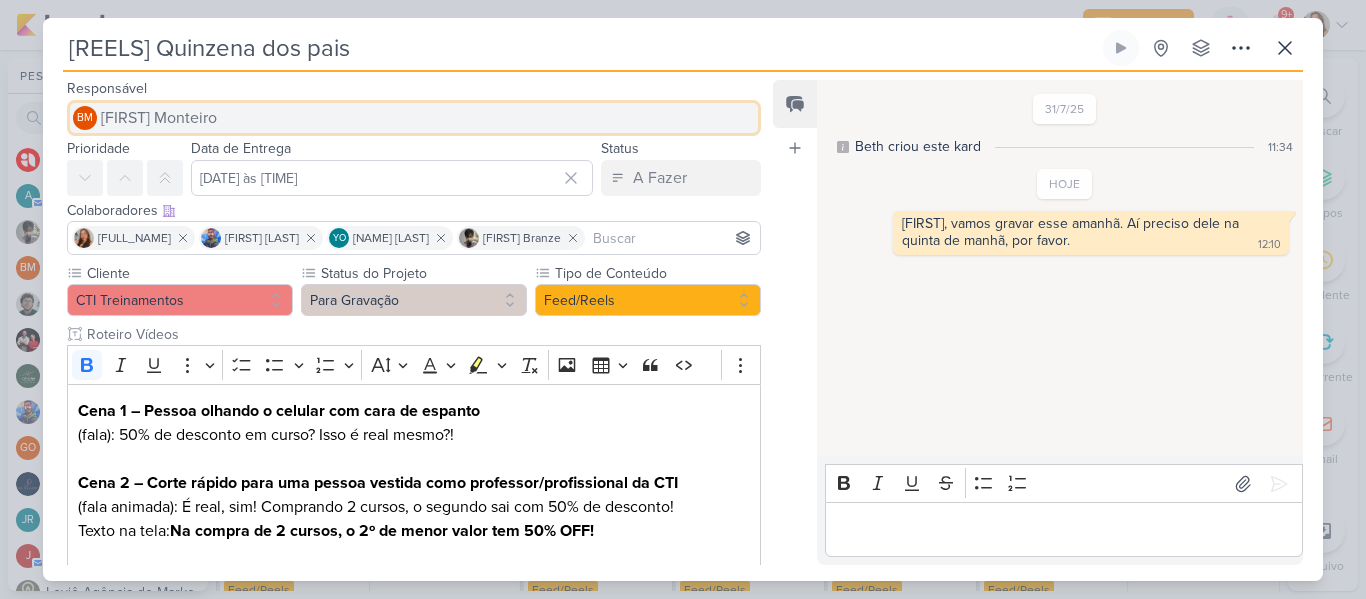 click on "BM
[FIRST]  [LAST]" at bounding box center (414, 118) 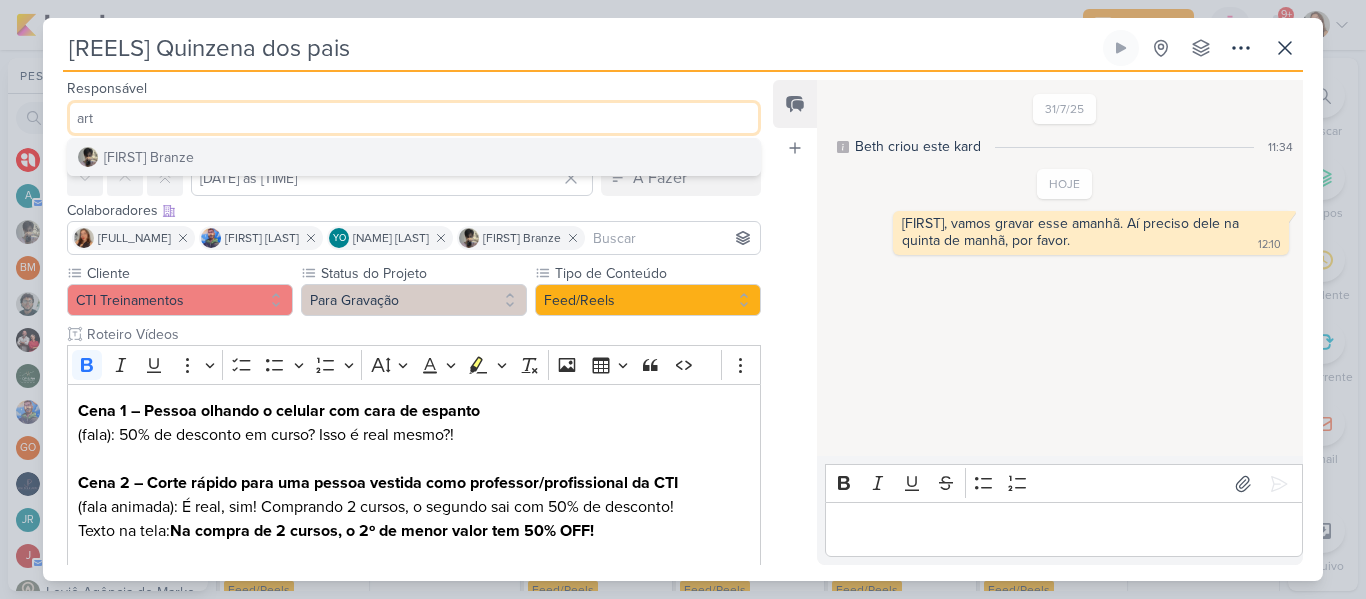 type on "art" 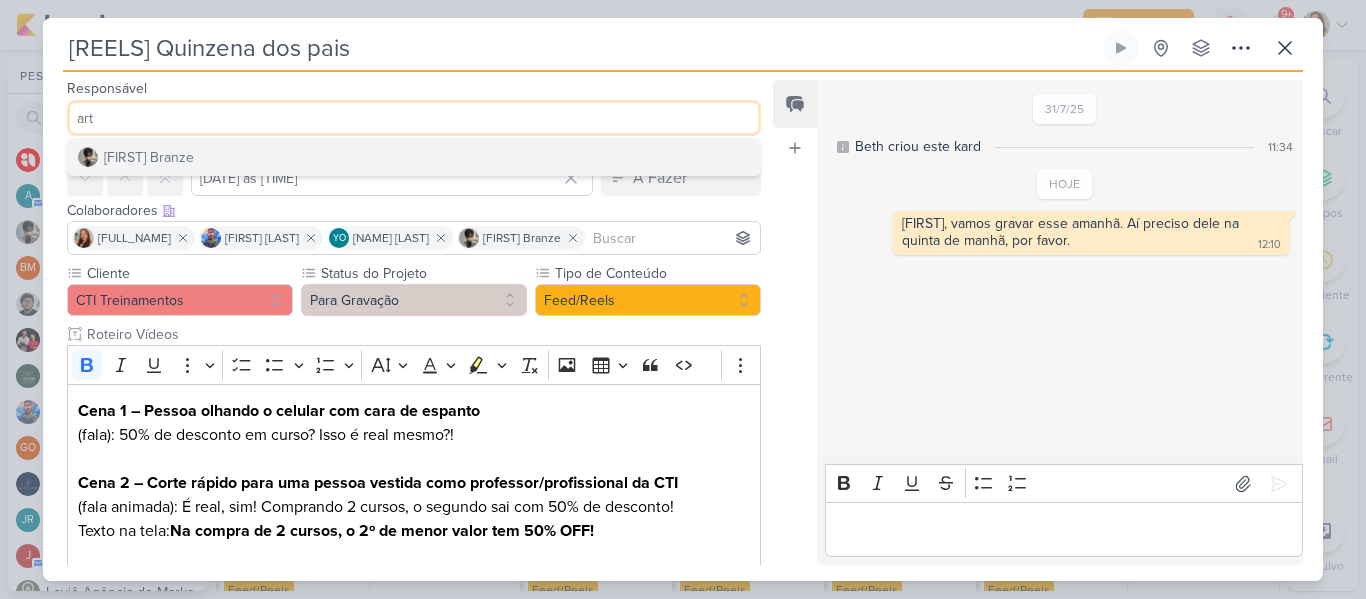 click on "[FIRST] Branze" at bounding box center [414, 157] 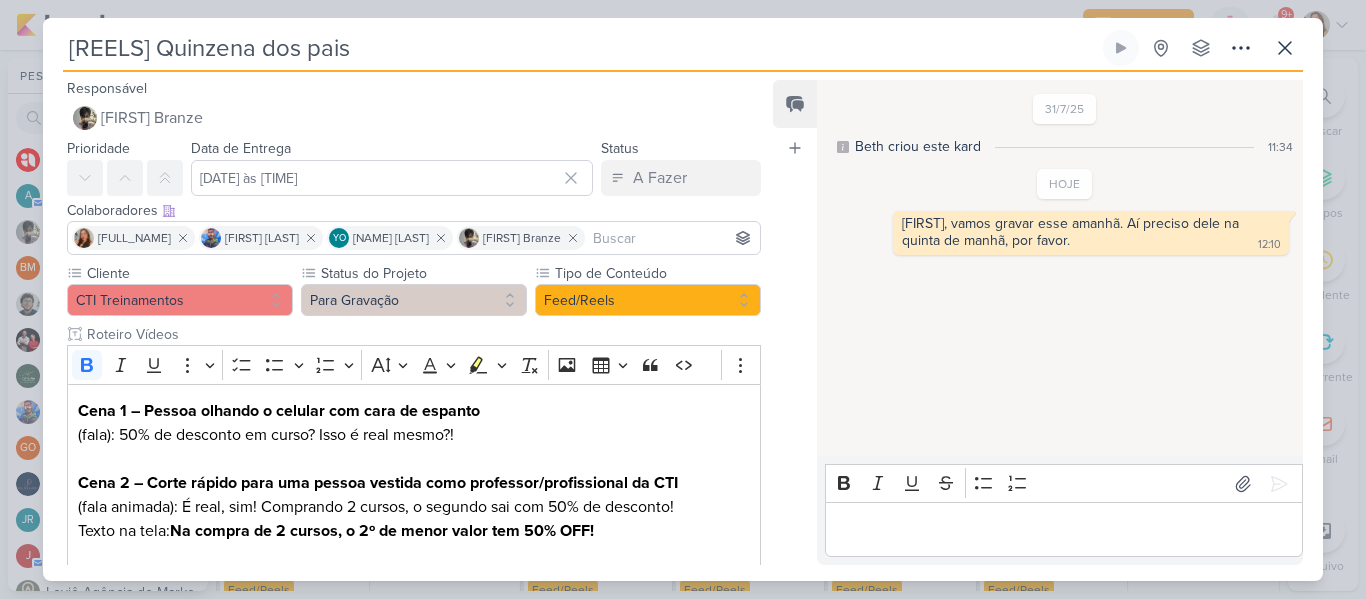 scroll, scrollTop: 392, scrollLeft: 0, axis: vertical 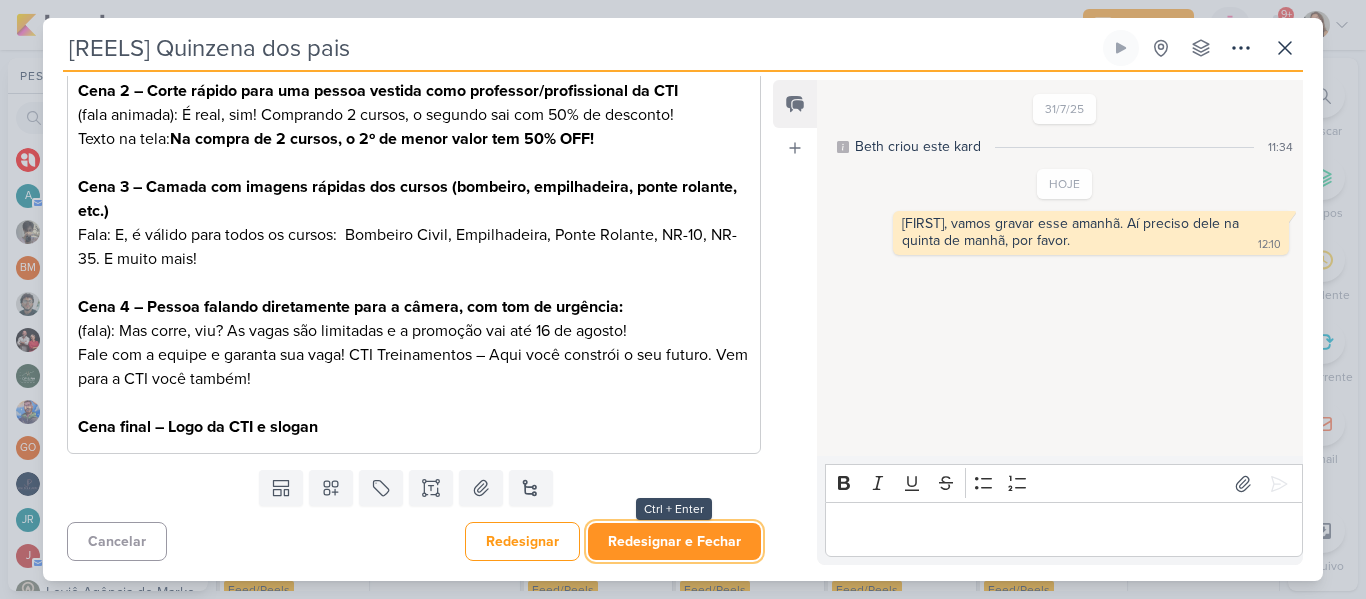 click on "Redesignar e Fechar" at bounding box center [674, 541] 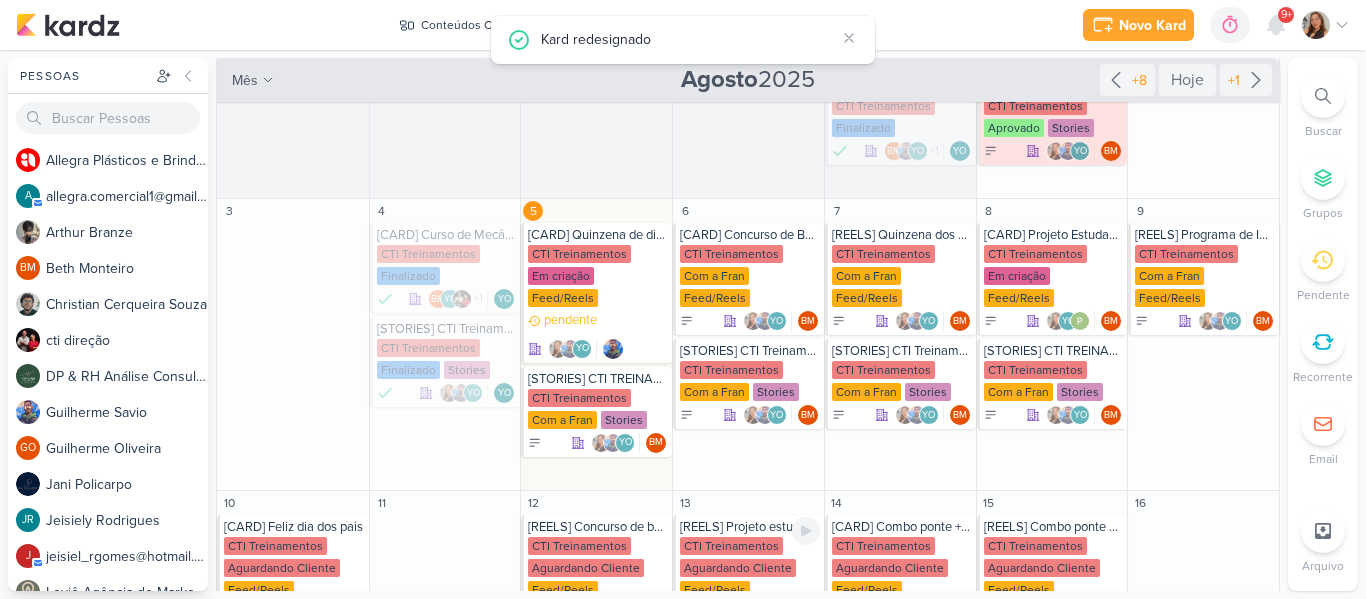 scroll, scrollTop: 0, scrollLeft: 0, axis: both 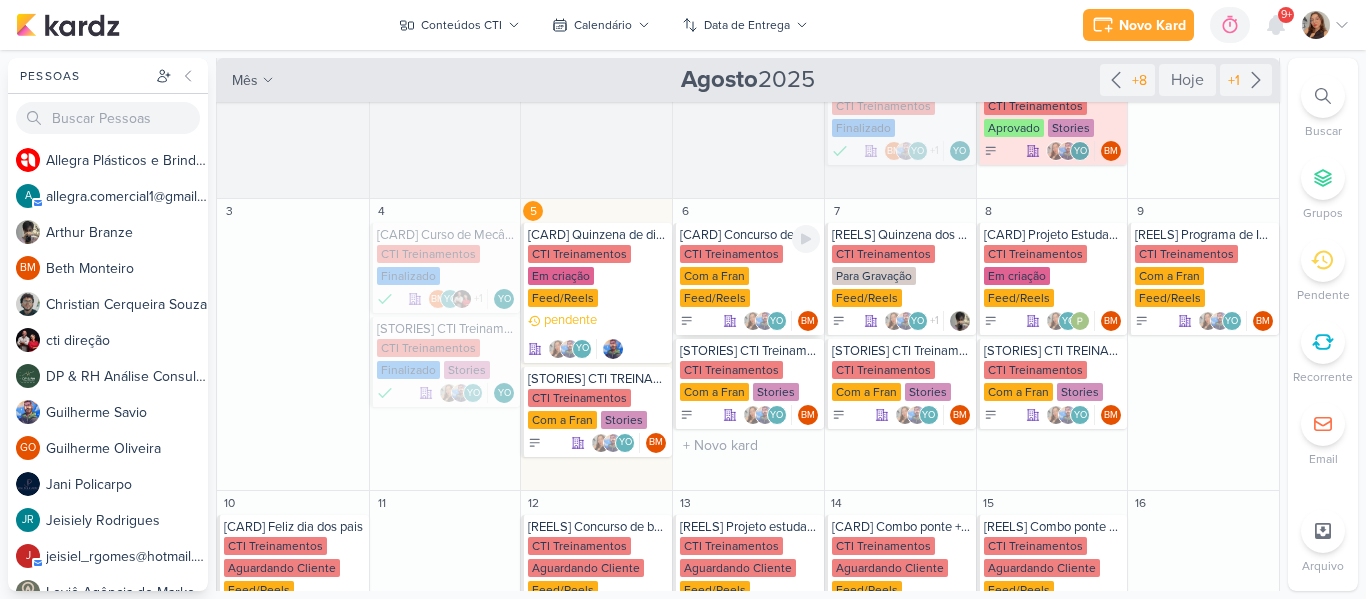 click on "CTI Treinamentos" at bounding box center [731, 254] 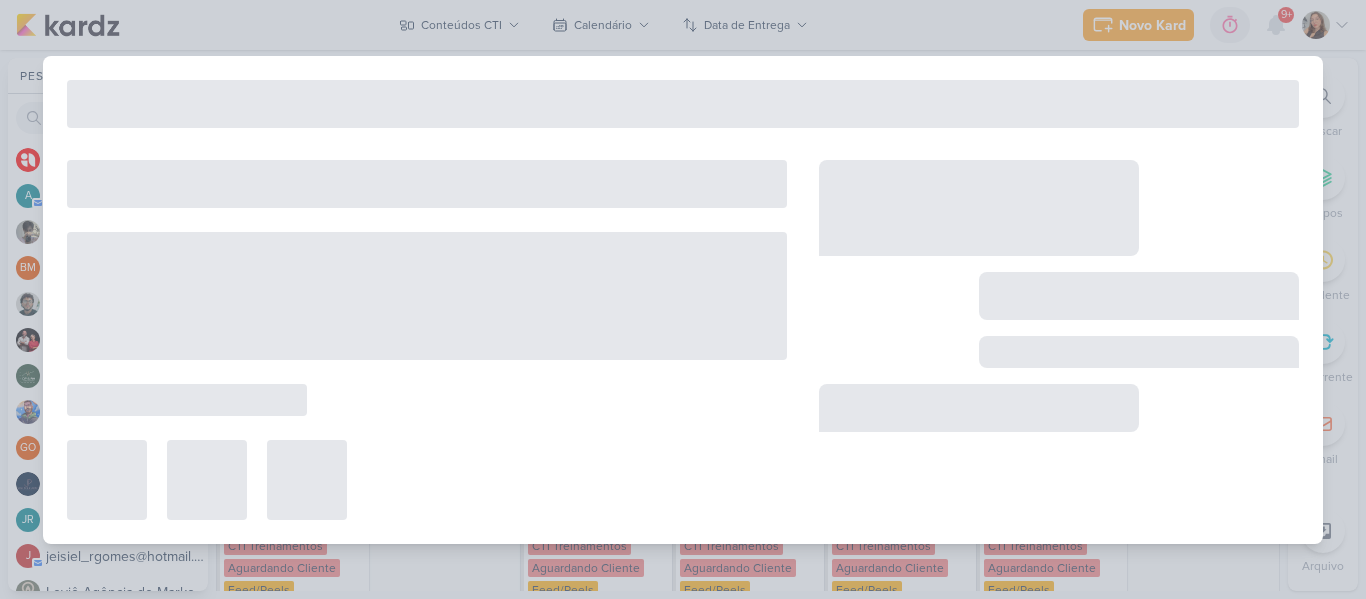 type on "[CARD] Concurso de Bolsas" 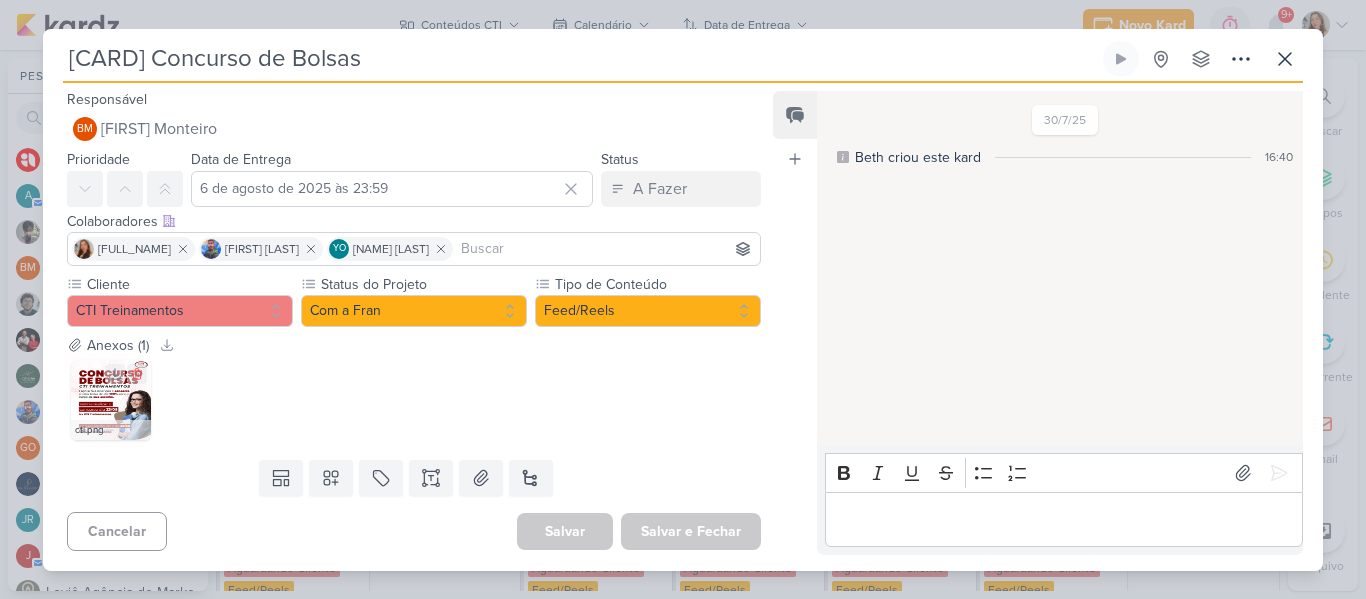 click at bounding box center (111, 400) 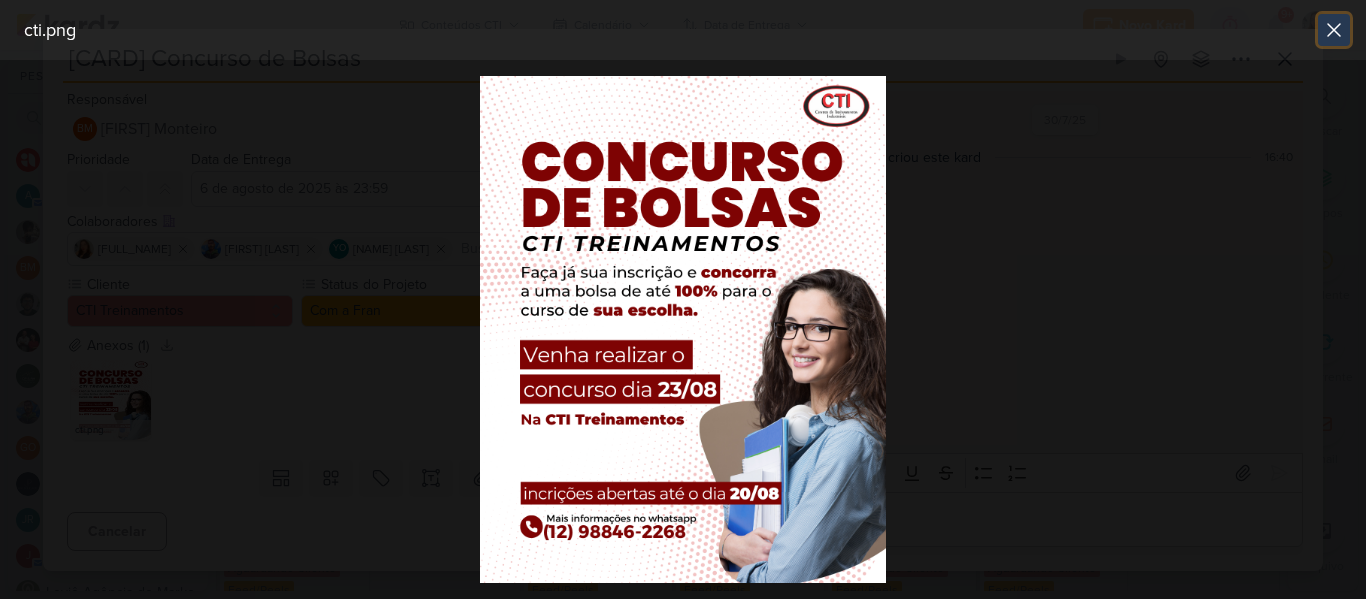 click 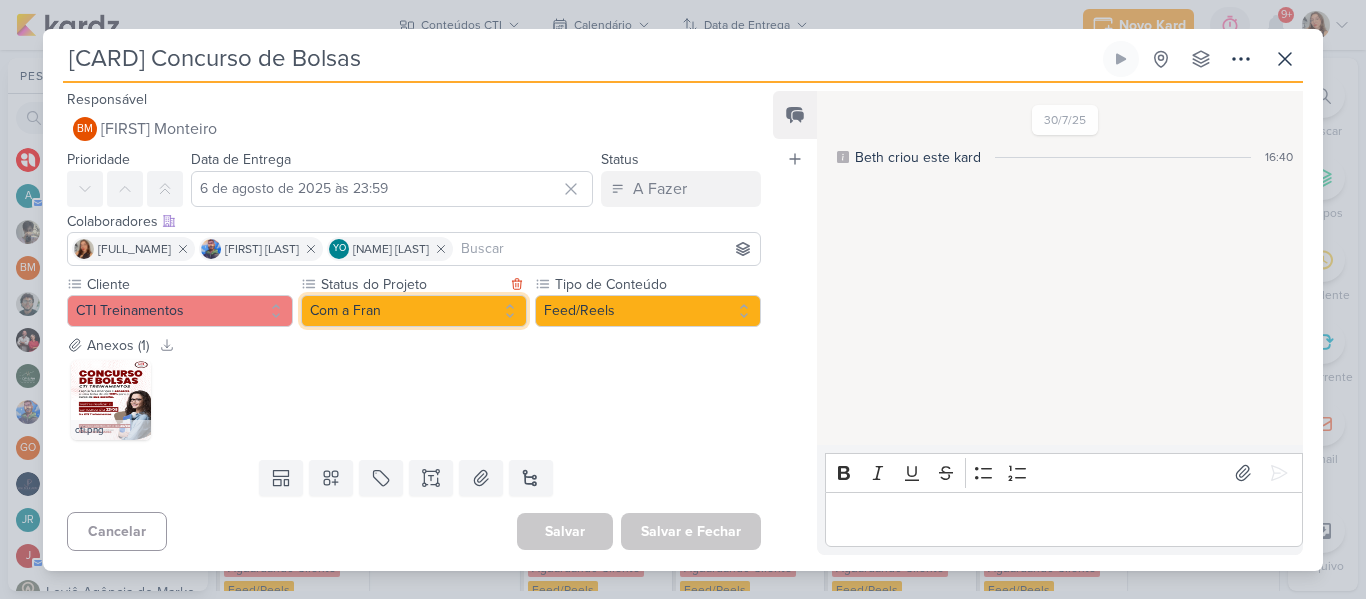 click on "Com a Fran" at bounding box center (414, 311) 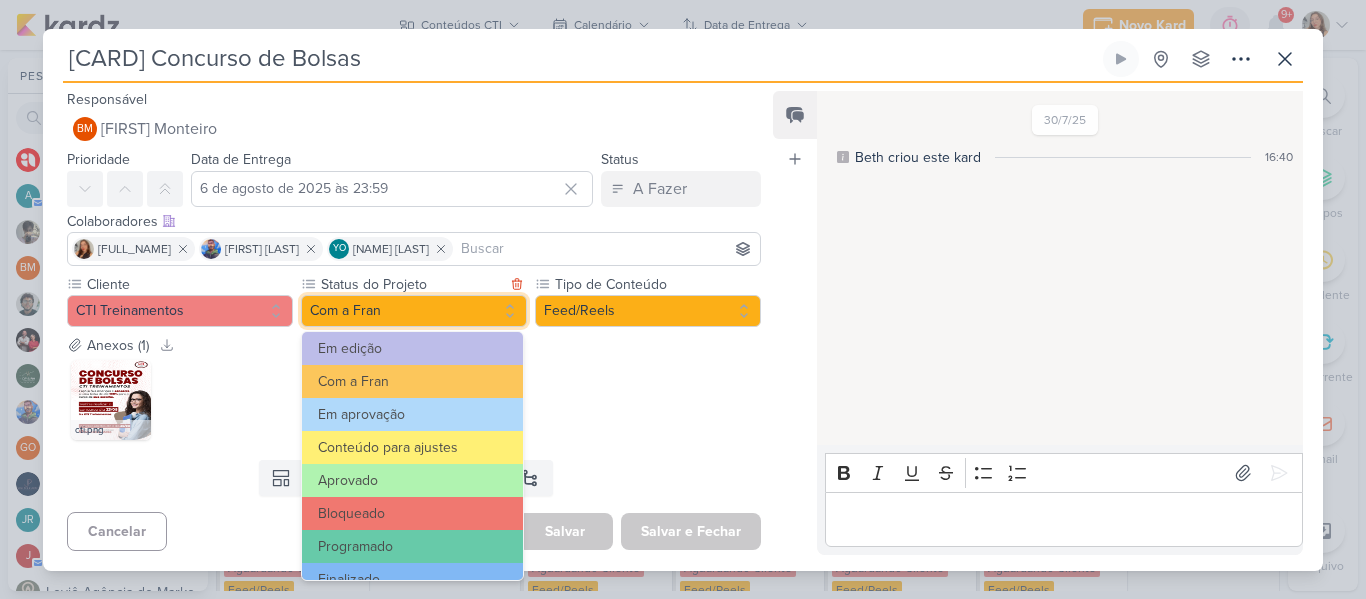 scroll, scrollTop: 206, scrollLeft: 0, axis: vertical 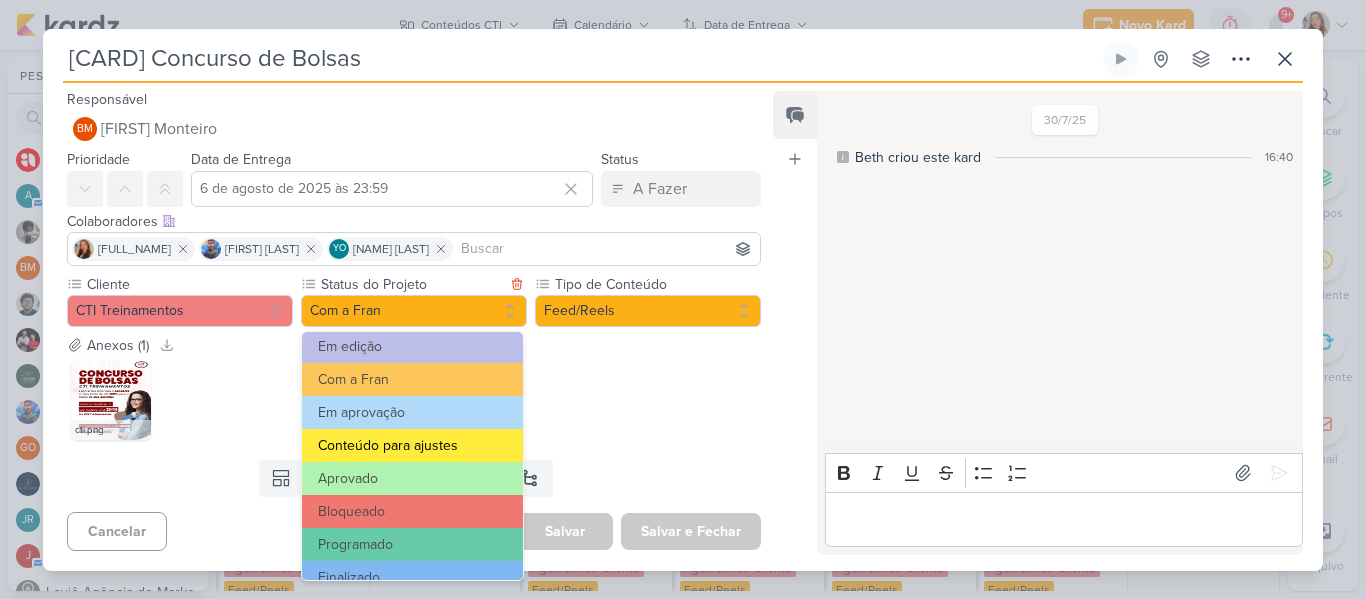 click on "Conteúdo para ajustes" at bounding box center [412, 445] 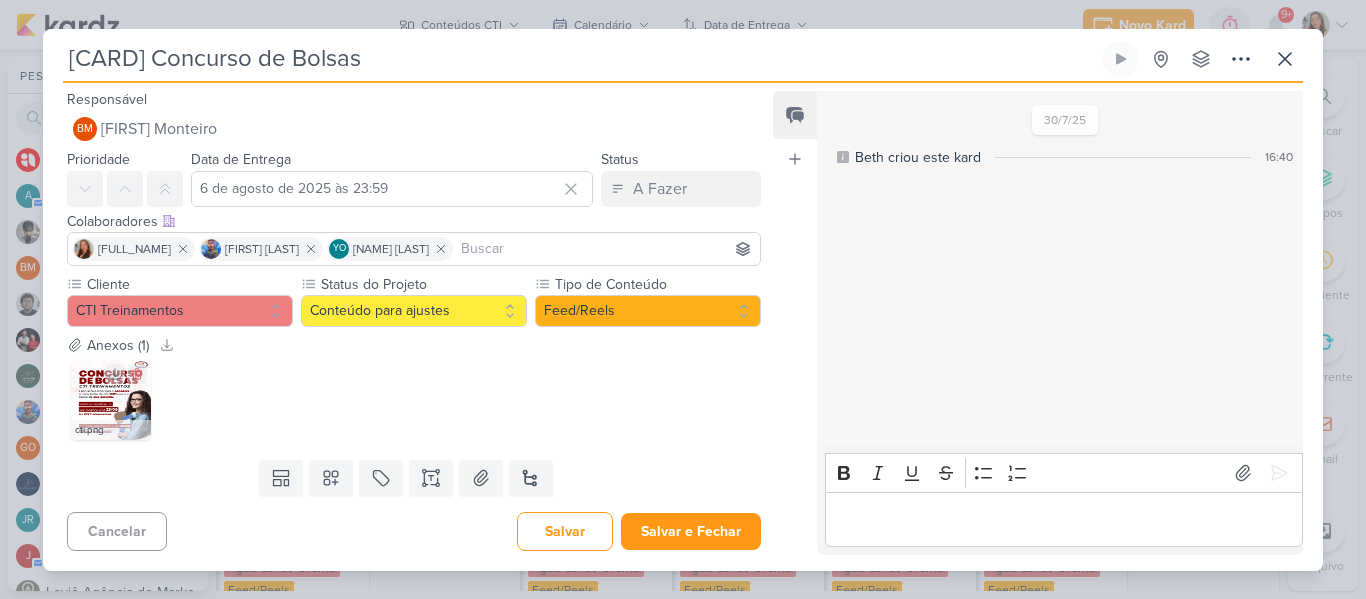 click at bounding box center (111, 400) 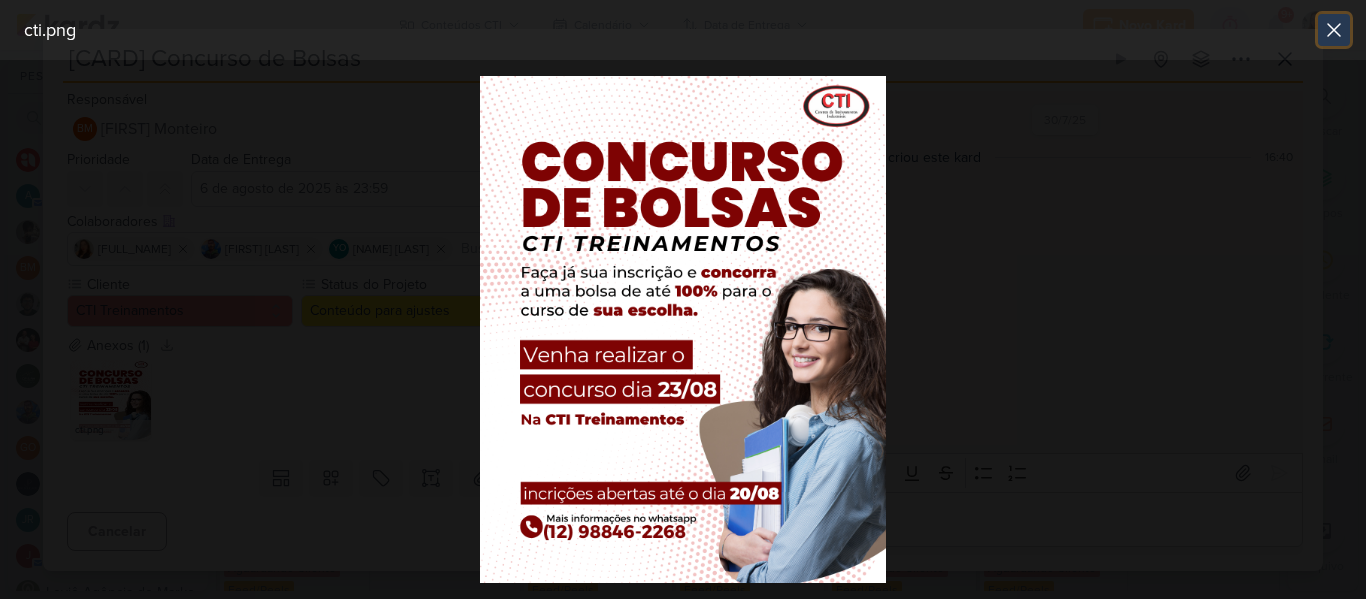 click 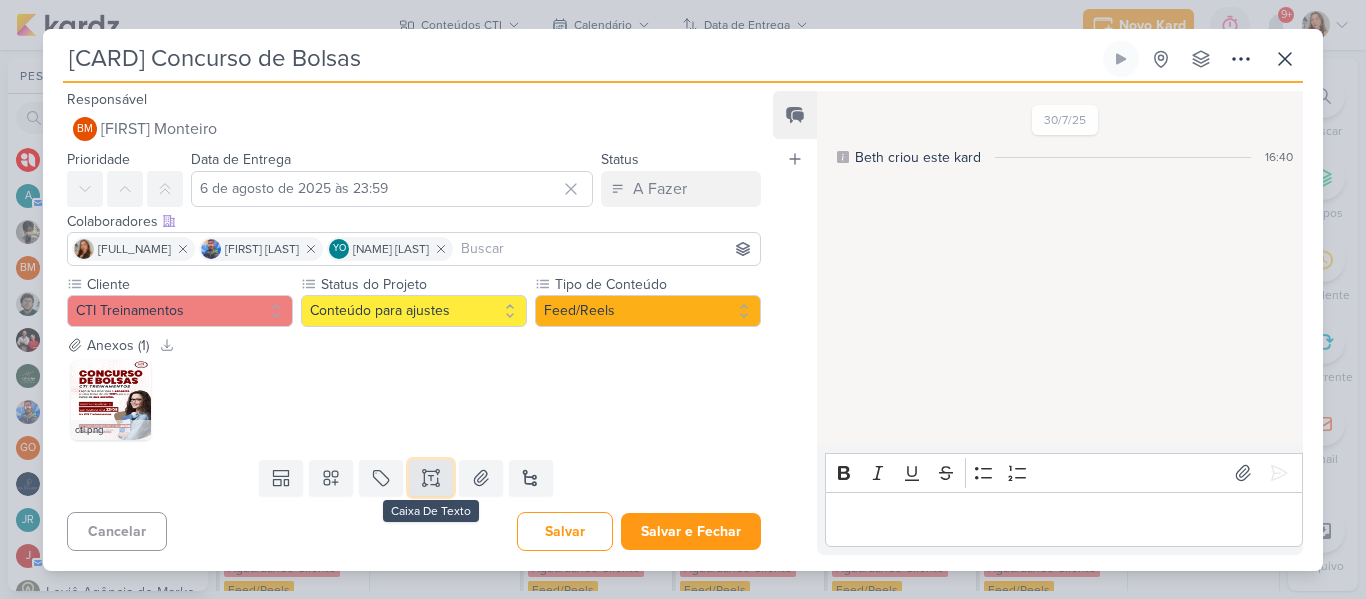 click 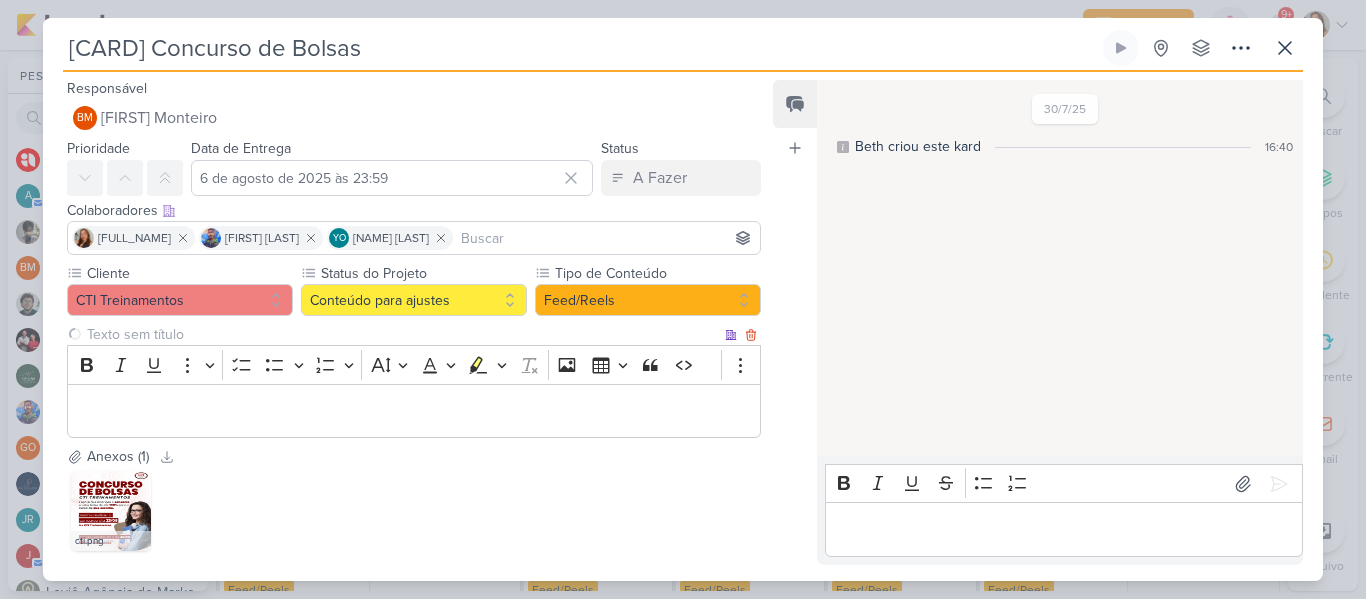click at bounding box center (402, 334) 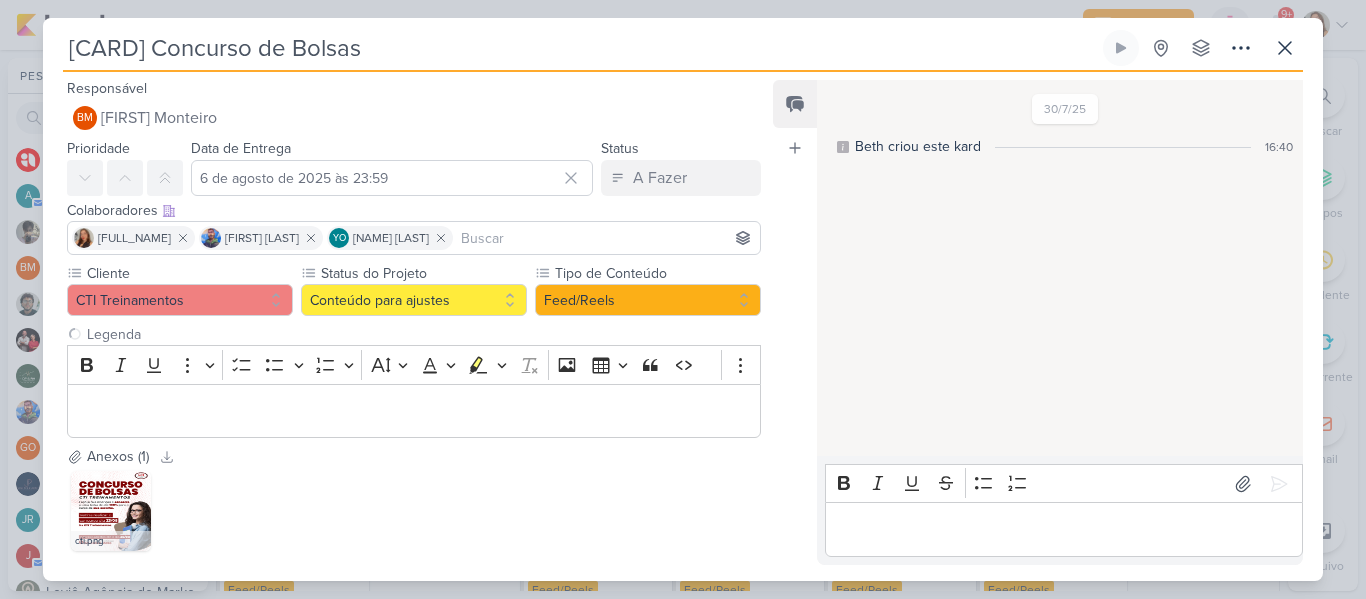 type on "Legenda" 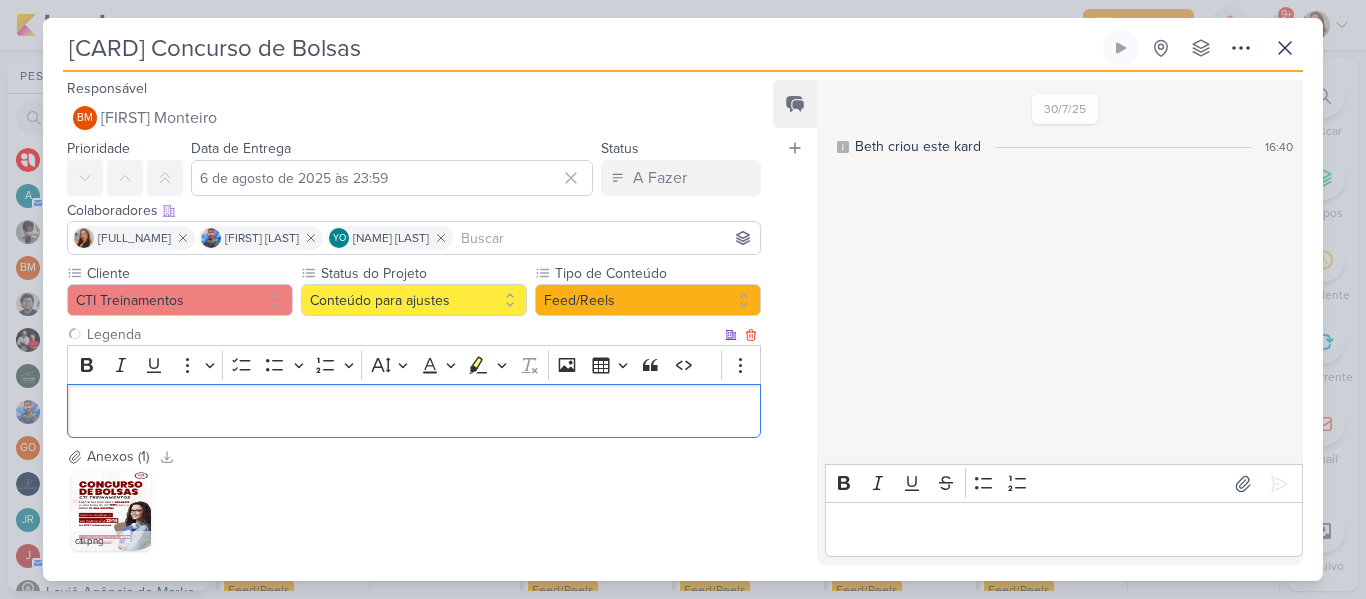 click at bounding box center (414, 411) 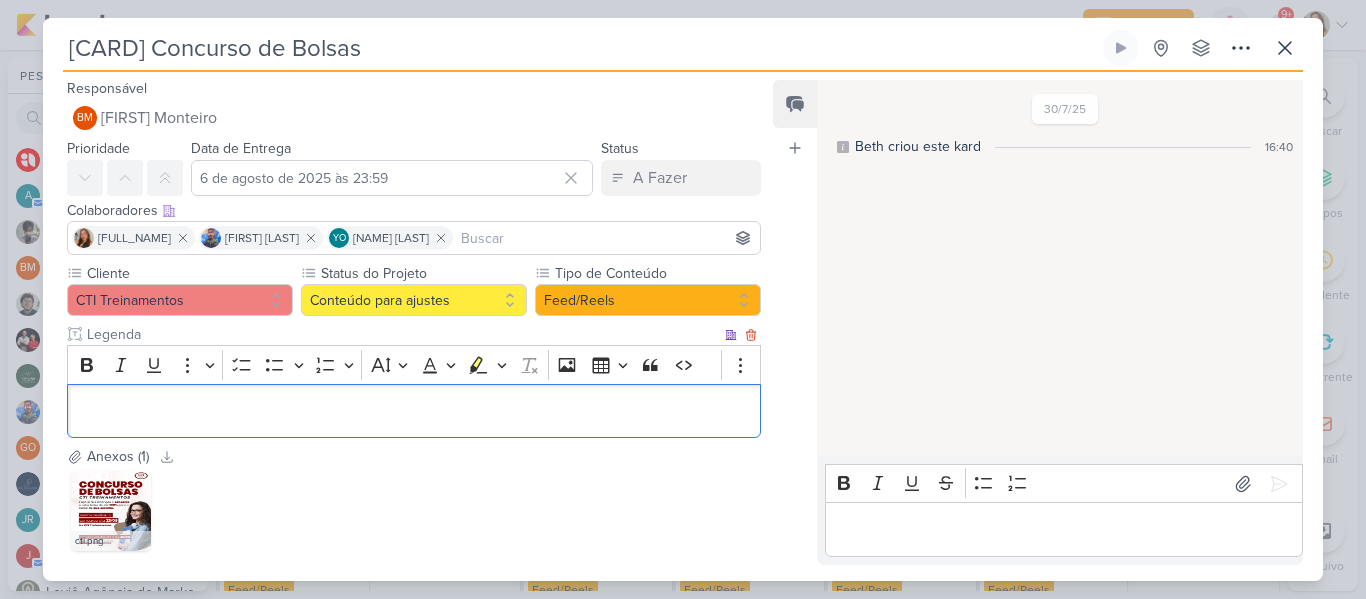 click at bounding box center [414, 411] 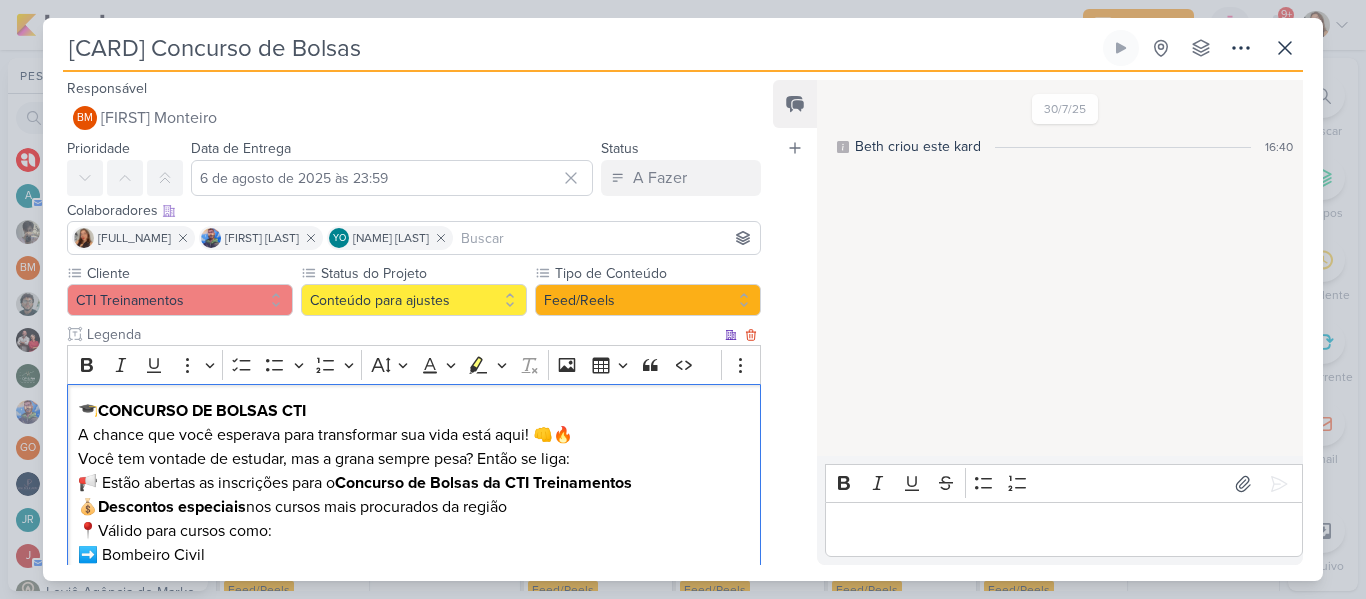 scroll, scrollTop: 240, scrollLeft: 0, axis: vertical 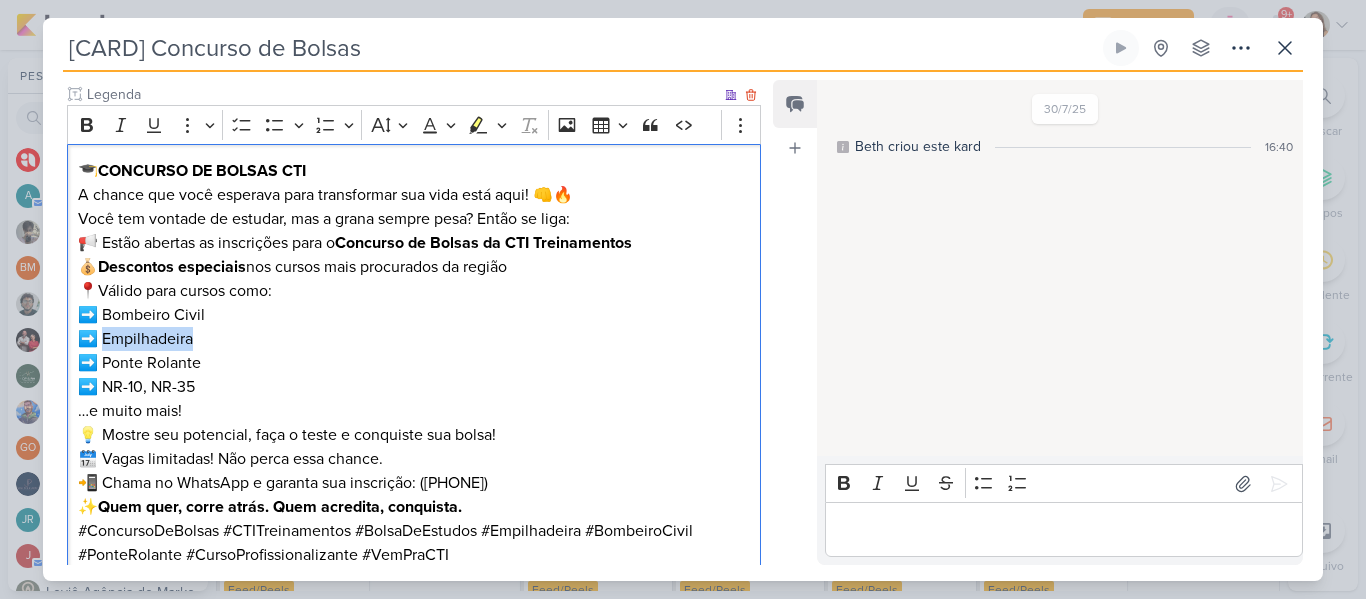 drag, startPoint x: 201, startPoint y: 341, endPoint x: 106, endPoint y: 340, distance: 95.005264 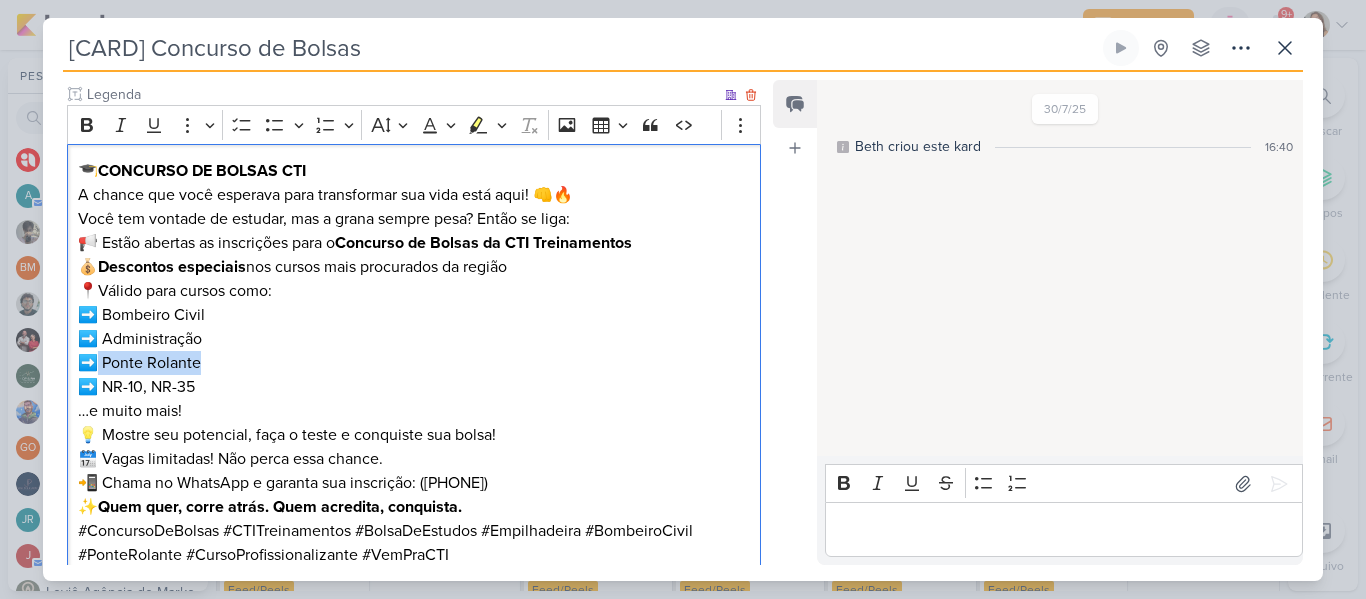 drag, startPoint x: 205, startPoint y: 363, endPoint x: 101, endPoint y: 366, distance: 104.04326 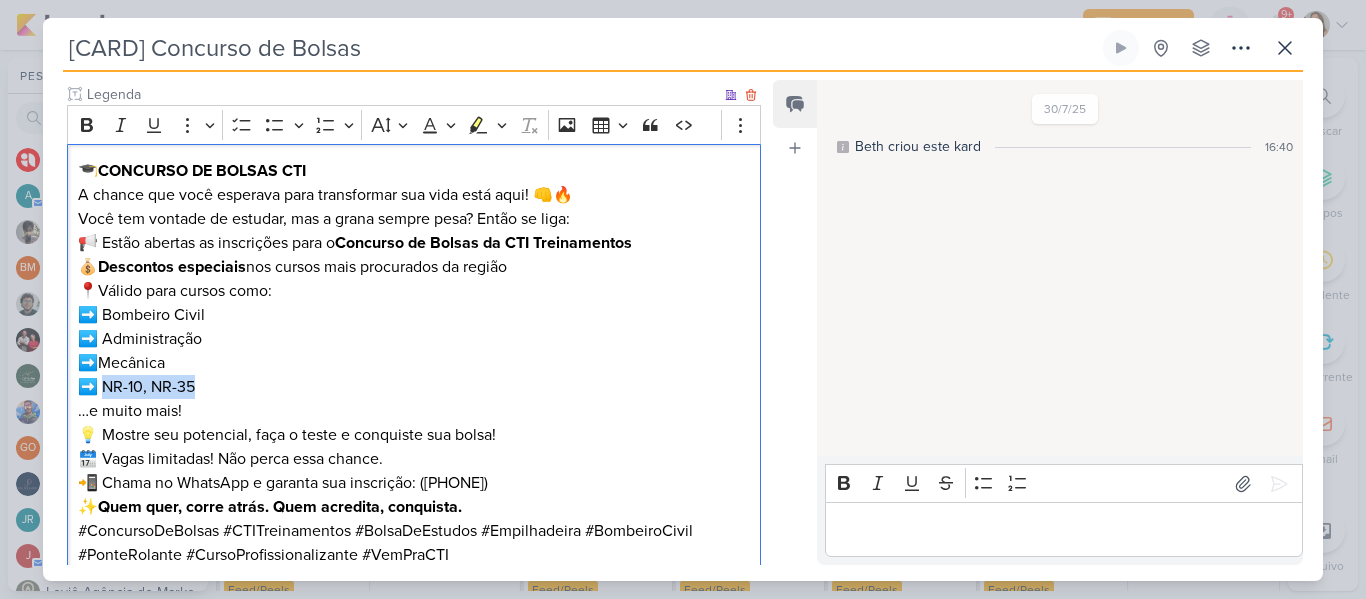 drag, startPoint x: 103, startPoint y: 388, endPoint x: 195, endPoint y: 390, distance: 92.021736 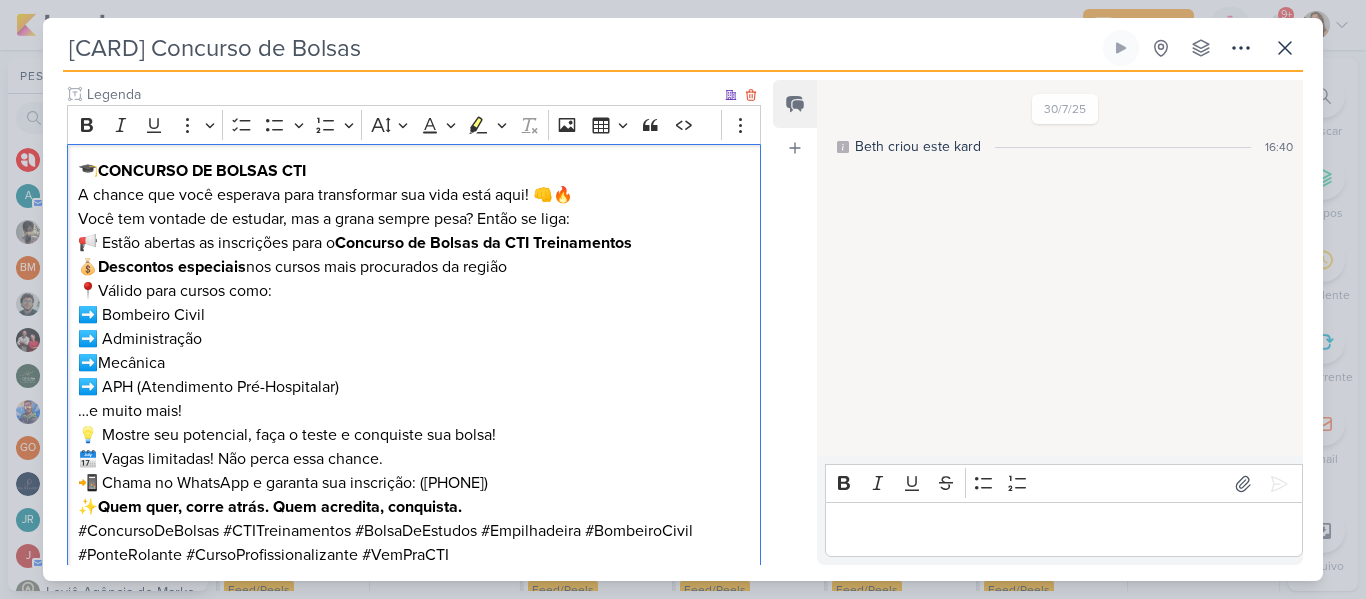 click on "📢 Estão abertas as inscrições para o Concurso de Bolsas da CTI Treinamentos 💰 Descontos especiais nos cursos mais procurados da região 📍Válido para cursos como: ➡️ Bombeiro Civil ➡️ Administração ➡️Mecânica ➡️ APH (Atendimento Pré-Hospitalar) …e muito mais!" at bounding box center [414, 327] 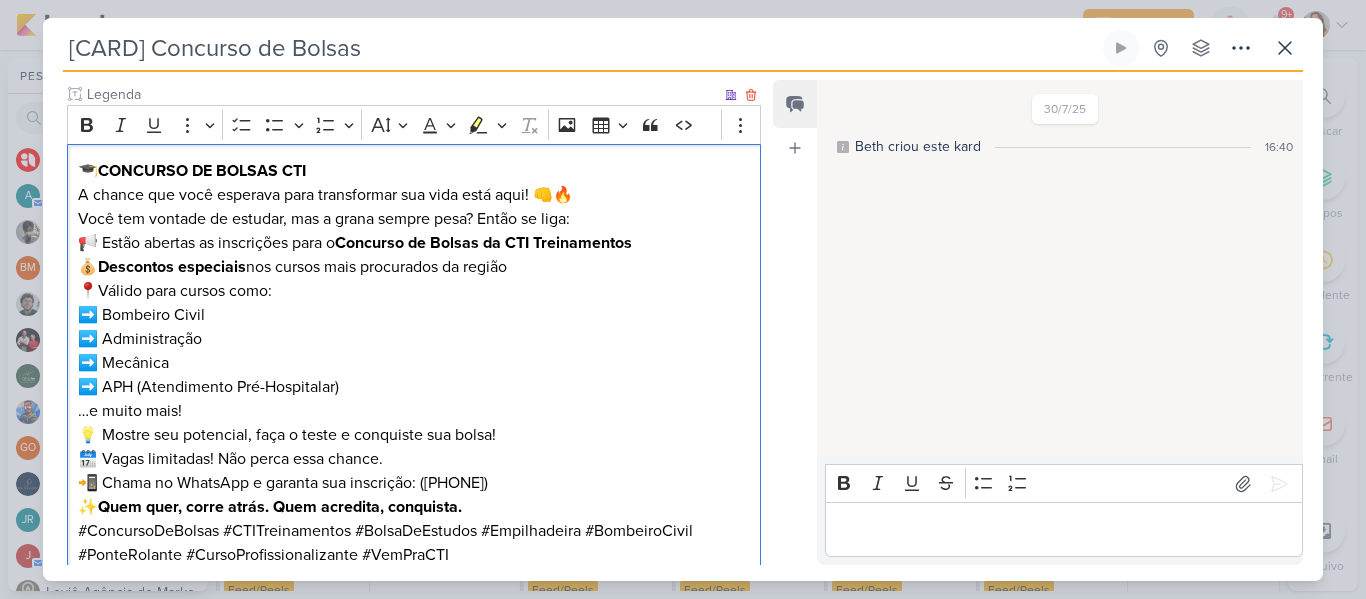 click on "📢 Estão abertas as inscrições para o  Concurso de Bolsas da CTI Treinamentos 💰  Descontos especiais  nos cursos mais procurados da região 📍Válido para cursos como: ➡️ Bombeiro Civil ➡️ Administração ➡️ Mecânica ➡️ APH (Atendimento Pré-Hospitalar) …e muito mais!" at bounding box center [414, 327] 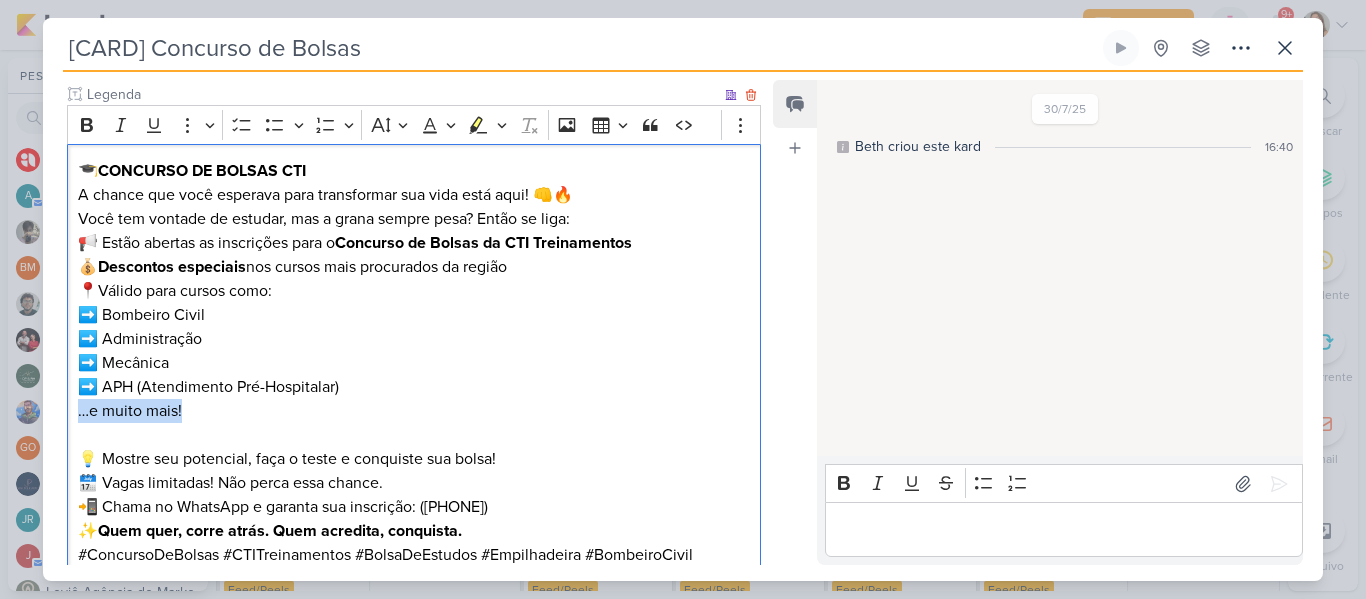 drag, startPoint x: 226, startPoint y: 409, endPoint x: 68, endPoint y: 402, distance: 158.15498 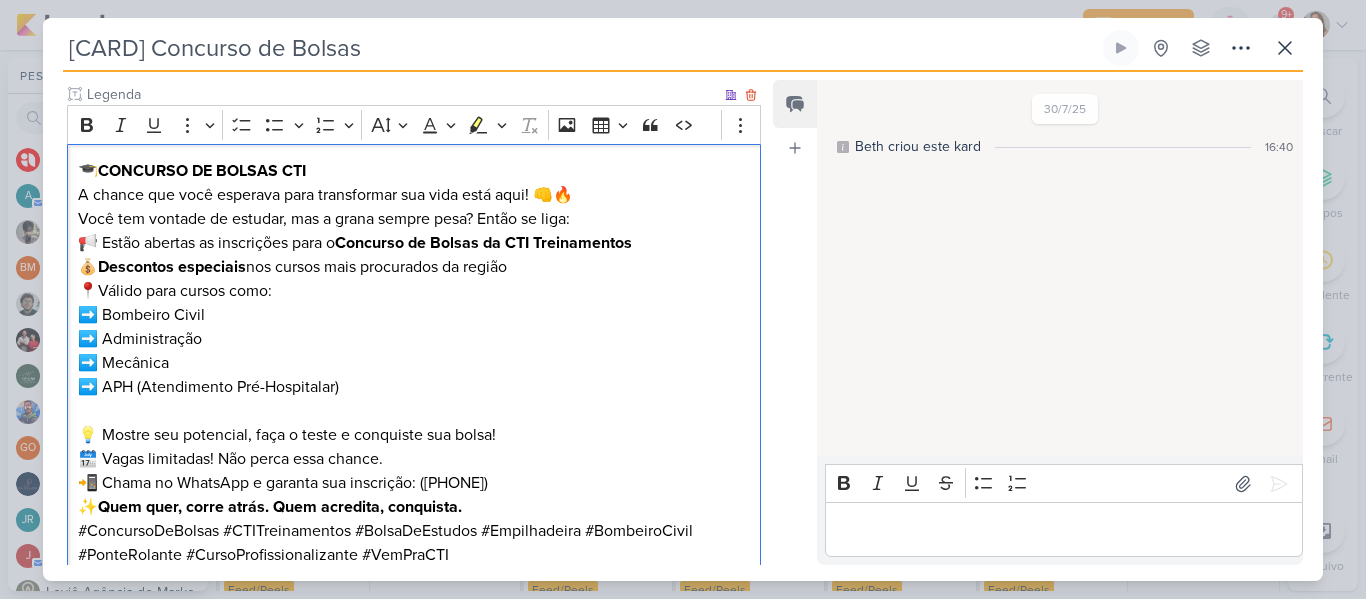 click on "🎓  CONCURSO DE BOLSAS CTI A chance que você esperava para transformar sua vida está aqui! 👊🔥" at bounding box center (414, 183) 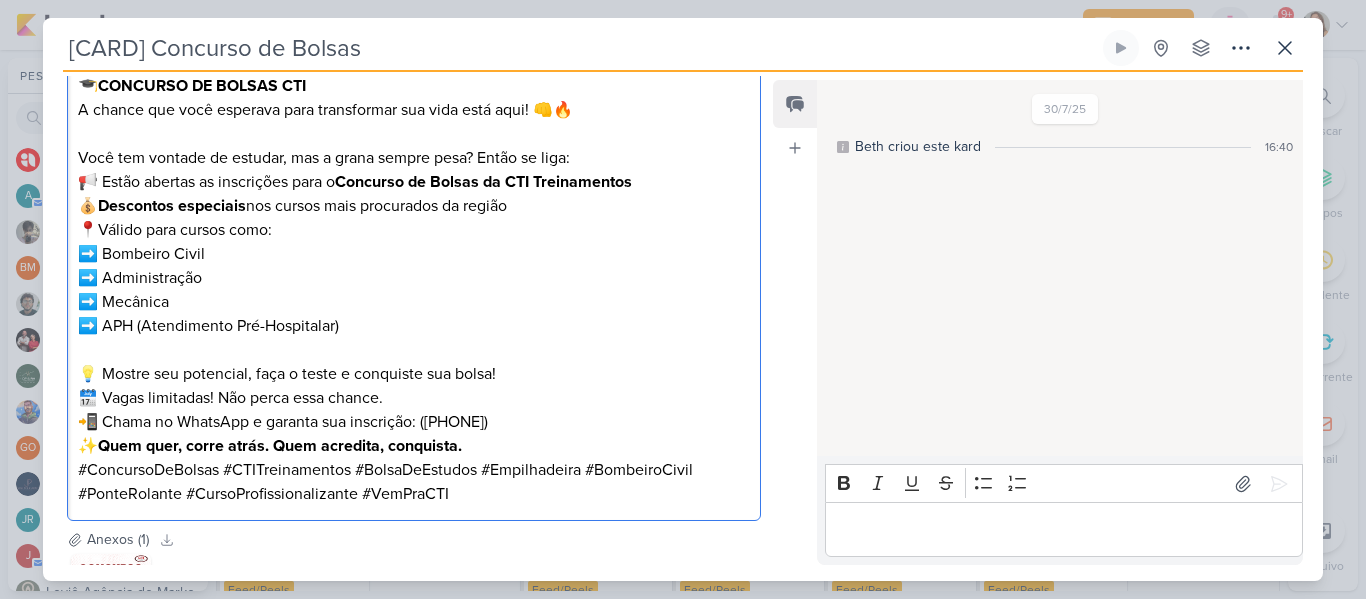 scroll, scrollTop: 350, scrollLeft: 0, axis: vertical 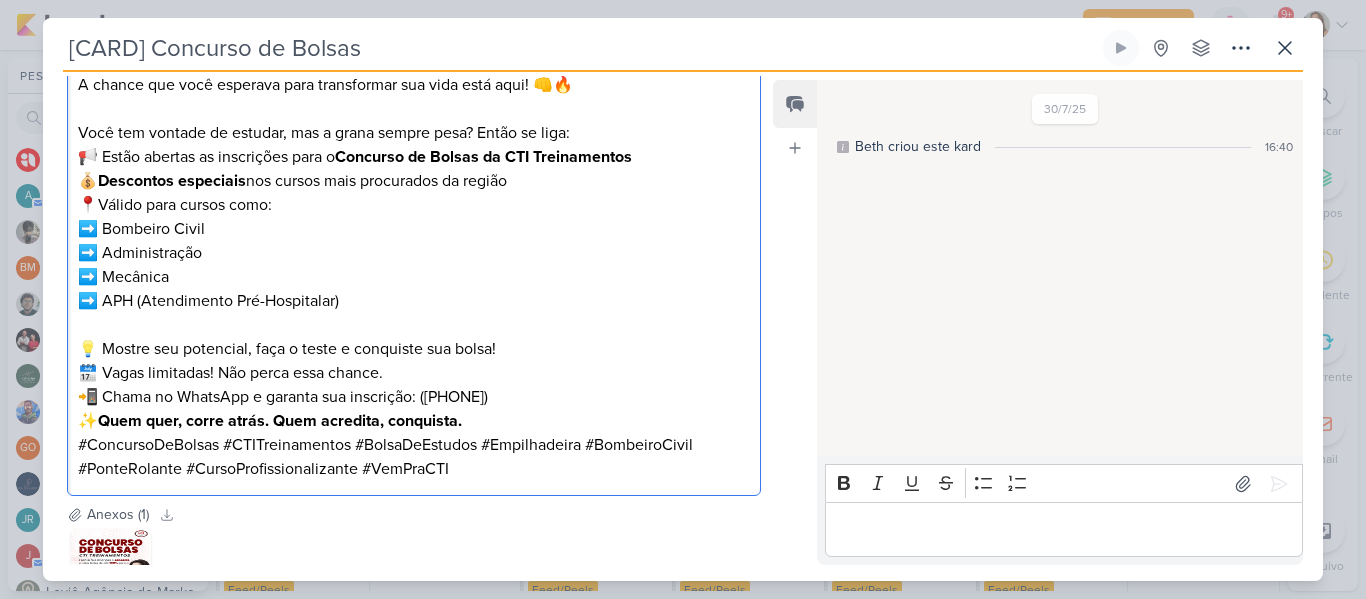 click on "📢 Estão abertas as inscrições para o  Concurso de Bolsas da CTI Treinamentos 💰  Descontos especiais  nos cursos mais procurados da região 📍Válido para cursos como: ➡️ Bombeiro Civil ➡️ Administração ➡️ Mecânica ➡️ APH (Atendimento Pré-Hospitalar)" at bounding box center [414, 229] 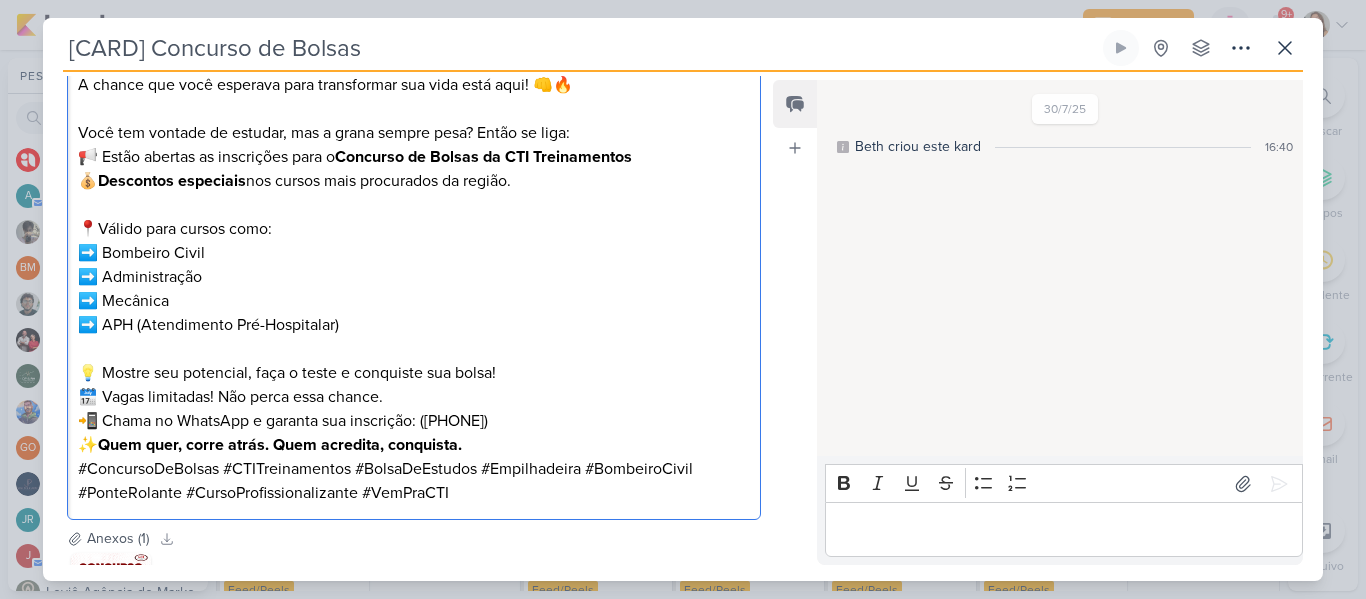 click on "💡 Mostre seu potencial, faça o teste e conquiste sua bolsa! 🗓️ Vagas limitadas! Não perca essa chance." at bounding box center [414, 385] 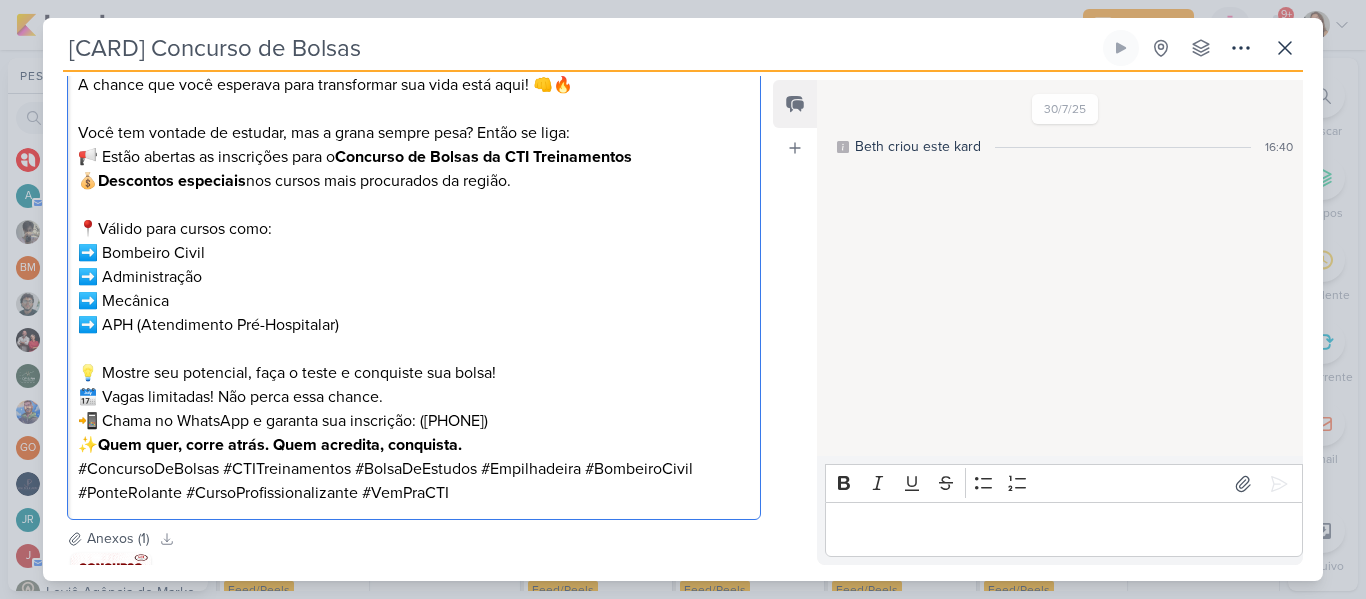 drag, startPoint x: 593, startPoint y: 424, endPoint x: 425, endPoint y: 430, distance: 168.1071 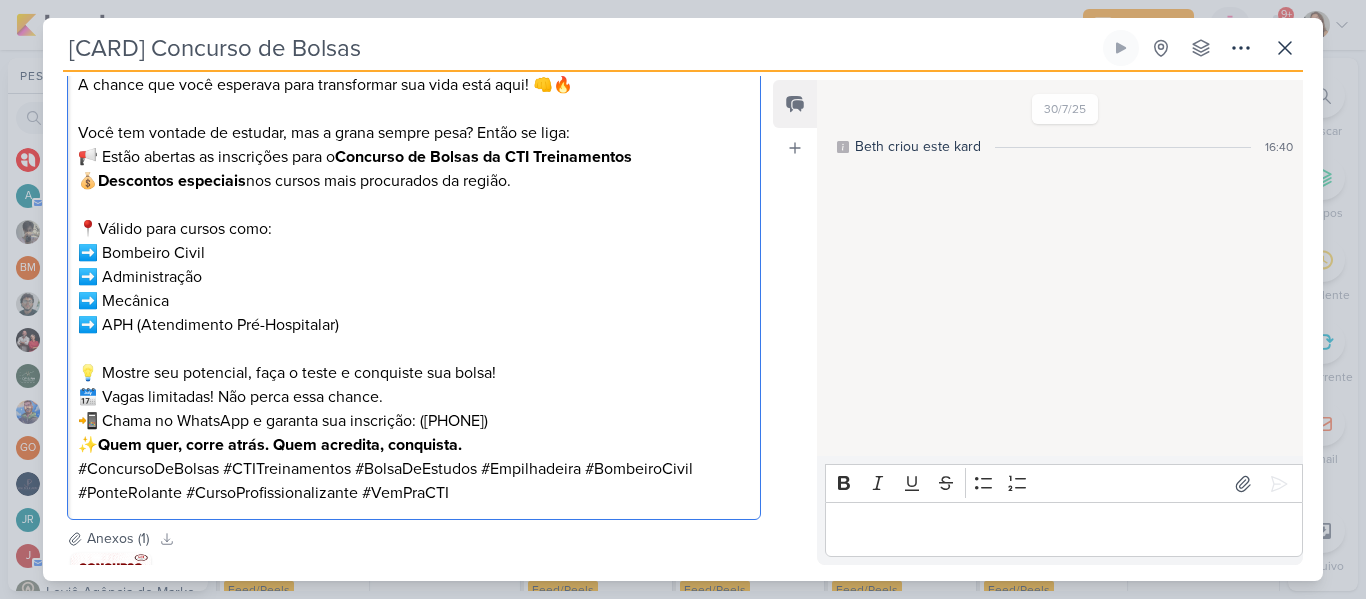 click on "📲 Chama no WhatsApp e garanta sua inscrição: ([PHONE]) ✨ Quem quer, corre atrás. Quem acredita, conquista." at bounding box center (414, 433) 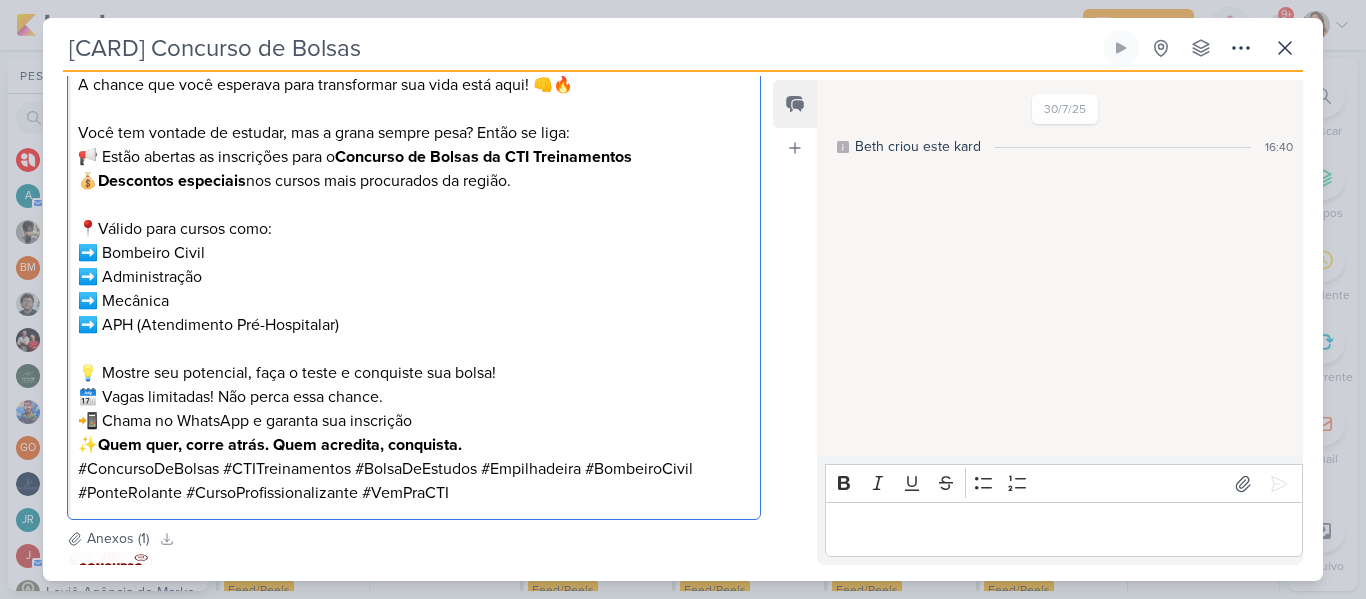 click on "📲 Chama no WhatsApp e garanta sua inscrição ✨  Quem quer, corre atrás. Quem acredita, conquista." at bounding box center [414, 433] 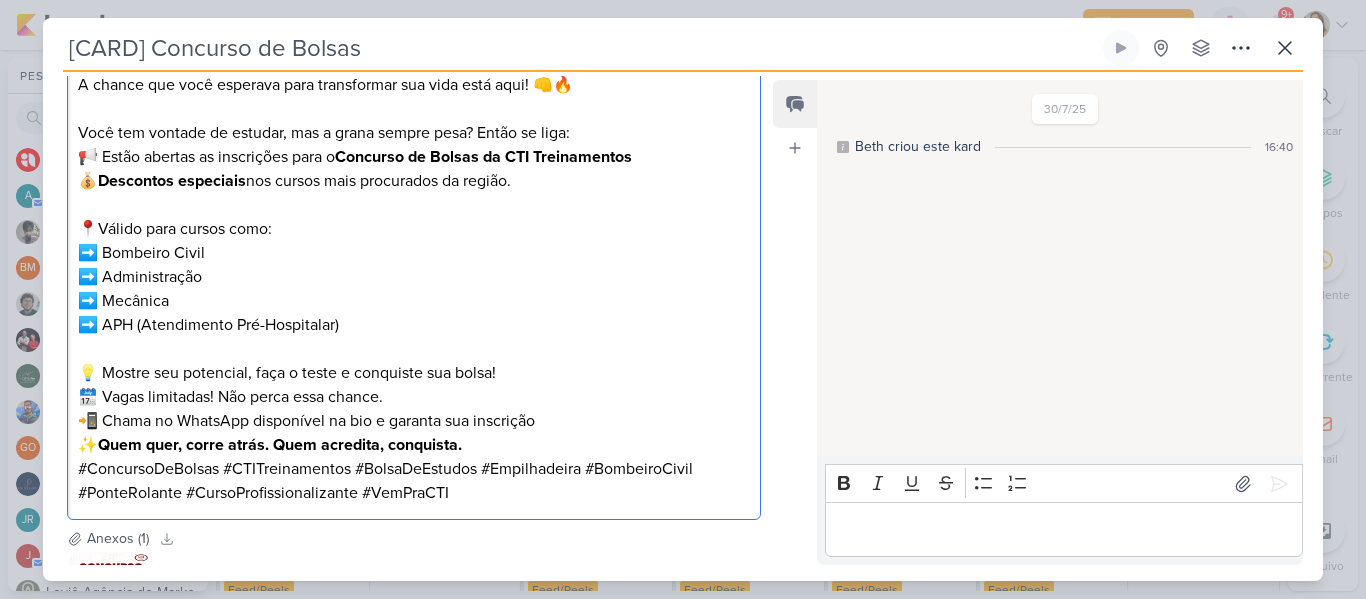 click on "📲 Chama no WhatsApp disponível na bio e garanta sua inscrição ✨  Quem quer, corre atrás. Quem acredita, conquista." at bounding box center (414, 433) 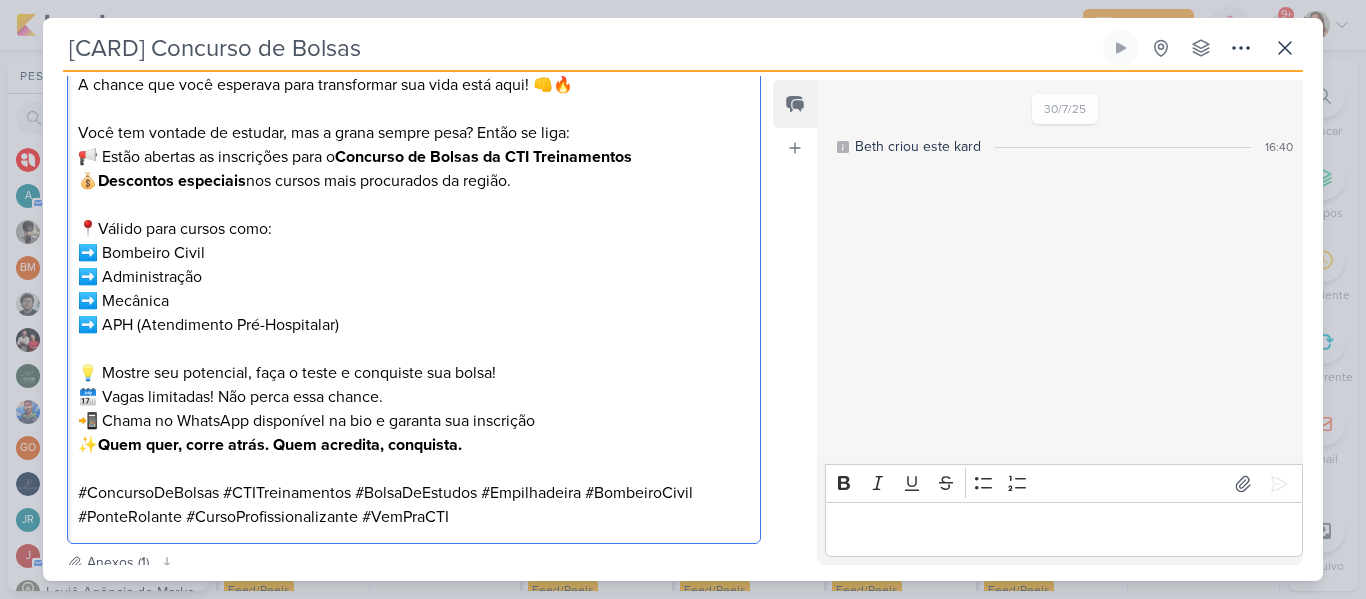 click on "💡 Mostre seu potencial, faça o teste e conquiste sua bolsa! 🗓️ Vagas limitadas! Não perca essa chance." at bounding box center [414, 385] 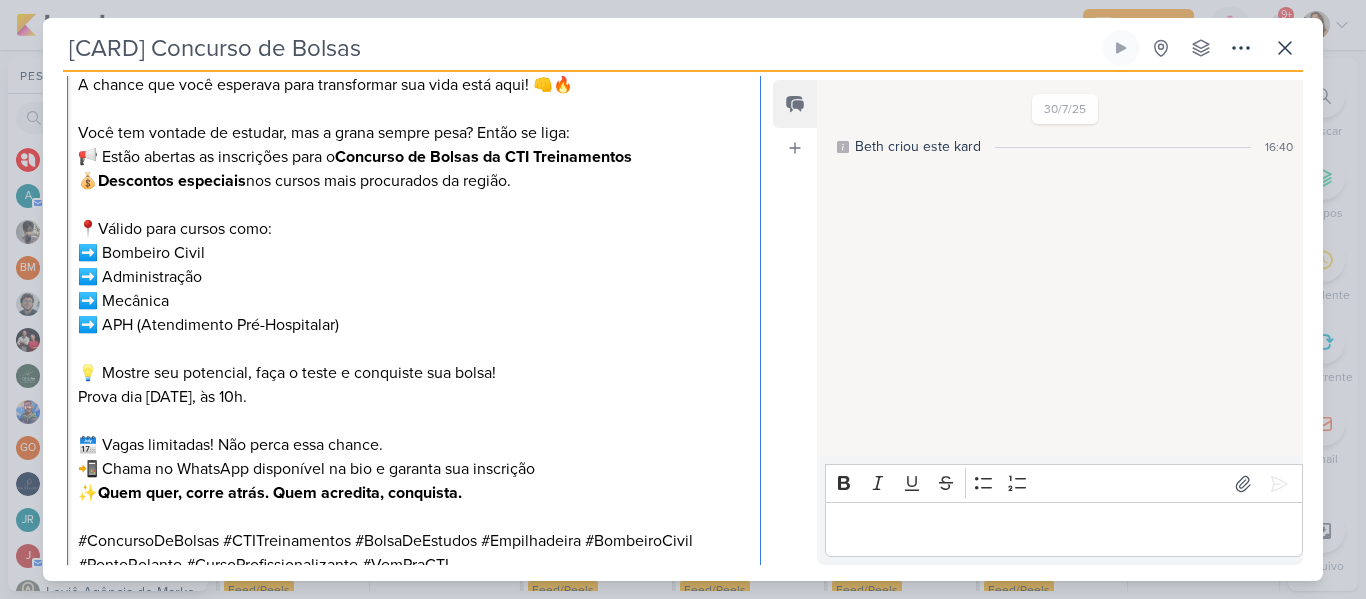 click on "💡 Mostre seu potencial, faça o teste e conquiste sua bolsa!" at bounding box center [414, 373] 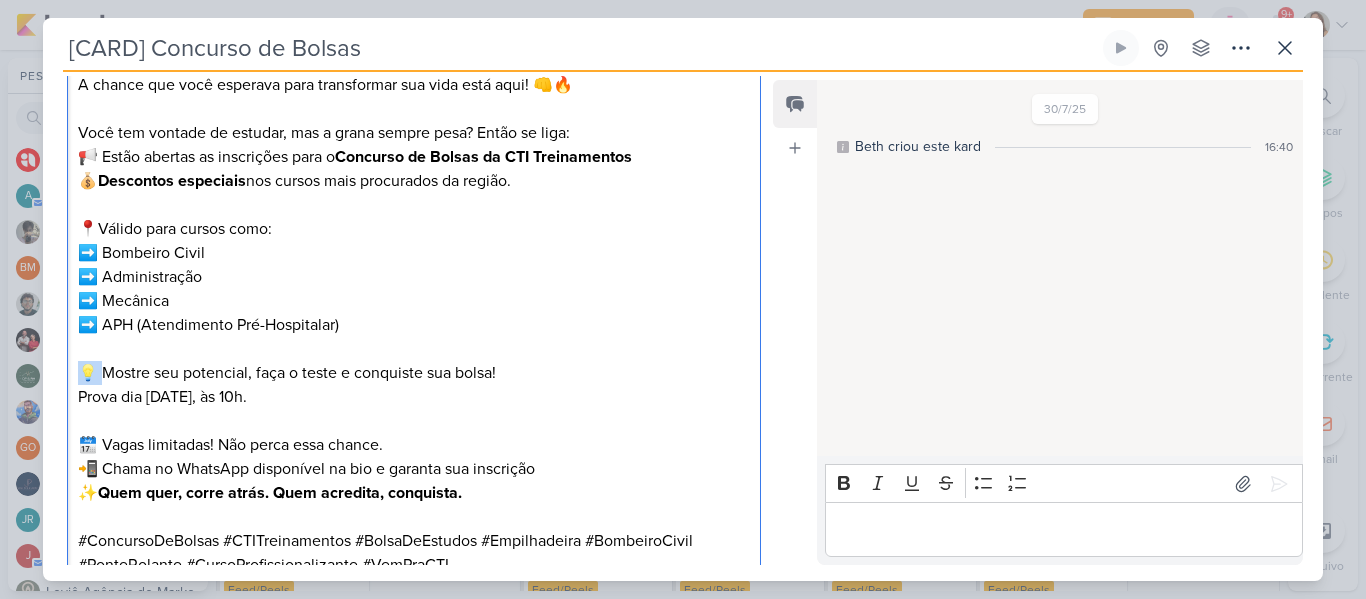 drag, startPoint x: 105, startPoint y: 372, endPoint x: 81, endPoint y: 371, distance: 24.020824 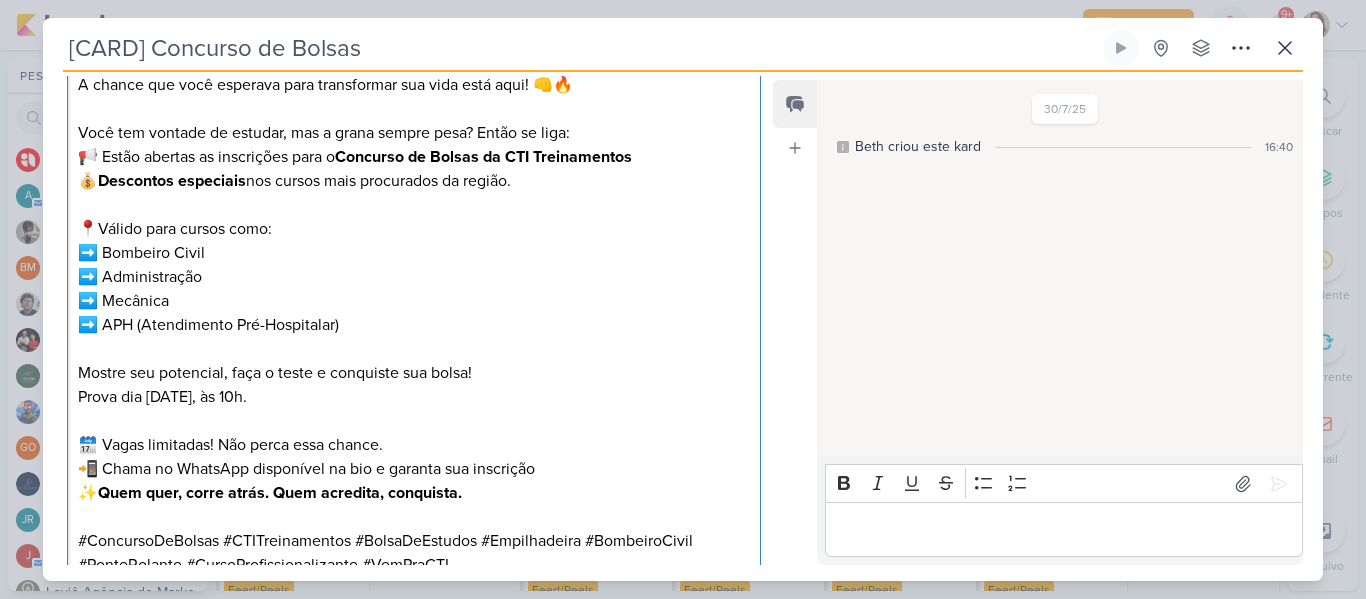 click on "Prova dia [DATE], às 10h." at bounding box center (414, 397) 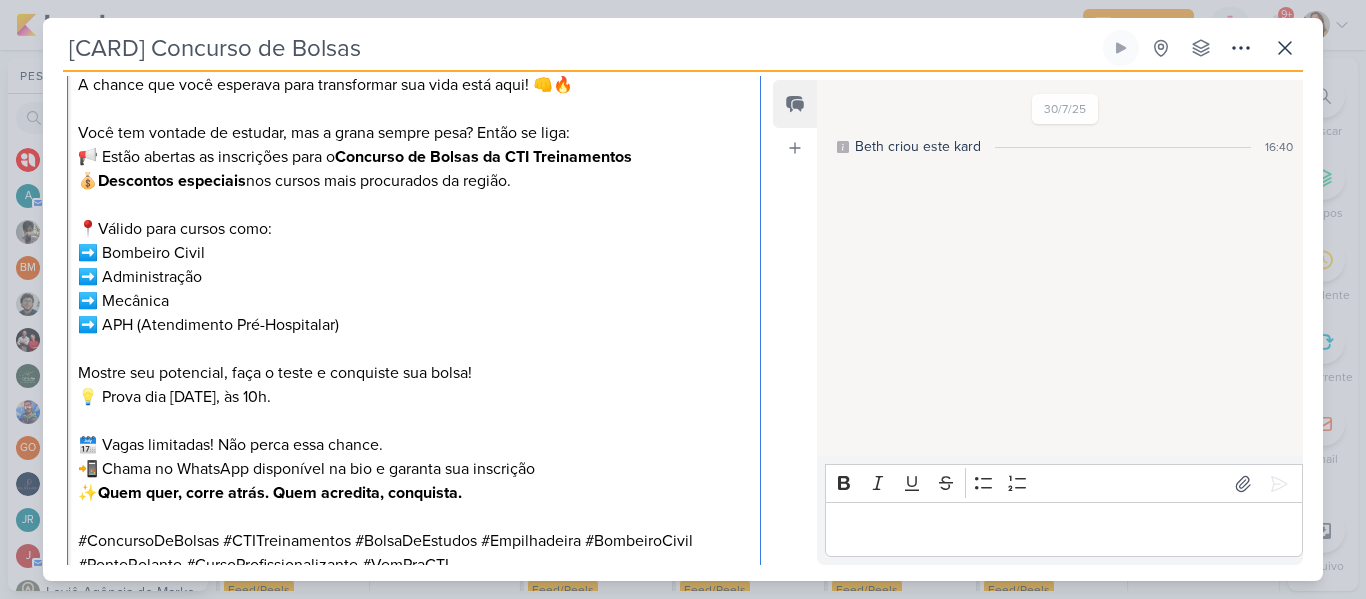 click on "💡 Prova dia [DATE], às 10h." at bounding box center (414, 397) 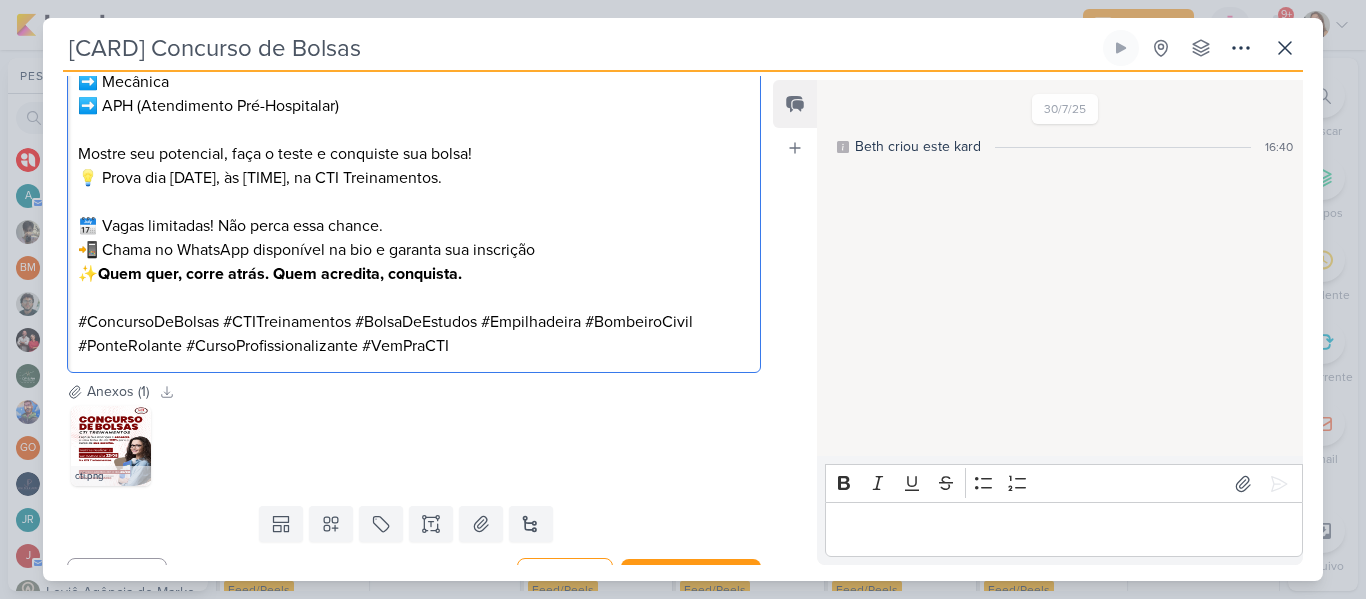 scroll, scrollTop: 605, scrollLeft: 0, axis: vertical 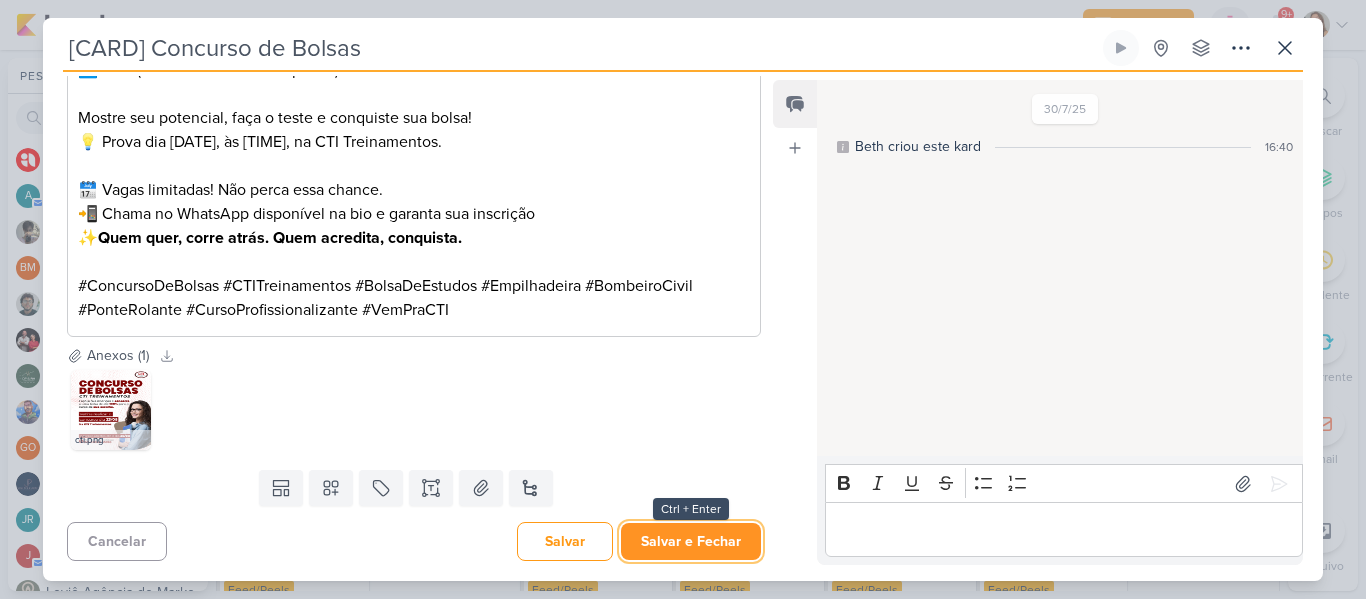 click on "Salvar e Fechar" at bounding box center [691, 541] 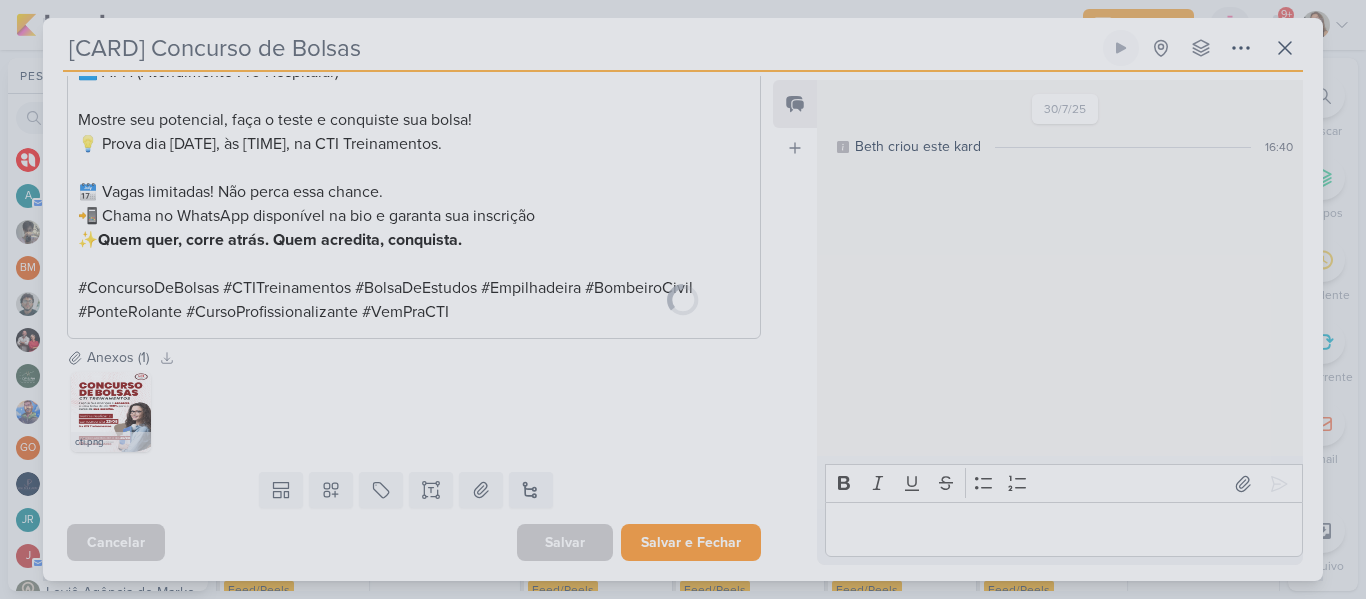 scroll, scrollTop: 603, scrollLeft: 0, axis: vertical 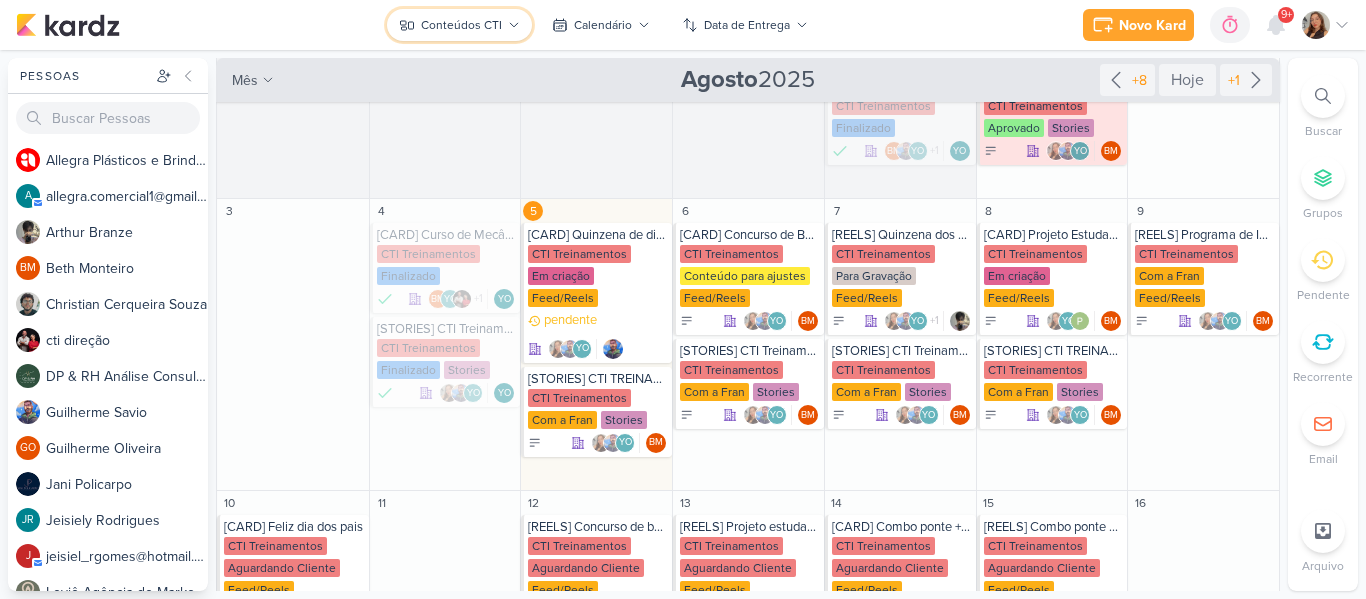 click on "Conteúdos CTI" at bounding box center (459, 25) 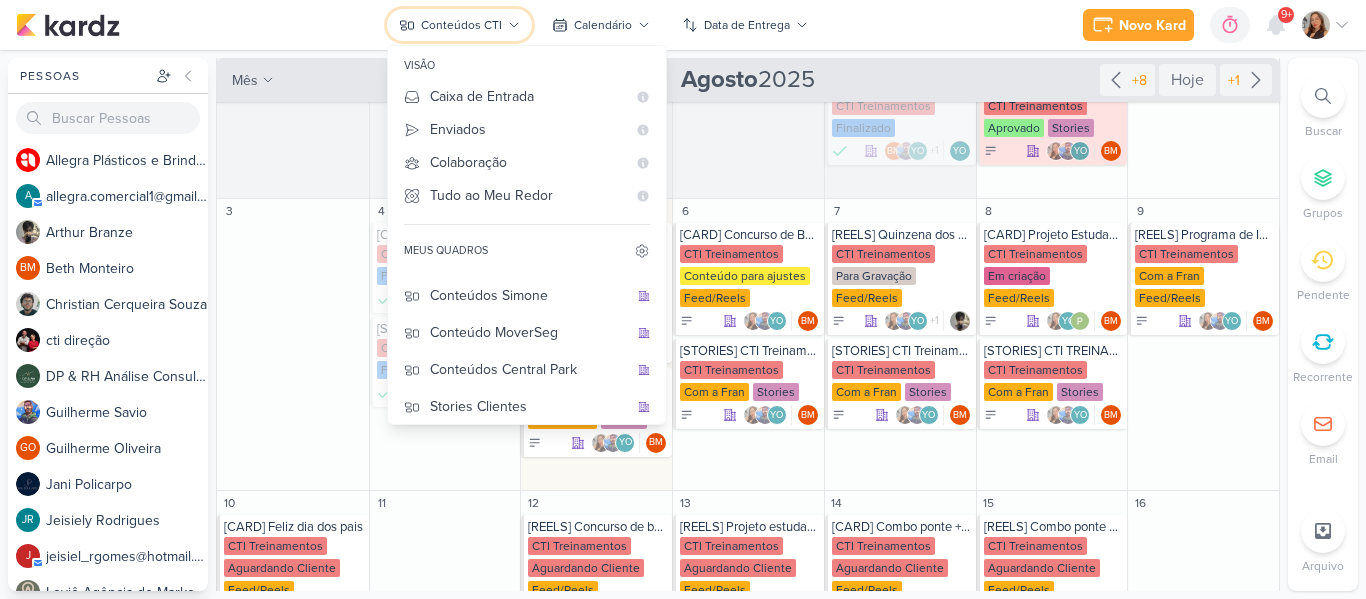 scroll, scrollTop: 203, scrollLeft: 0, axis: vertical 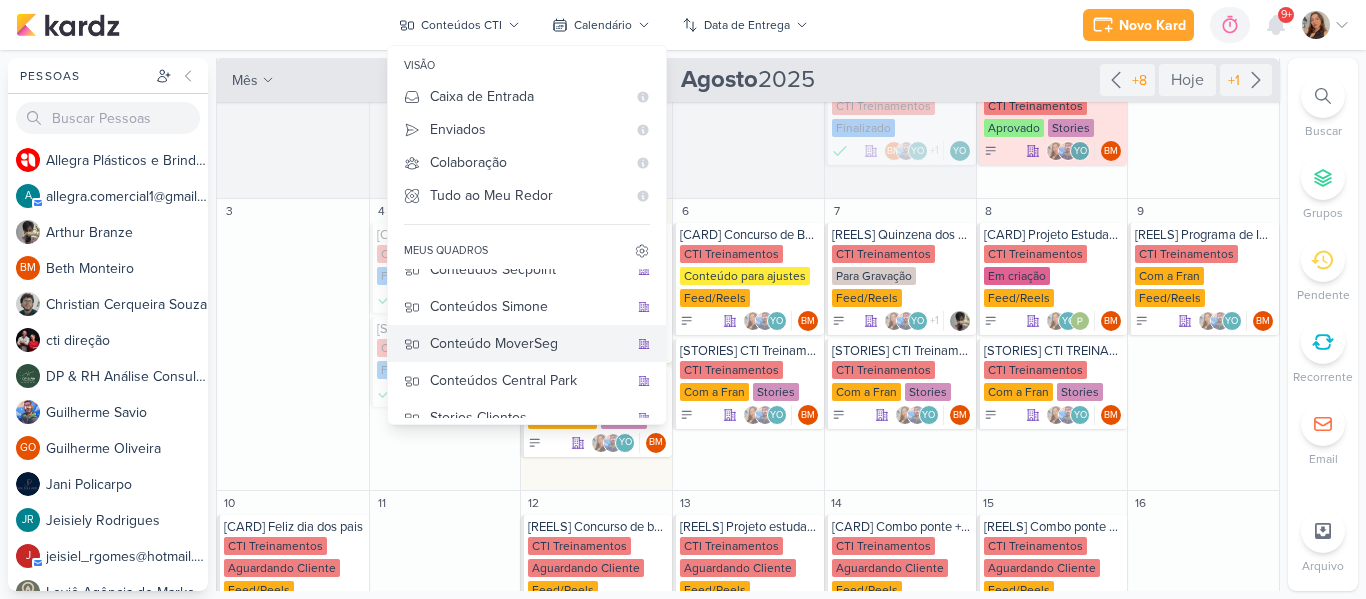 click on "Conteúdo MoverSeg" at bounding box center (529, 343) 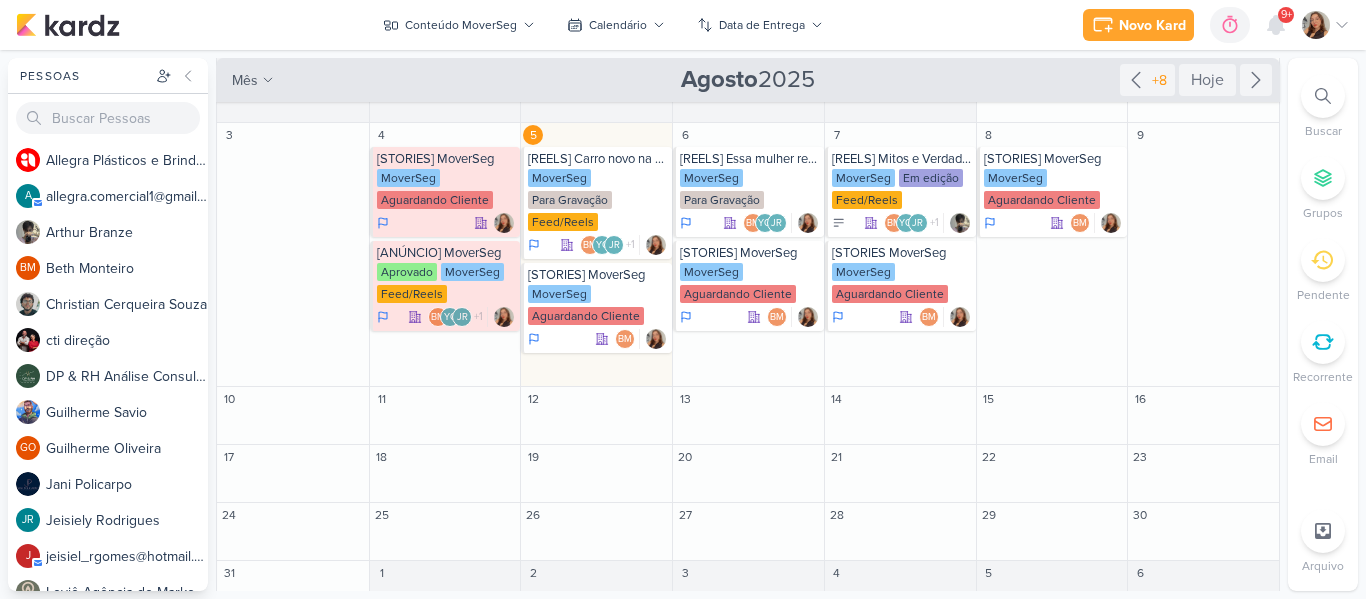 scroll, scrollTop: 250, scrollLeft: 0, axis: vertical 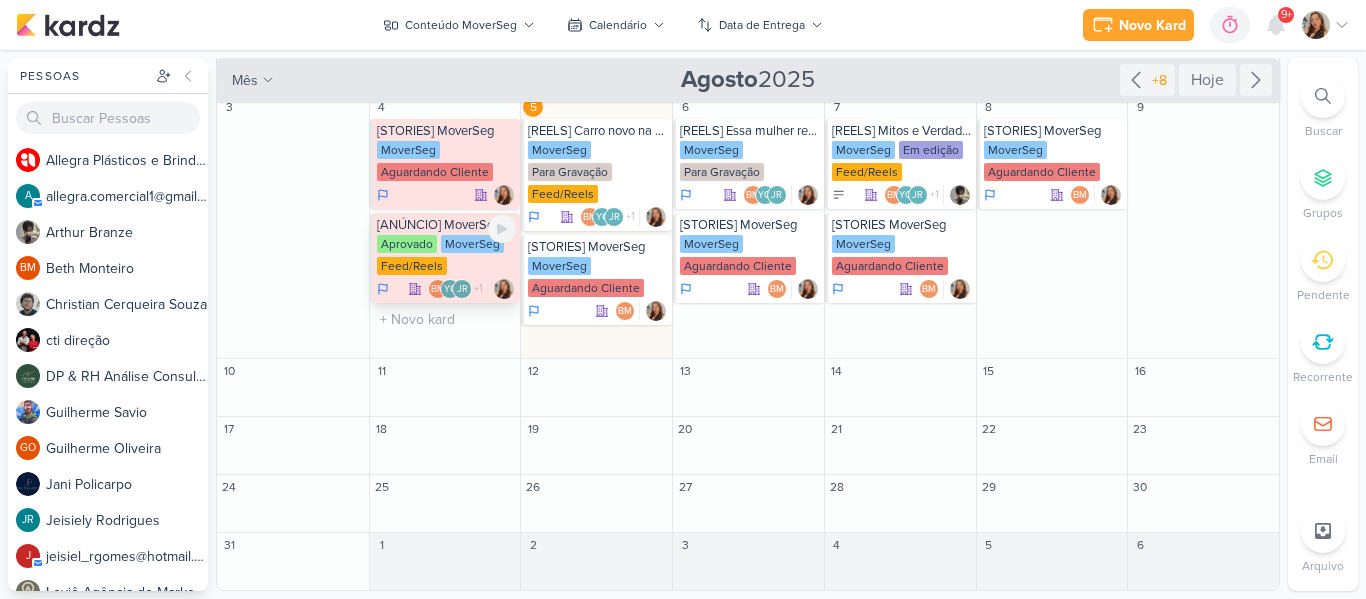 click on "Aprovado [BRAND] Feed/Reels" at bounding box center [447, 256] 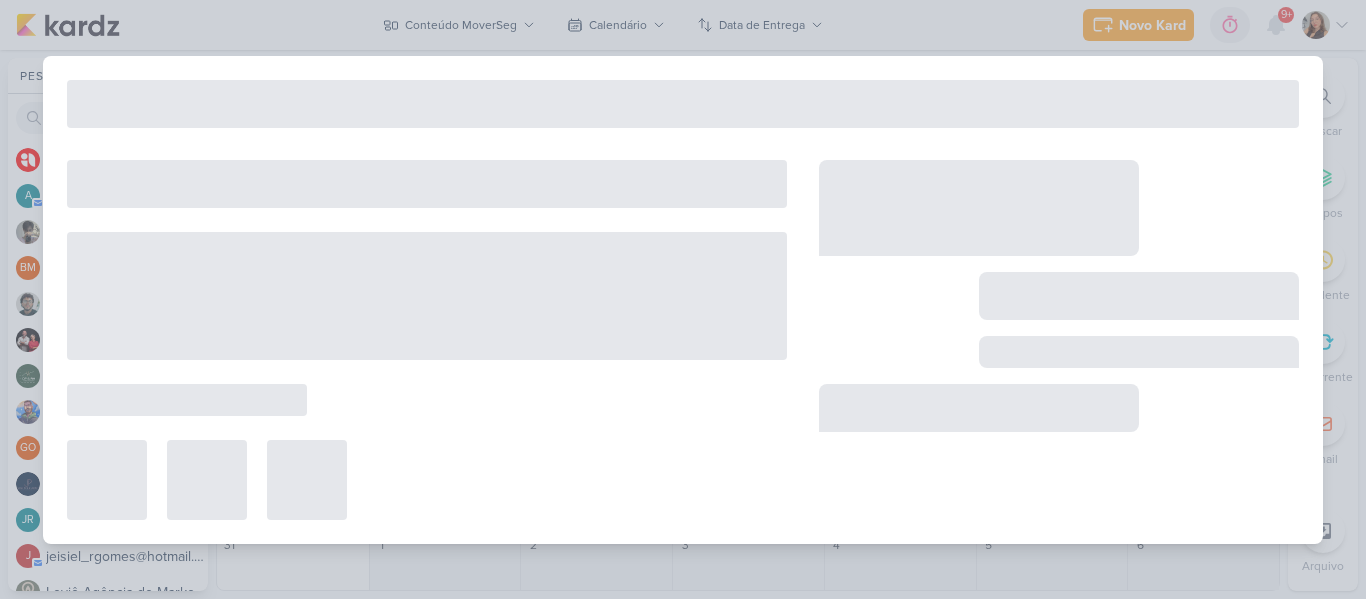 type on "[ANÚNCIO] MoverSeg" 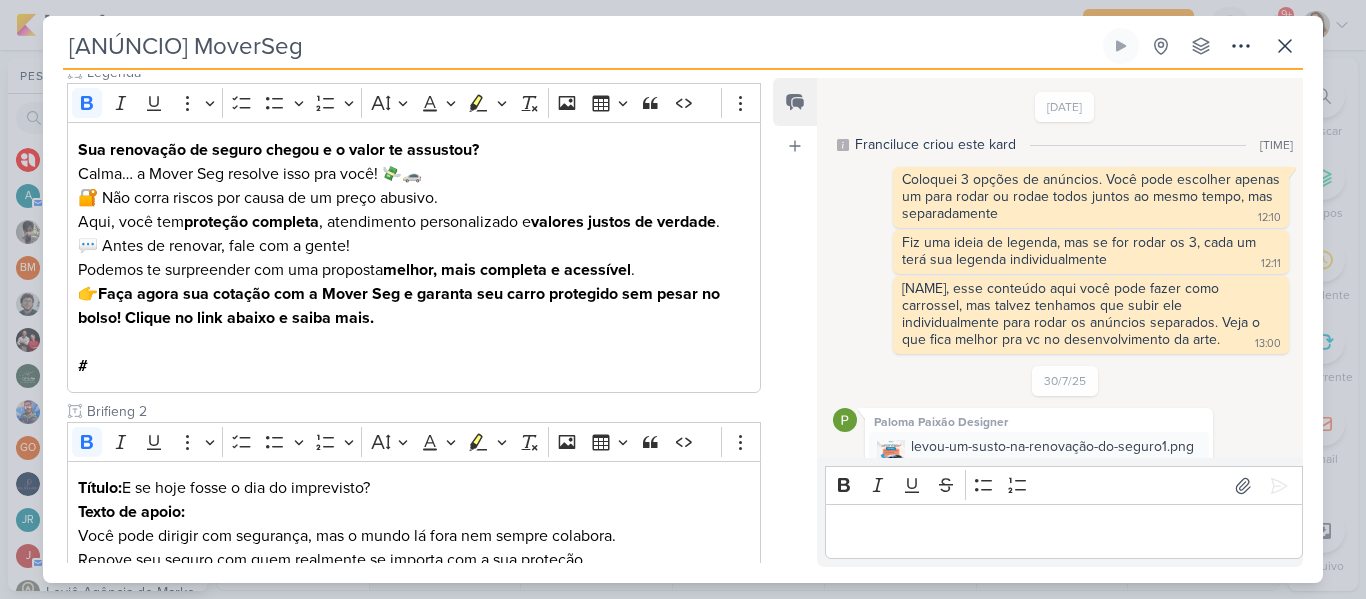 scroll, scrollTop: 0, scrollLeft: 0, axis: both 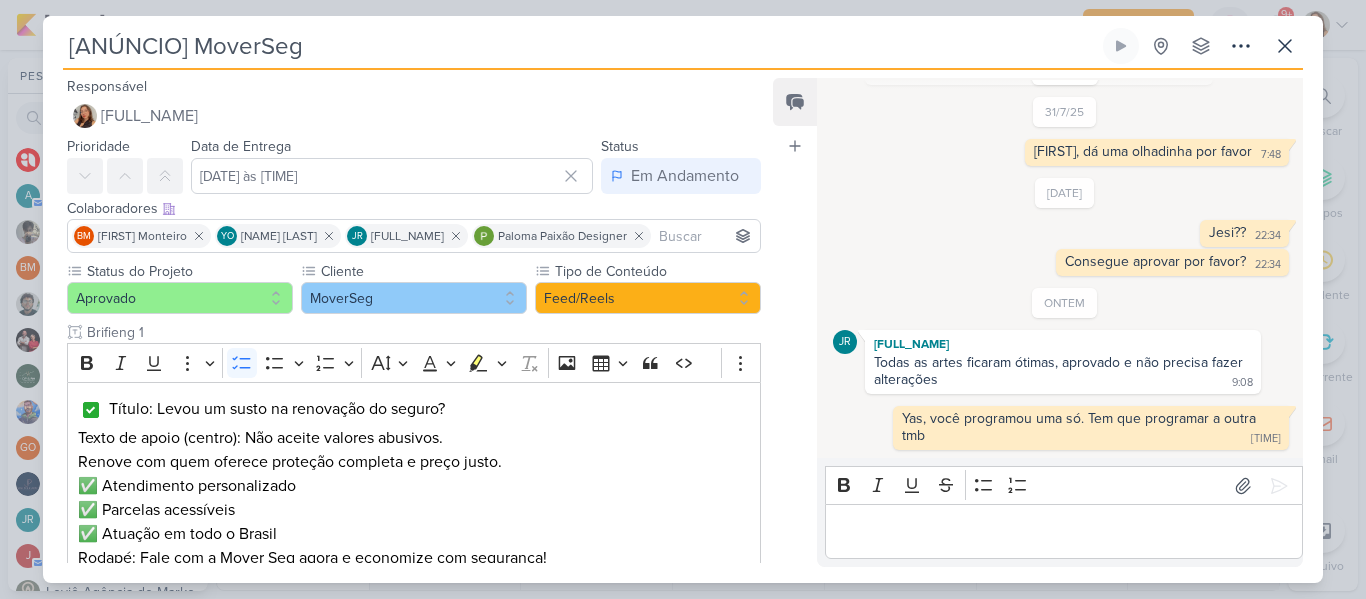 click on "Colaboradores
Este kard pode ser visível a usuários da sua organização
Este kard é privado à colaboradores imediatos" at bounding box center (414, 208) 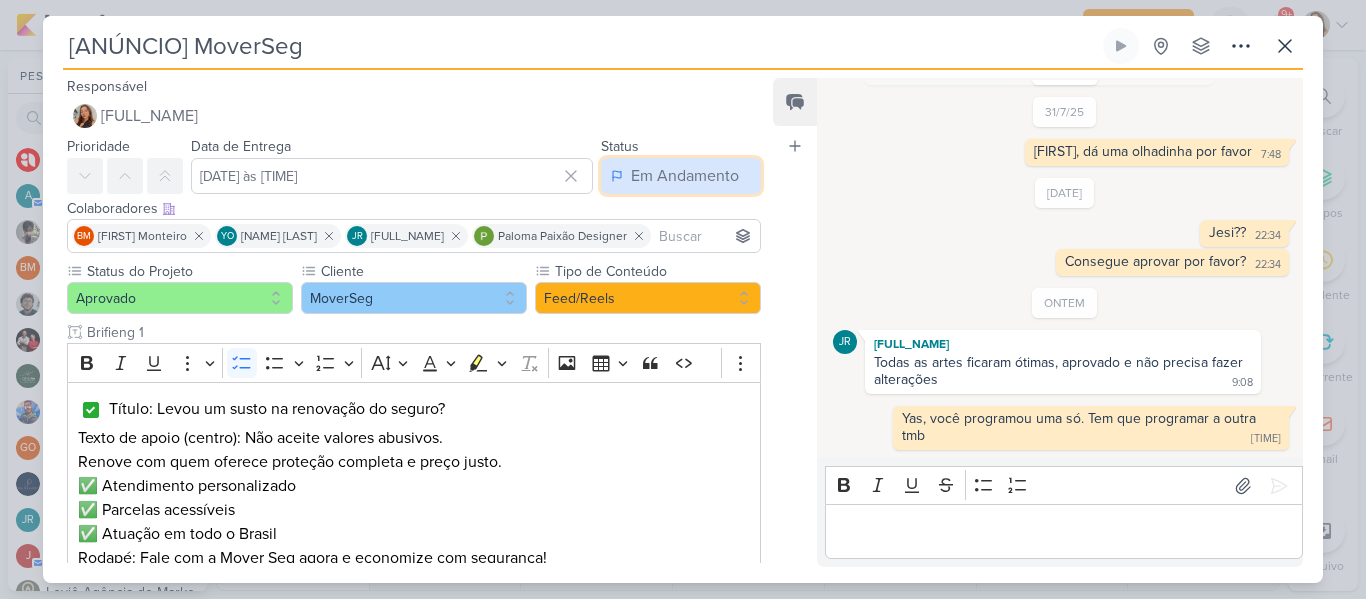 click on "Em Andamento" at bounding box center (685, 176) 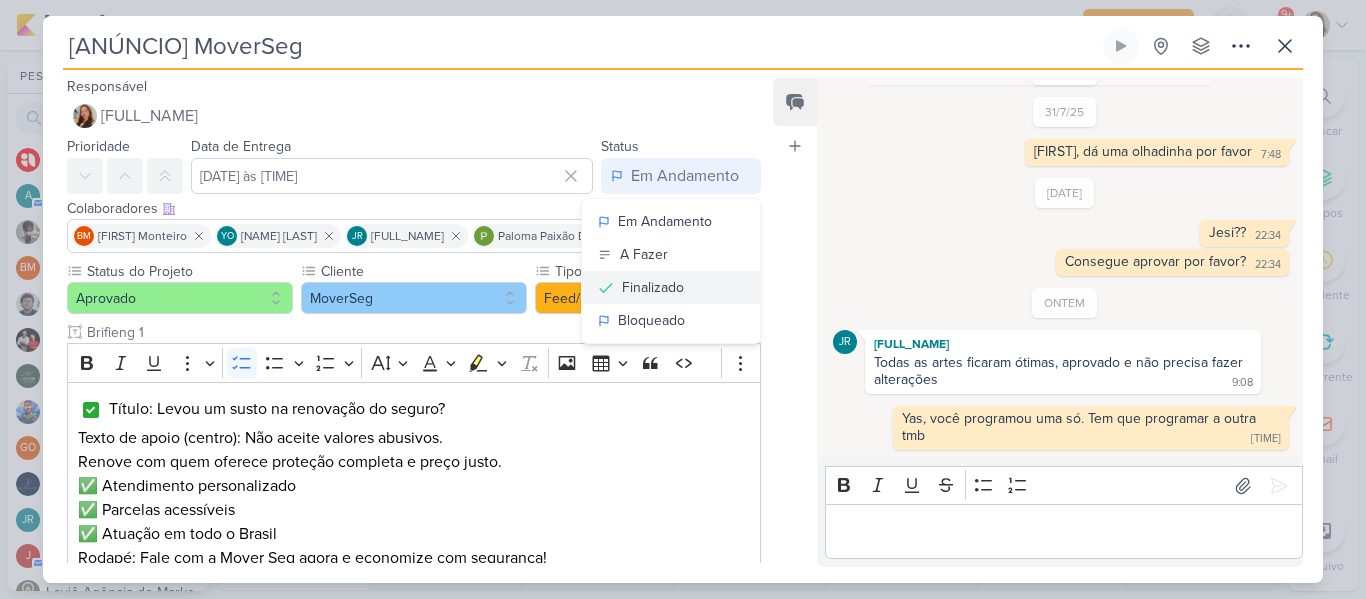click on "Finalizado" at bounding box center [653, 287] 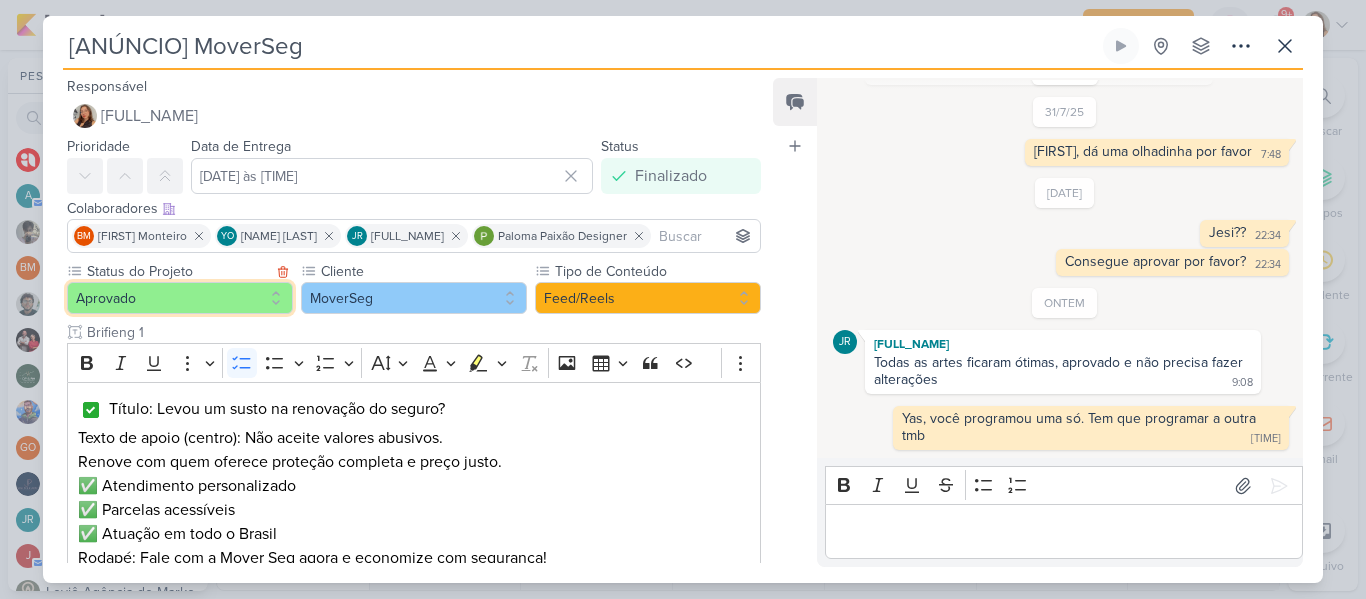 click on "Aprovado" at bounding box center (180, 298) 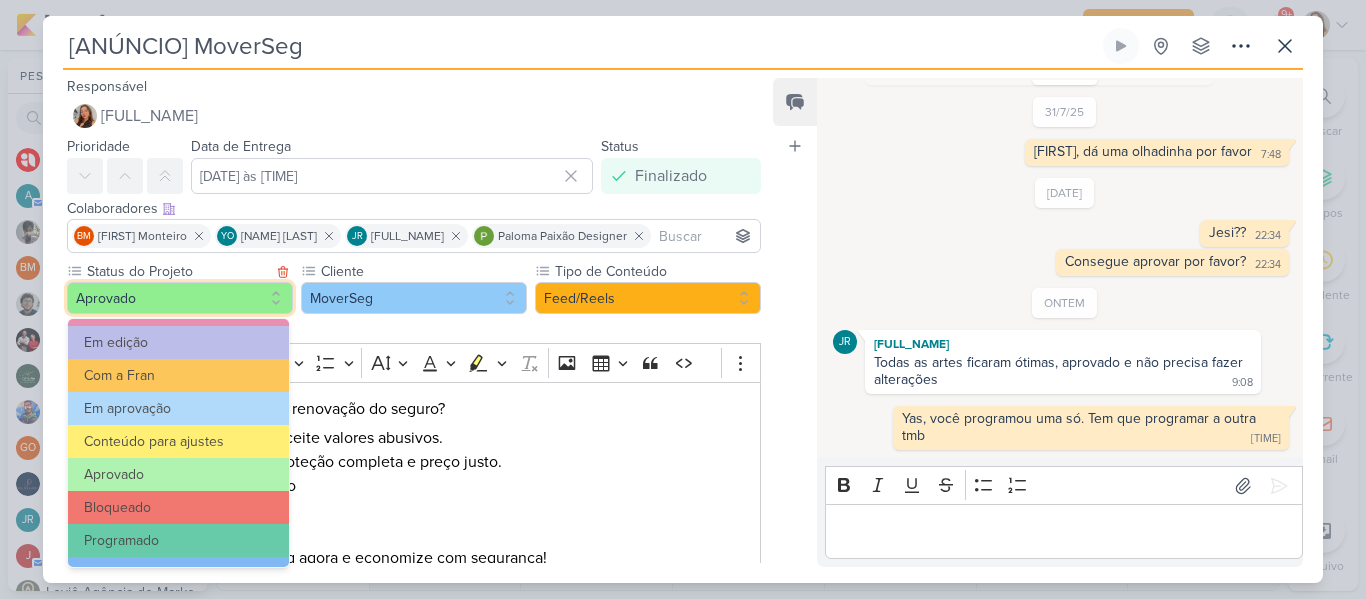 scroll, scrollTop: 226, scrollLeft: 0, axis: vertical 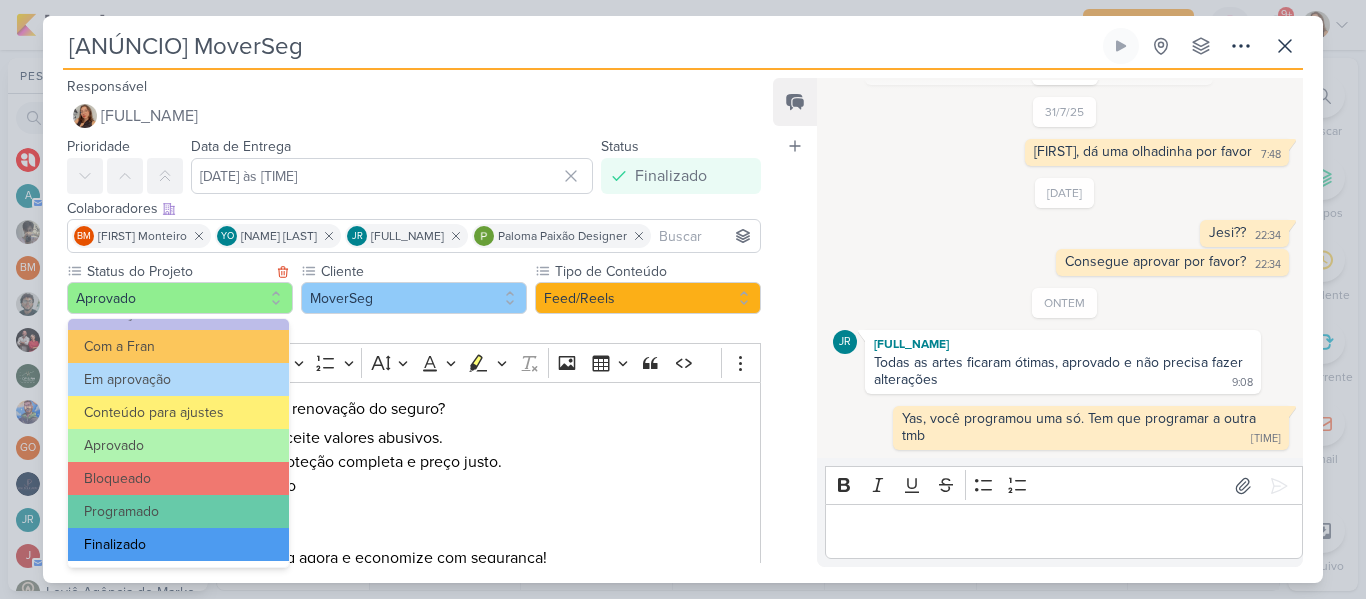 click on "Finalizado" at bounding box center (178, 544) 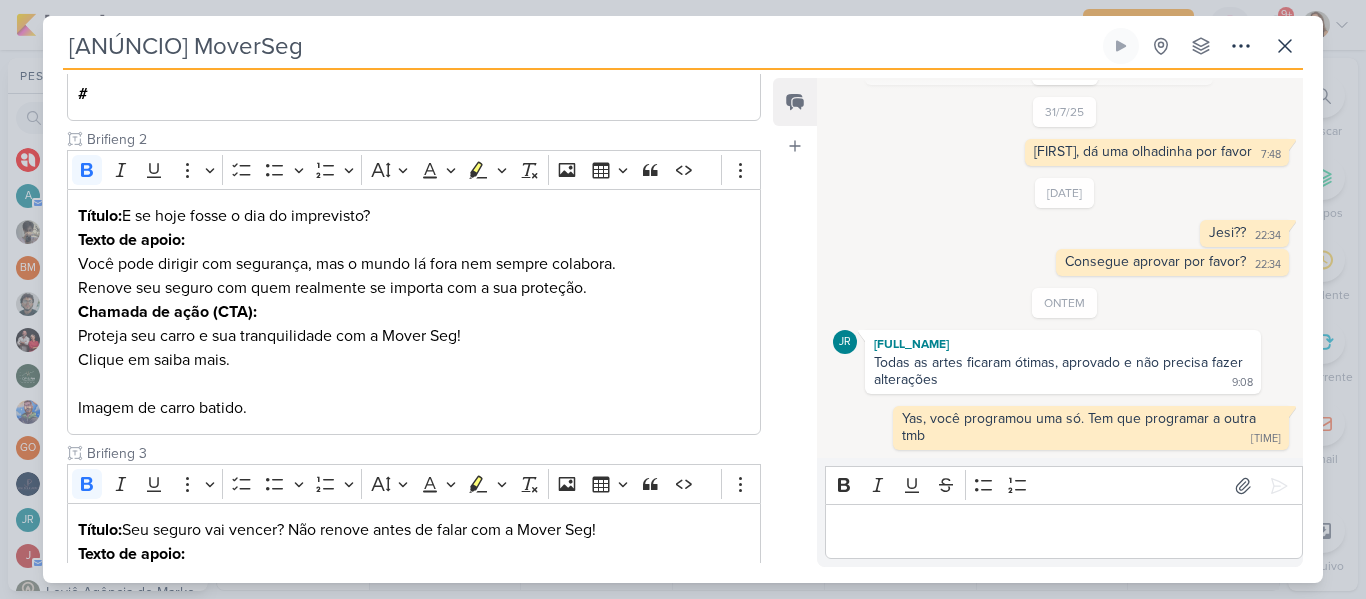 scroll, scrollTop: 983, scrollLeft: 0, axis: vertical 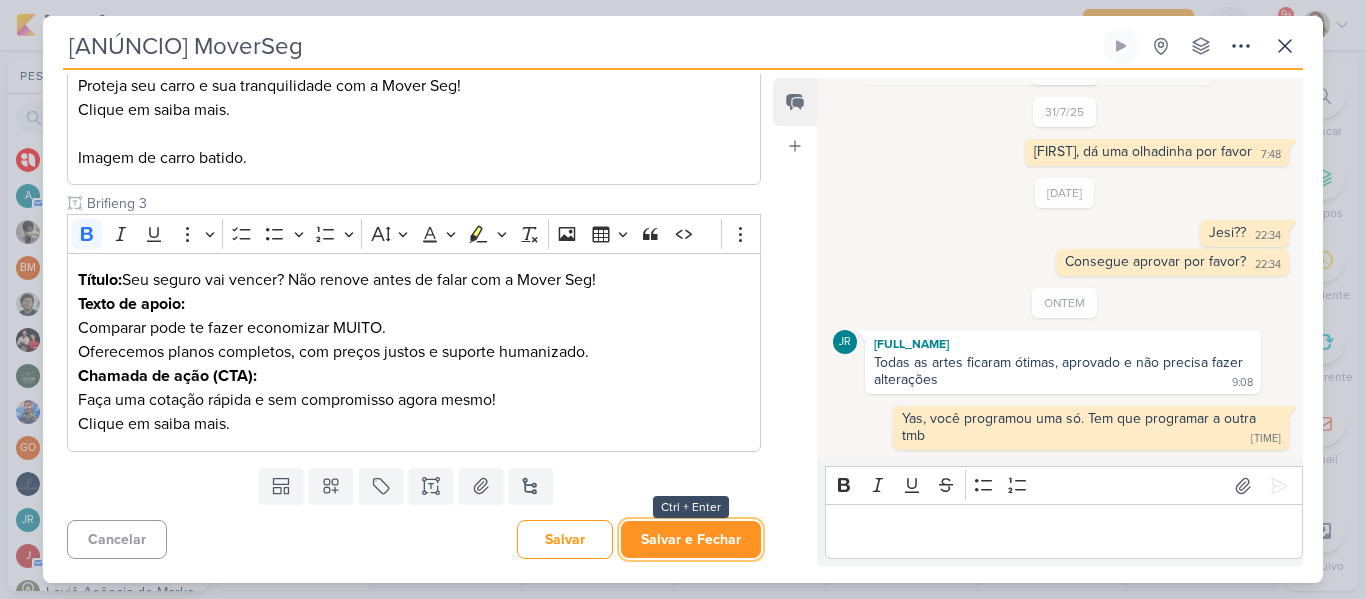 click on "Salvar e Fechar" at bounding box center (691, 539) 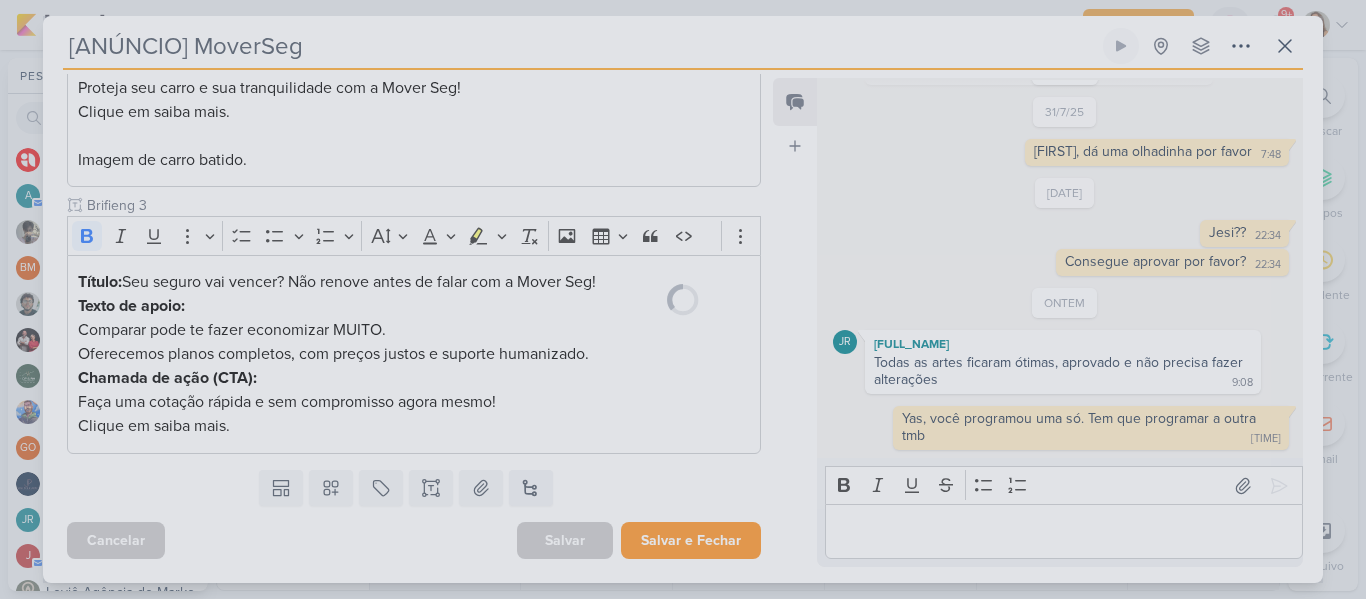 scroll, scrollTop: 1123, scrollLeft: 0, axis: vertical 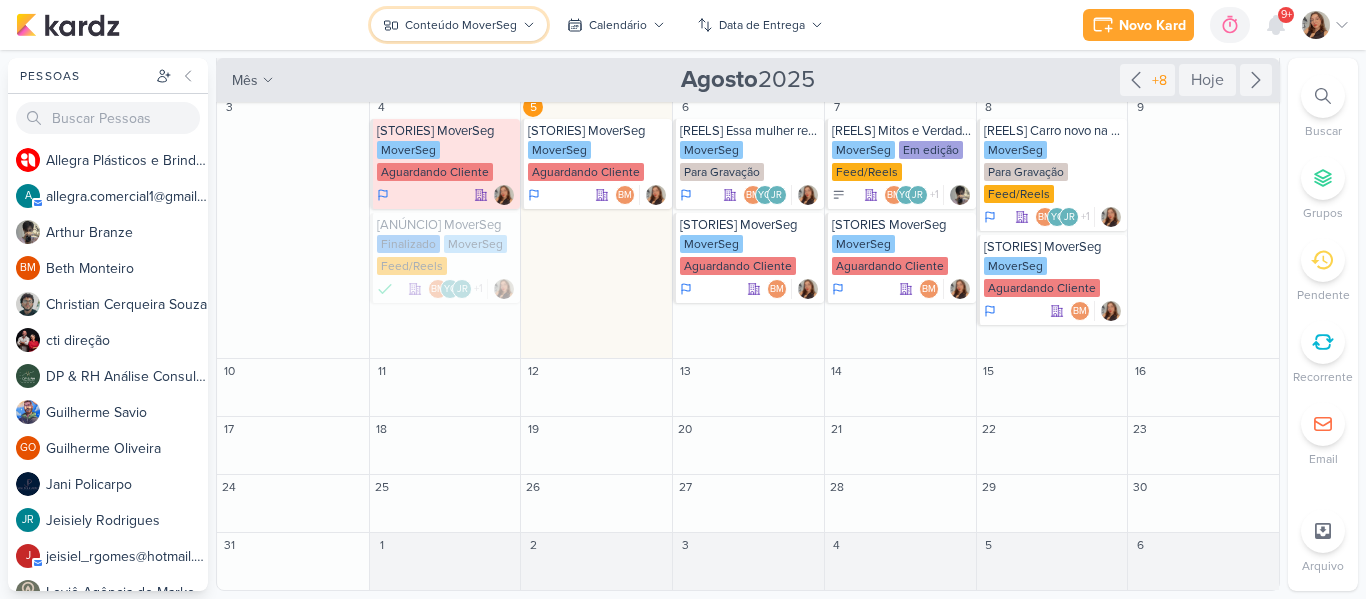click on "Conteúdo MoverSeg" at bounding box center [461, 25] 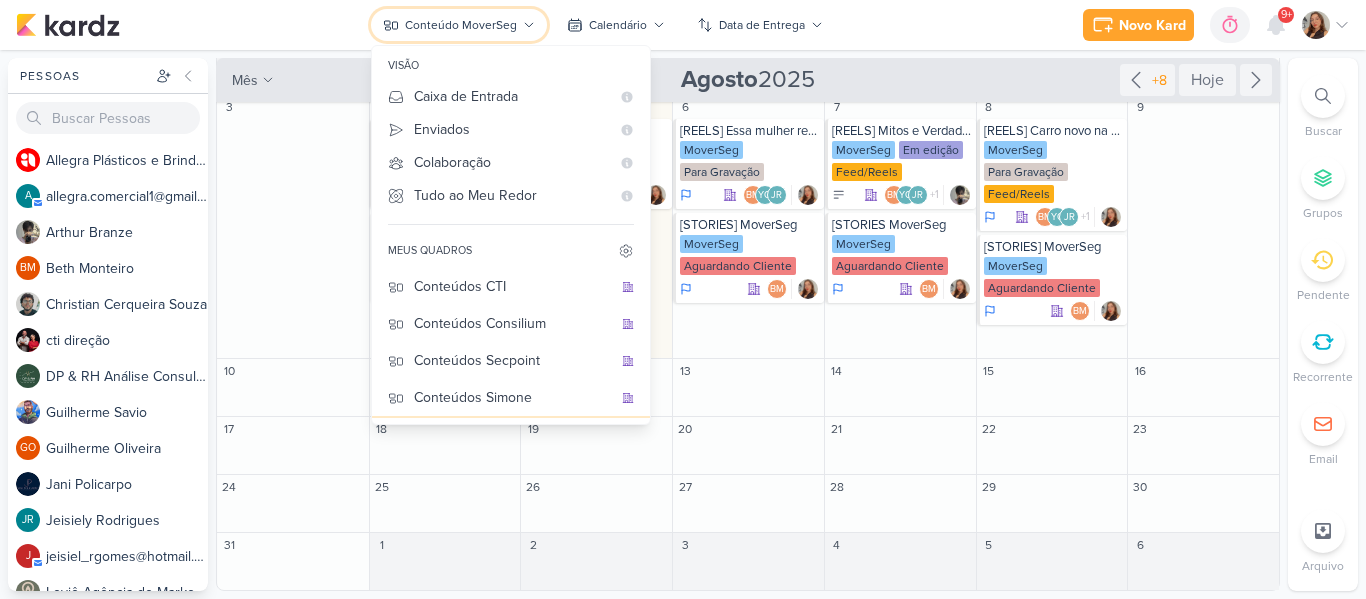 scroll, scrollTop: 107, scrollLeft: 0, axis: vertical 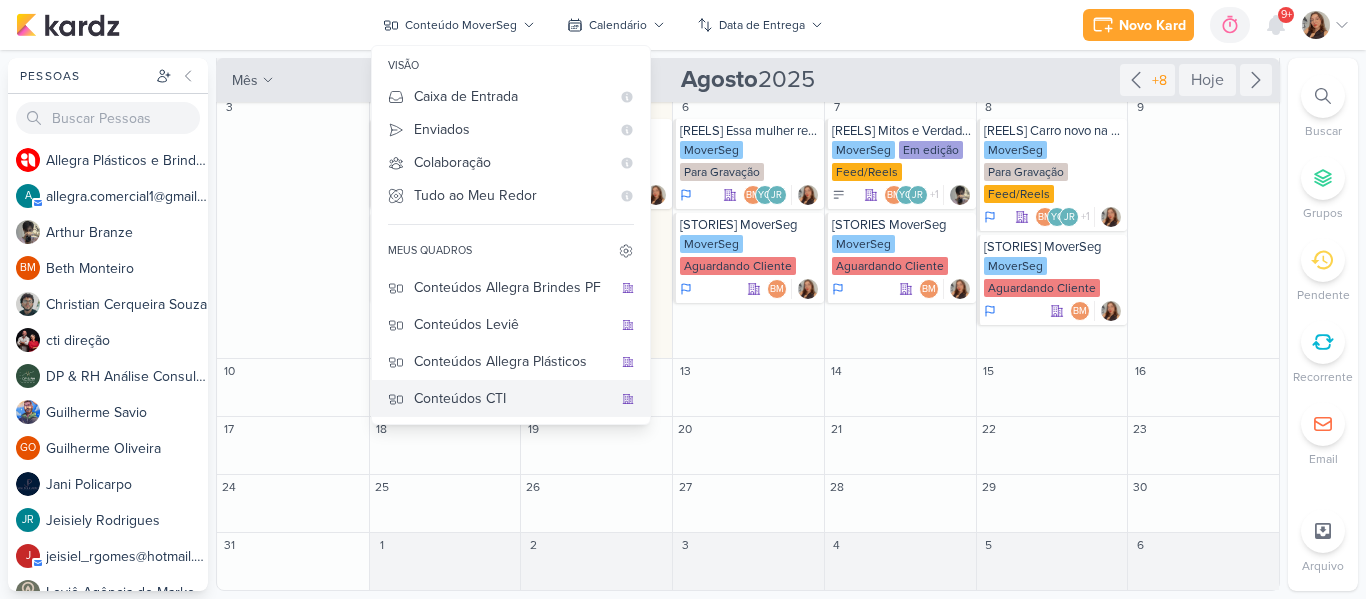 click on "Conteúdos CTI" at bounding box center (513, 398) 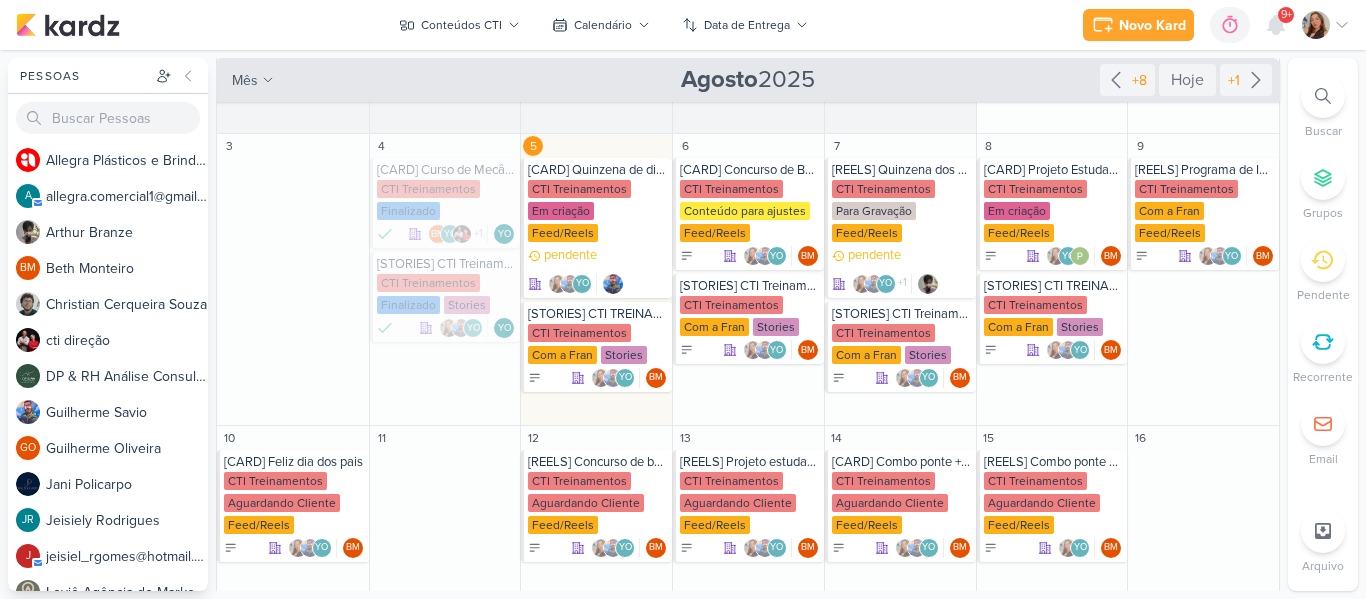 scroll, scrollTop: 204, scrollLeft: 0, axis: vertical 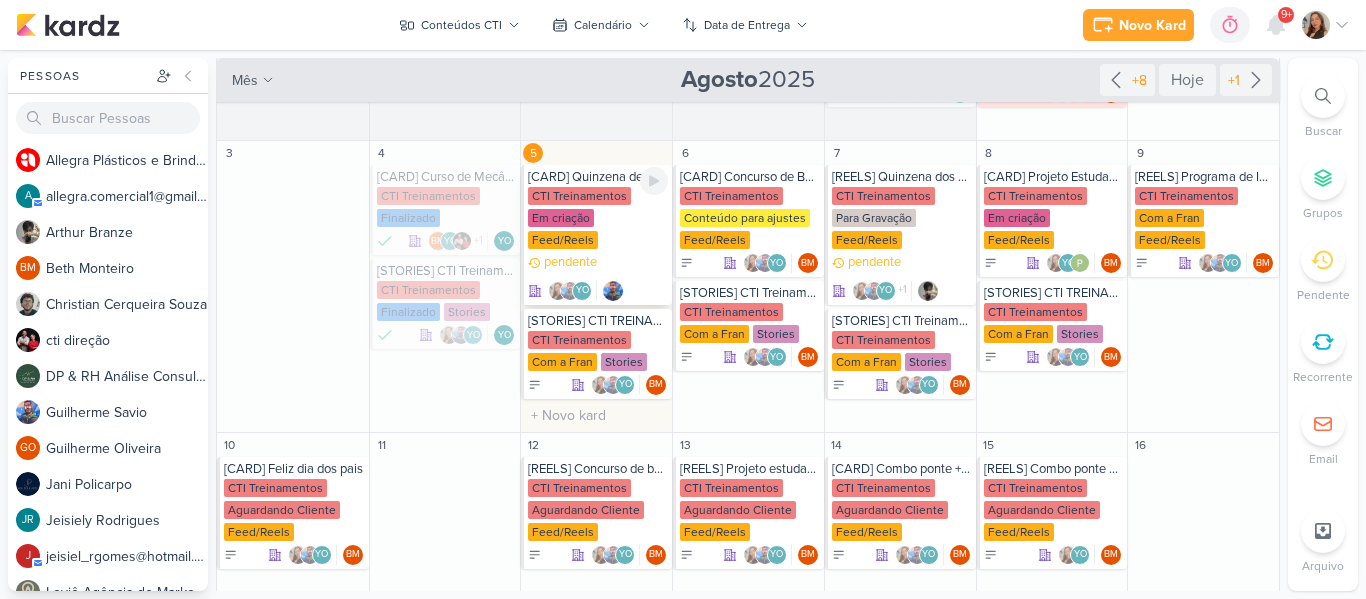 click on "CTI Treinamentos" at bounding box center (579, 196) 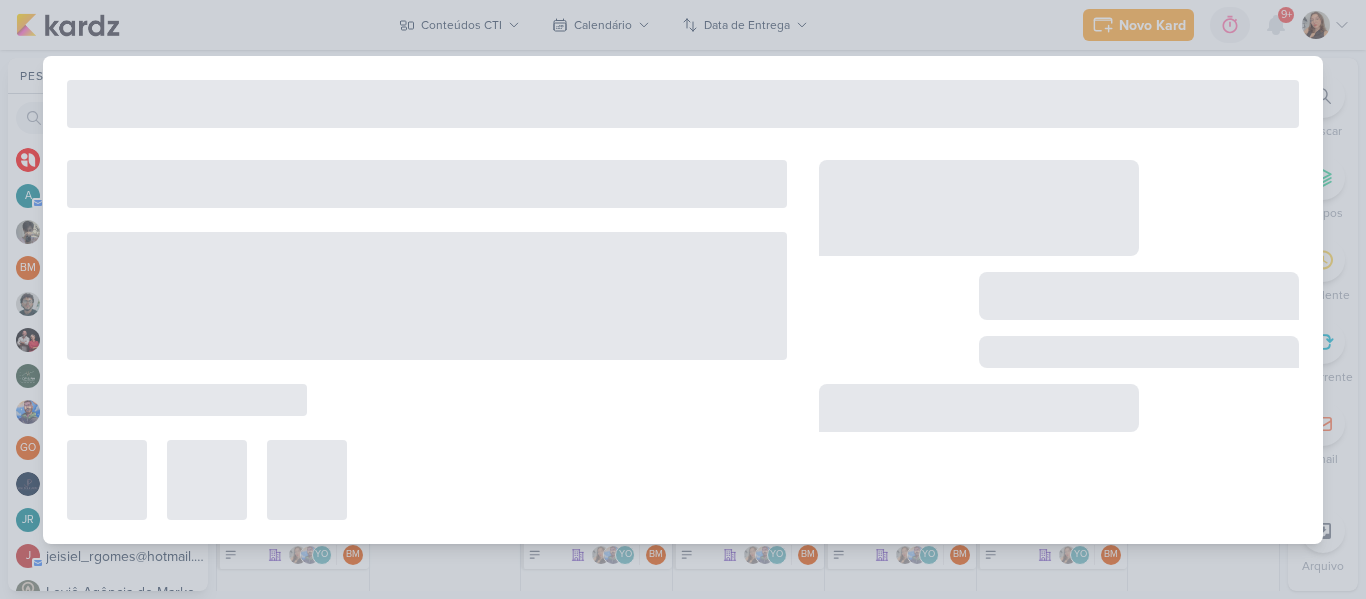 type on "[CARD] Quinzena de dia dos pais" 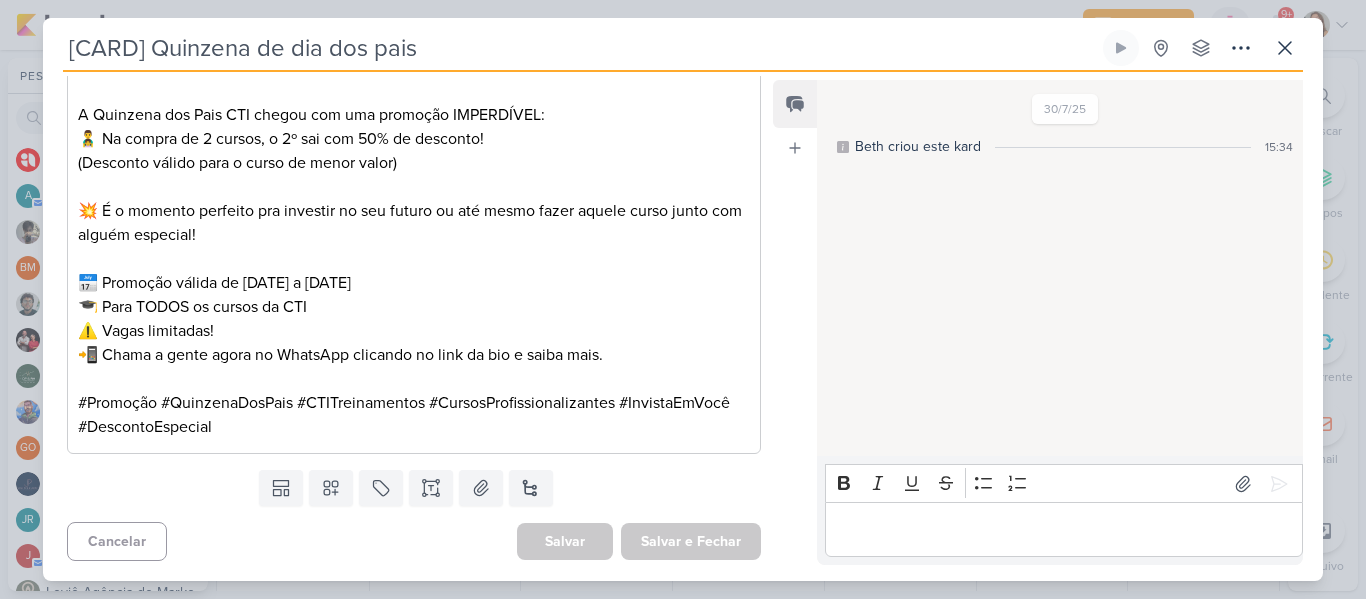 scroll, scrollTop: 0, scrollLeft: 0, axis: both 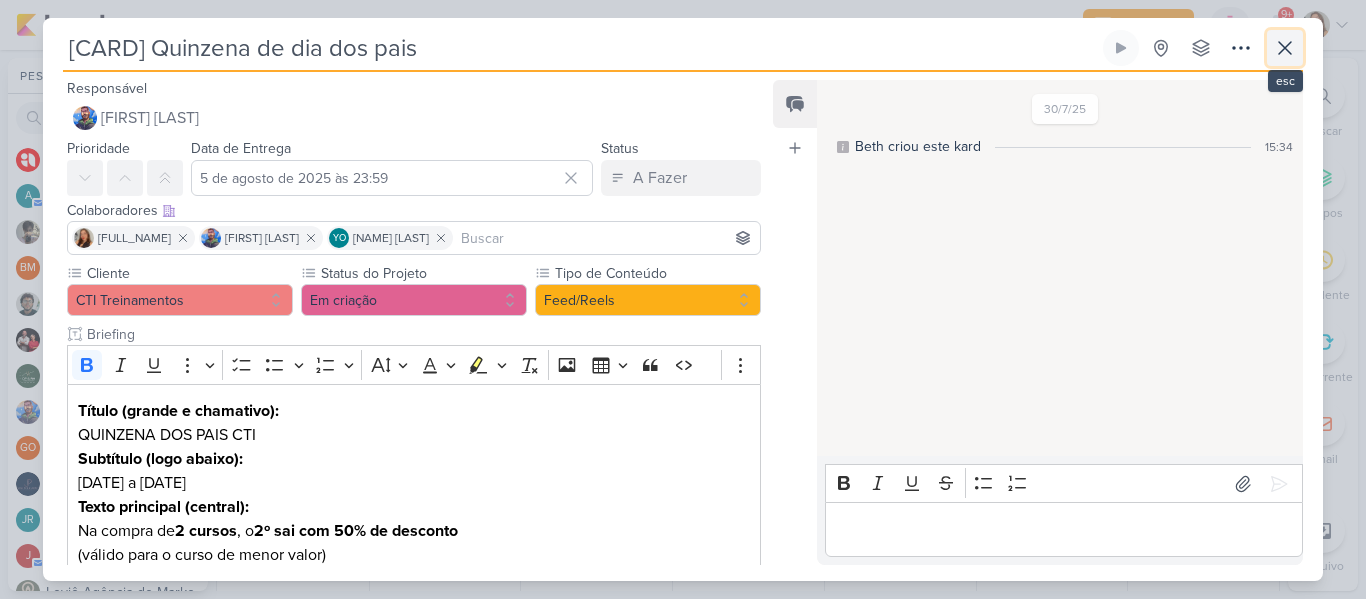 click 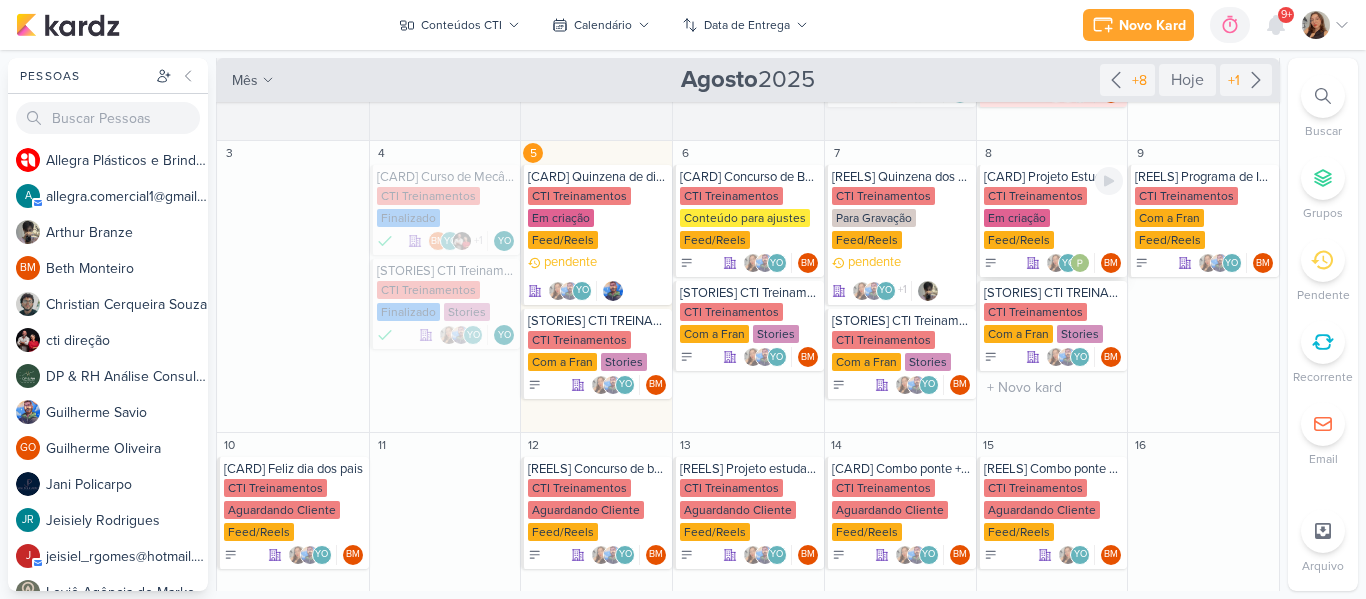 click on "CTI Treinamentos
Em criação
Feed/Reels" at bounding box center (1054, 219) 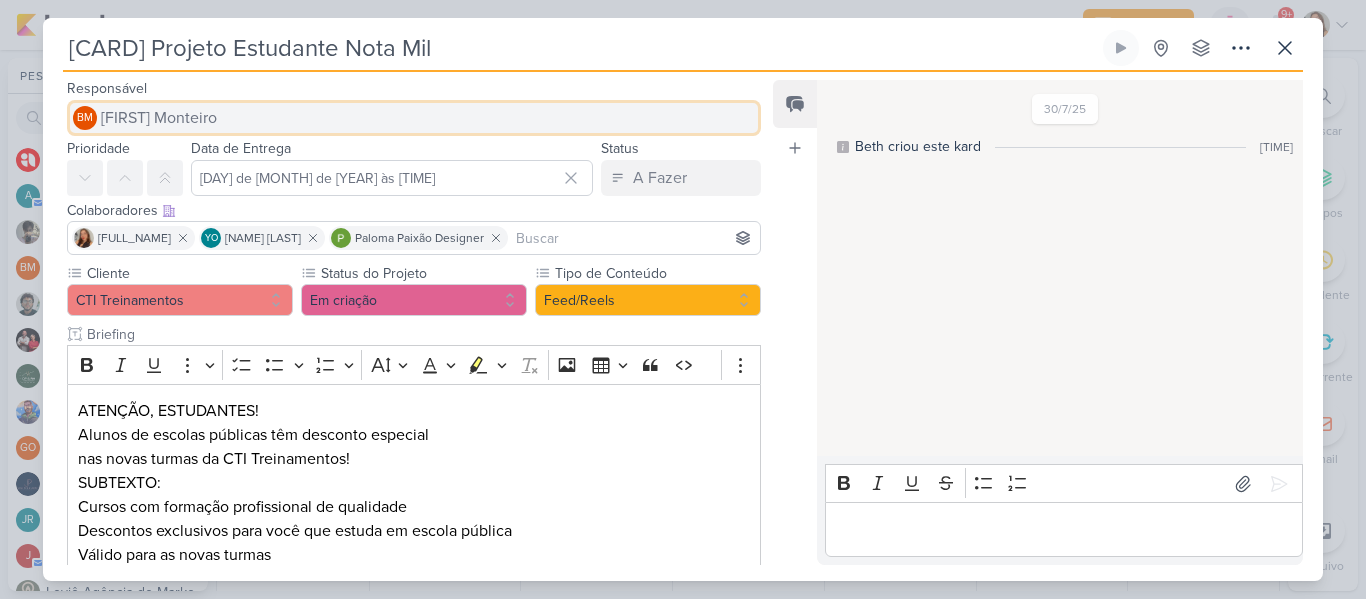 click on "BM
[FIRST]  [LAST]" at bounding box center (414, 118) 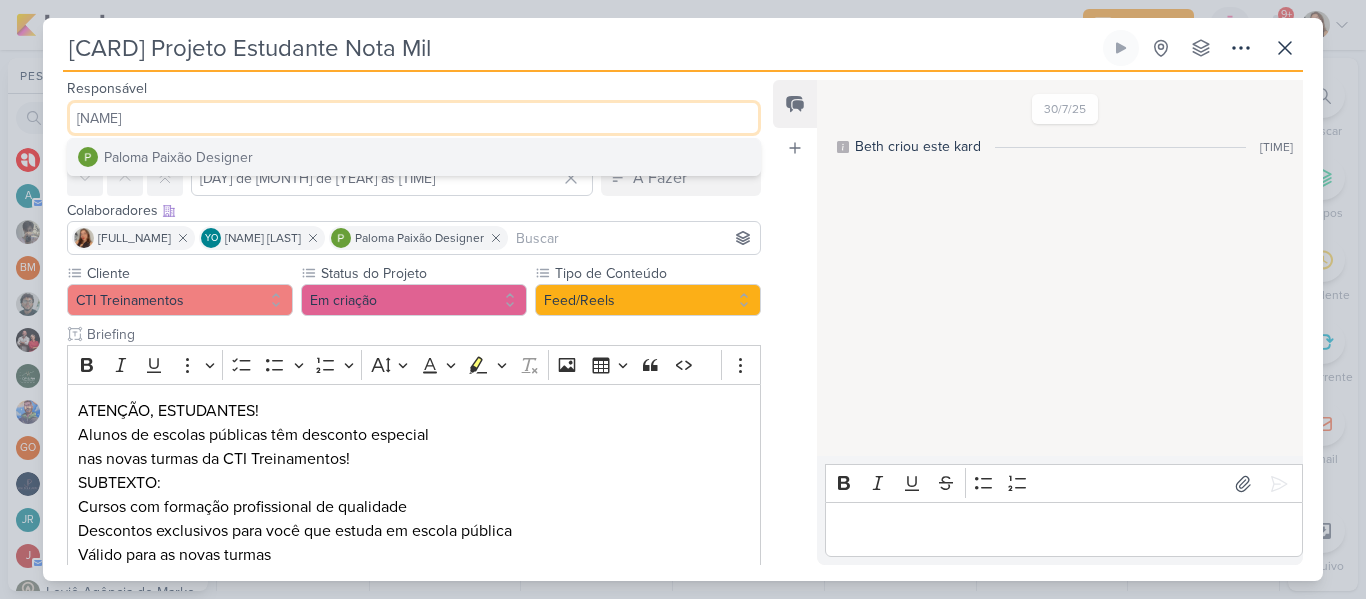 type on "[NAME]" 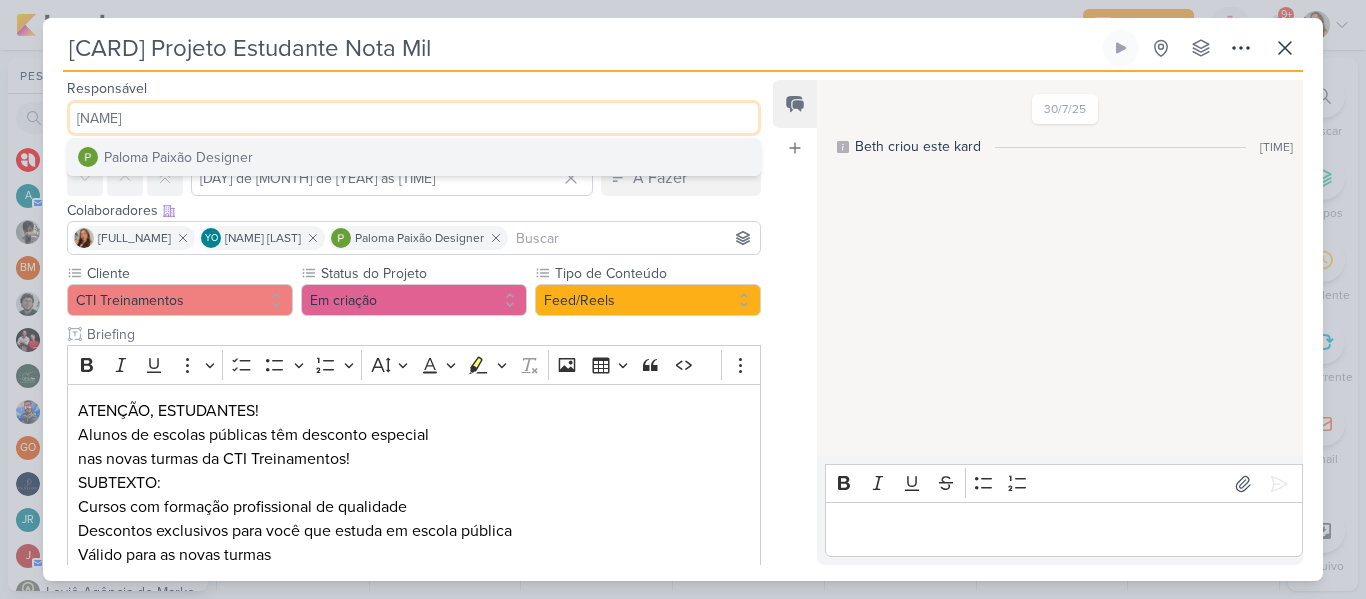click on "Paloma Paixão Designer" at bounding box center [414, 157] 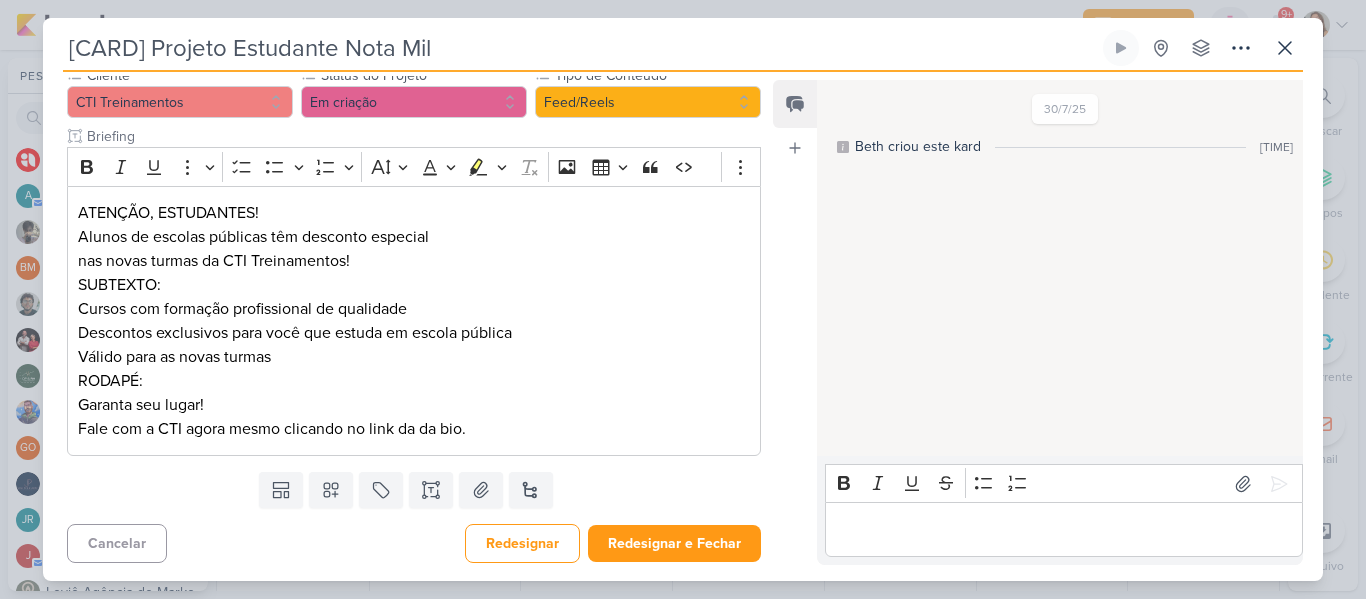 scroll, scrollTop: 200, scrollLeft: 0, axis: vertical 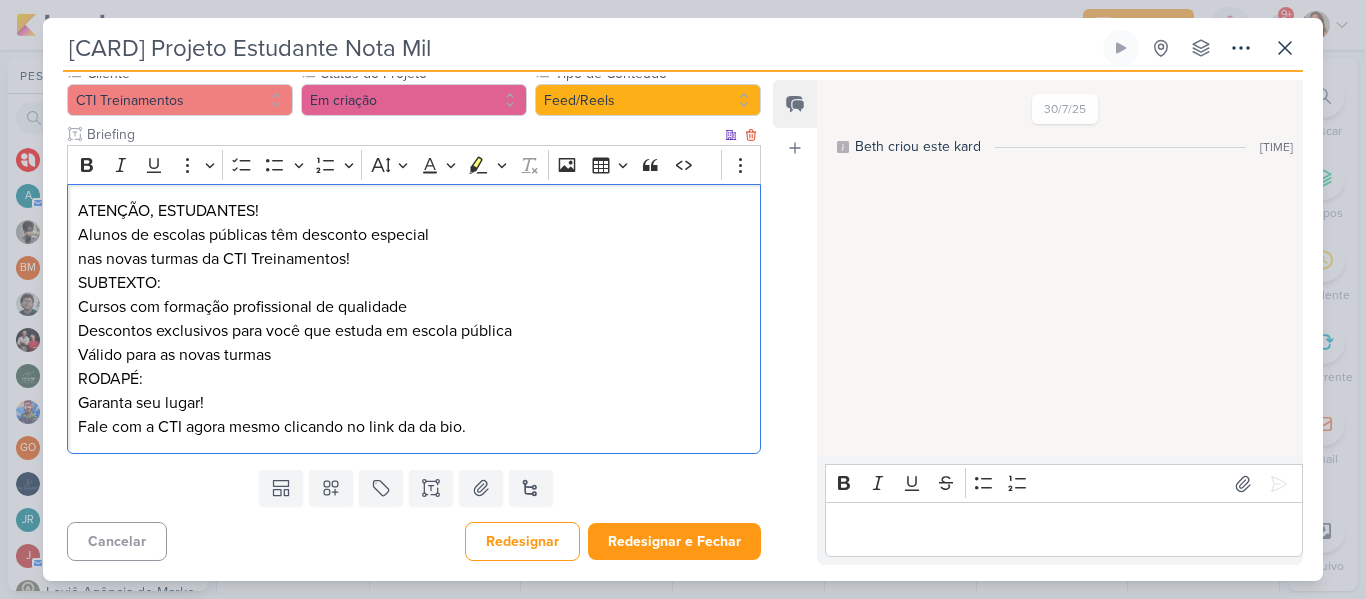 click on "SUBTEXTO: Cursos com formação profissional de qualidade Descontos exclusivos para você que estuda em escola pública Válido para as novas turmas" at bounding box center (414, 319) 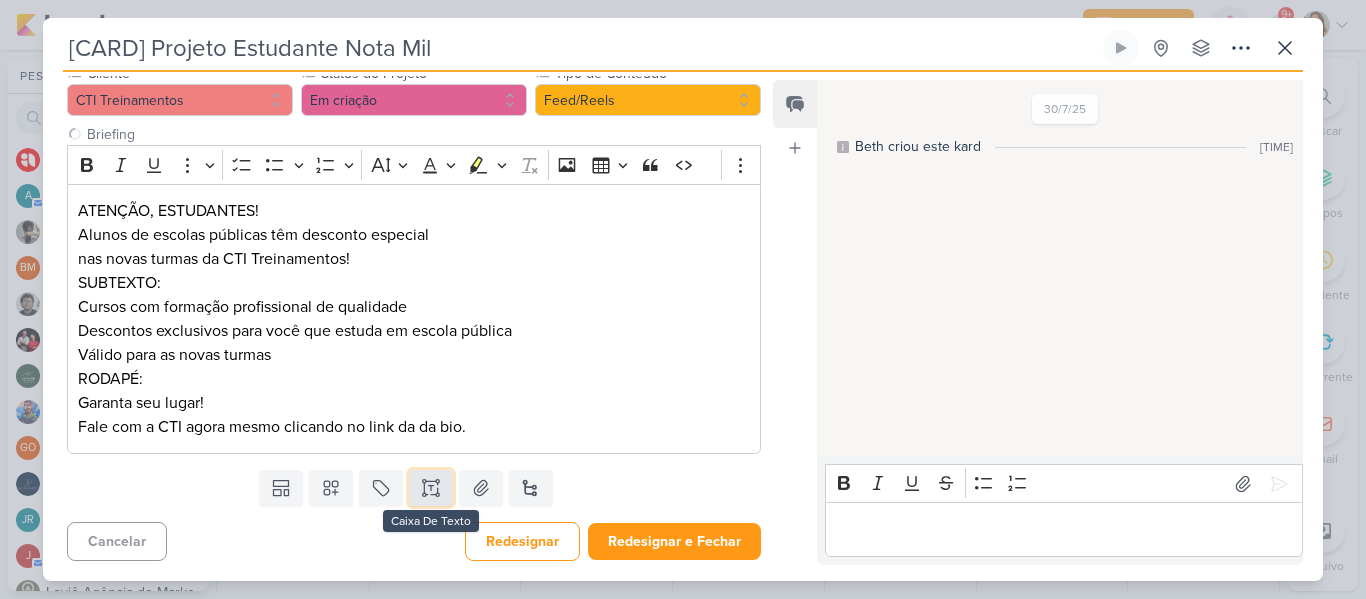 click 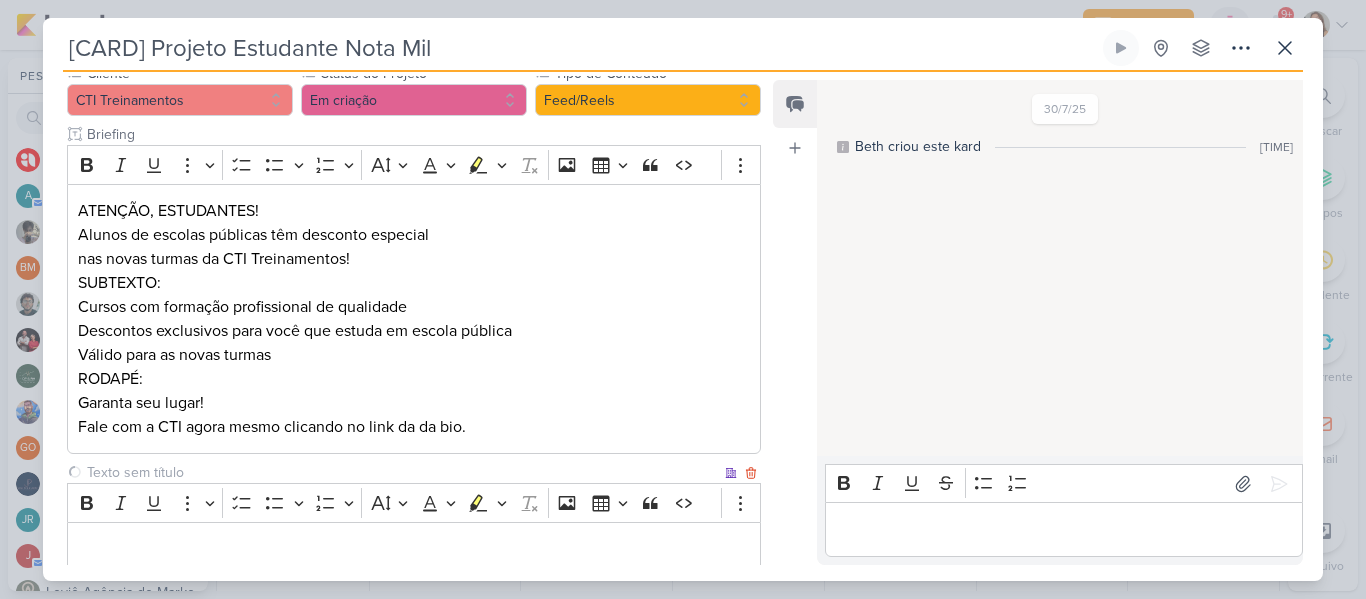 click at bounding box center [402, 472] 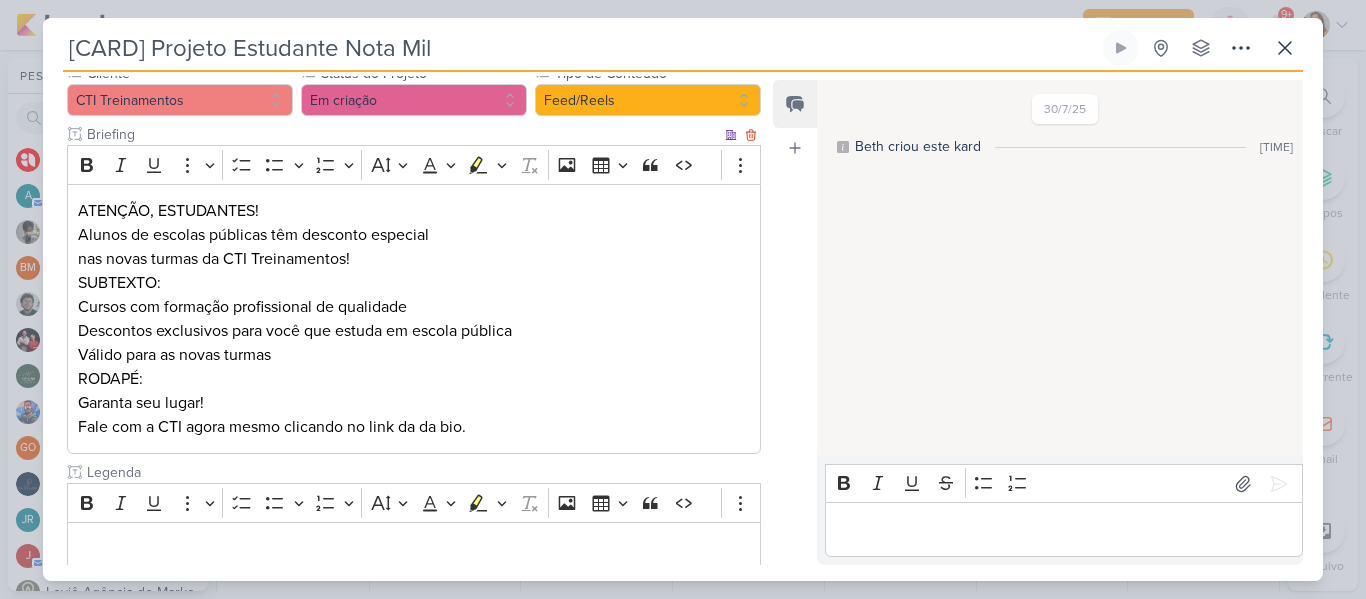 type on "Legenda" 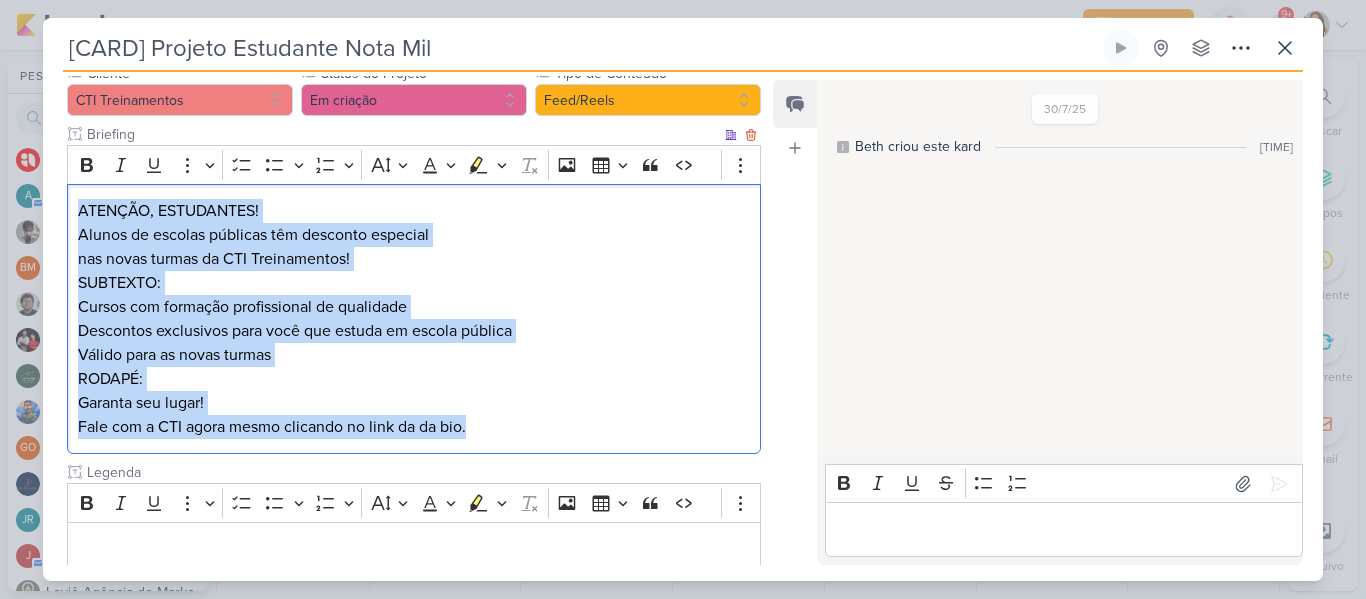 drag, startPoint x: 486, startPoint y: 434, endPoint x: 79, endPoint y: 213, distance: 463.13065 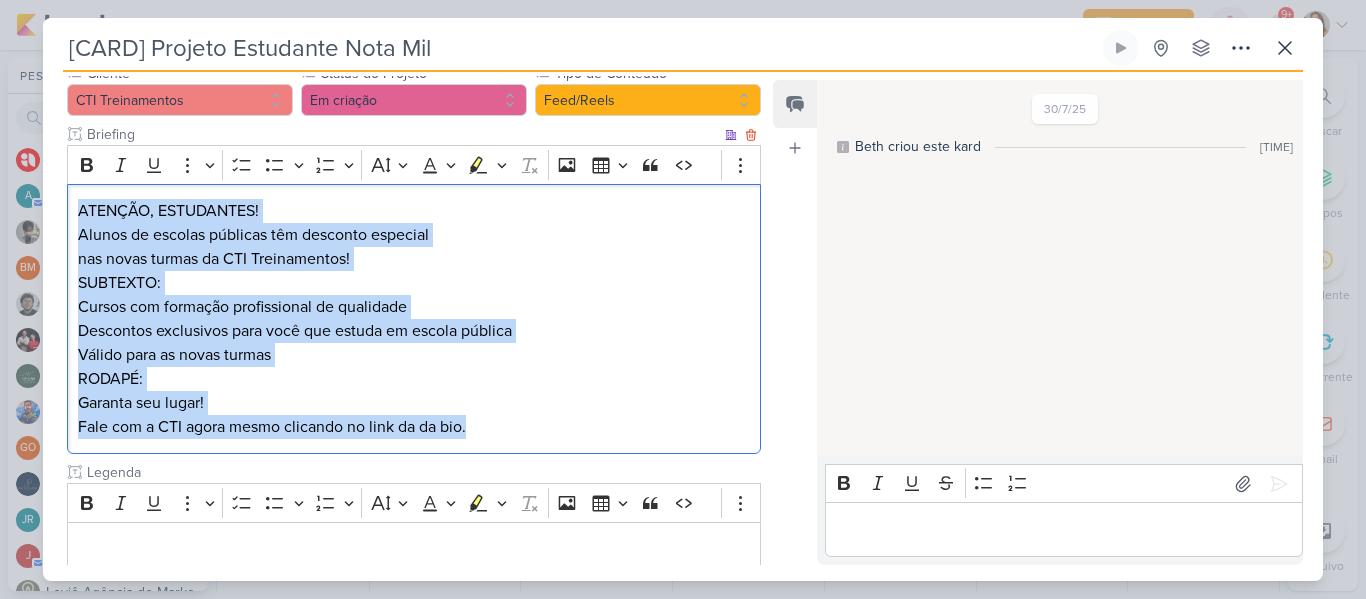 click on "ATENÇÃO, ESTUDANTES! Alunos de escolas públicas têm desconto especial nas novas turmas da CTI Treinamentos! SUBTEXTO: Cursos com formação profissional de qualidade Descontos exclusivos para você que estuda em escola pública Válido para as novas turmas RODAPÉ: Garanta seu lugar! Fale com a CTI agora mesmo clicando no link da da bio." at bounding box center (414, 319) 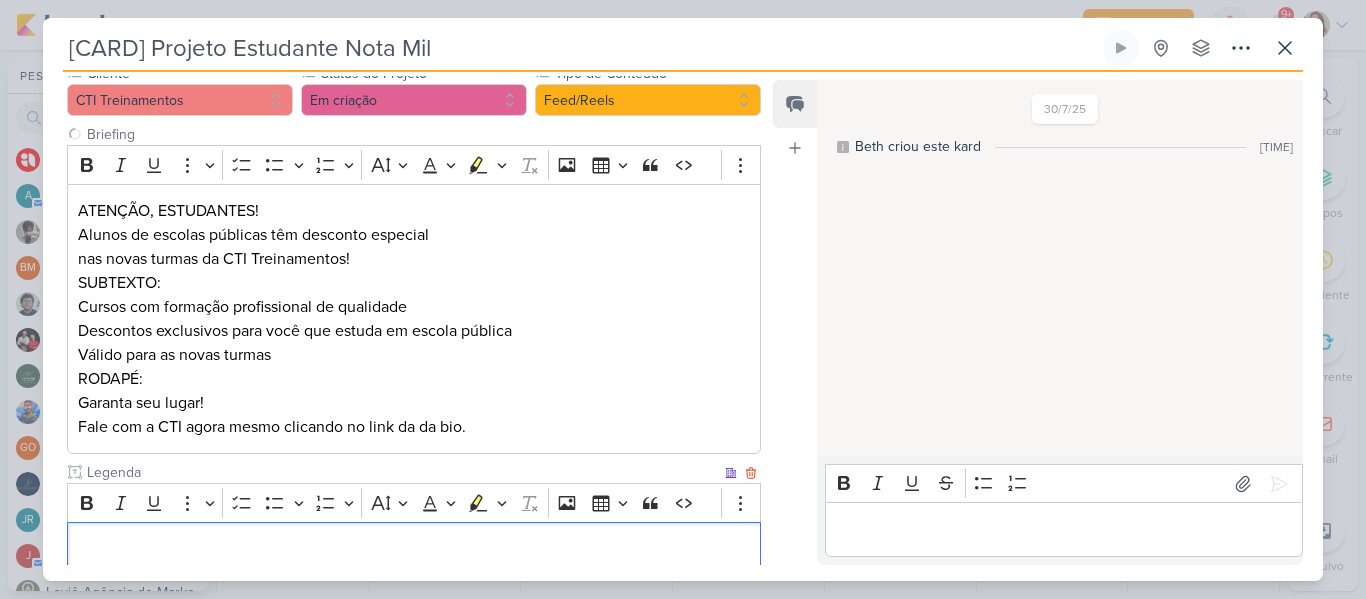 click at bounding box center [414, 549] 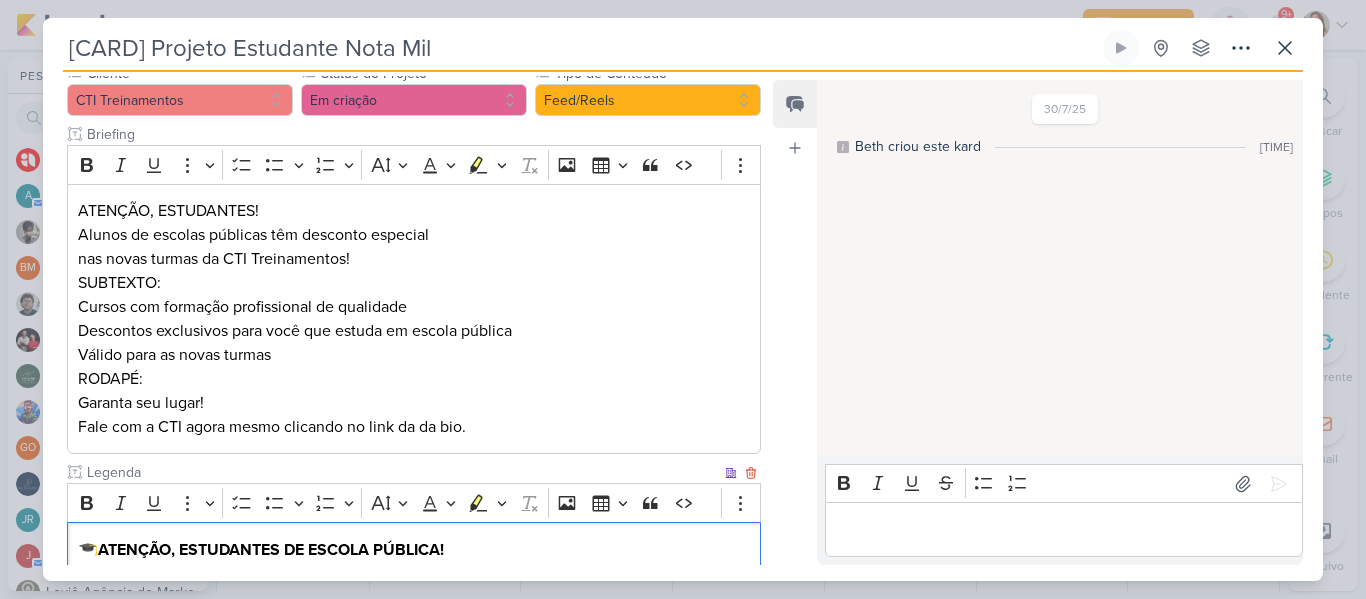 scroll, scrollTop: 459, scrollLeft: 0, axis: vertical 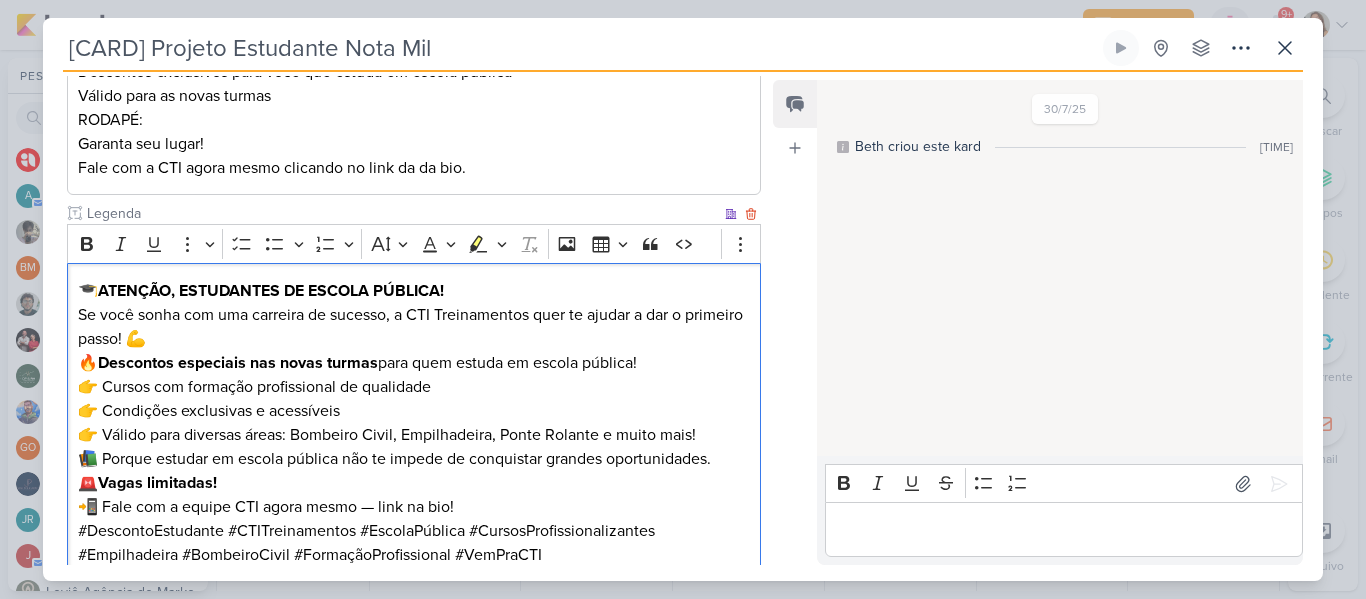 click on "🔥 Descontos especiais nas novas turmas para quem estuda em escola pública! 👉 Cursos com formação profissional de qualidade 👉 Condições exclusivas e acessíveis 👉 Válido para diversas áreas: Bombeiro Civil, Empilhadeira, Ponte Rolante e muito mais!" at bounding box center (414, 399) 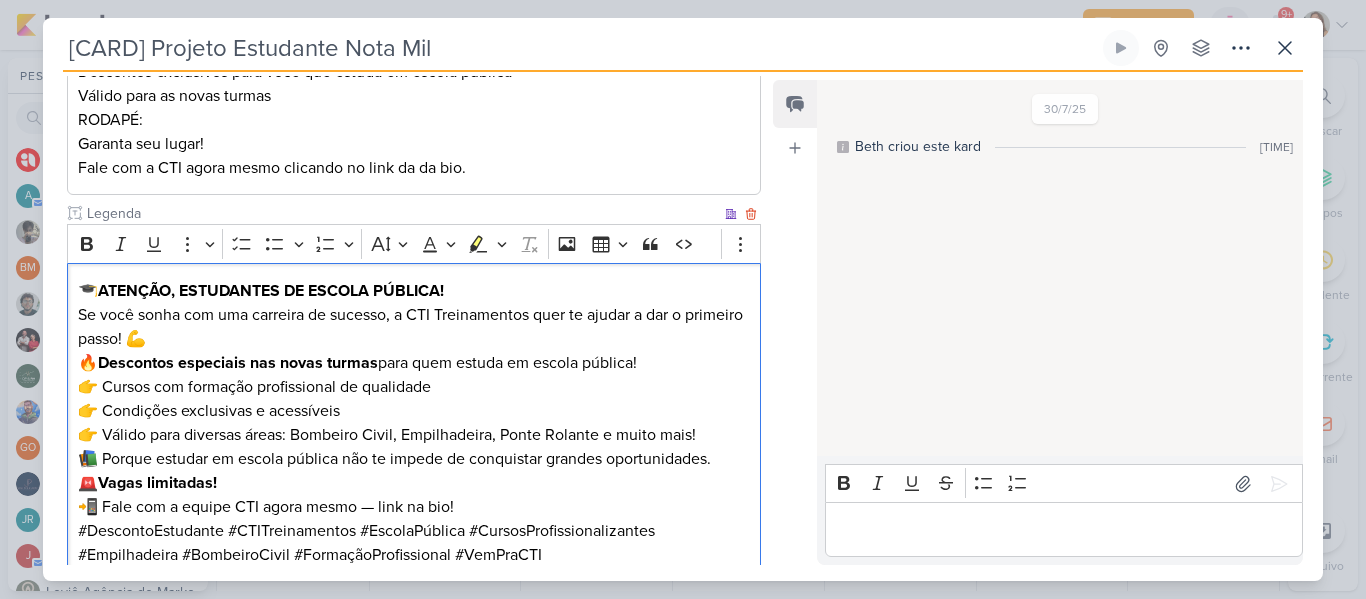 click on "🎓  ATENÇÃO, ESTUDANTES DE ESCOLA PÚBLICA! Se você sonha com uma carreira de sucesso, a CTI Treinamentos quer te ajudar a dar o primeiro passo! 💪" at bounding box center (414, 315) 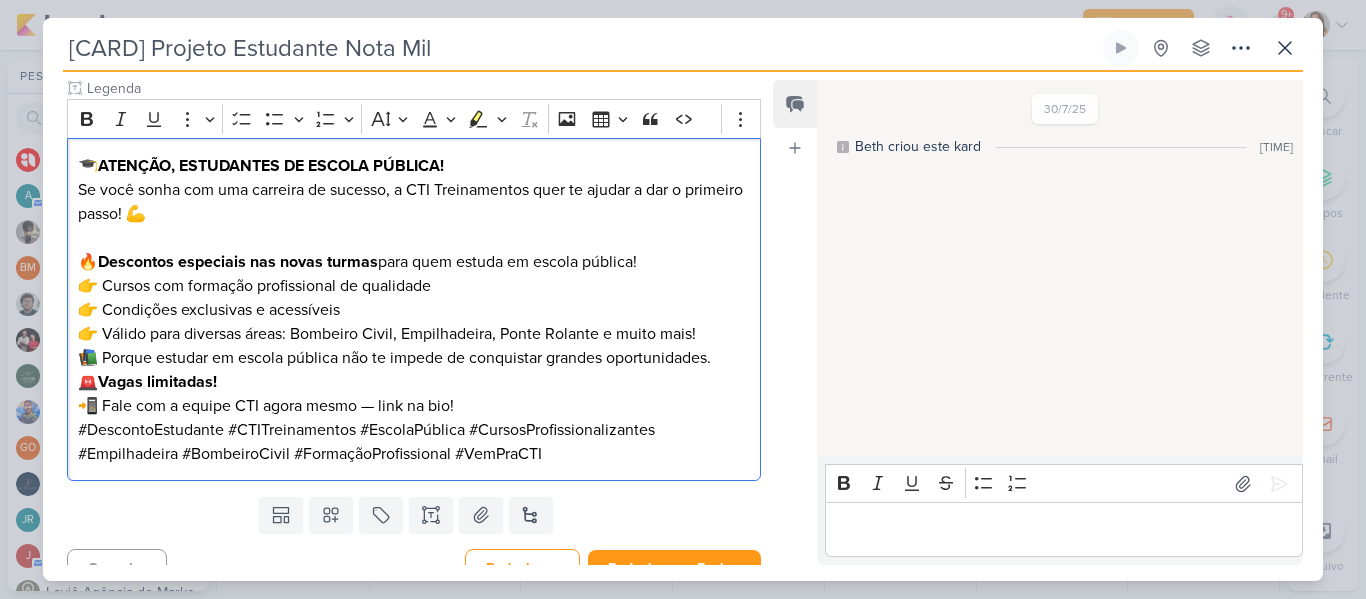 scroll, scrollTop: 591, scrollLeft: 0, axis: vertical 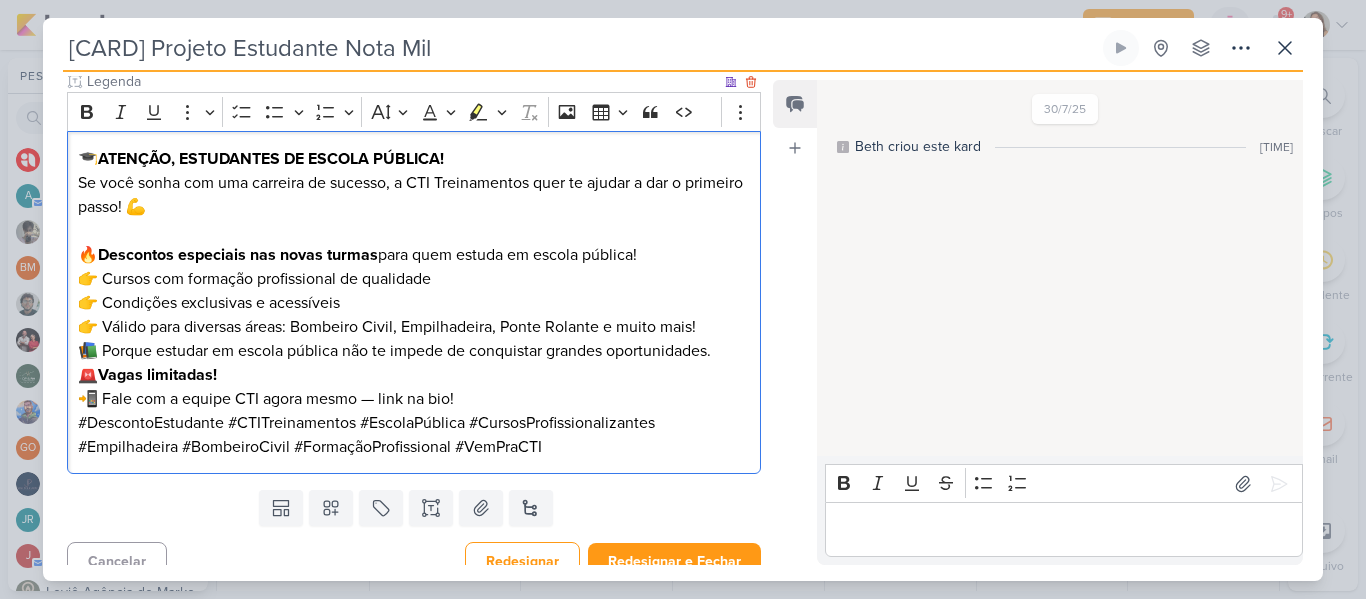 click on "🔥 Descontos especiais nas novas turmas para quem estuda em escola pública! 👉 Cursos com formação profissional de qualidade 👉 Condições exclusivas e acessíveis 👉 Válido para diversas áreas: Bombeiro Civil, Empilhadeira, Ponte Rolante e muito mais!" at bounding box center (414, 291) 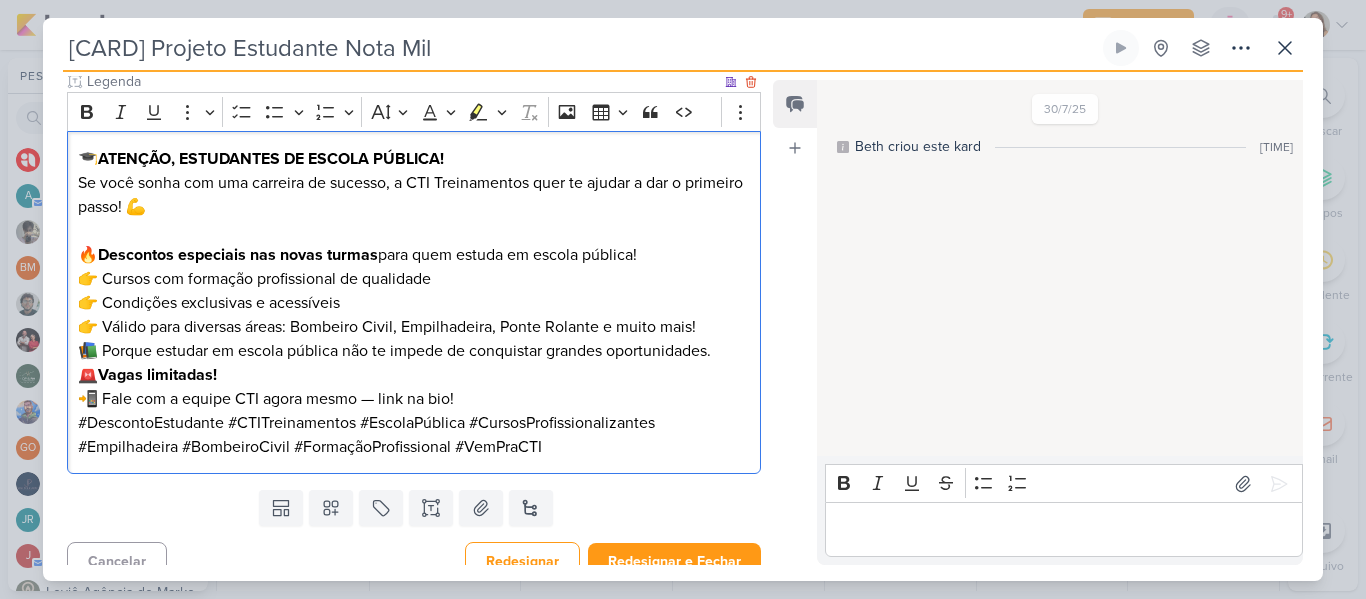 click on "🔥 Descontos especiais nas novas turmas para quem estuda em escola pública! 👉 Cursos com formação profissional de qualidade 👉 Condições exclusivas e acessíveis 👉 Válido para diversas áreas: Bombeiro Civil, Empilhadeira, Ponte Rolante e muito mais!" at bounding box center [414, 291] 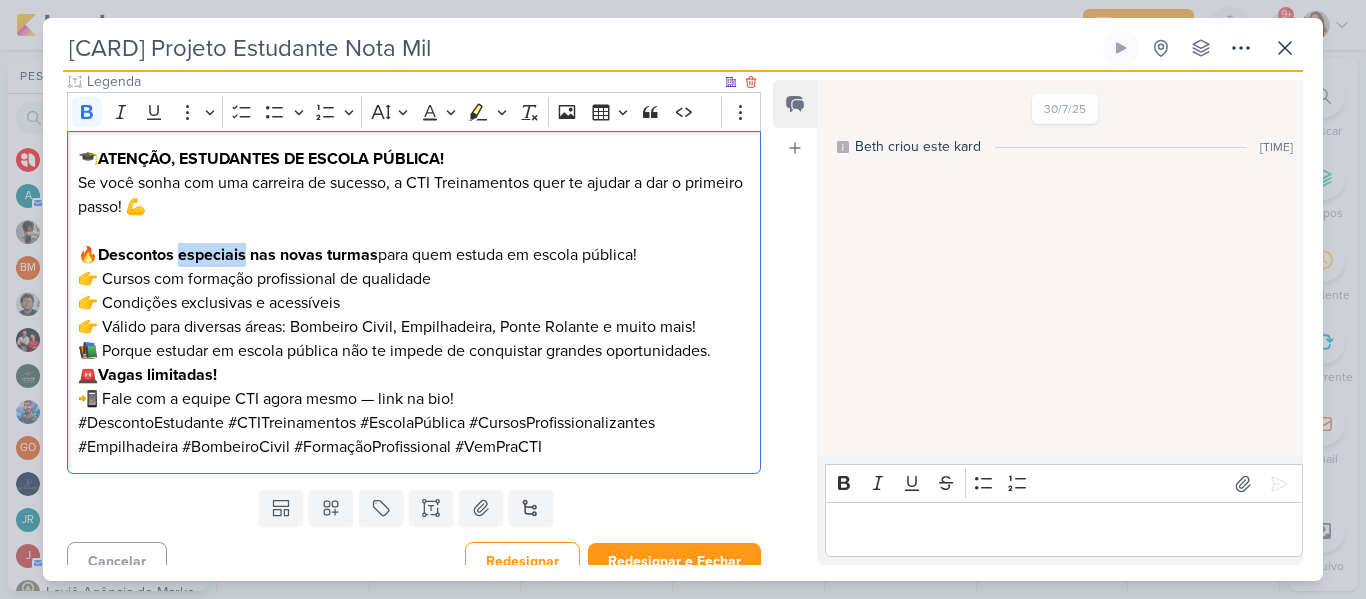 drag, startPoint x: 186, startPoint y: 253, endPoint x: 253, endPoint y: 258, distance: 67.18631 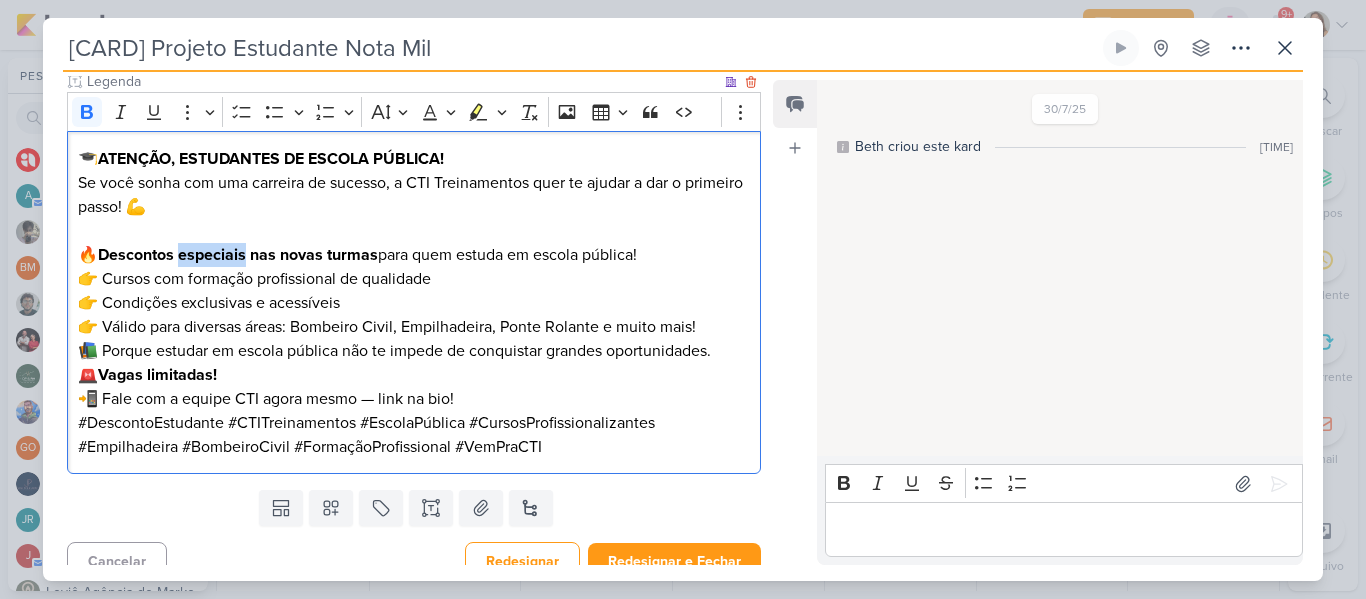 click on "Descontos especiais nas novas turmas" at bounding box center (238, 255) 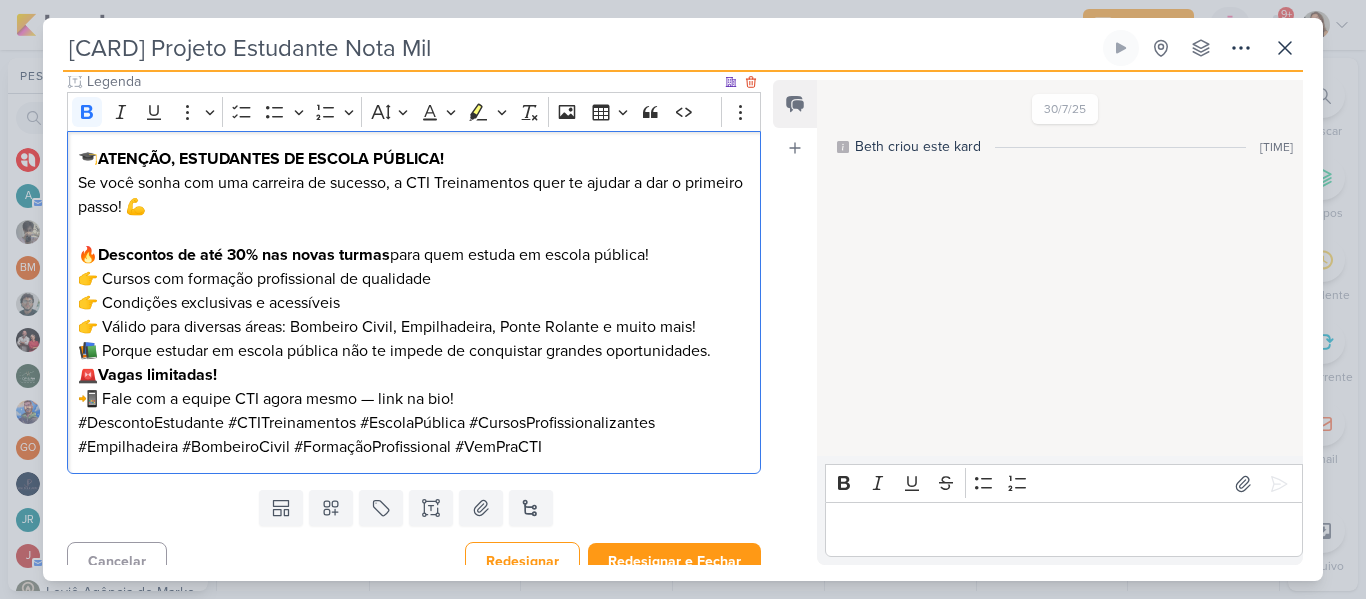 click at bounding box center (414, 231) 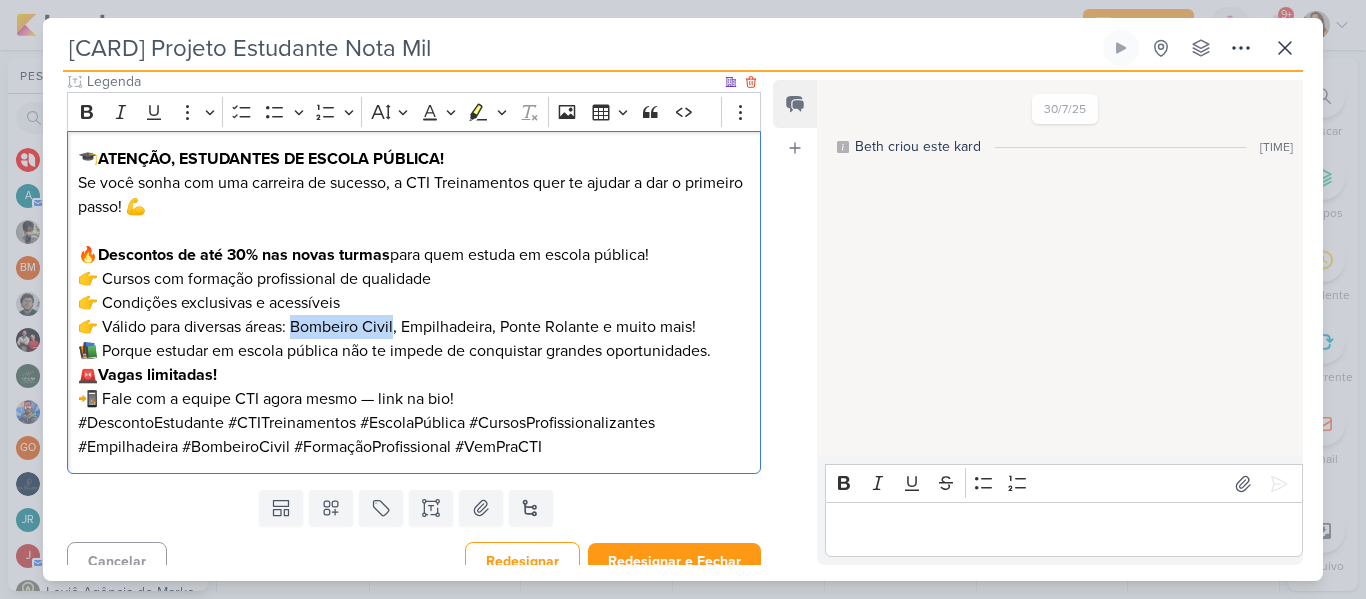 drag, startPoint x: 397, startPoint y: 328, endPoint x: 296, endPoint y: 329, distance: 101.00495 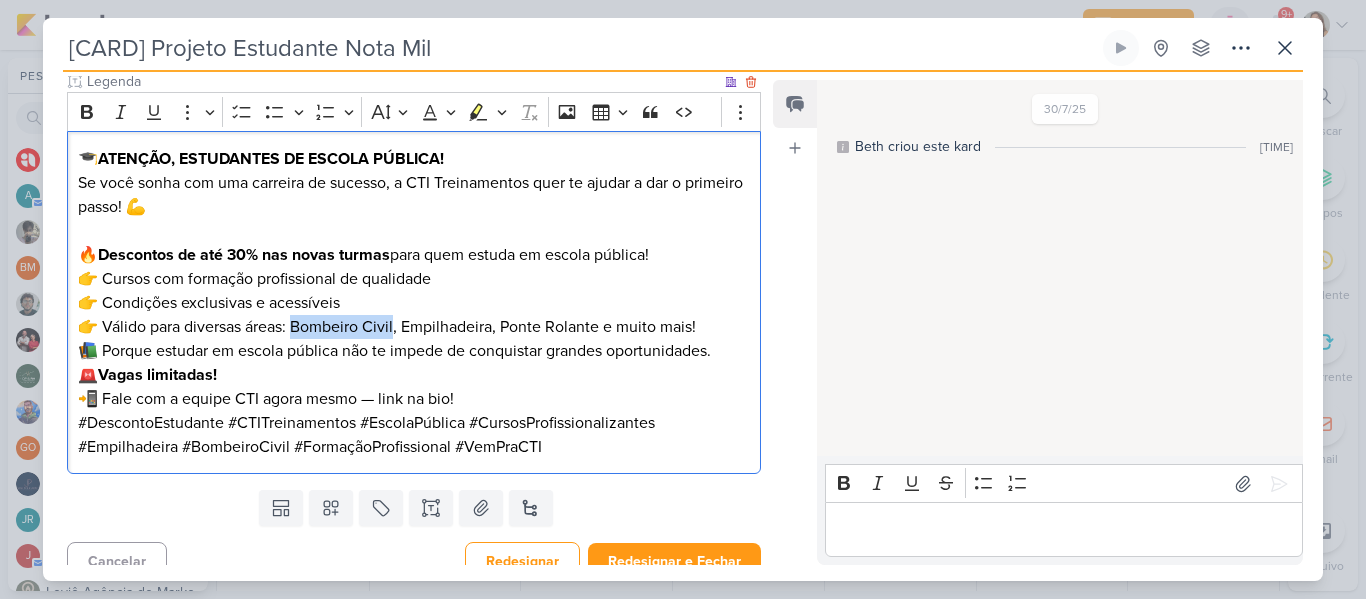 click on "🔥 Descontos de até 30% nas novas turmas para quem estuda em escola pública! 👉 Cursos com formação profissional de qualidade 👉 Condições exclusivas e acessíveis 👉 Válido para diversas áreas: Bombeiro Civil, Empilhadeira, Ponte Rolante e muito mais!" at bounding box center [414, 291] 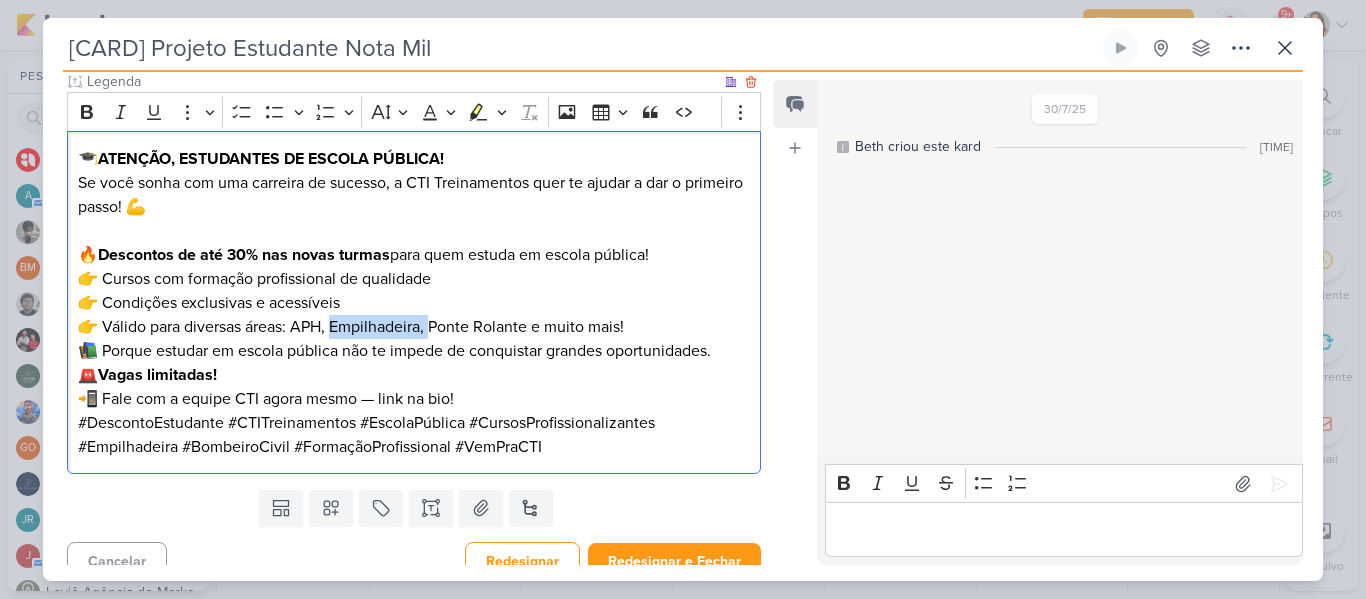drag, startPoint x: 433, startPoint y: 329, endPoint x: 334, endPoint y: 331, distance: 99.0202 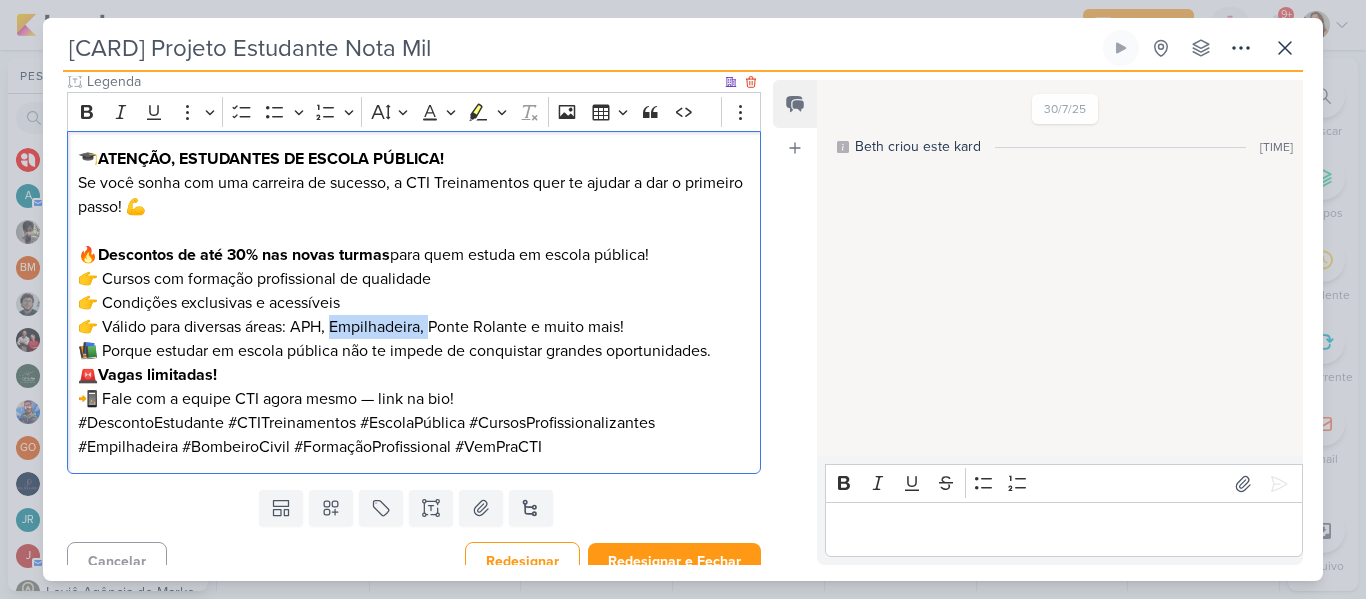 click on "🔥  Descontos de até 30% nas novas turmas  para quem estuda em escola pública! 👉 Cursos com formação profissional de qualidade 👉 Condições exclusivas e acessíveis 👉 Válido para diversas áreas: APH, Empilhadeira, Ponte Rolante e muito mais!" at bounding box center [414, 291] 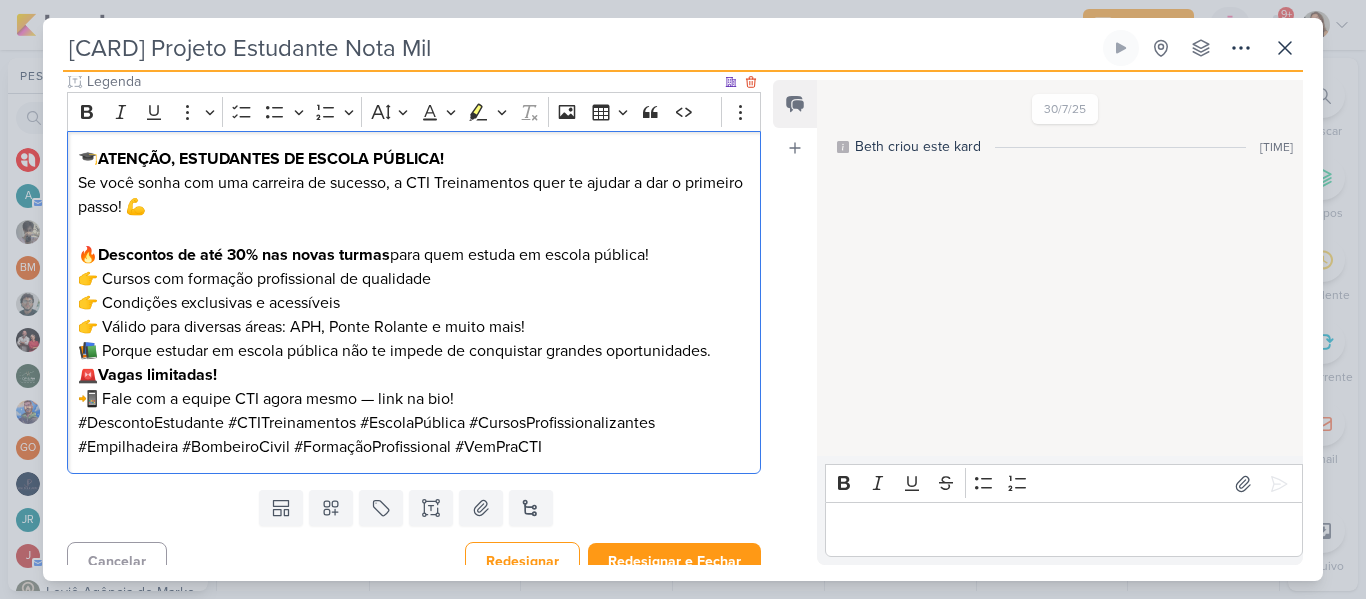 click on "🔥  Descontos de até 30% nas novas turmas  para quem estuda em escola pública! 👉 Cursos com formação profissional de qualidade 👉 Condições exclusivas e acessíveis 👉 Válido para diversas áreas: APH, Ponte Rolante e muito mais!" at bounding box center (414, 291) 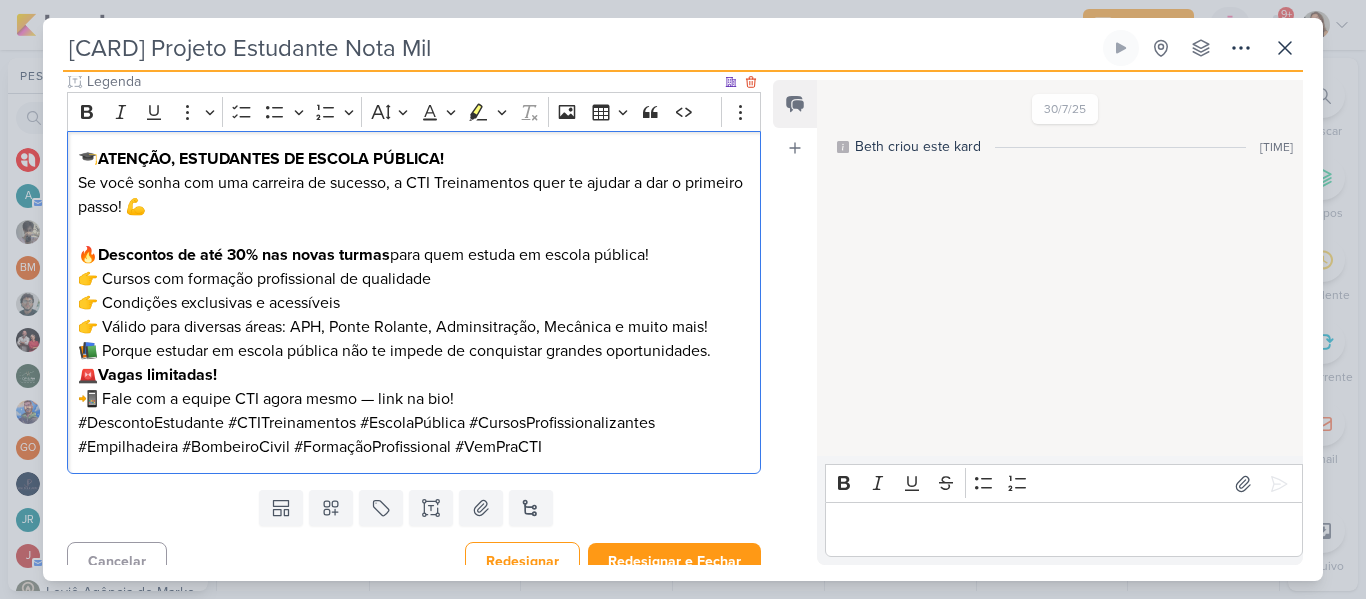 click on "🔥 Descontos de até 30% nas novas turmas para quem estuda em escola pública! 👉 Cursos com formação profissional de qualidade 👉 Condições exclusivas e acessíveis 👉 Válido para diversas áreas: APH, Ponte Rolante, Adminsitração, Mecânica e muito mais!" at bounding box center (414, 291) 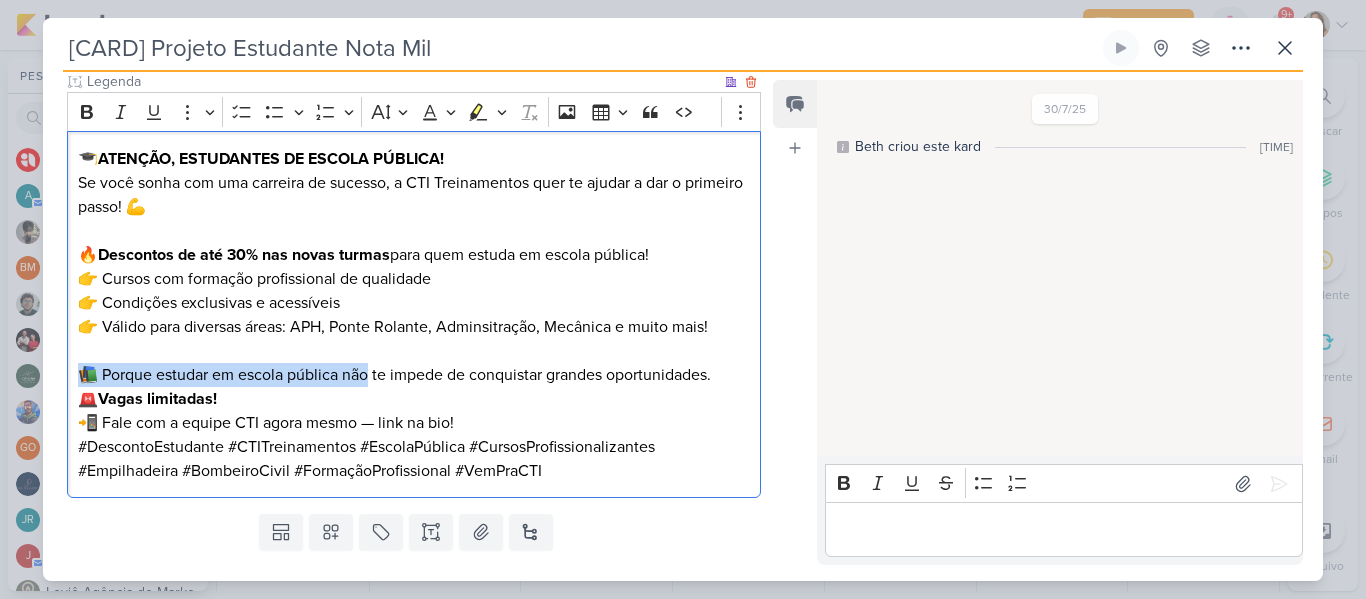 drag, startPoint x: 82, startPoint y: 373, endPoint x: 373, endPoint y: 375, distance: 291.00687 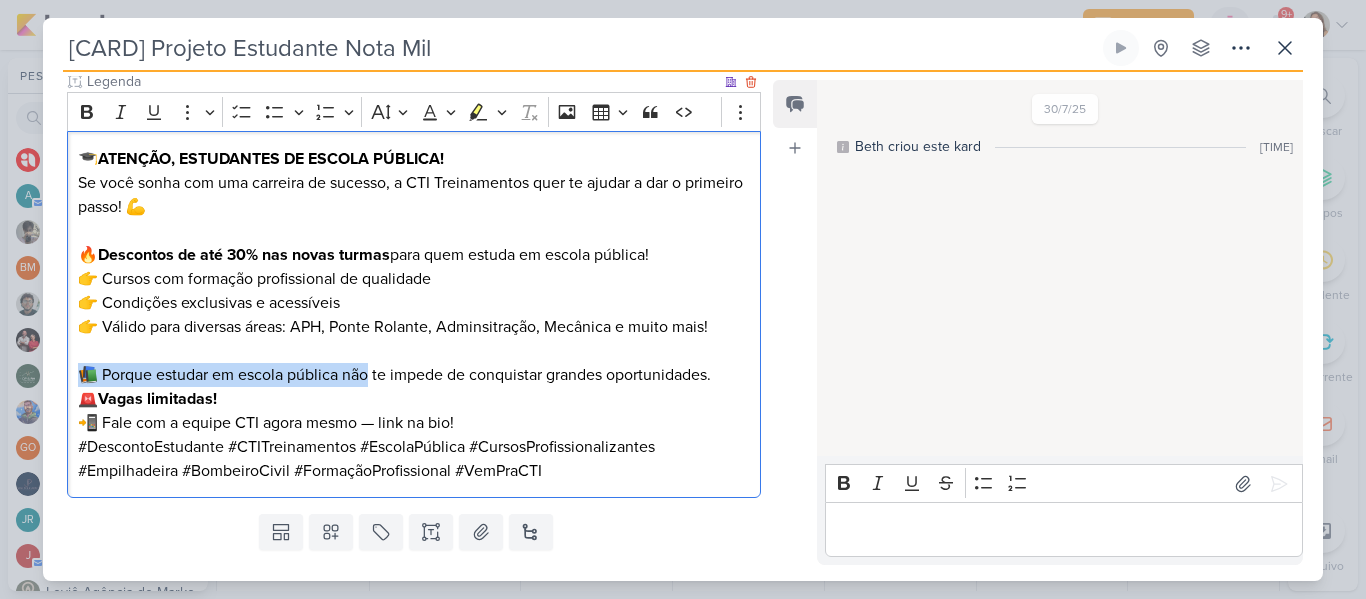 click on "📚 Porque estudar em escola pública não te impede de conquistar grandes oportunidades." at bounding box center (414, 375) 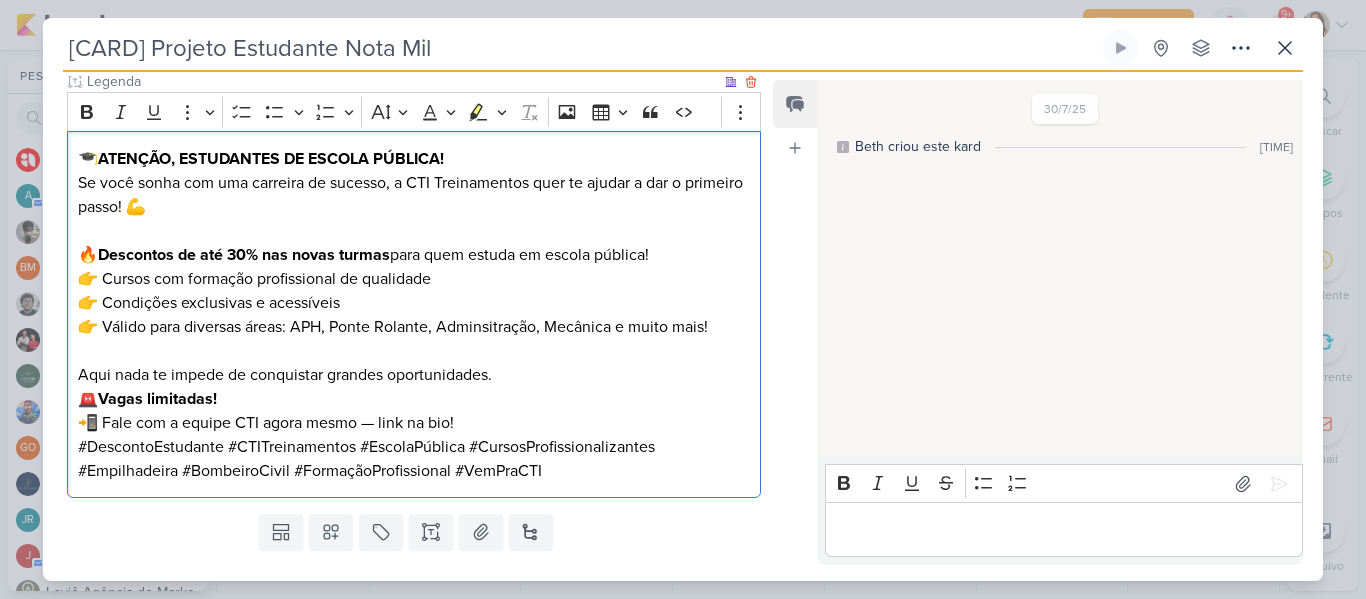 click on "Aqui nada te impede de conquistar grandes oportunidades." at bounding box center [414, 375] 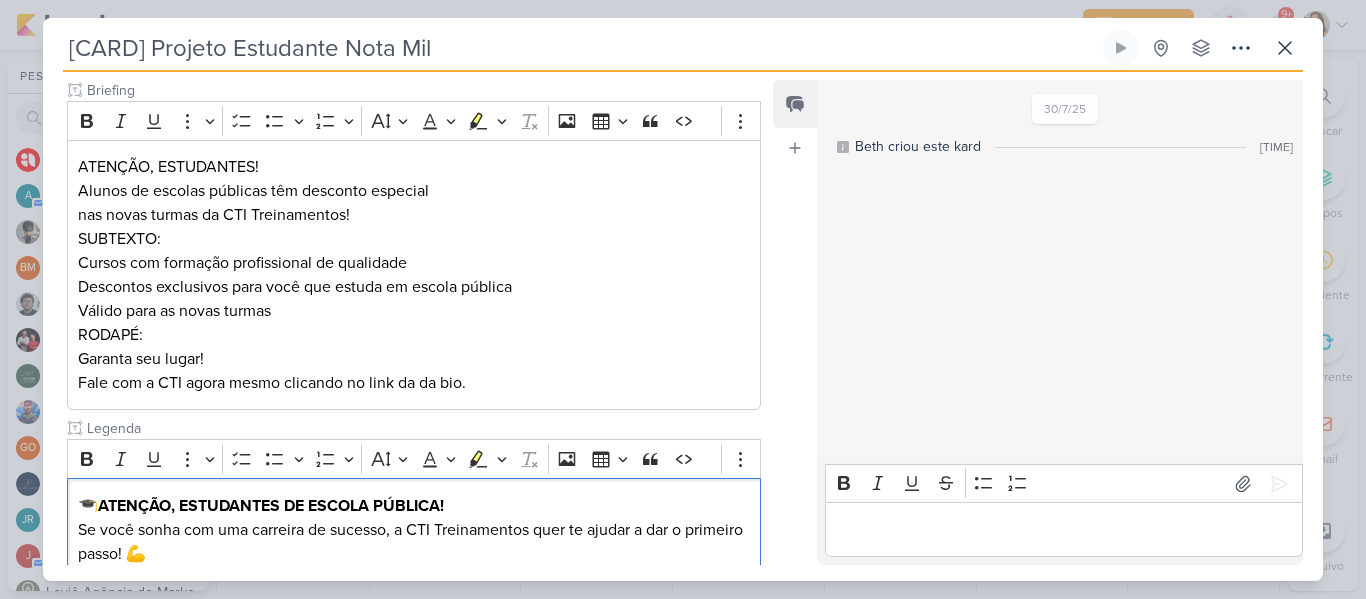 scroll, scrollTop: 246, scrollLeft: 0, axis: vertical 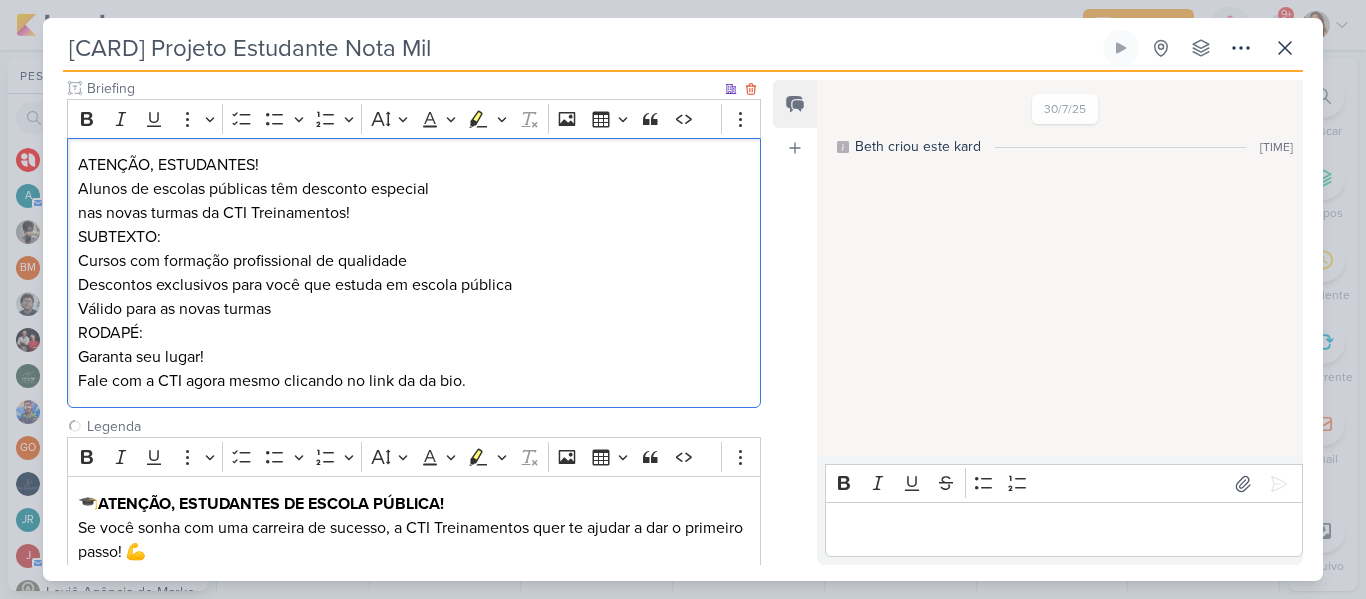 click on "Alunos de escolas públicas têm desconto especial nas novas turmas da CTI Treinamentos!" at bounding box center (414, 201) 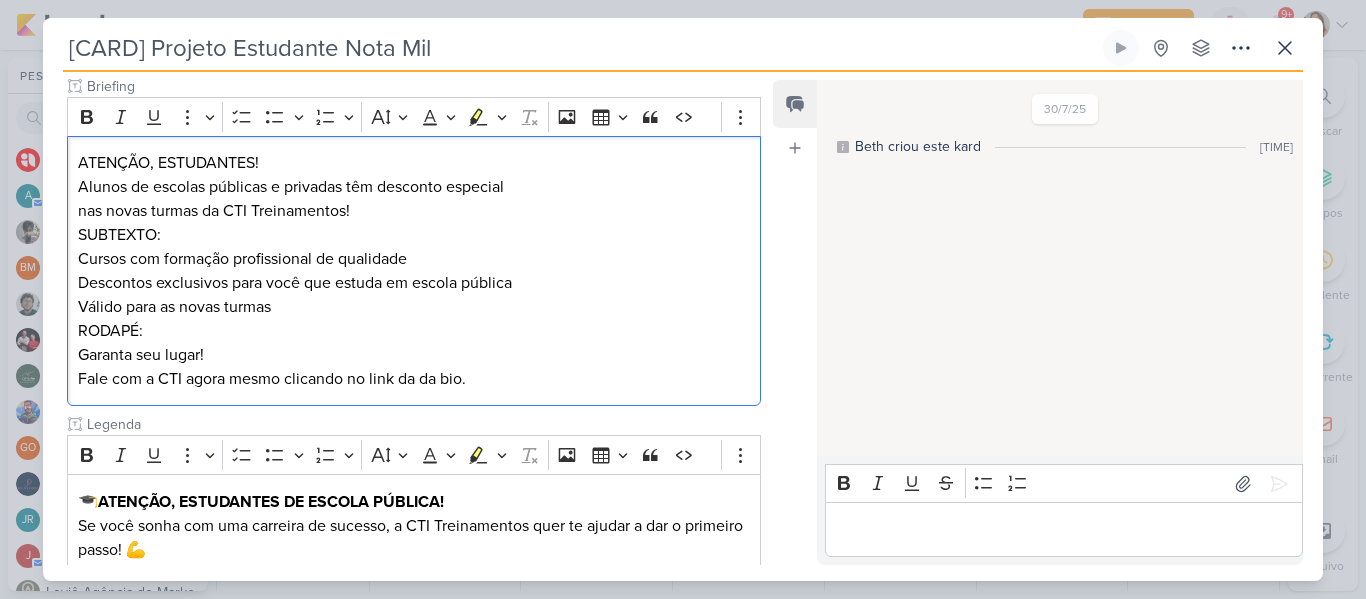 scroll, scrollTop: 242, scrollLeft: 0, axis: vertical 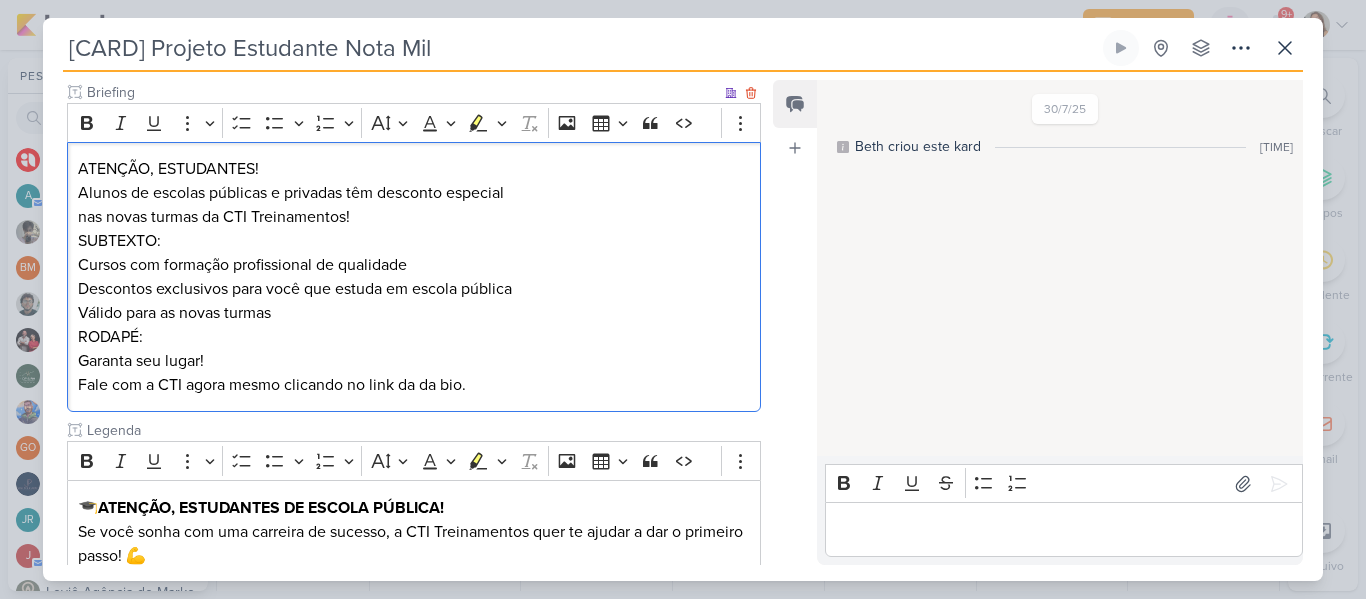 click on "SUBTEXTO: Cursos com formação profissional de qualidade Descontos exclusivos para você que estuda em escola pública Válido para as novas turmas" at bounding box center [414, 277] 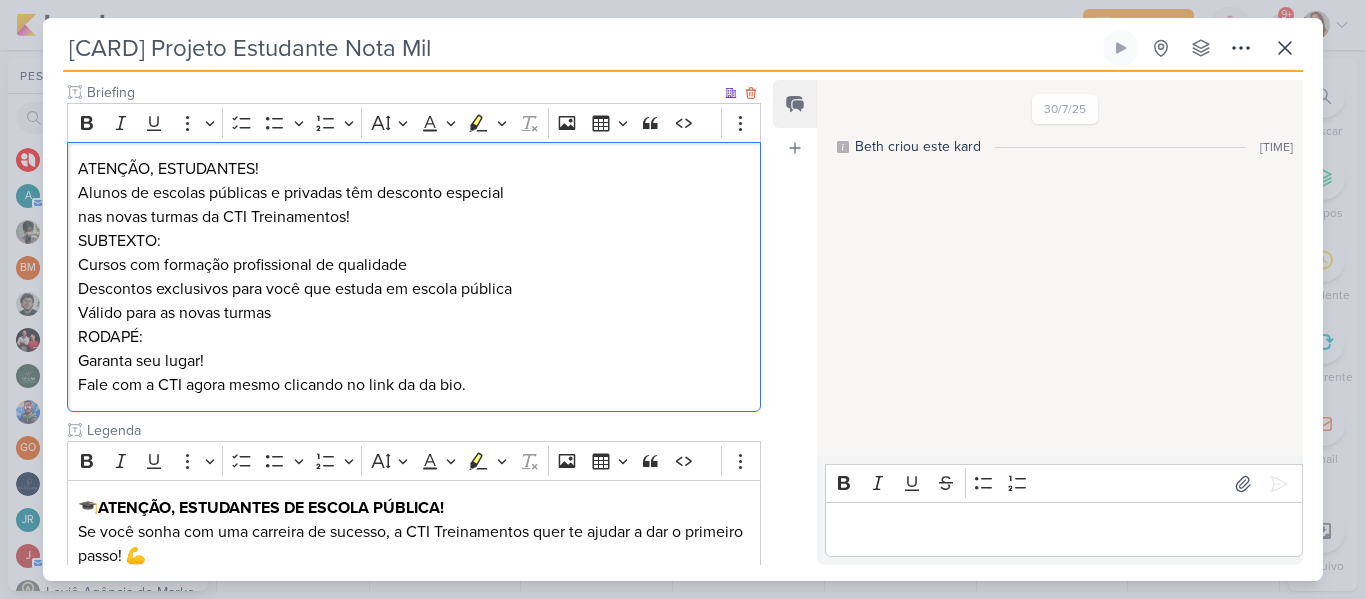 click on "SUBTEXTO: Cursos com formação profissional de qualidade Descontos exclusivos para você que estuda em escola pública Válido para as novas turmas" at bounding box center (414, 277) 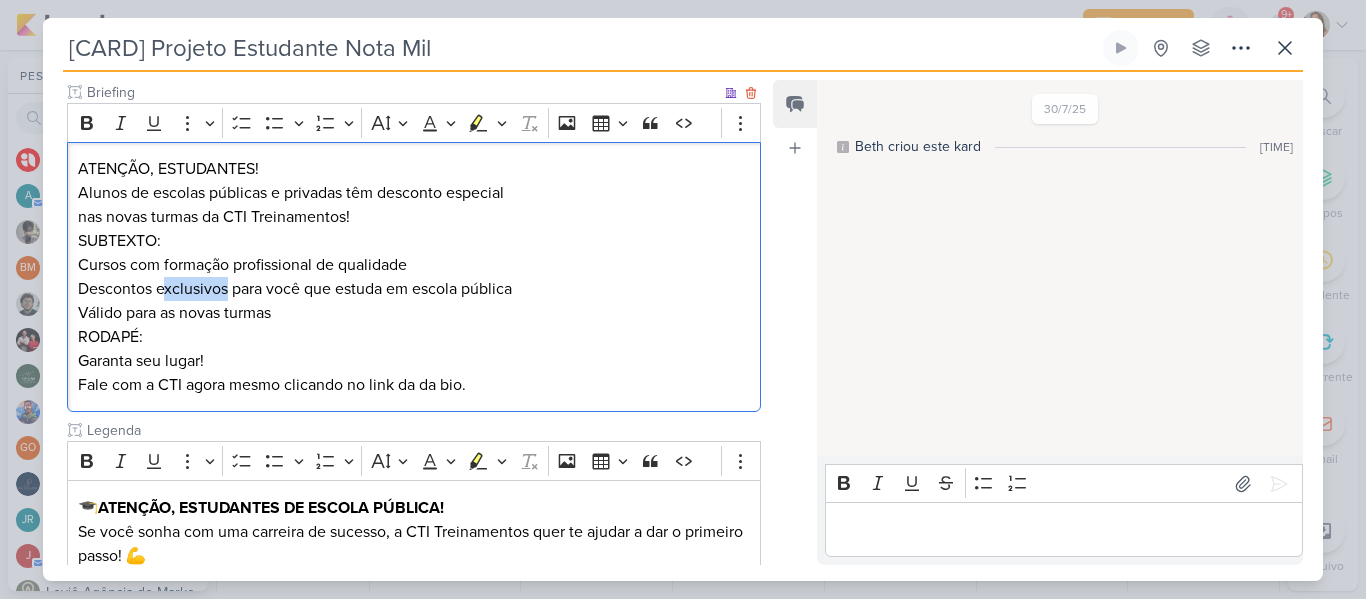 drag, startPoint x: 230, startPoint y: 289, endPoint x: 162, endPoint y: 289, distance: 68 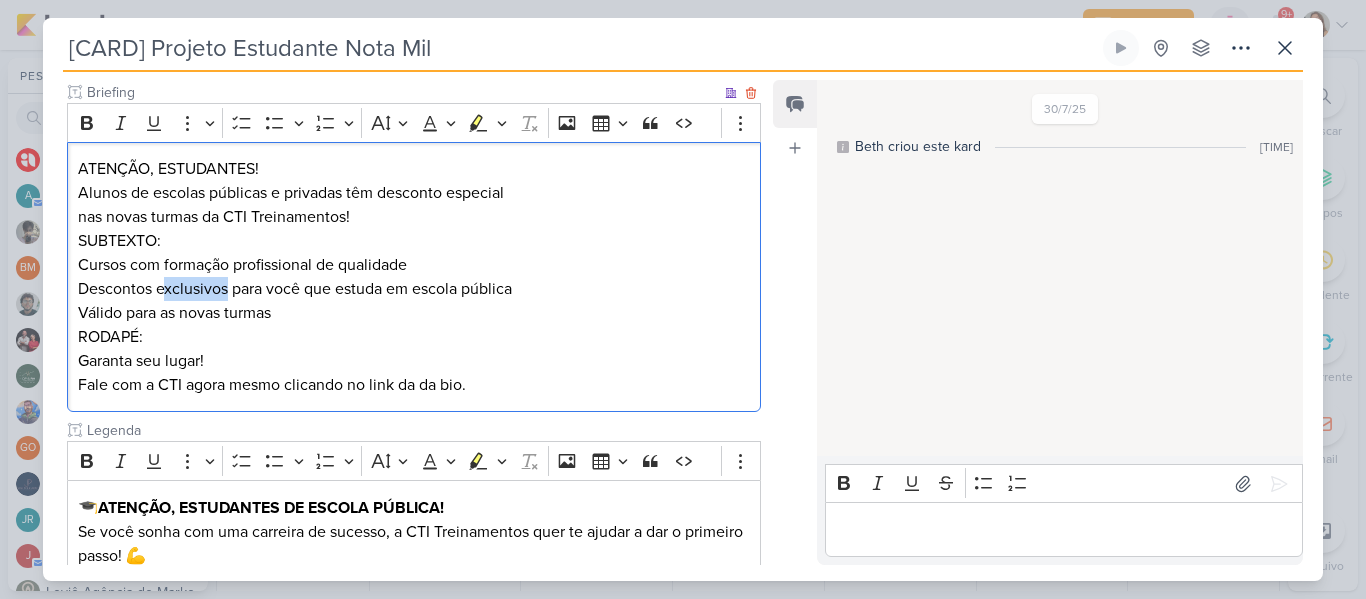 click on "SUBTEXTO: Cursos com formação profissional de qualidade Descontos exclusivos para você que estuda em escola pública Válido para as novas turmas" at bounding box center (414, 277) 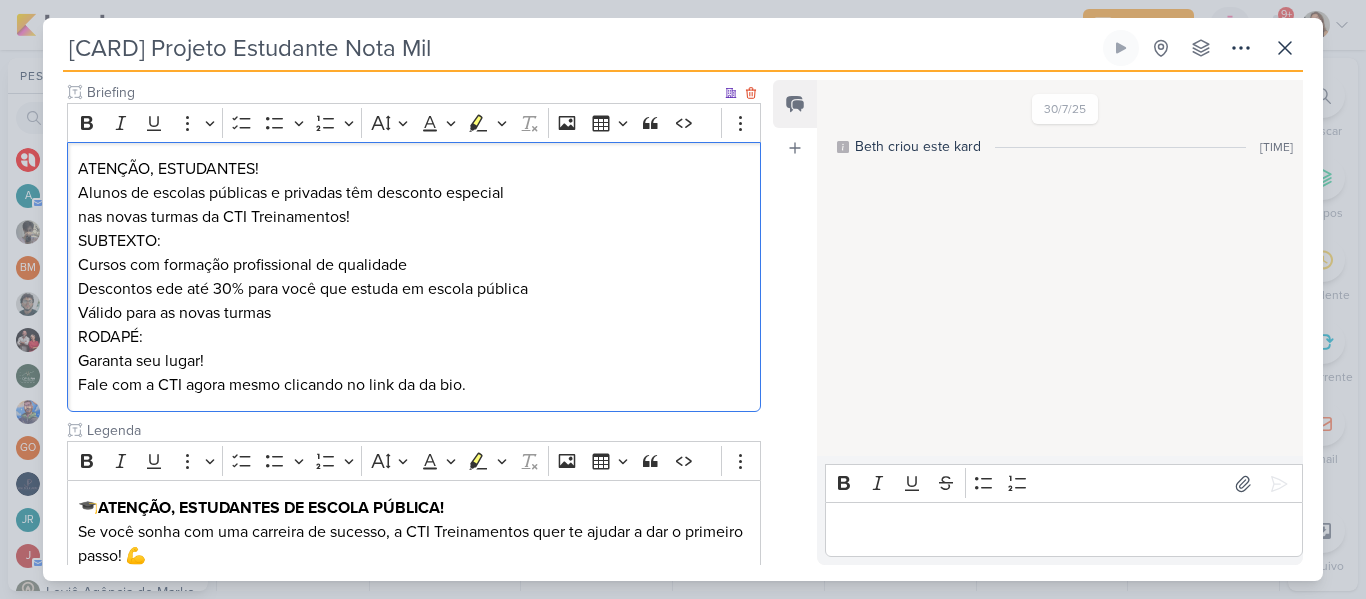 click on "SUBTEXTO: Cursos com formação profissional de qualidade Descontos ede até 30% para você que estuda em escola pública Válido para as novas turmas" at bounding box center [414, 277] 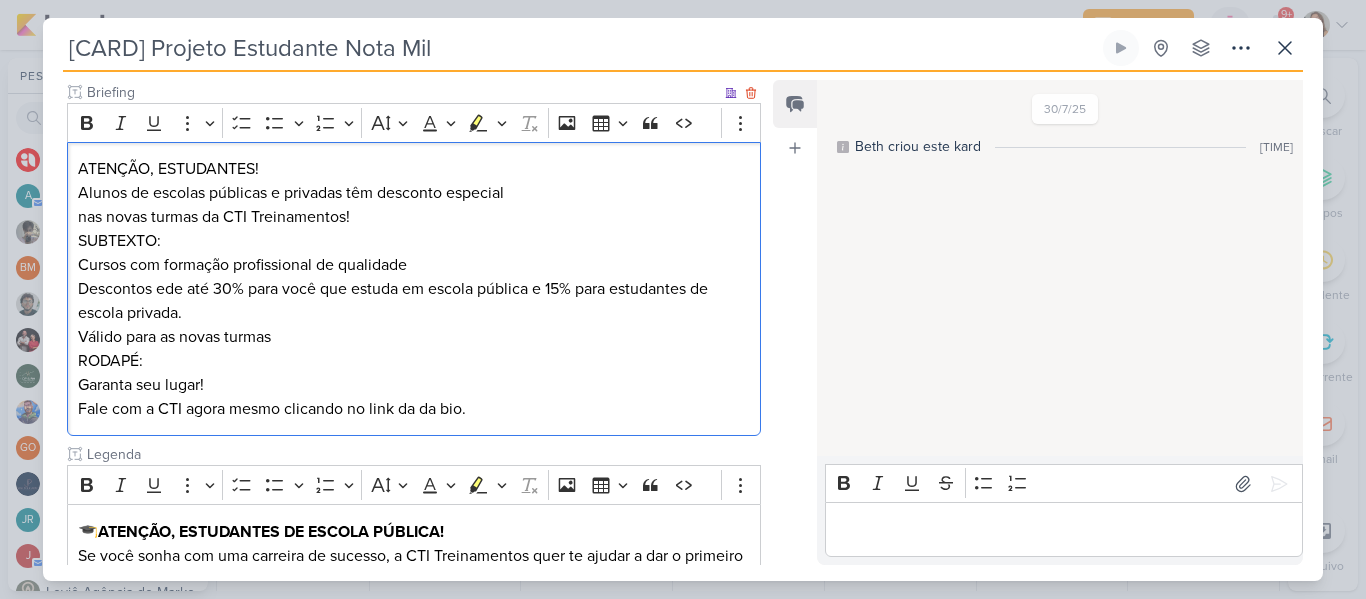 click on "SUBTEXTO: Cursos com formação profissional de qualidade Descontos ede até 30% para você que estuda em escola pública e 15% para estudantes de escola privada. Válido para as novas turmas" at bounding box center [414, 289] 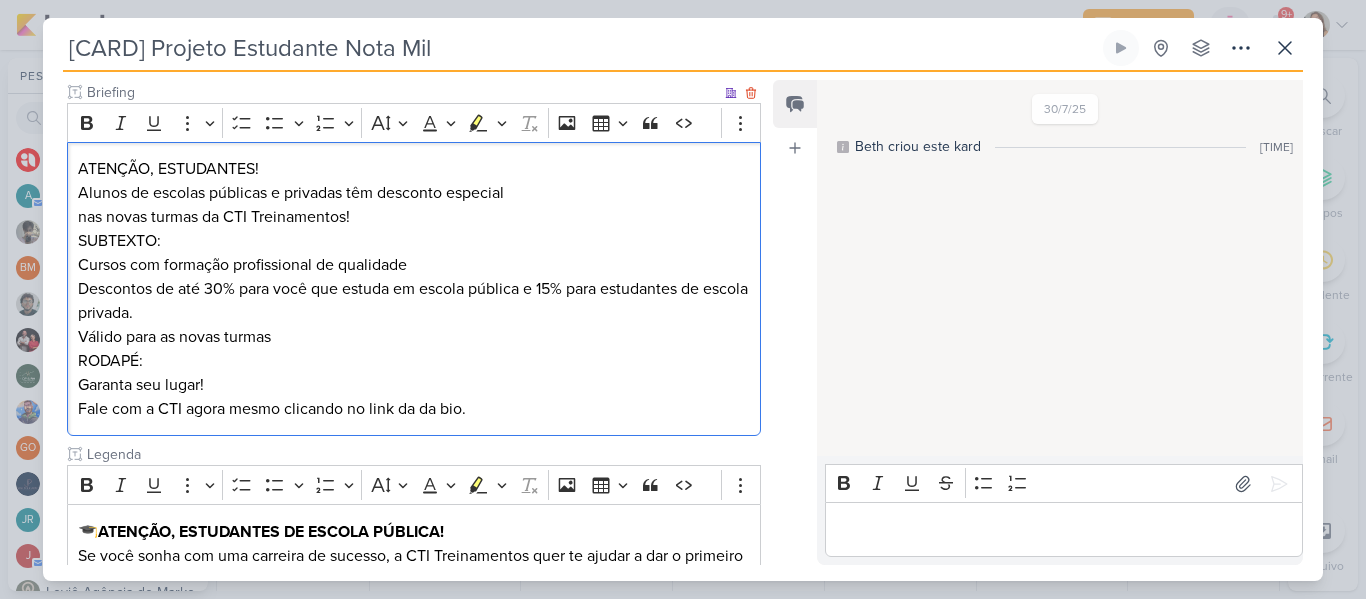 click on "SUBTEXTO: Cursos com formação profissional de qualidade Descontos de até 30% para você que estuda em escola pública e 15% para estudantes de escola privada. Válido para as novas turmas" at bounding box center (414, 289) 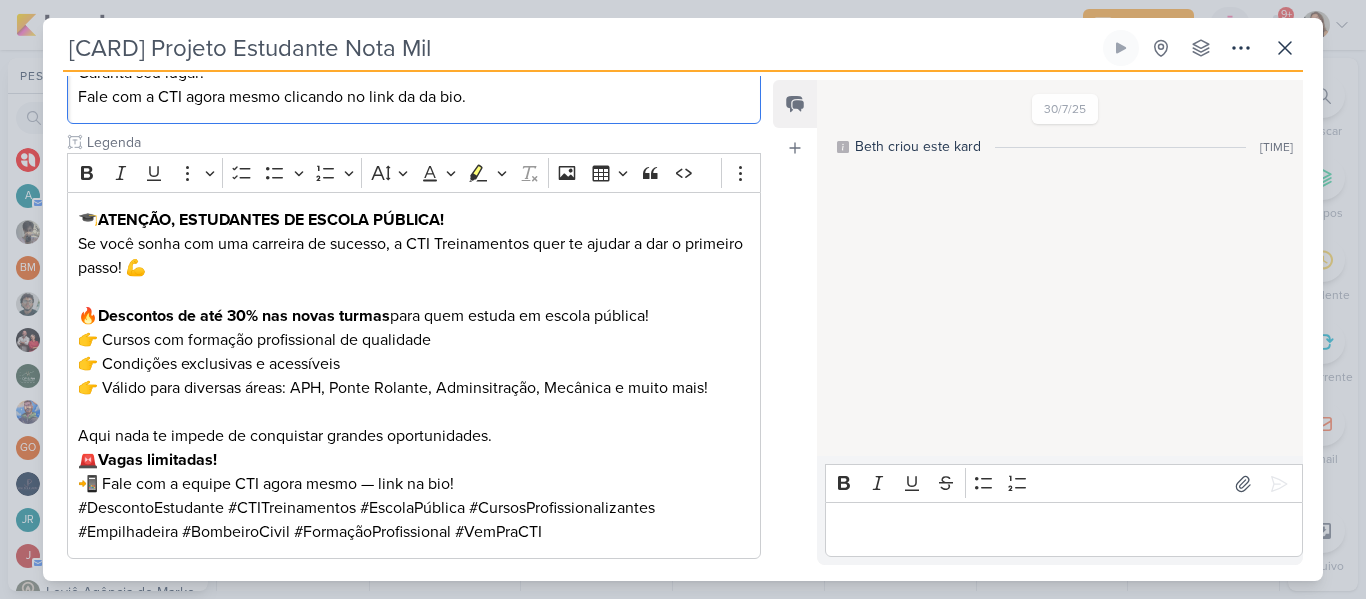scroll, scrollTop: 558, scrollLeft: 0, axis: vertical 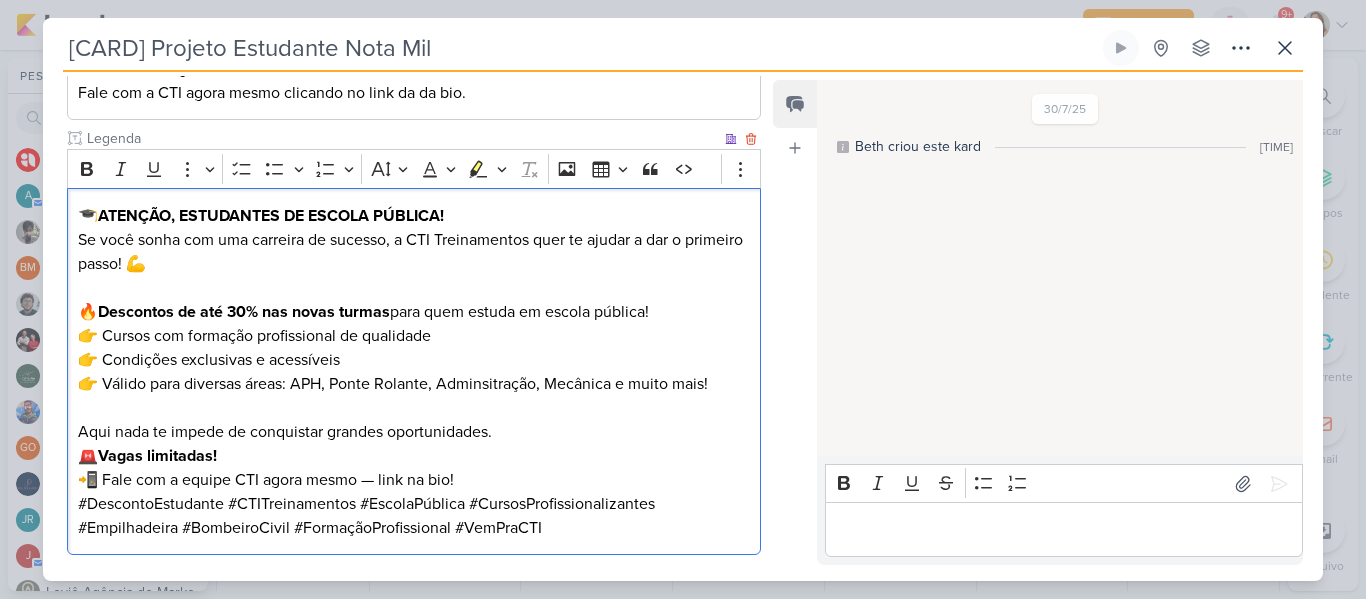 click on "🔥 Descontos de até 30% nas novas turmas para quem estuda em escola pública! 👉 Cursos com formação profissional de qualidade 👉 Condições exclusivas e acessíveis 👉 Válido para diversas áreas: APH, Ponte Rolante, Adminsitração, Mecânica e muito mais!" at bounding box center (414, 348) 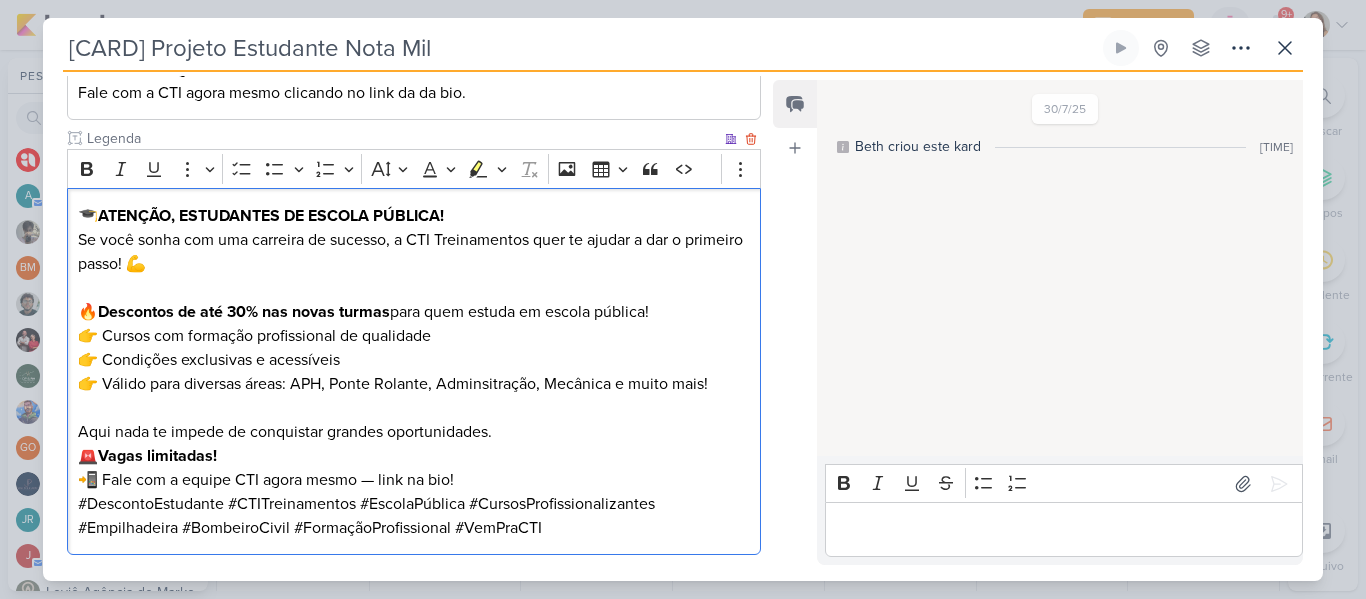 click on "🔥 Descontos de até 30% nas novas turmas para quem estuda em escola pública! 👉 Cursos com formação profissional de qualidade 👉 Condições exclusivas e acessíveis 👉 Válido para diversas áreas: APH, Ponte Rolante, Adminsitração, Mecânica e muito mais!" at bounding box center [414, 348] 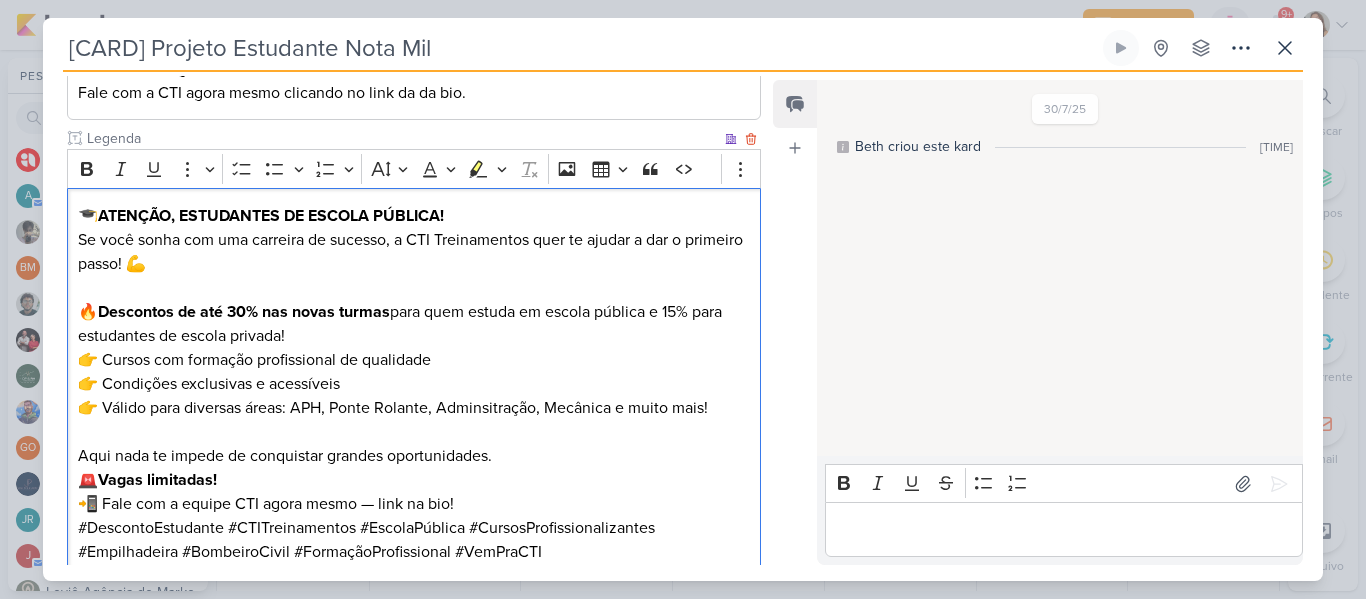 click on "🎓  ATENÇÃO, ESTUDANTES DE ESCOLA PÚBLICA! Se você sonha com uma carreira de sucesso, a CTI Treinamentos quer te ajudar a dar o primeiro passo! 💪" at bounding box center (414, 240) 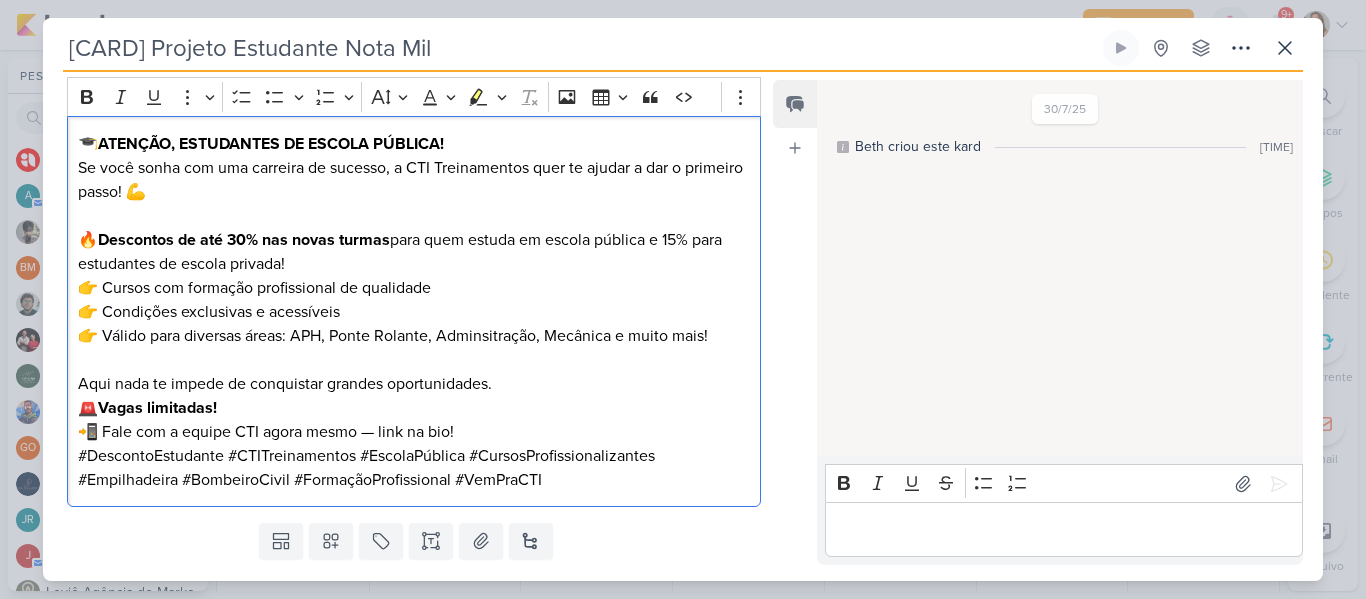 scroll, scrollTop: 633, scrollLeft: 0, axis: vertical 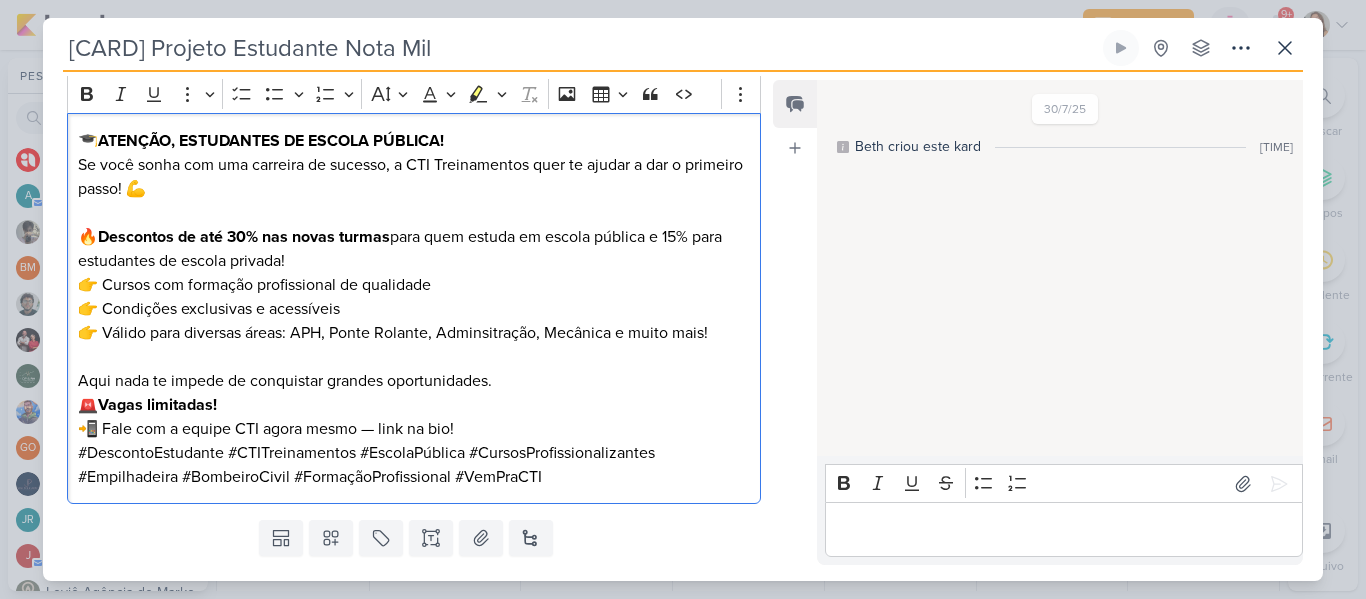 click on "🚨  Vagas limitadas! 📲 Fale com a equipe CTI agora mesmo — link na bio!" at bounding box center (414, 417) 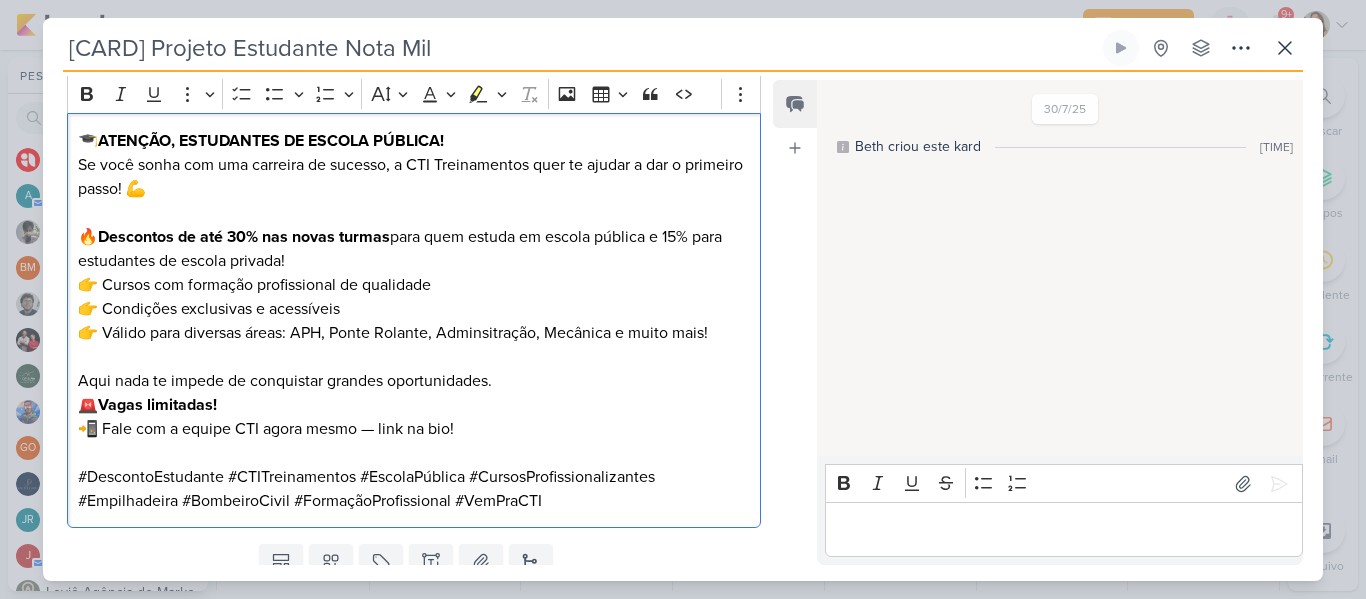 scroll, scrollTop: 707, scrollLeft: 0, axis: vertical 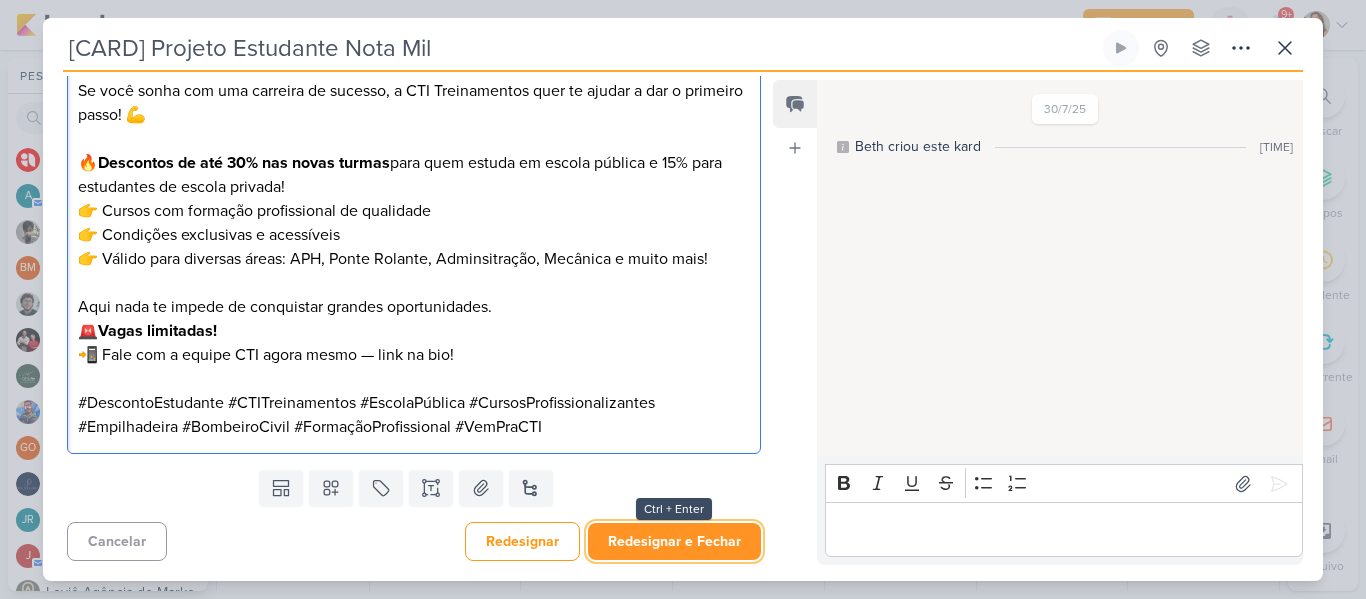 click on "Redesignar e Fechar" at bounding box center [674, 541] 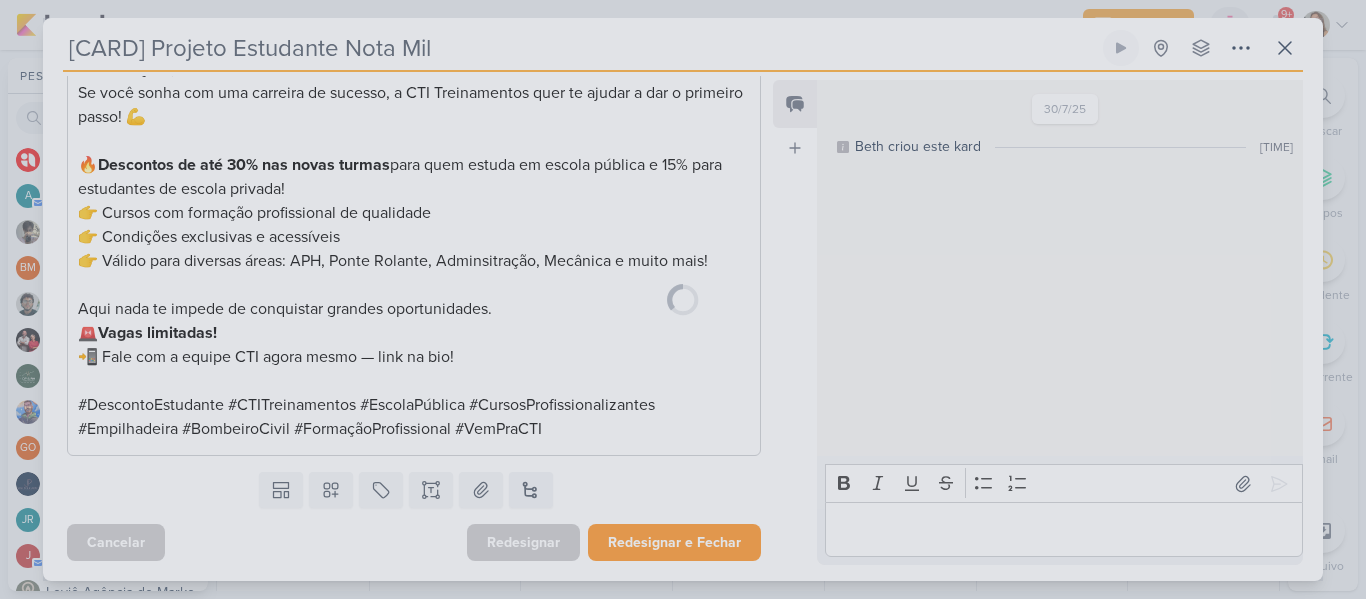 scroll, scrollTop: 705, scrollLeft: 0, axis: vertical 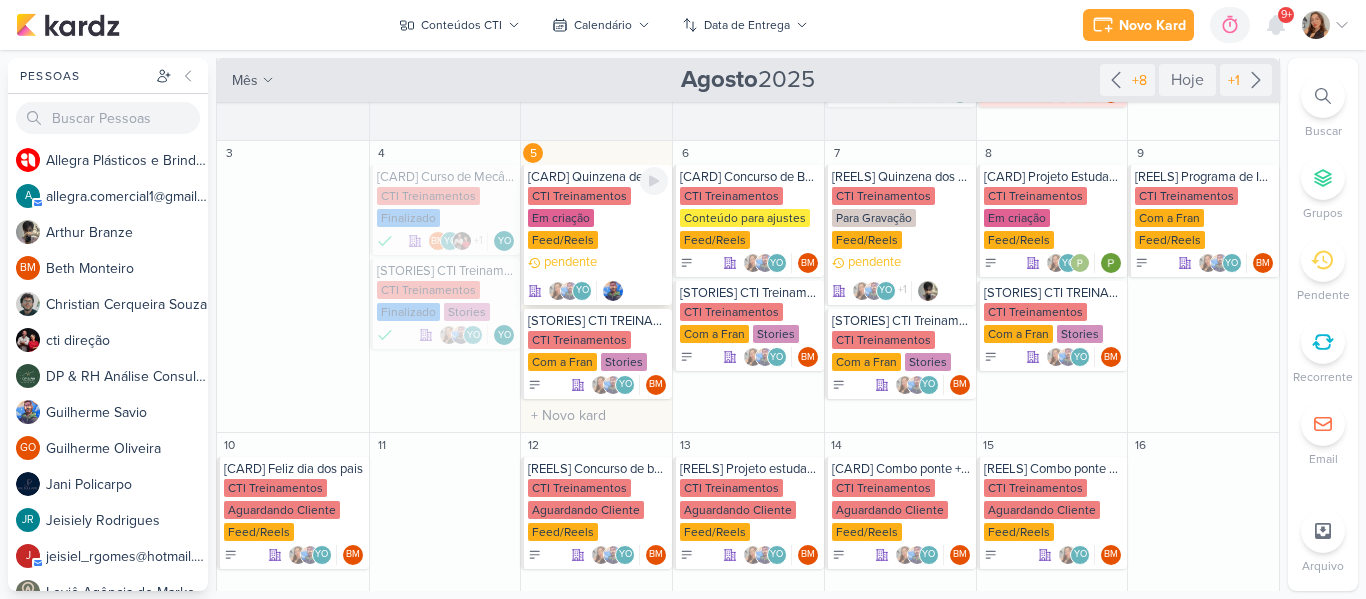 click on "[CARD] Quinzena de dia dos pais" at bounding box center [598, 177] 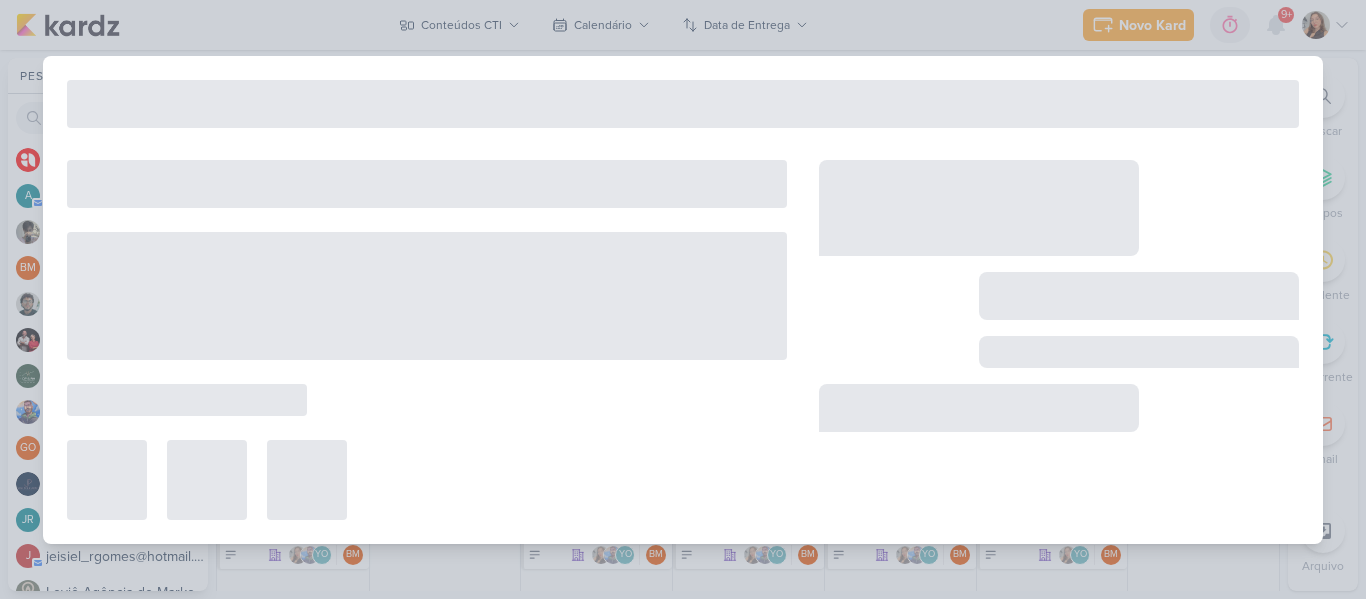 type on "[CARD] Quinzena de dia dos pais" 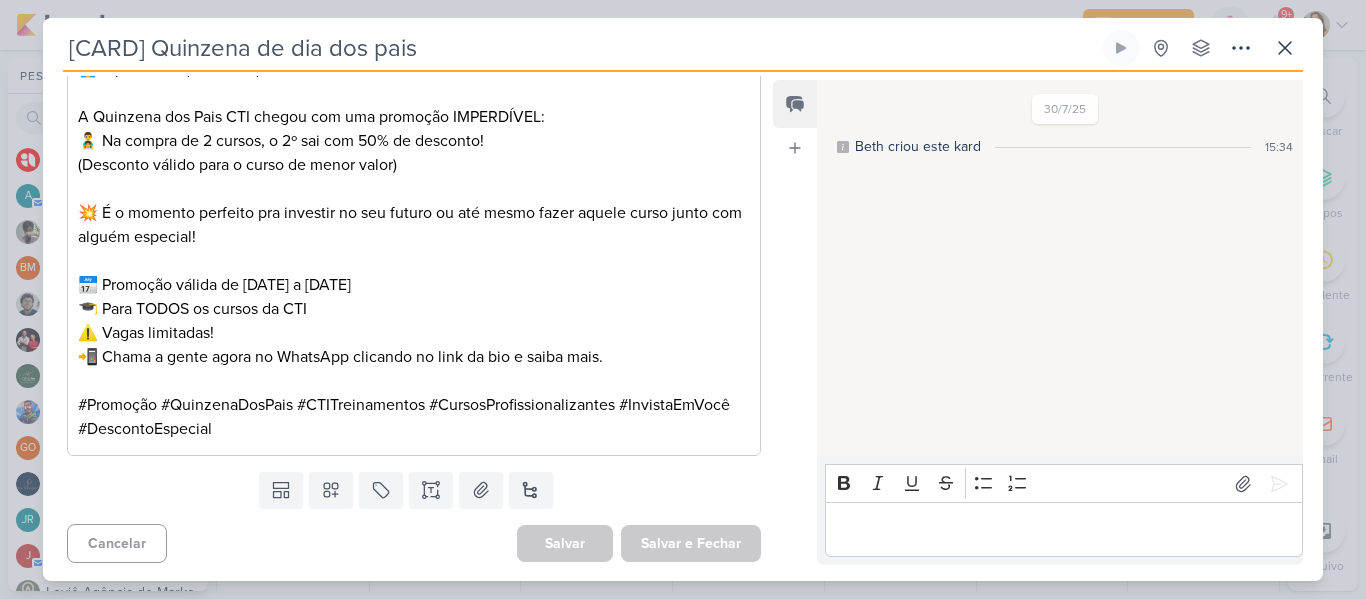scroll, scrollTop: 0, scrollLeft: 0, axis: both 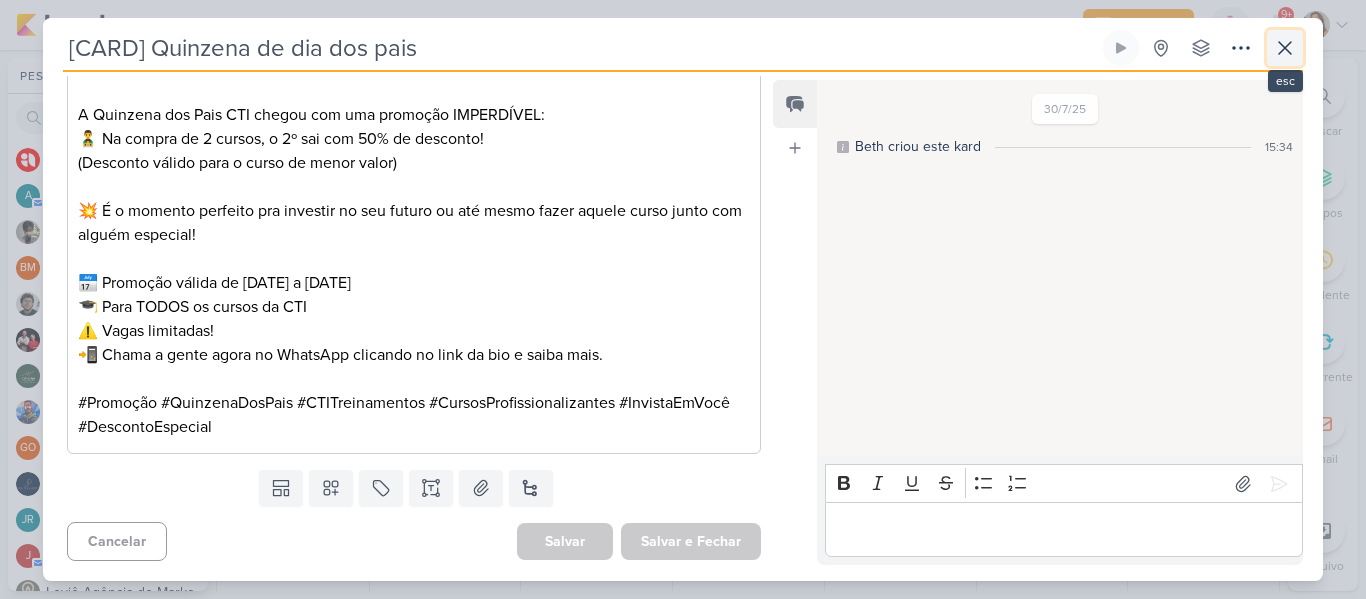 click 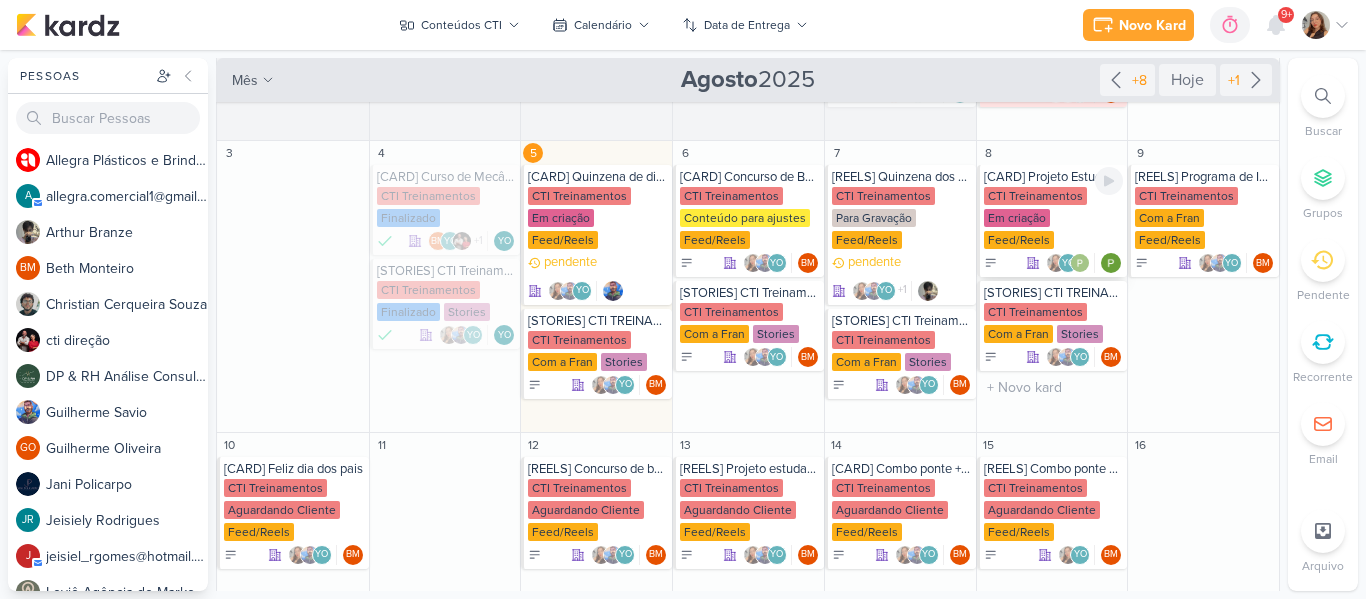 click on "Em criação" at bounding box center (1017, 218) 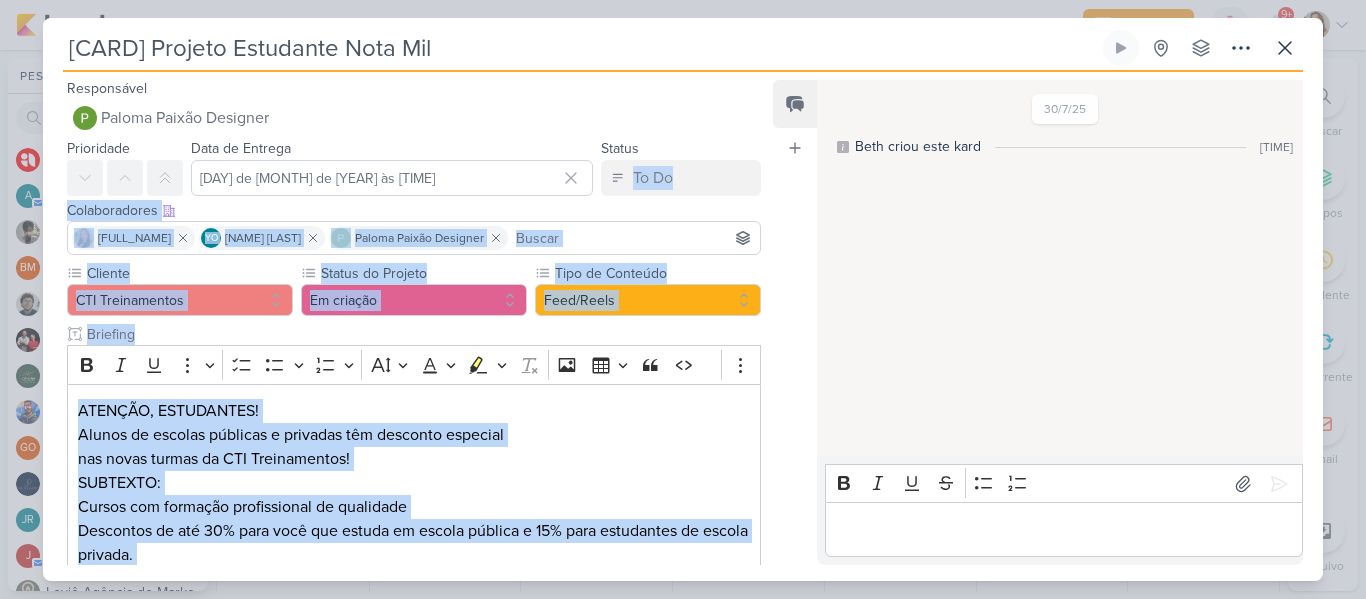 drag, startPoint x: 758, startPoint y: 150, endPoint x: 790, endPoint y: 394, distance: 246.08942 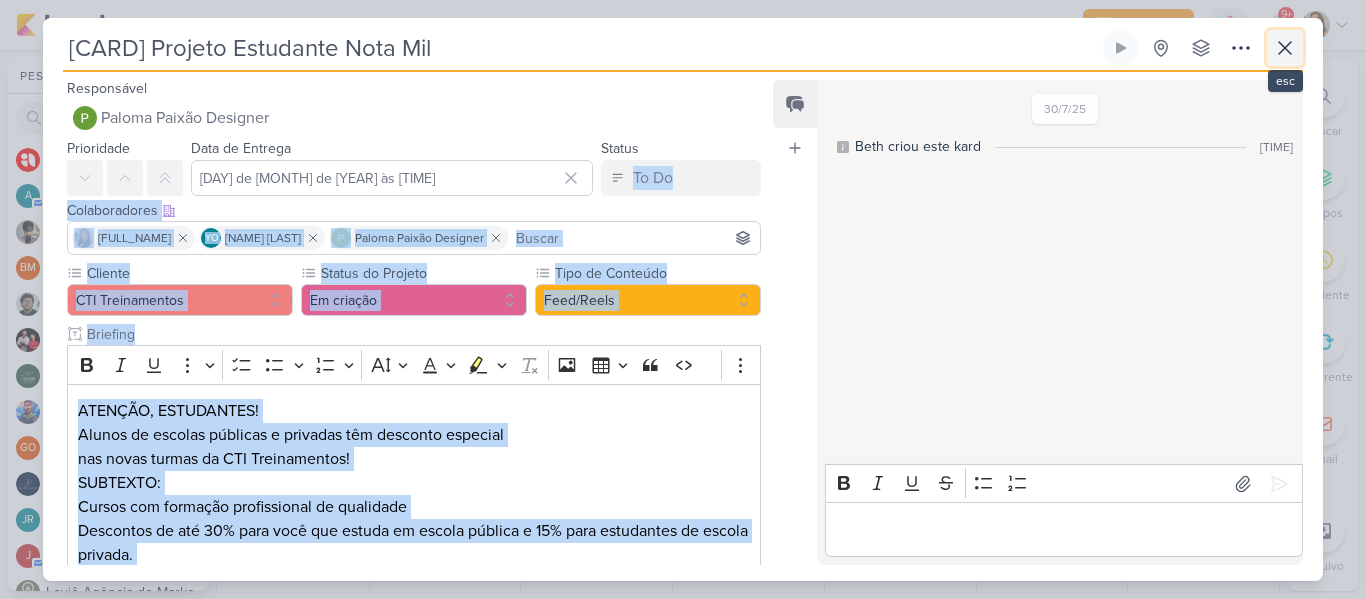 click 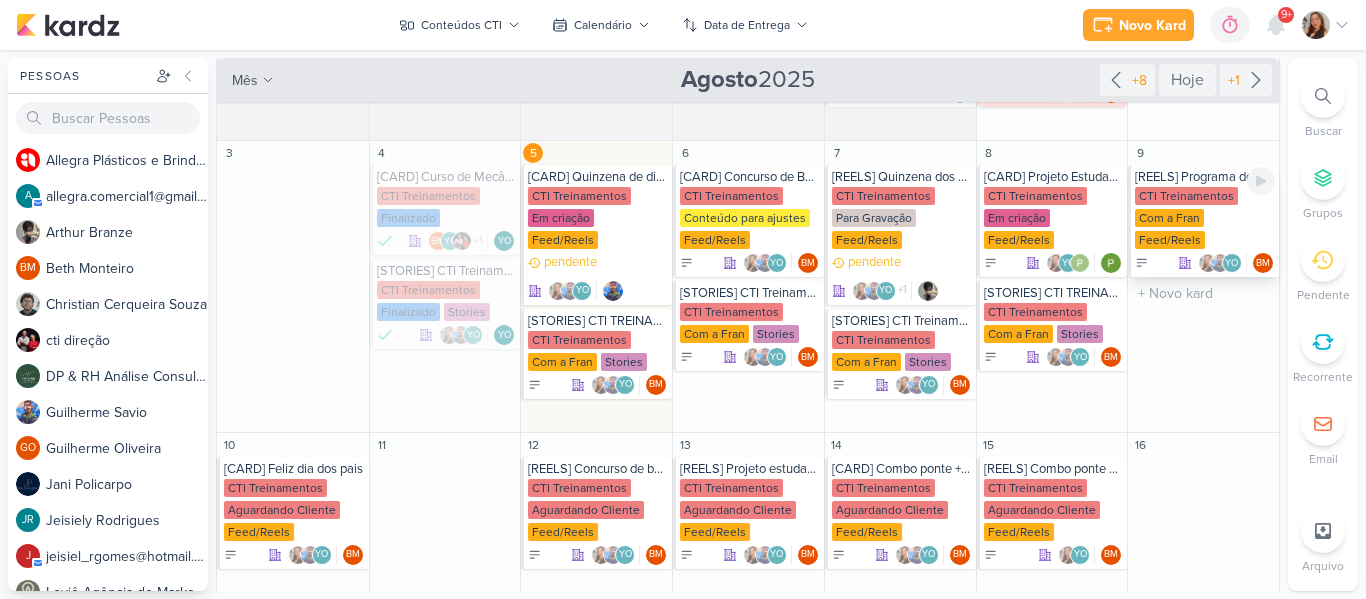 click on "CTI Treinamentos" at bounding box center [1186, 196] 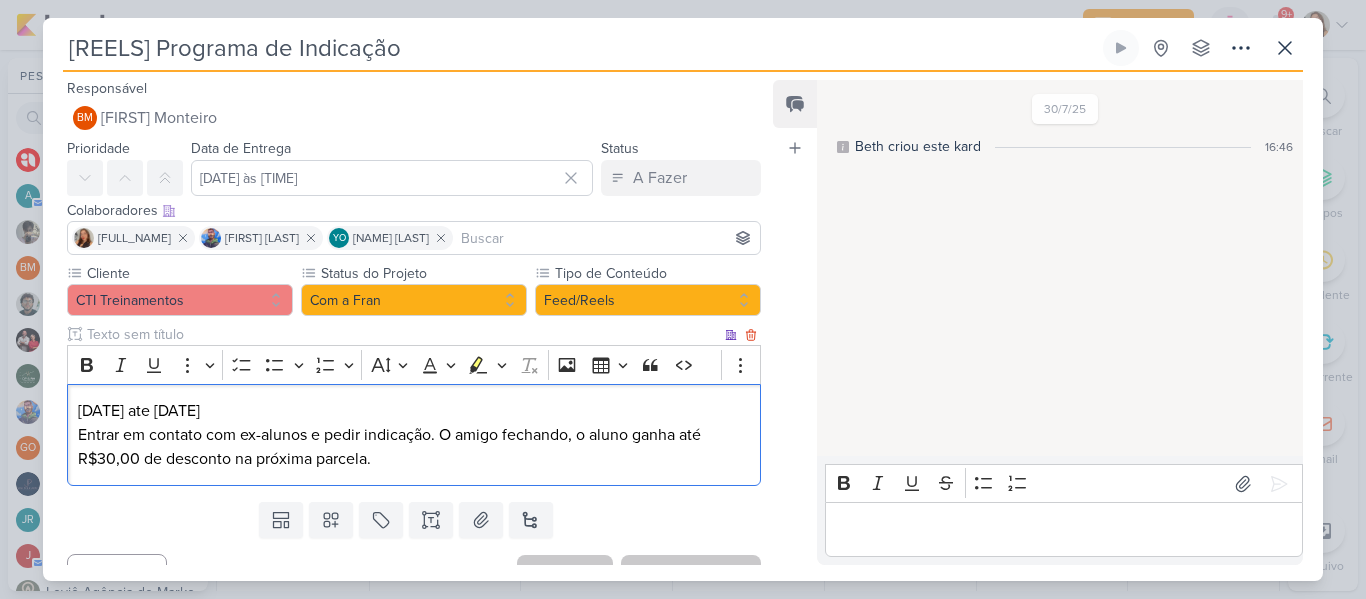 click on "Entrar em contato com ex-alunos e pedir indicação. O amigo fechando, o aluno ganha até R$30,00 de desconto na próxima parcela." at bounding box center (414, 447) 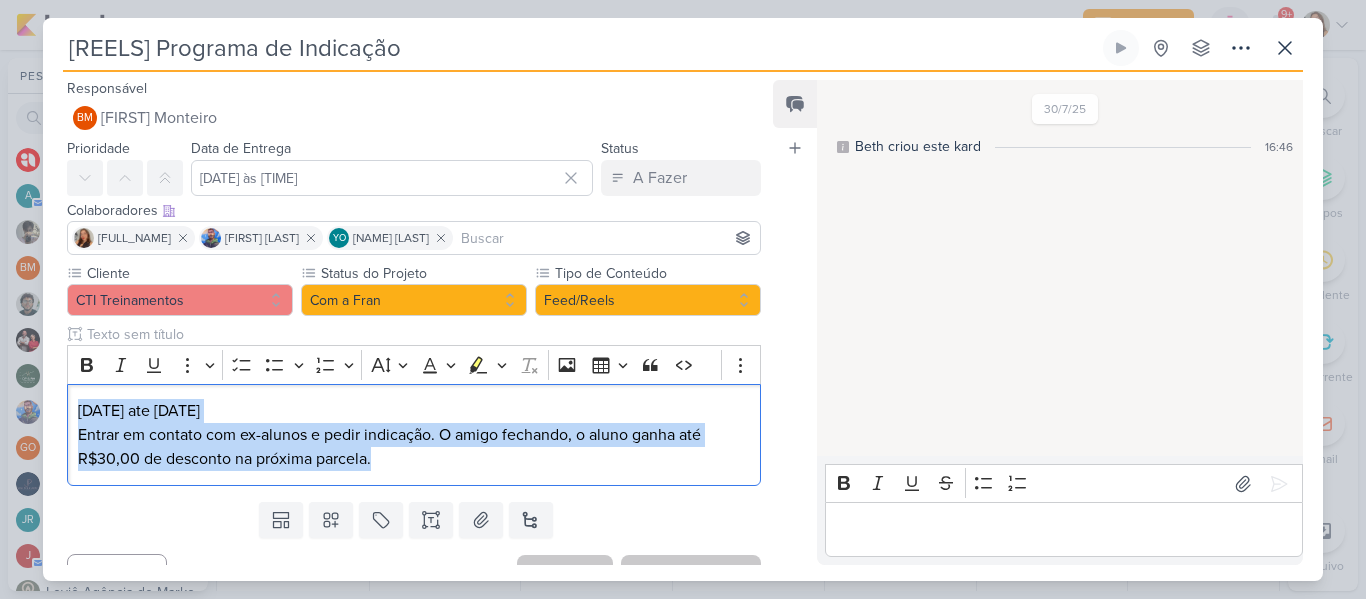 drag, startPoint x: 412, startPoint y: 463, endPoint x: 55, endPoint y: 417, distance: 359.9514 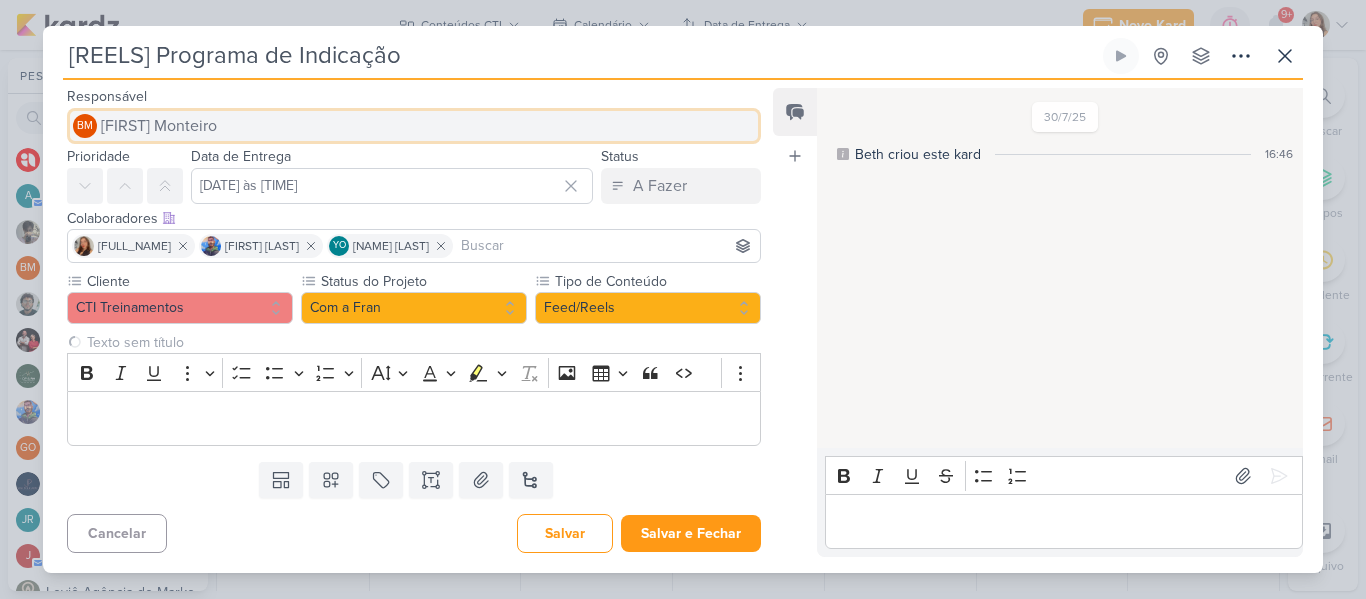 click on "BM
[FIRST]  [LAST]" at bounding box center [414, 126] 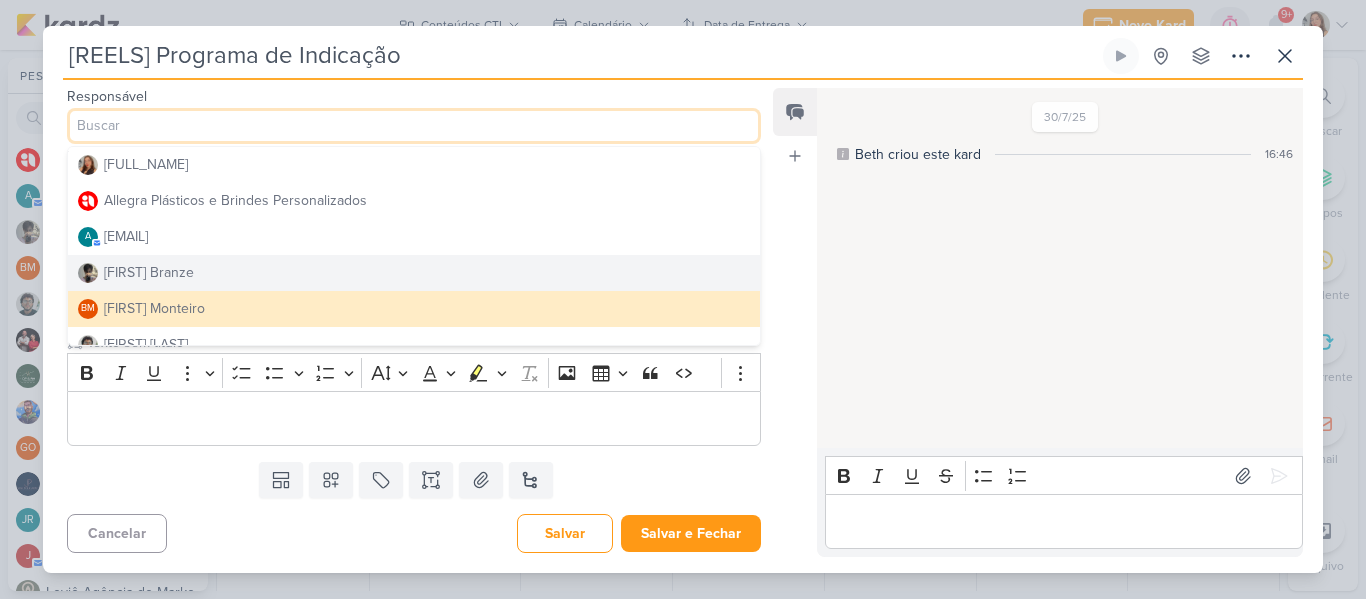 click on "[FIRST] Branze" at bounding box center [414, 273] 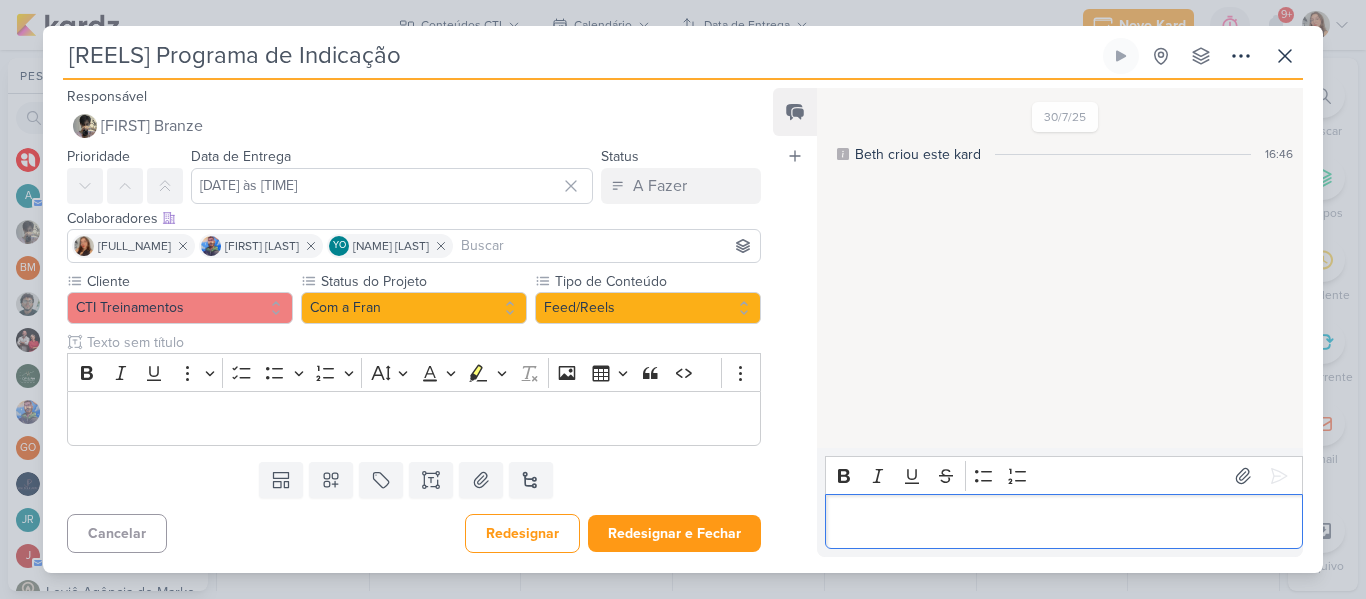 click at bounding box center (1063, 522) 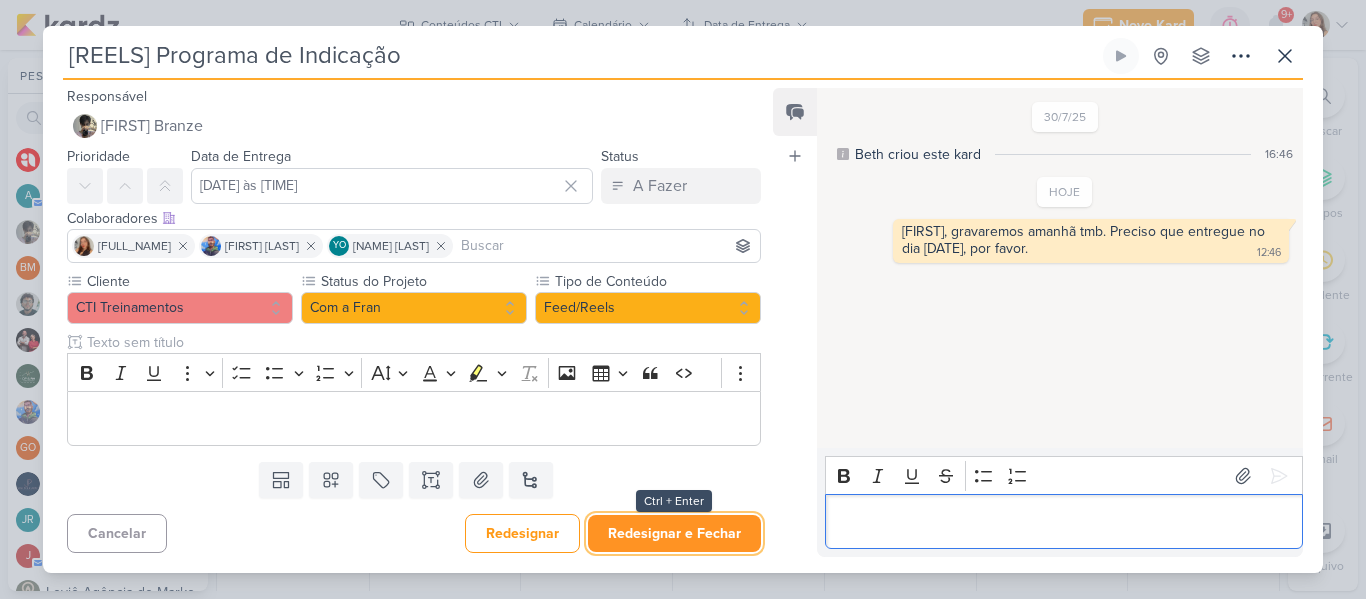 click on "Redesignar e Fechar" at bounding box center (674, 533) 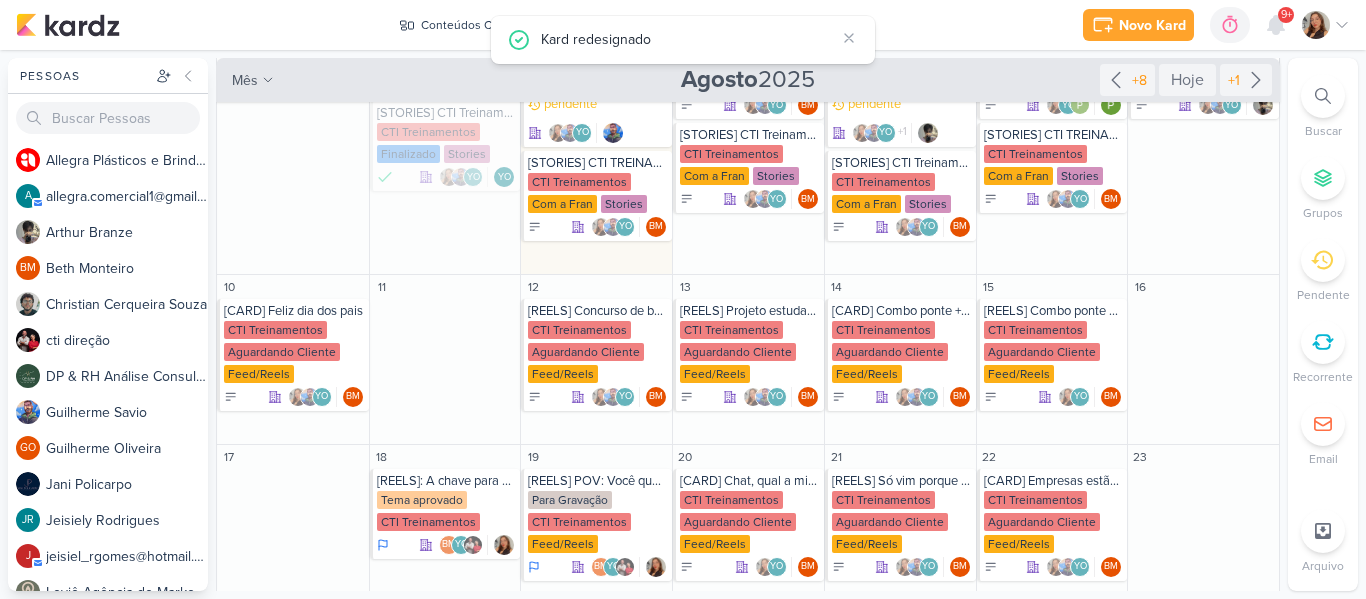 scroll, scrollTop: 364, scrollLeft: 0, axis: vertical 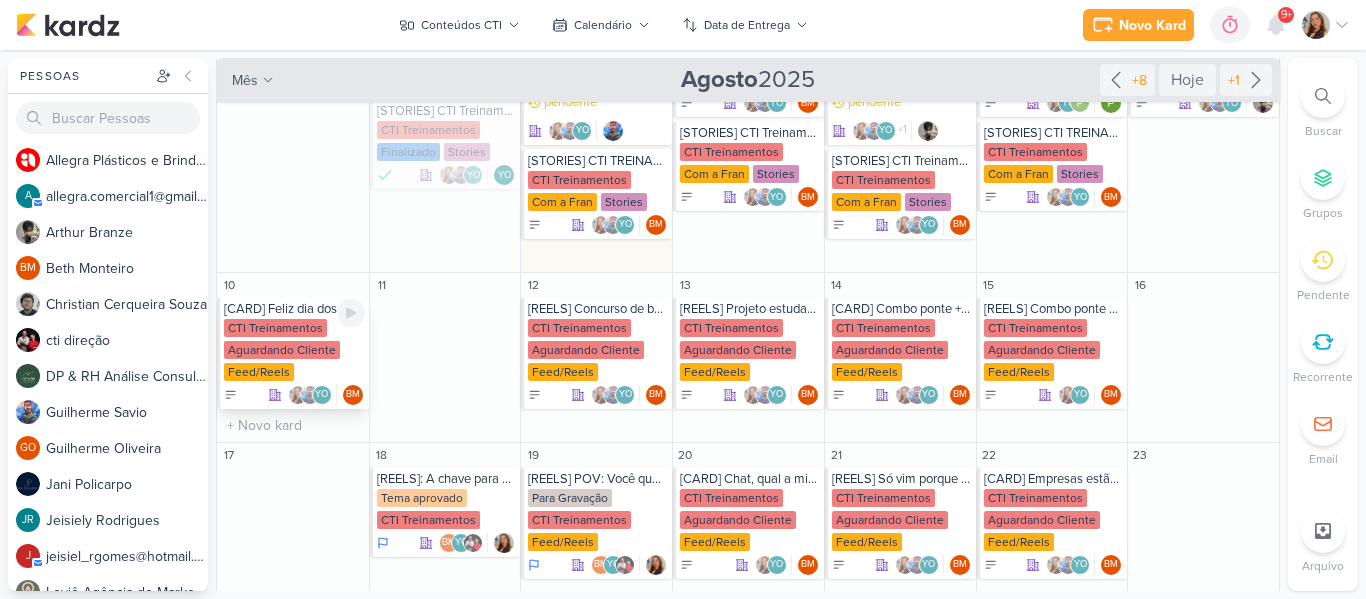 click on "Aguardando Cliente" at bounding box center [282, 350] 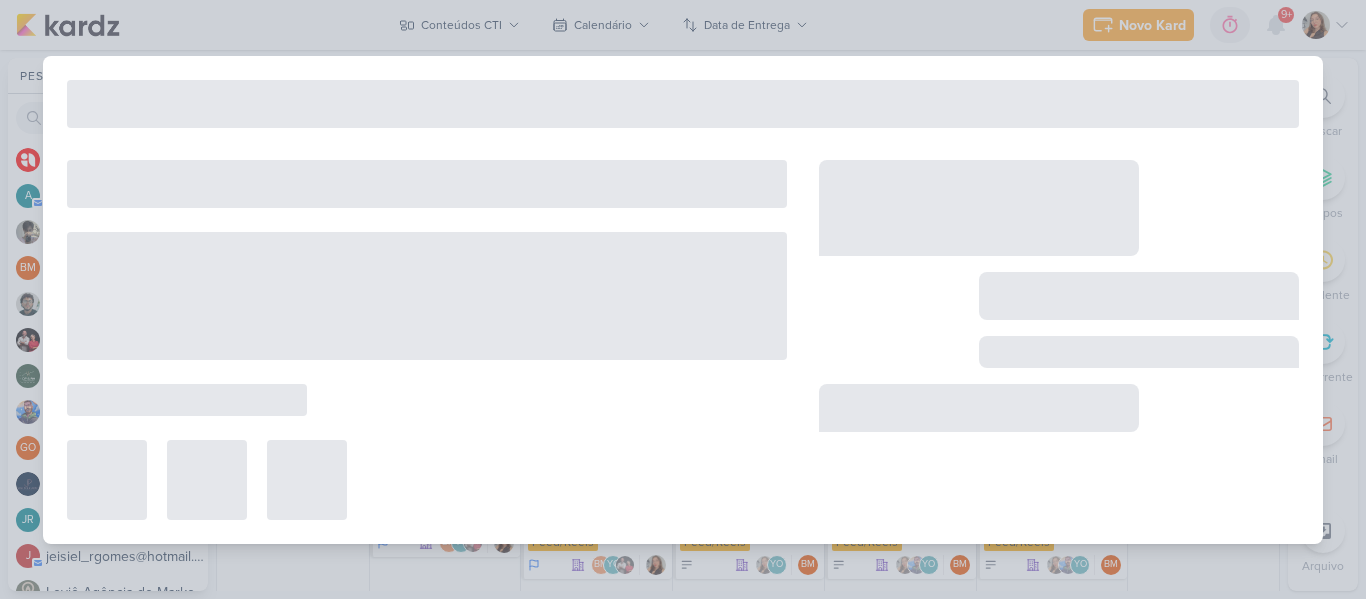 type on "[CARD] Feliz dia dos pais" 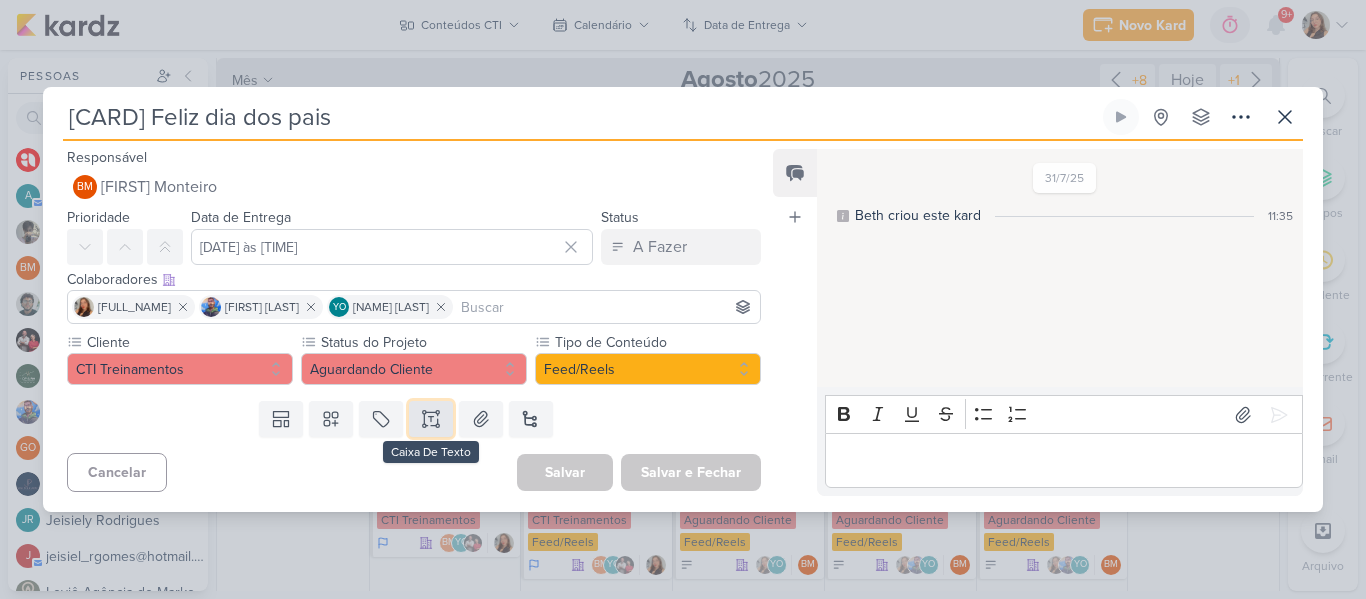 click at bounding box center (431, 419) 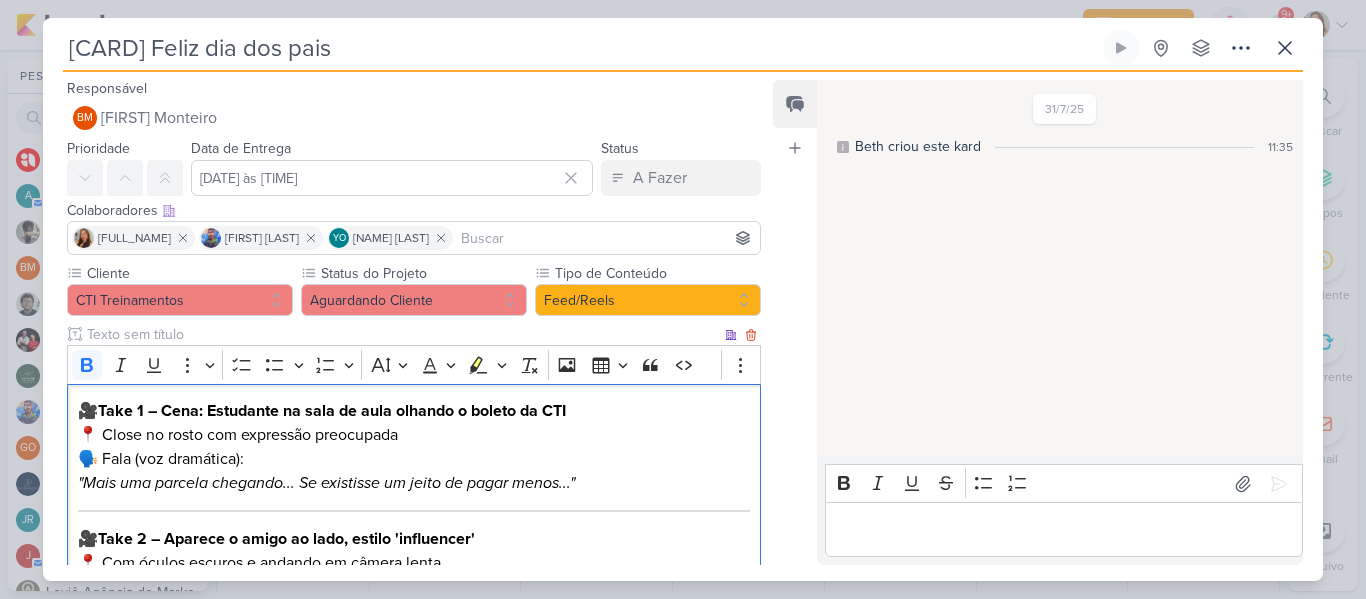scroll, scrollTop: 584, scrollLeft: 0, axis: vertical 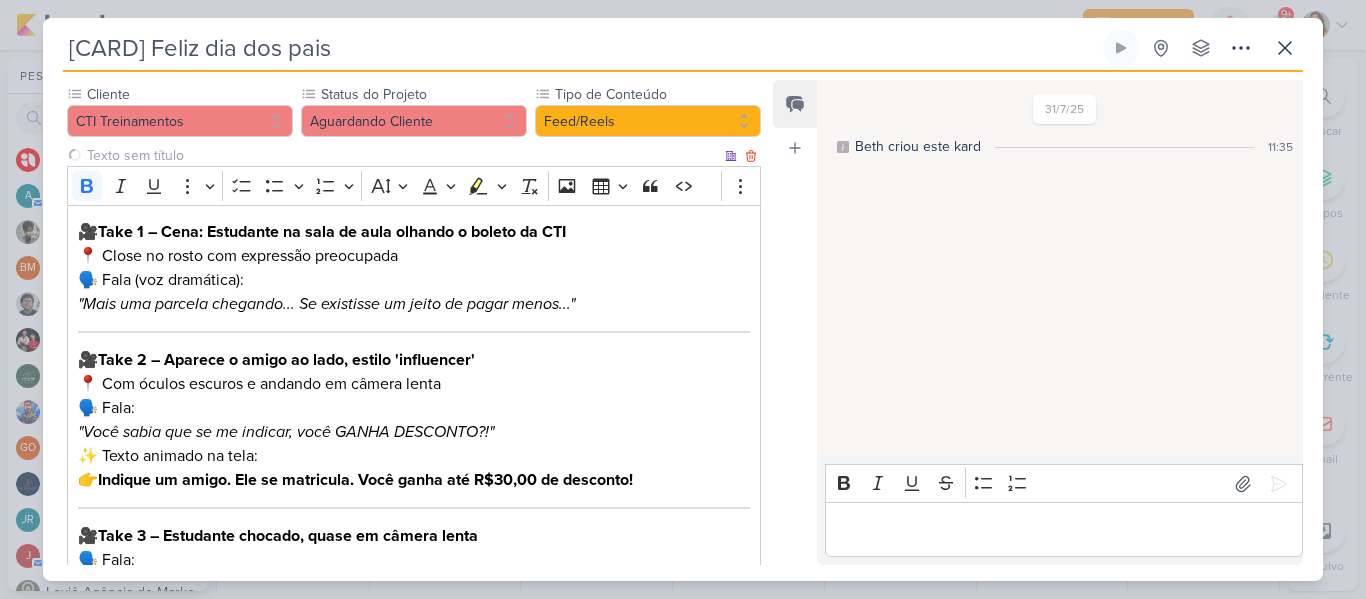 click at bounding box center [402, 155] 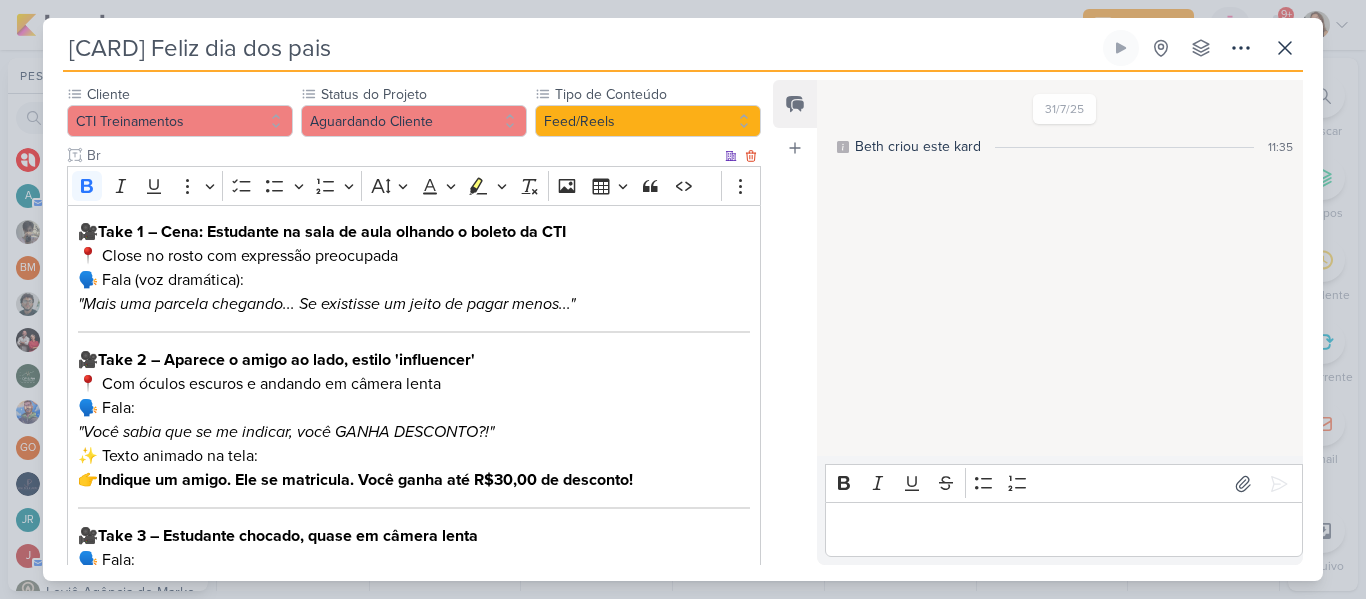 type on "B" 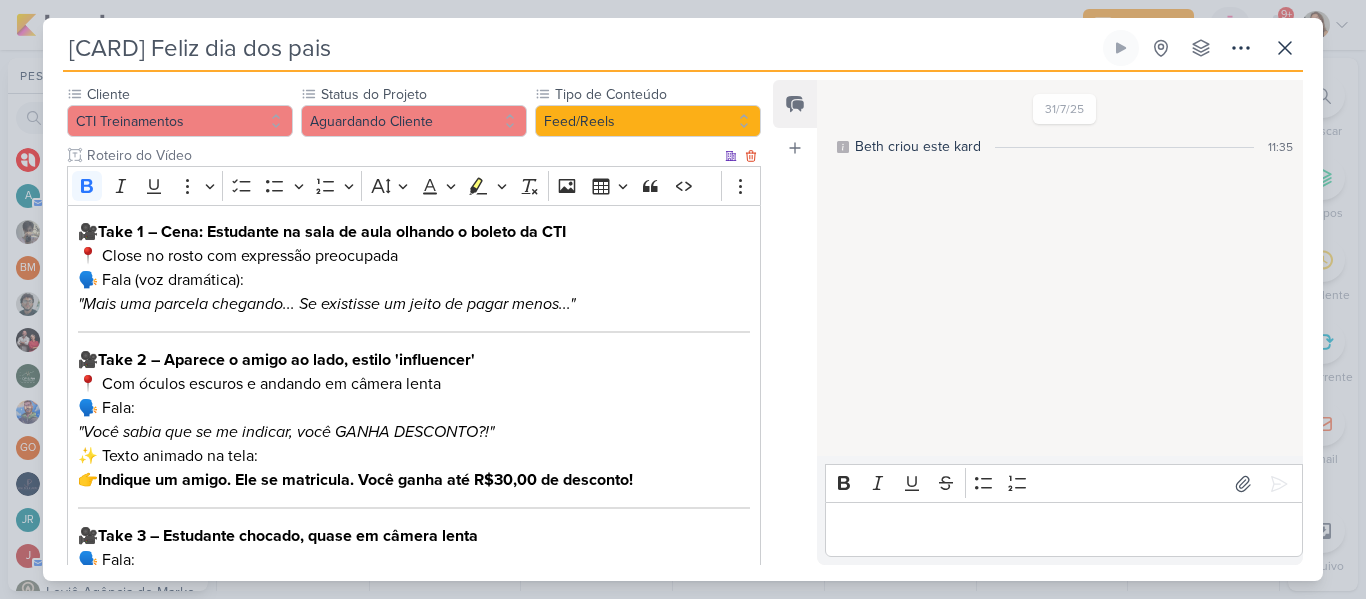 type on "Roteiro do Vídeo" 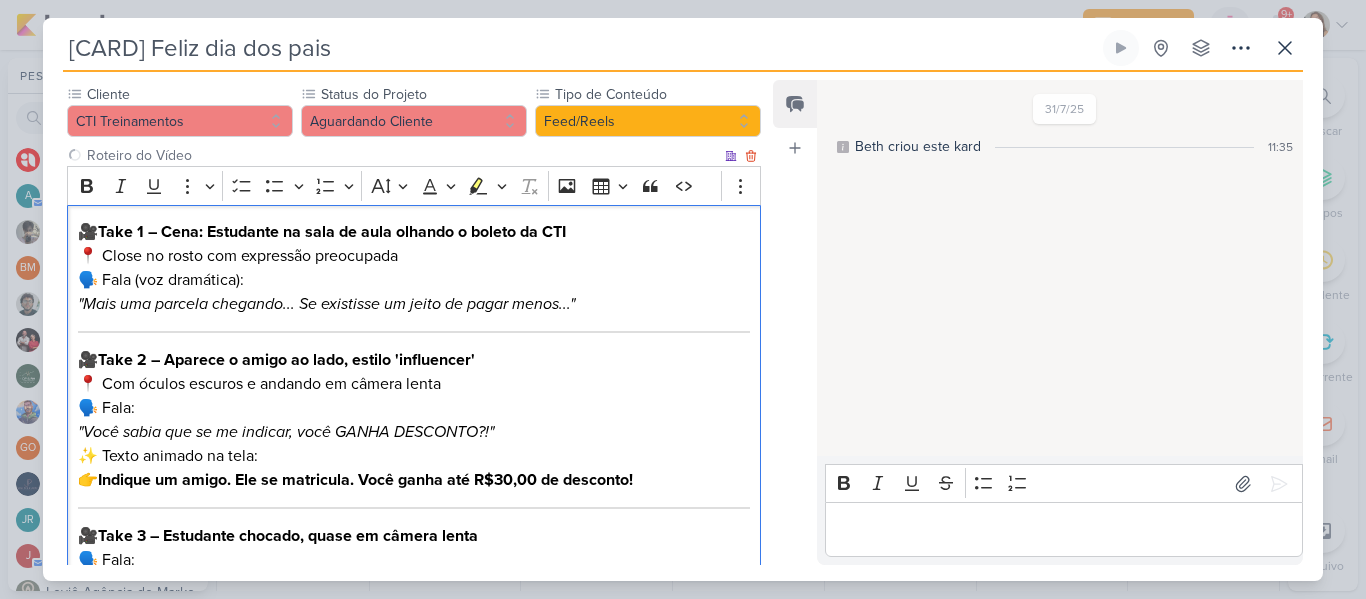 click on "🗣️ Fala (voz dramática): "Mais uma parcela chegando... Se existisse um jeito de pagar menos..."" at bounding box center (414, 292) 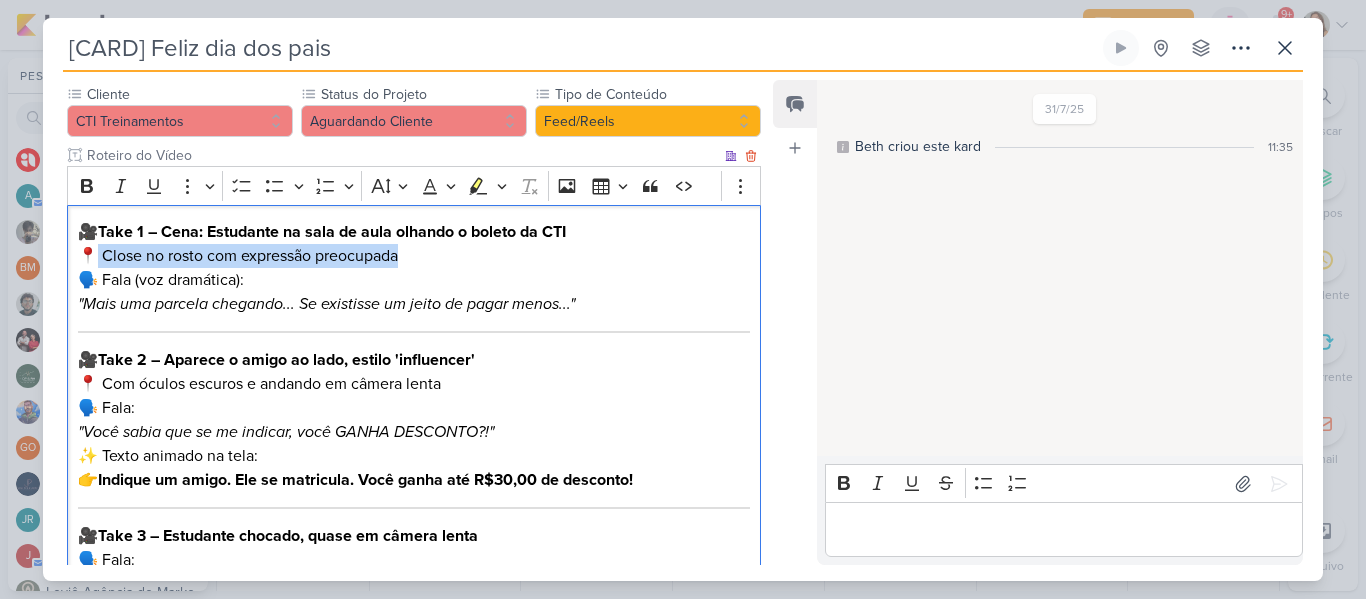 drag, startPoint x: 431, startPoint y: 259, endPoint x: 100, endPoint y: 260, distance: 331.0015 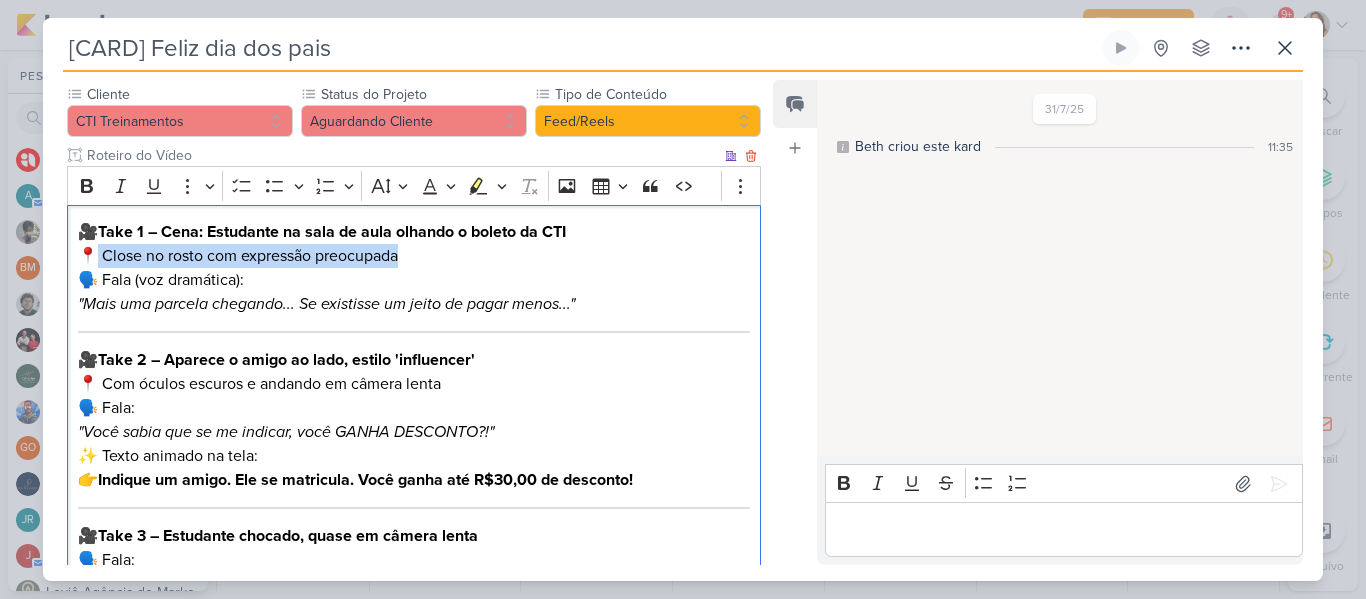 click on "📍 Close no rosto com expressão preocupada" at bounding box center (414, 256) 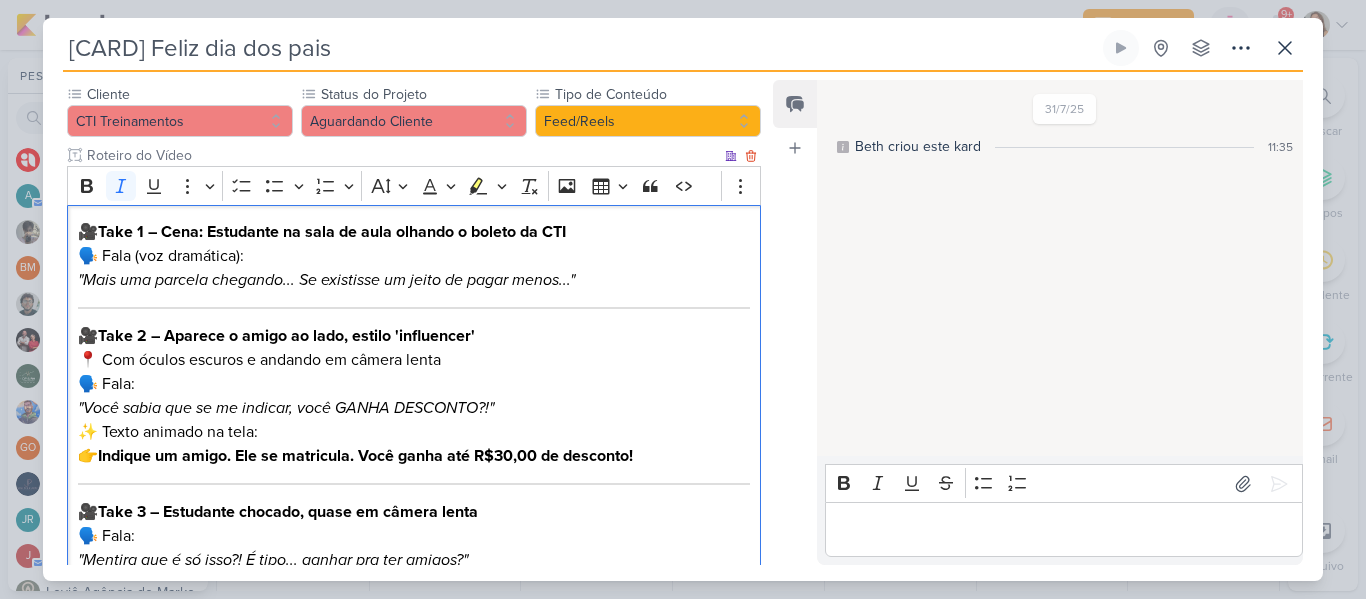 click on ""Mais uma parcela chegando... Se existisse um jeito de pagar menos..."" at bounding box center [326, 280] 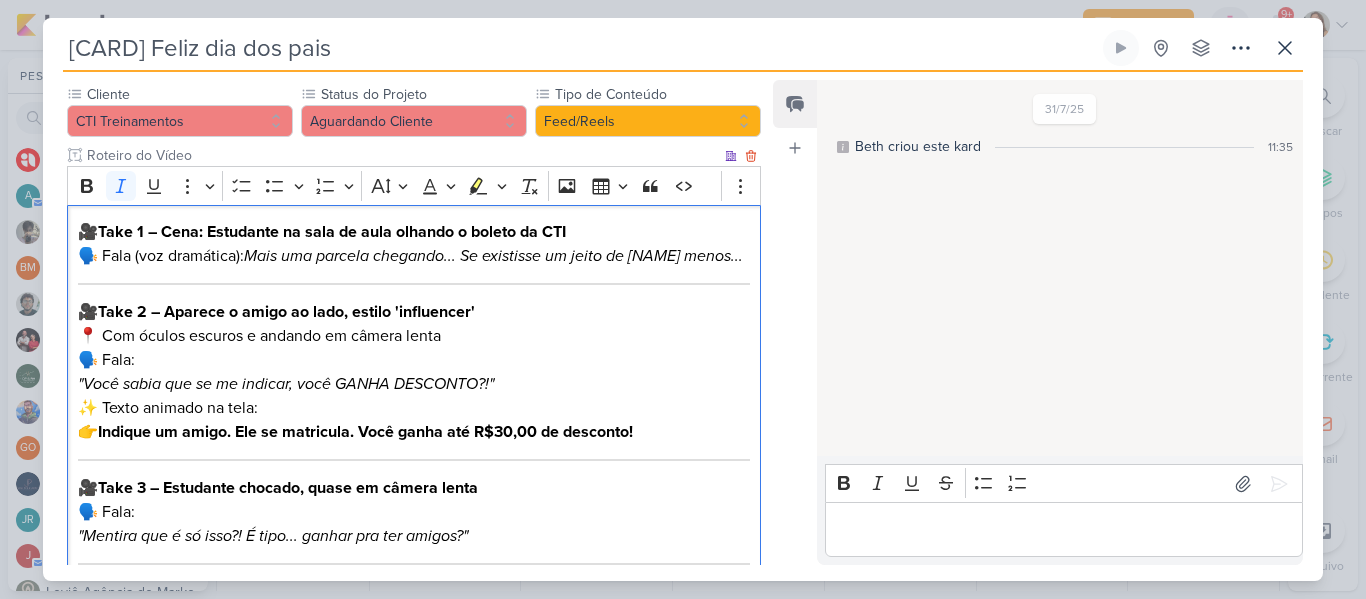 click on "🗣️ Fala (voz dramática):  Mais uma parcela chegando... Se existisse um jeito de pagar menos..."" at bounding box center (414, 256) 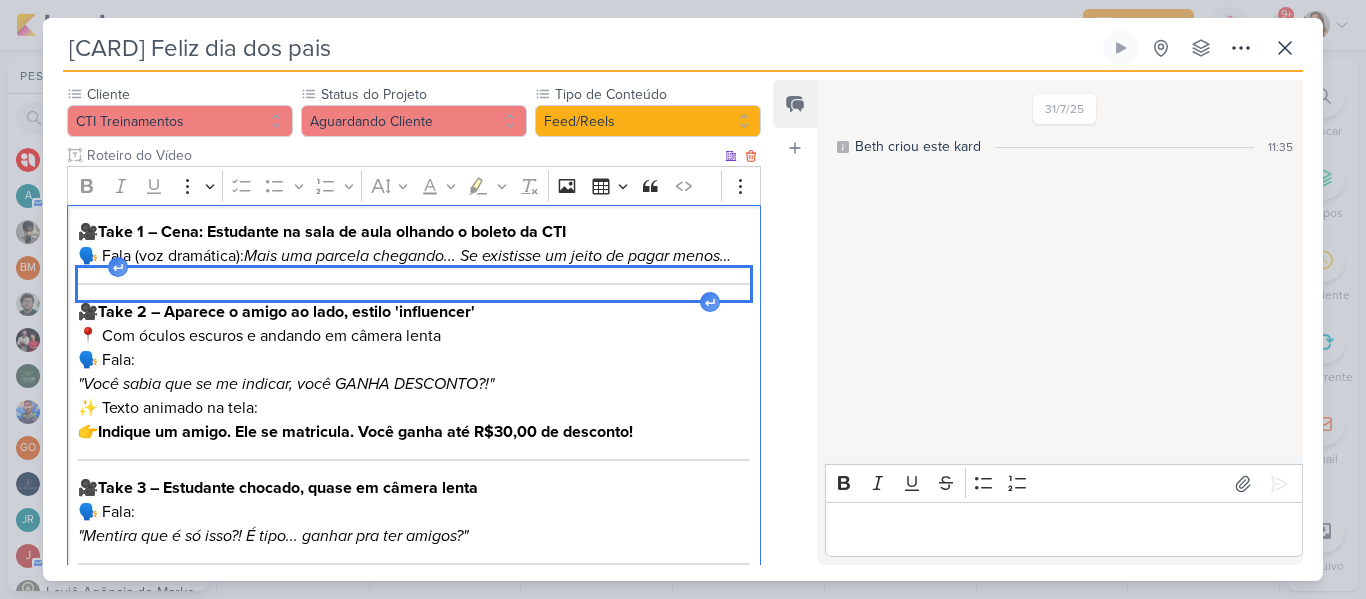 click at bounding box center (414, 284) 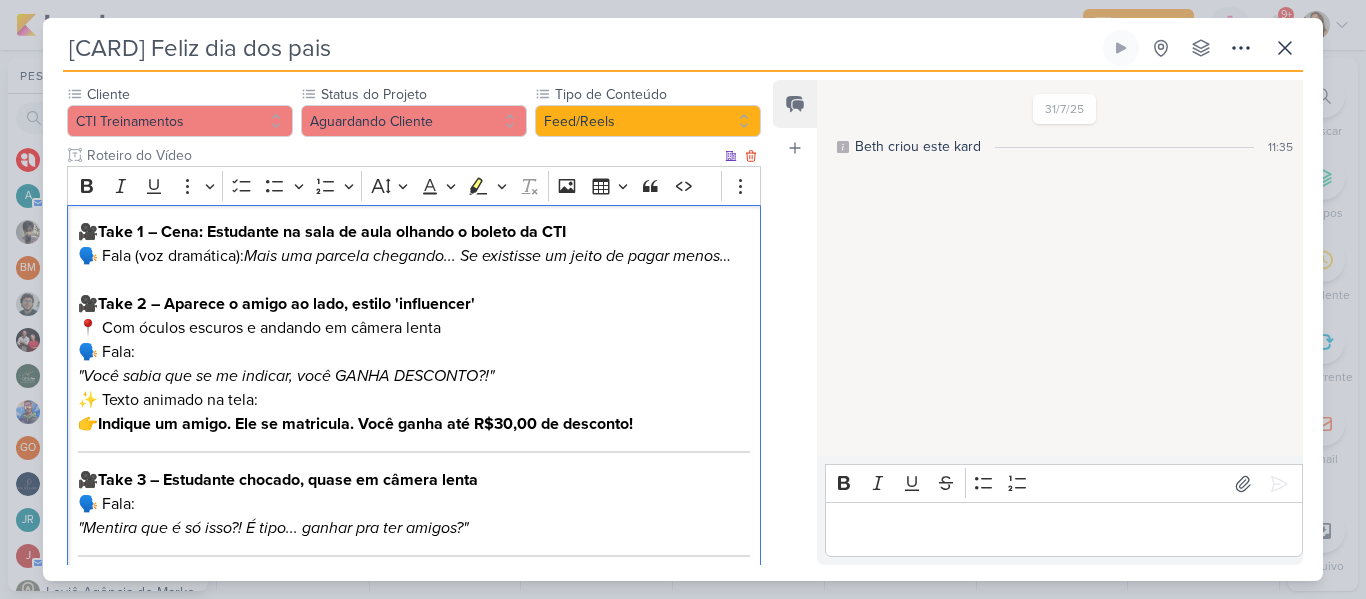 click on "🗣️ Fala: "Você sabia que se me indicar, você GANHA DESCONTO?!"" at bounding box center (414, 364) 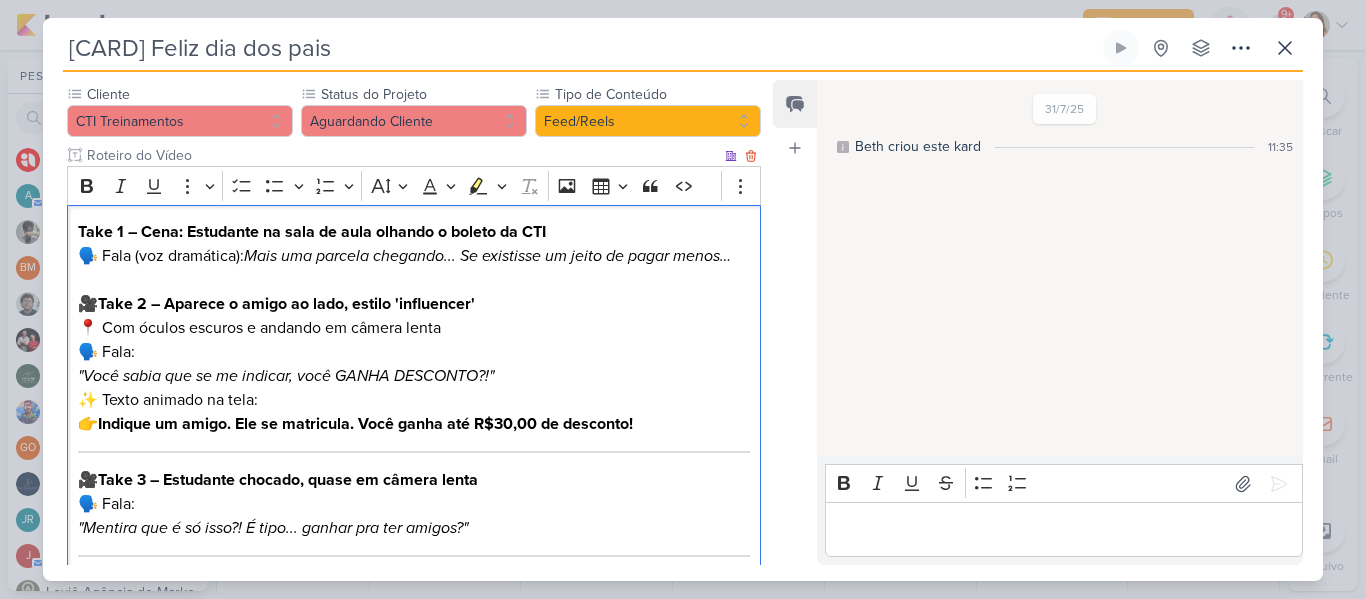 click on "🗣️ Fala (voz dramática):  Mais uma parcela chegando... Se existisse um jeito de pagar menos…" at bounding box center [414, 256] 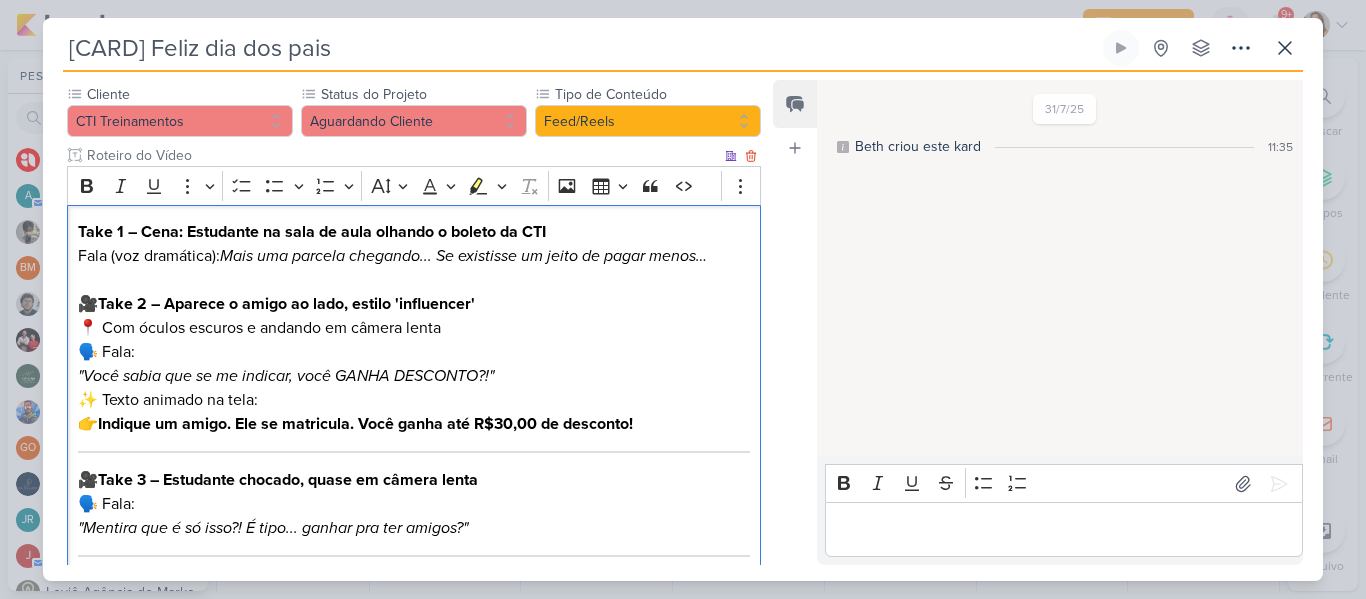click on "Take 2 – Aparece o amigo ao lado, estilo 'influencer'" at bounding box center (286, 304) 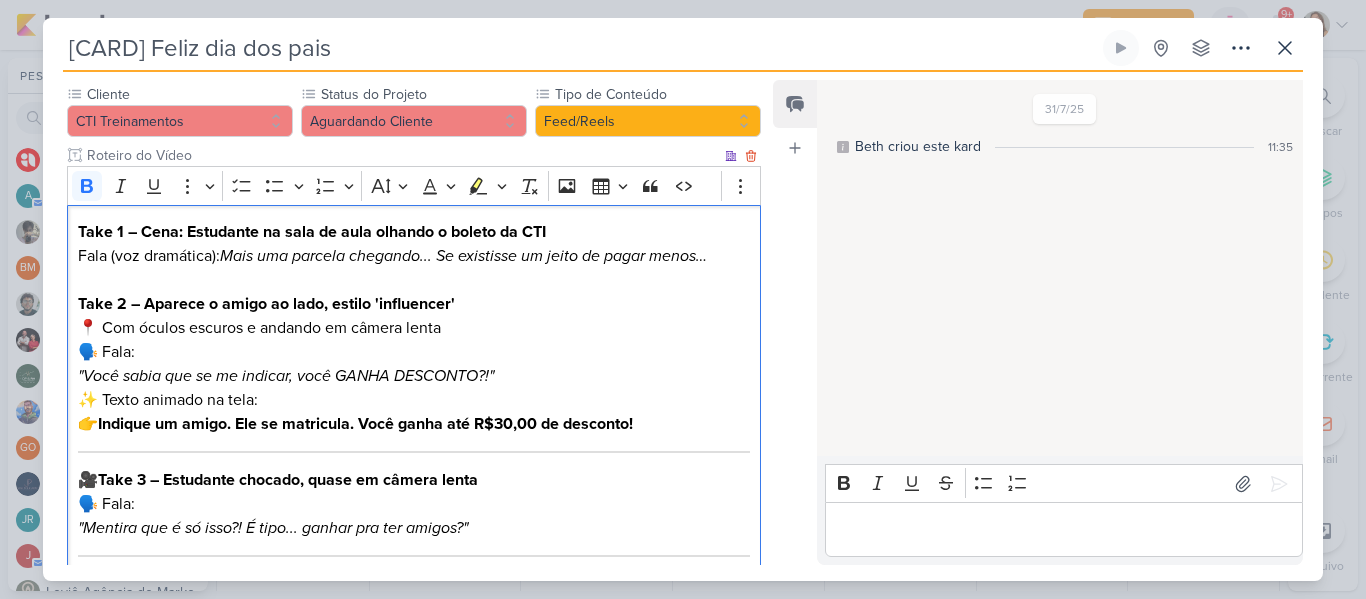 click on "Take 2 – Aparece o amigo ao lado, estilo 'influencer'" at bounding box center [266, 304] 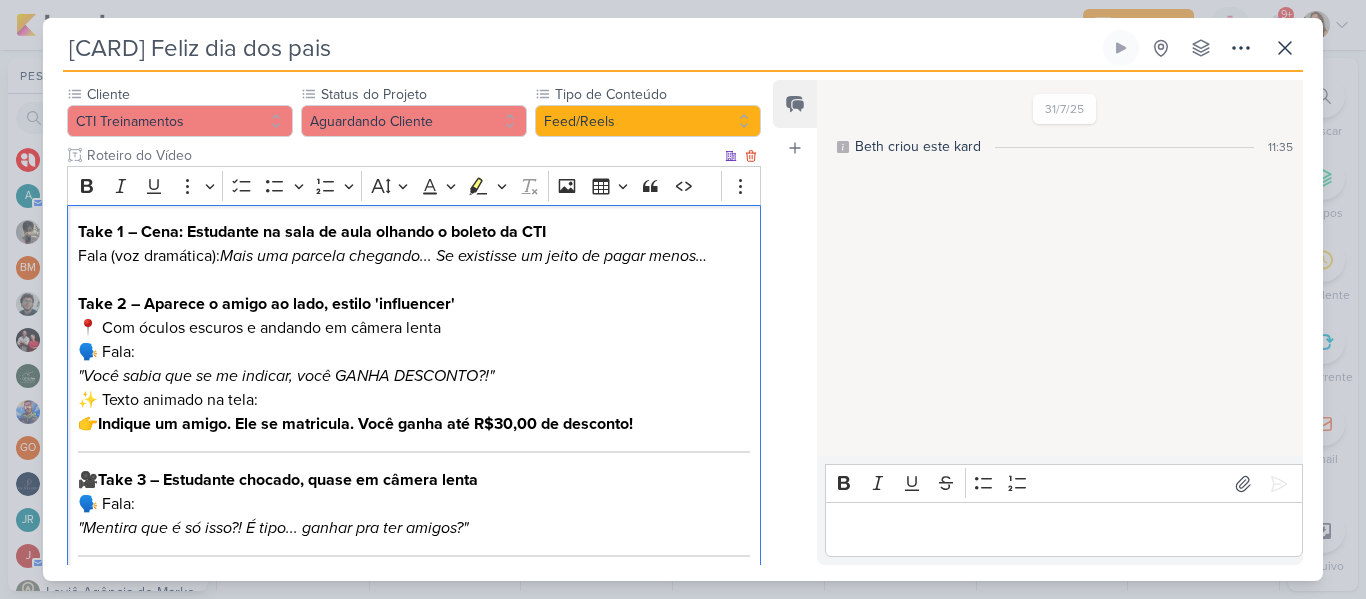 click at bounding box center [414, 280] 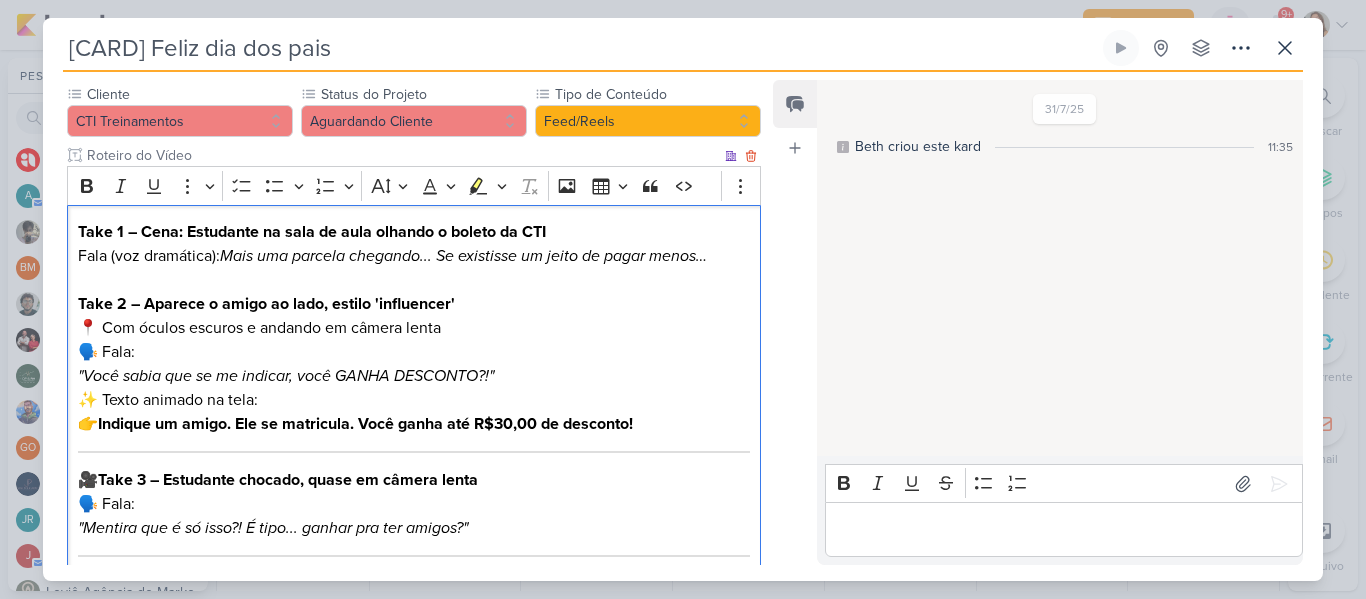 click on "Fala (voz dramática):  Mais uma parcela chegando... Se existisse um jeito de pagar menos…" at bounding box center [414, 256] 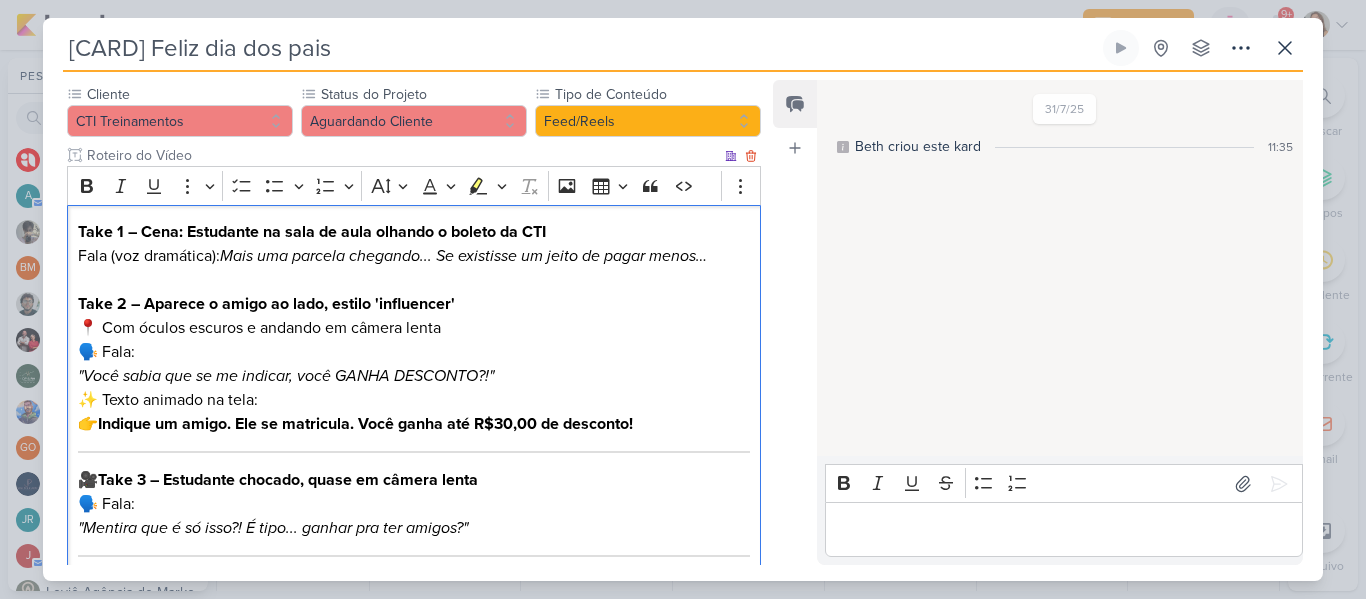 click on "Fala (voz dramática):  Mais uma parcela chegando... Se existisse um jeito de pagar menos…" at bounding box center [414, 256] 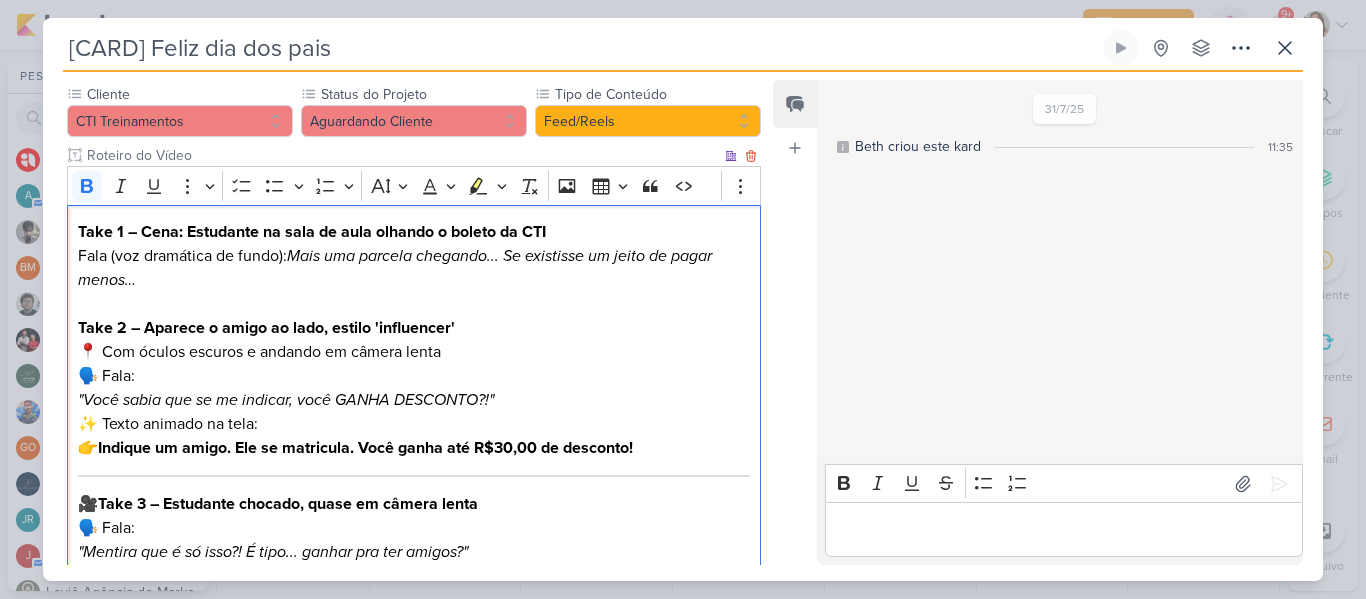 click on "Take 1 – Cena: Estudante na sala de aula olhando o boleto da CTI" at bounding box center [414, 232] 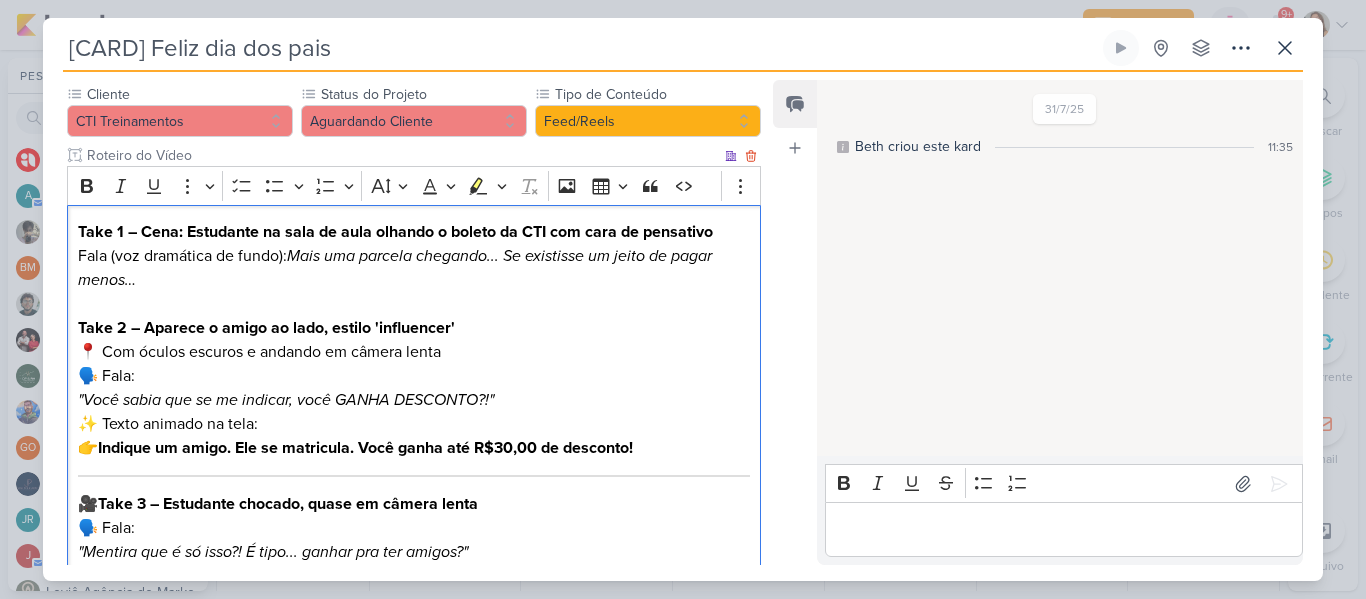 click at bounding box center [414, 304] 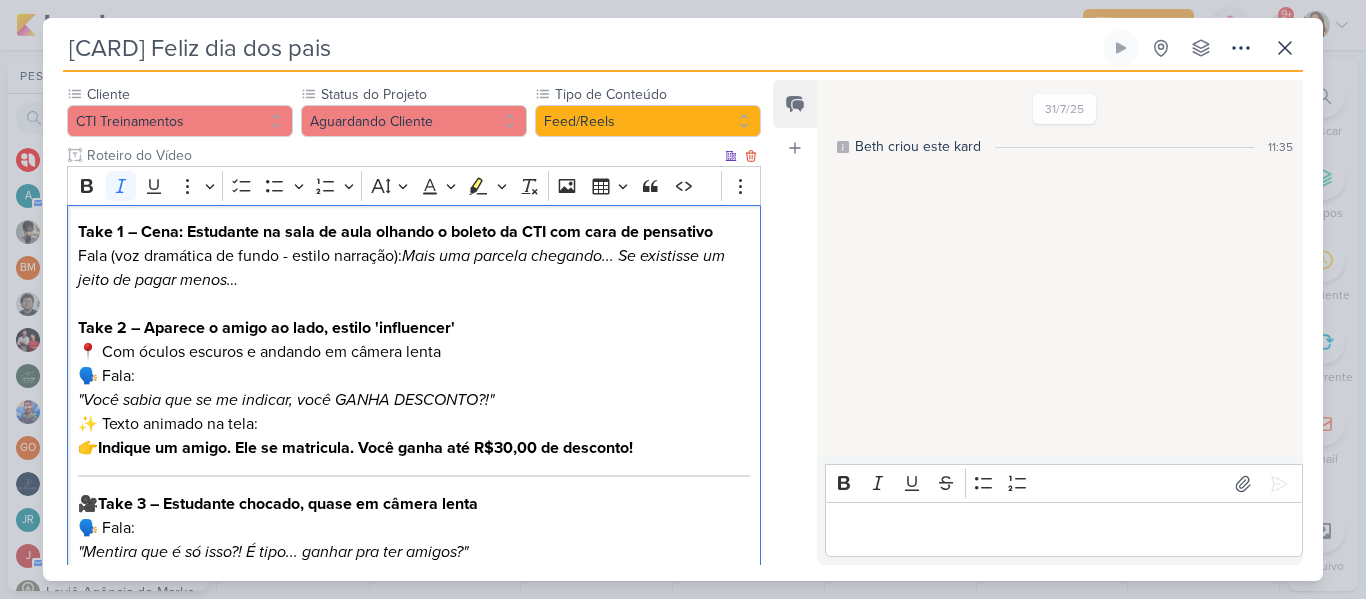 click on "Fala (voz dramática de fundo - estilo narração):  Mais uma parcela chegando... Se existisse um jeito de pagar menos…" at bounding box center [414, 268] 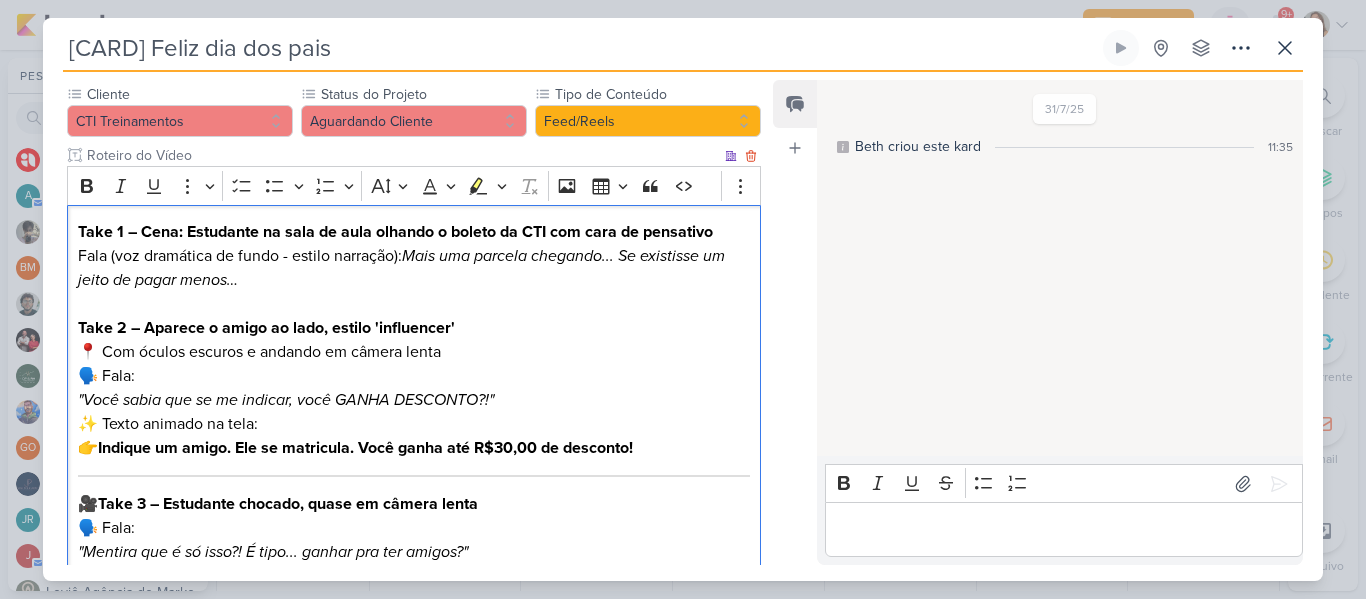 click on "📍 Com óculos escuros e andando em câmera lenta" at bounding box center (414, 352) 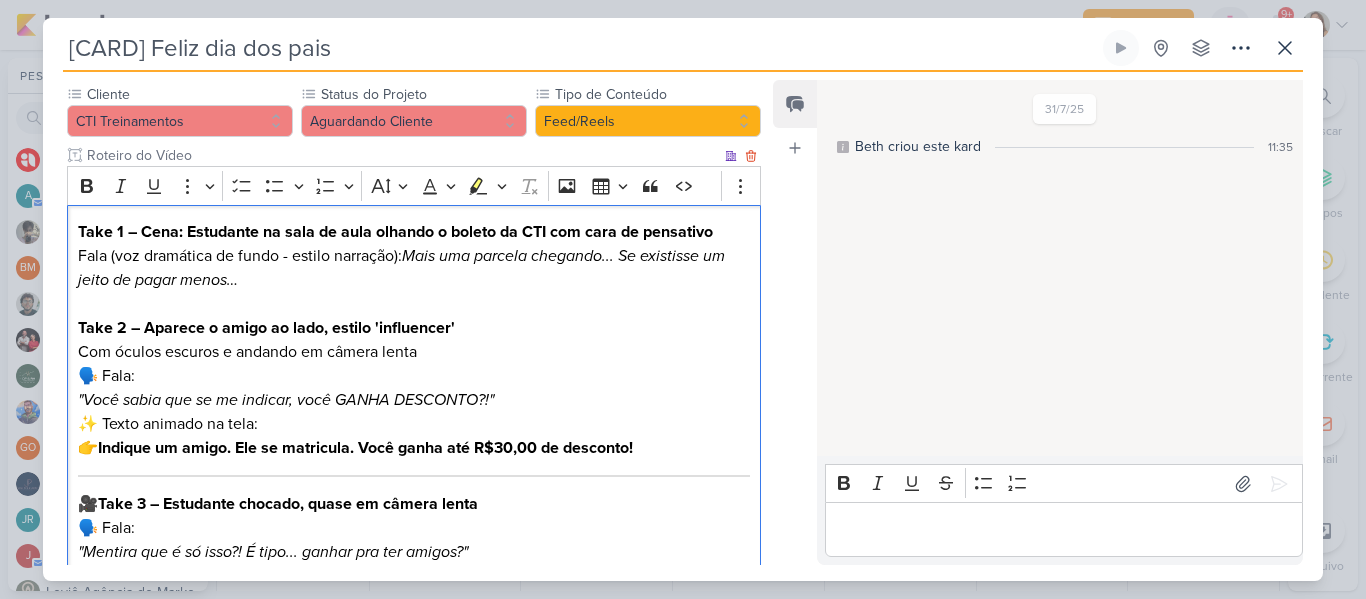 click on "🗣️ Fala: "Você sabia que se me indicar, você GANHA DESCONTO?!"" at bounding box center (414, 388) 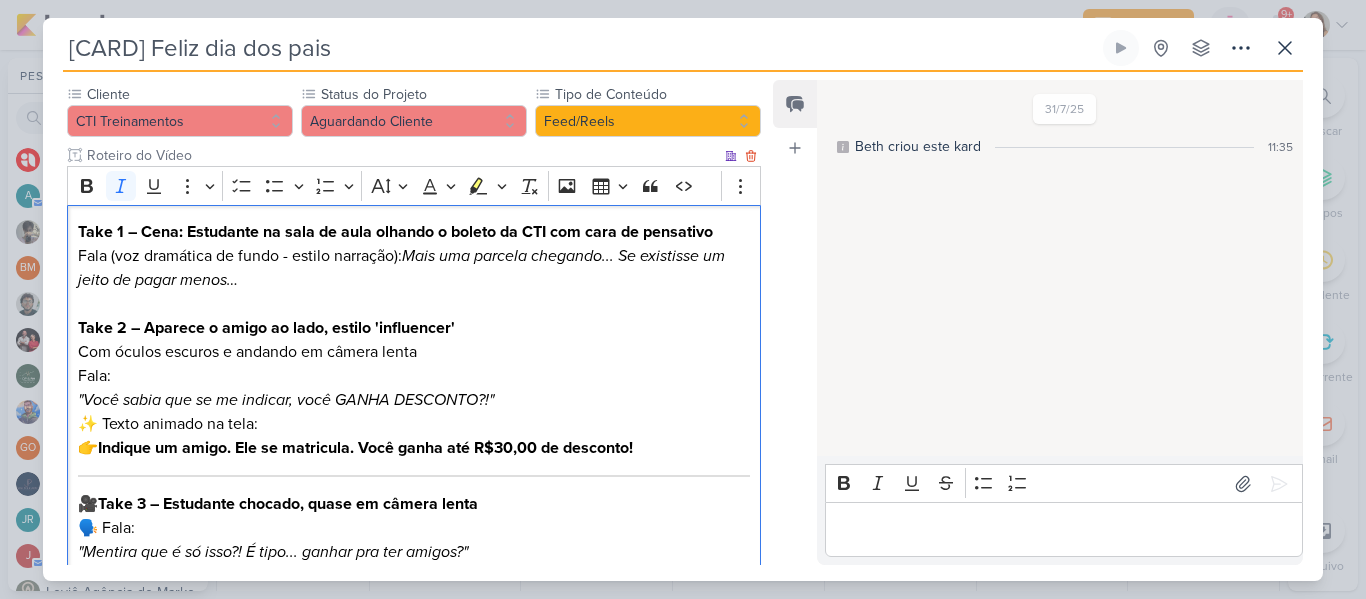 click on ""Você sabia que se me indicar, você GANHA DESCONTO?!"" at bounding box center (286, 400) 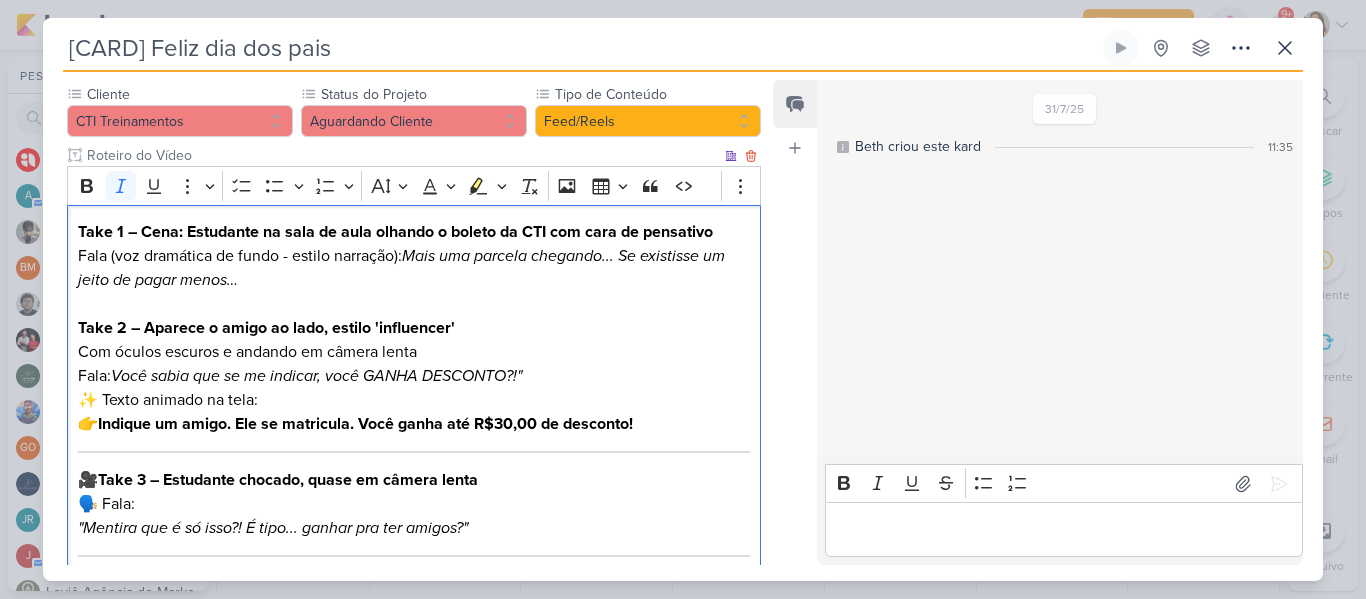 click on "Fala: Você sabia que se me indicar, você GANHA DESCONTO?!"" at bounding box center (414, 376) 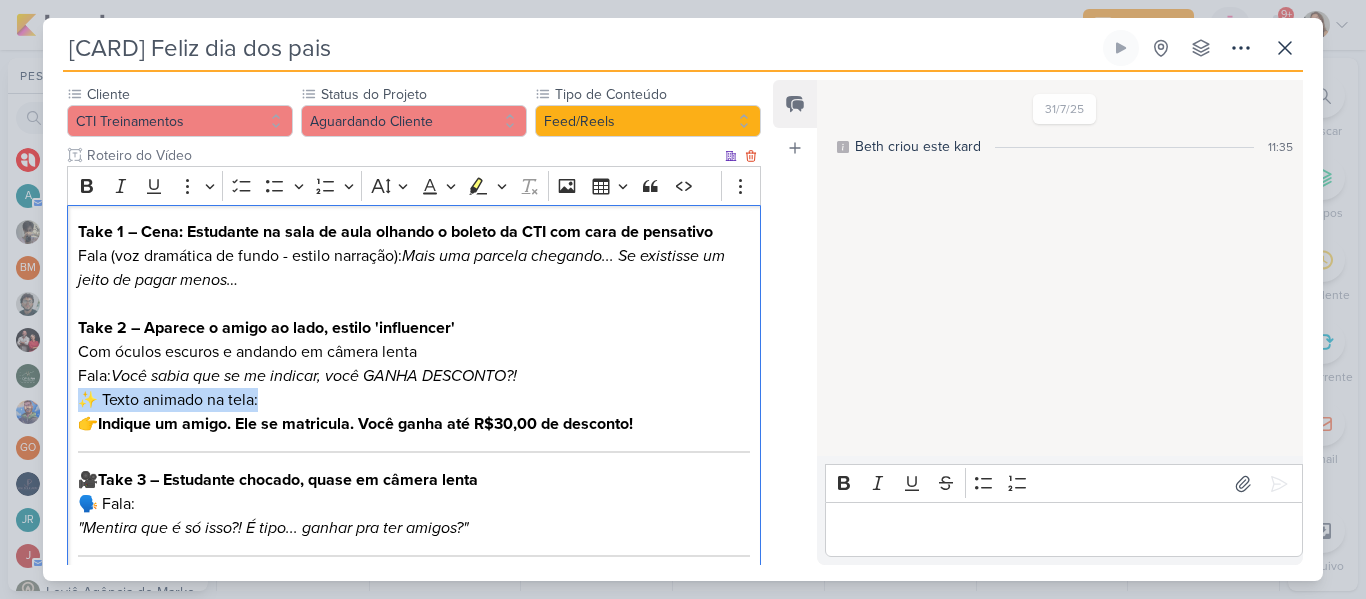 drag, startPoint x: 78, startPoint y: 399, endPoint x: 283, endPoint y: 399, distance: 205 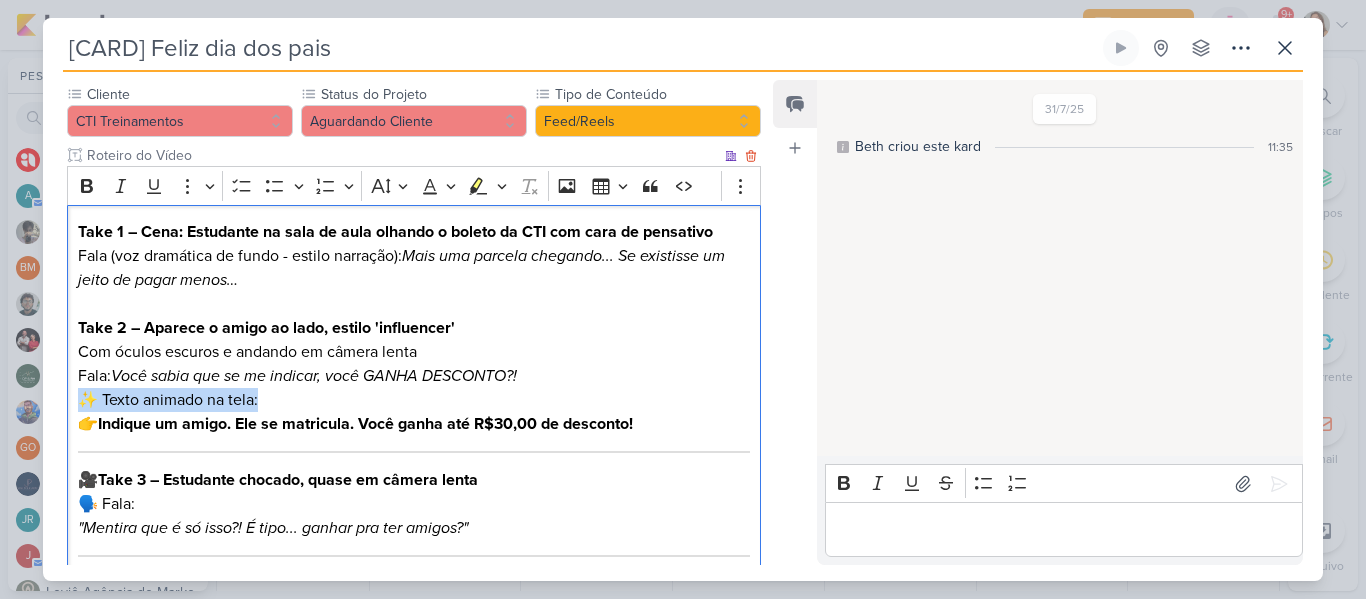 click on "✨ Texto animado na tela: 👉  Indique um amigo. Ele se matricula. Você ganha até R$30,00 de desconto!" at bounding box center [414, 412] 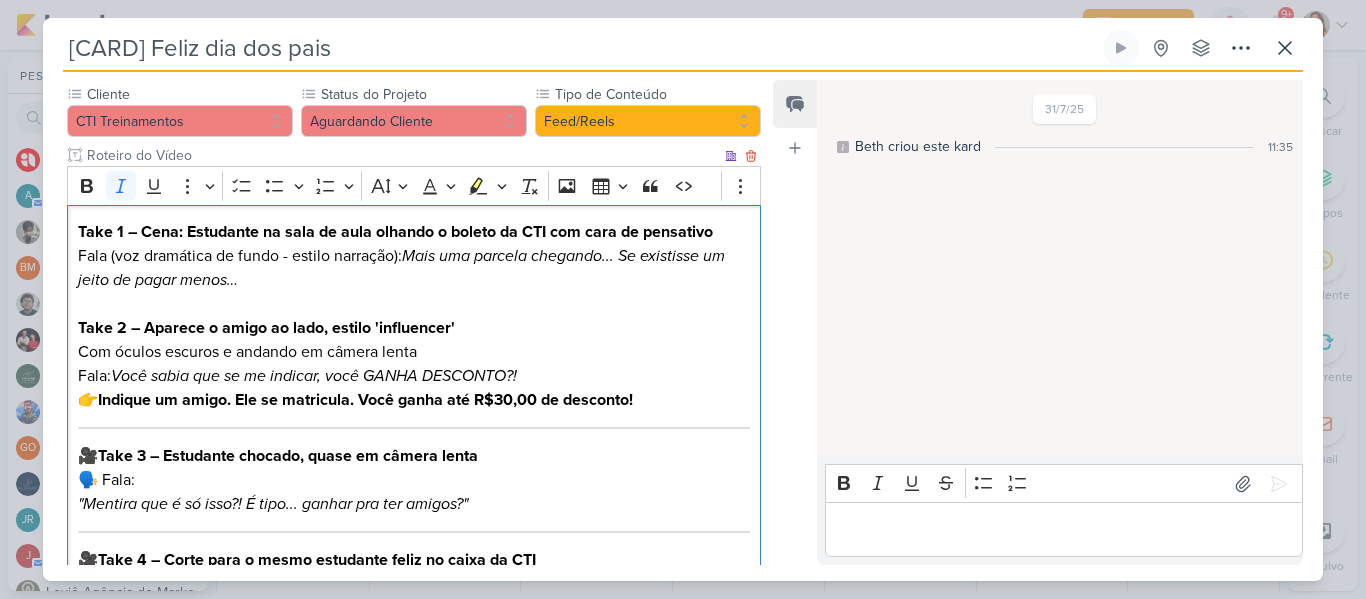 click on "Indique um amigo. Ele se matricula. Você ganha até R$30,00 de desconto!" at bounding box center (365, 400) 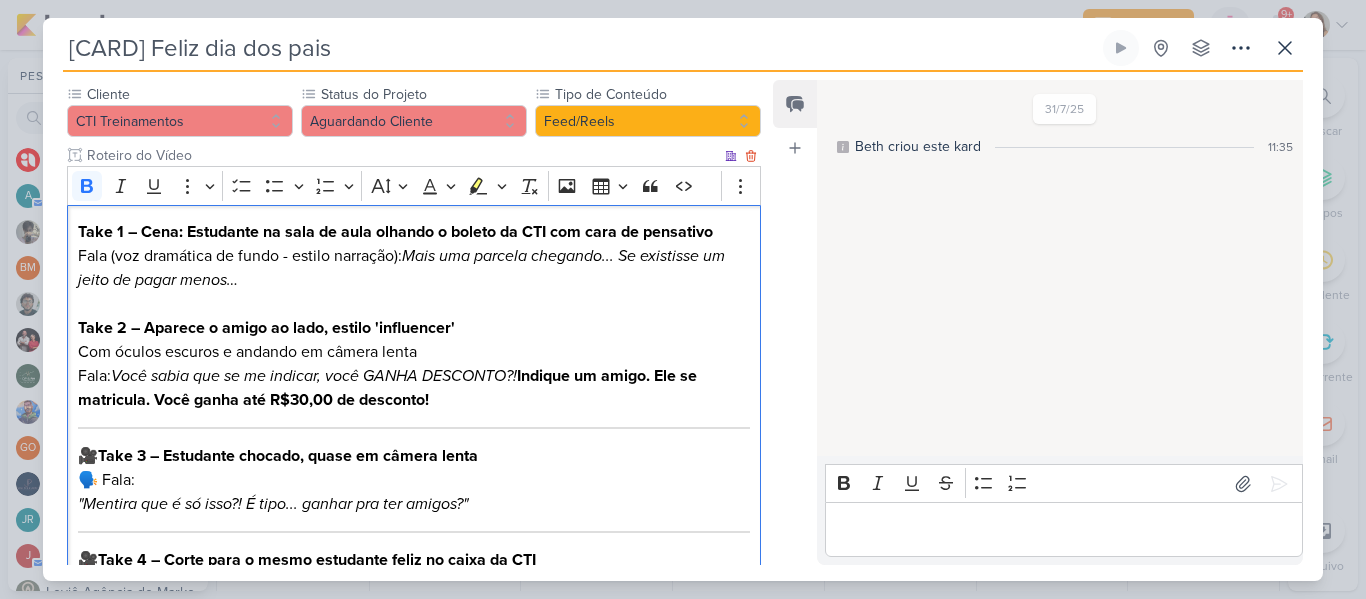 click on "Indique um amigo. Ele se matricula. Você ganha até R$30,00 de desconto!" at bounding box center (387, 388) 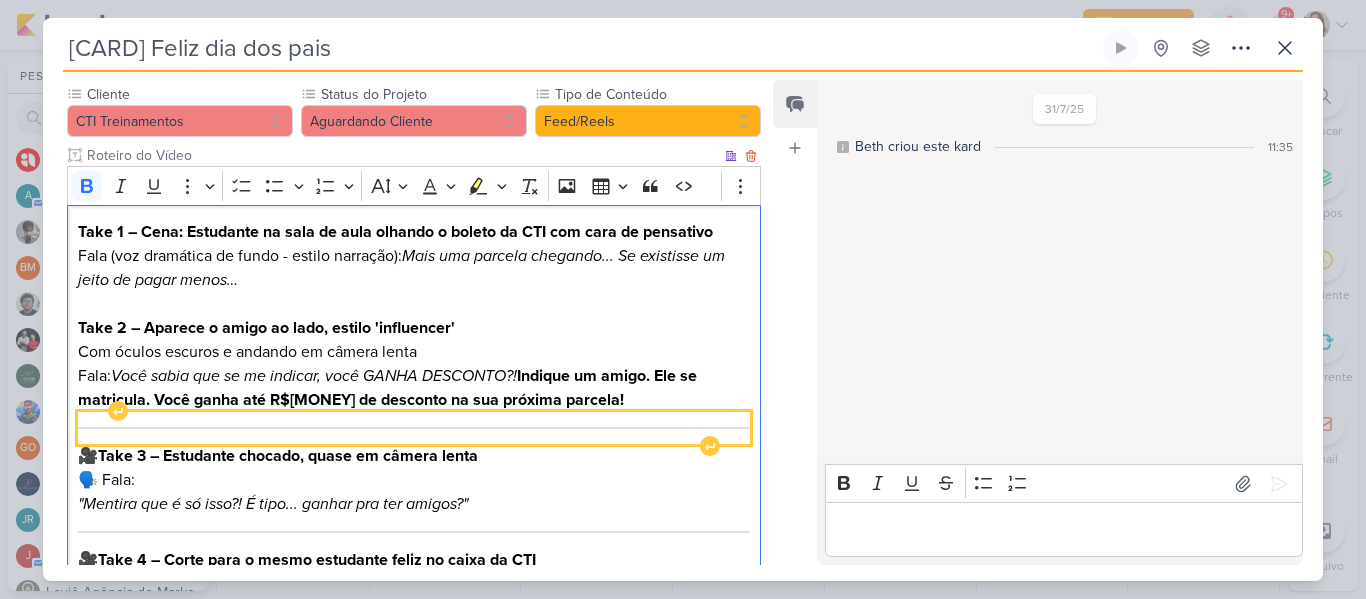 click at bounding box center [414, 428] 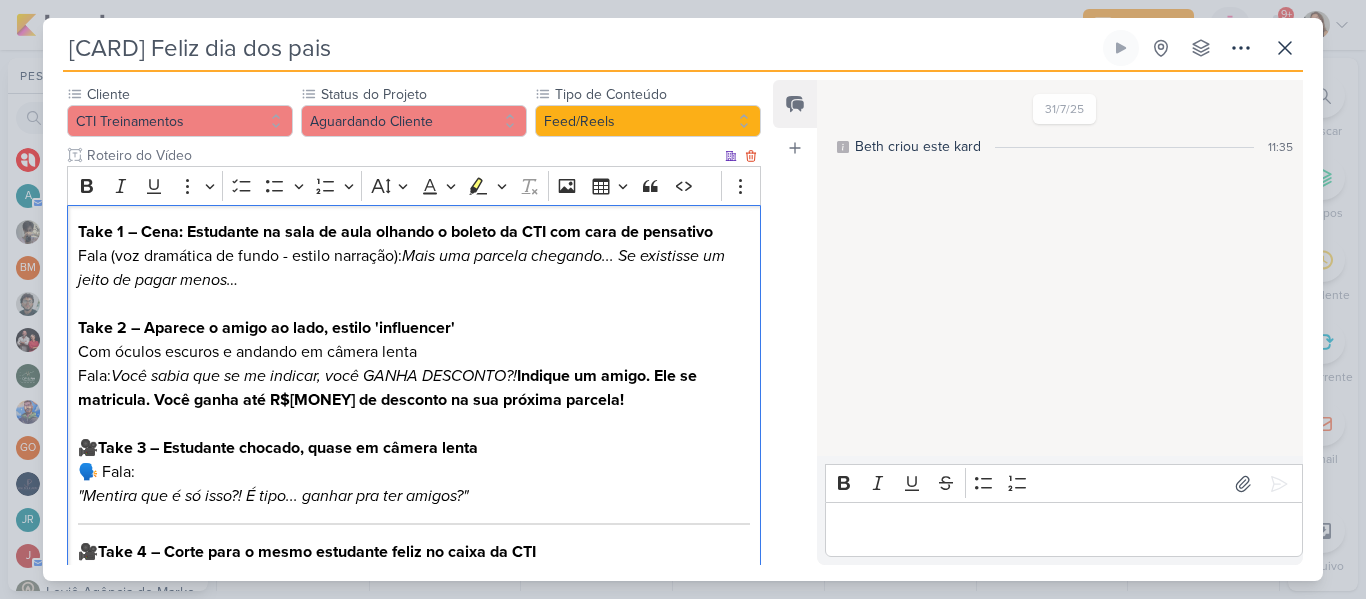 click on ""Mentira que é só isso?! É tipo... ganhar pra ter amigos?"" at bounding box center [273, 496] 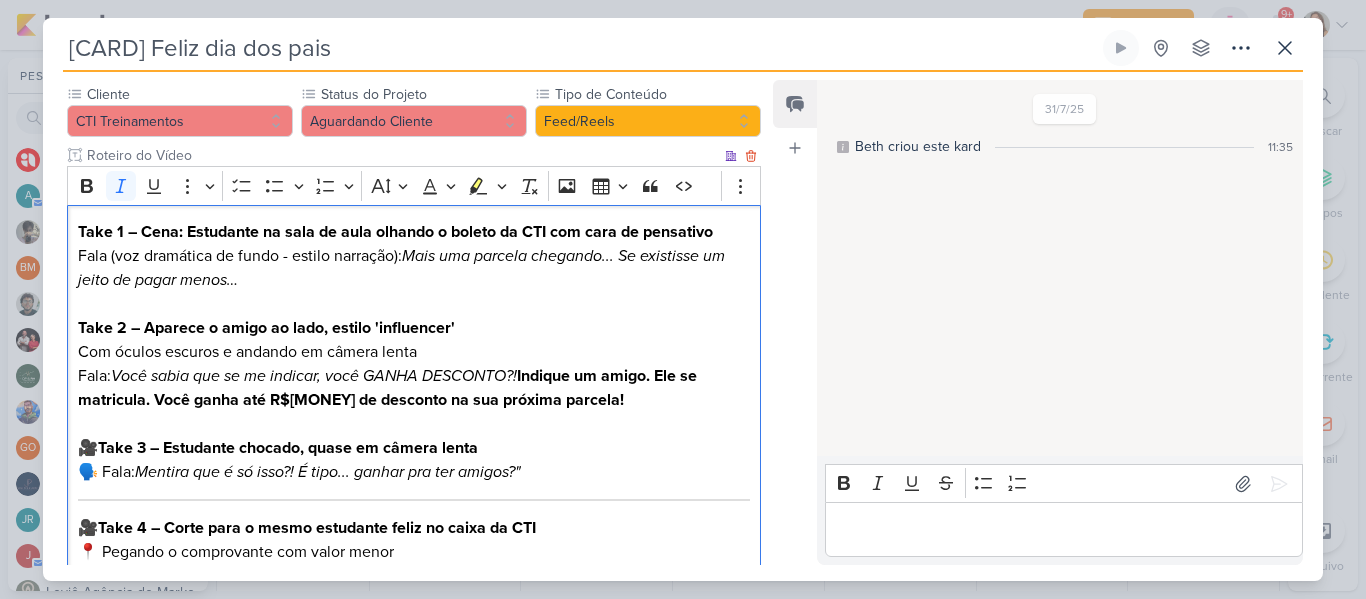 click on "🗣️ Fala:  Mentira que é só isso?! É tipo... ganhar pra ter amigos?"" at bounding box center [414, 472] 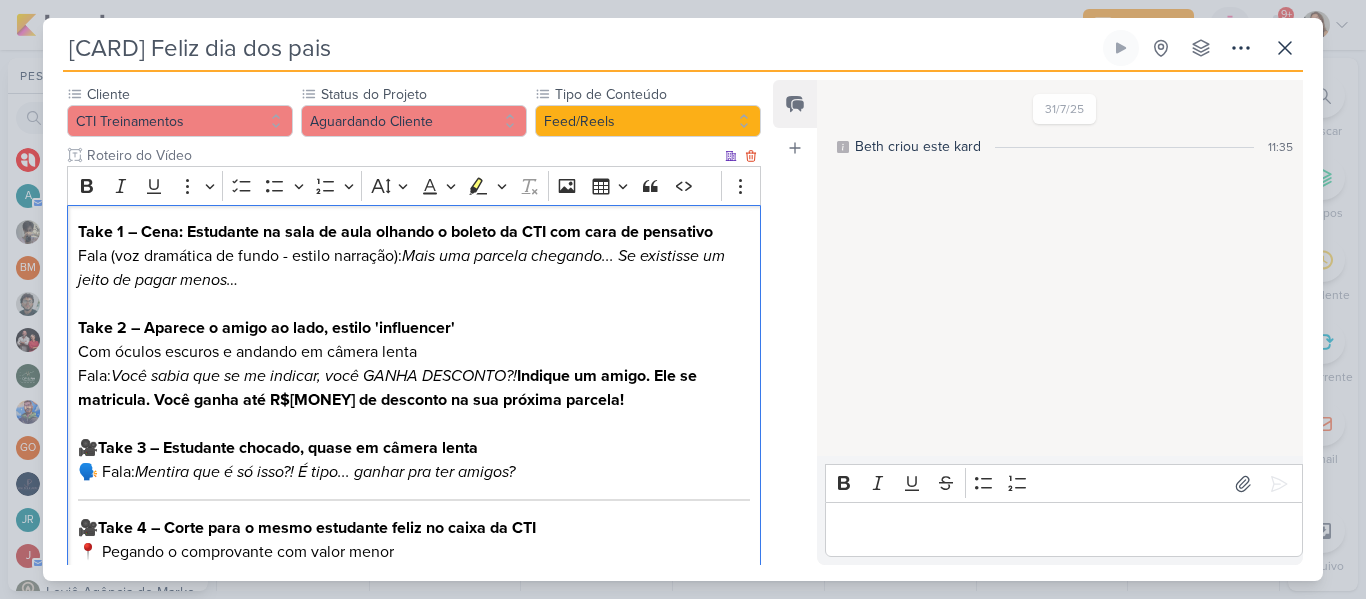 click on "🗣️ Fala:  Mentira que é só isso?! É tipo... ganhar pra ter amigos?" at bounding box center [414, 472] 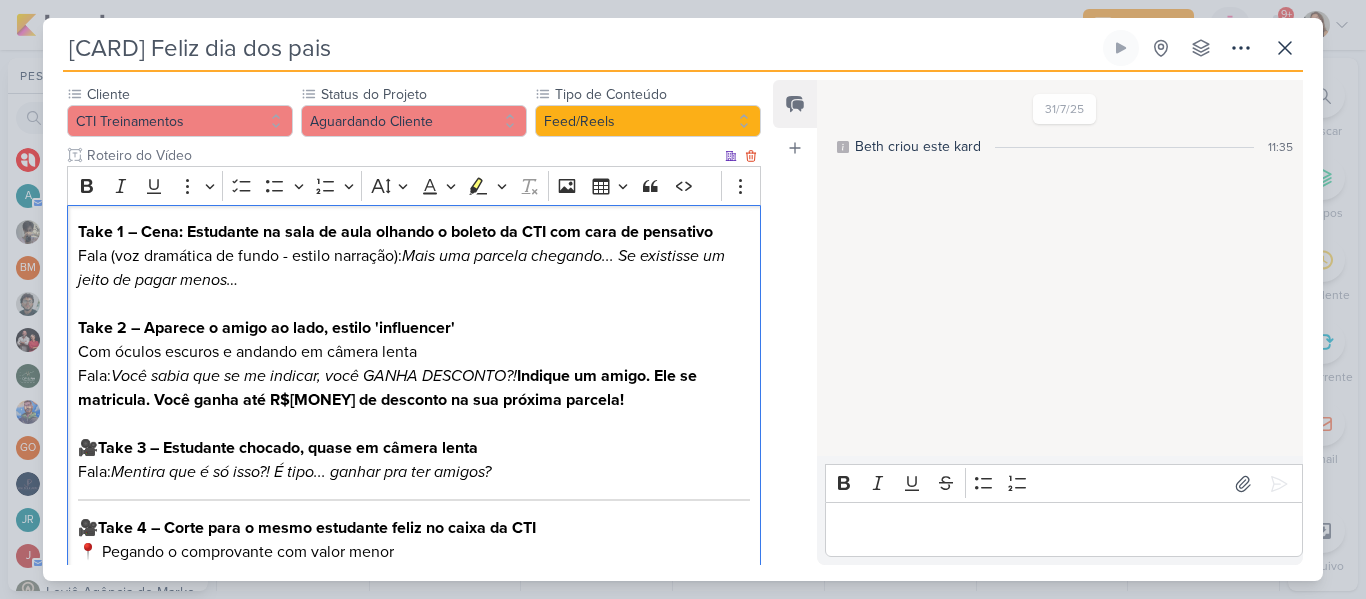 click on "Take 3 – Estudante chocado, quase em câmera lenta" at bounding box center (288, 448) 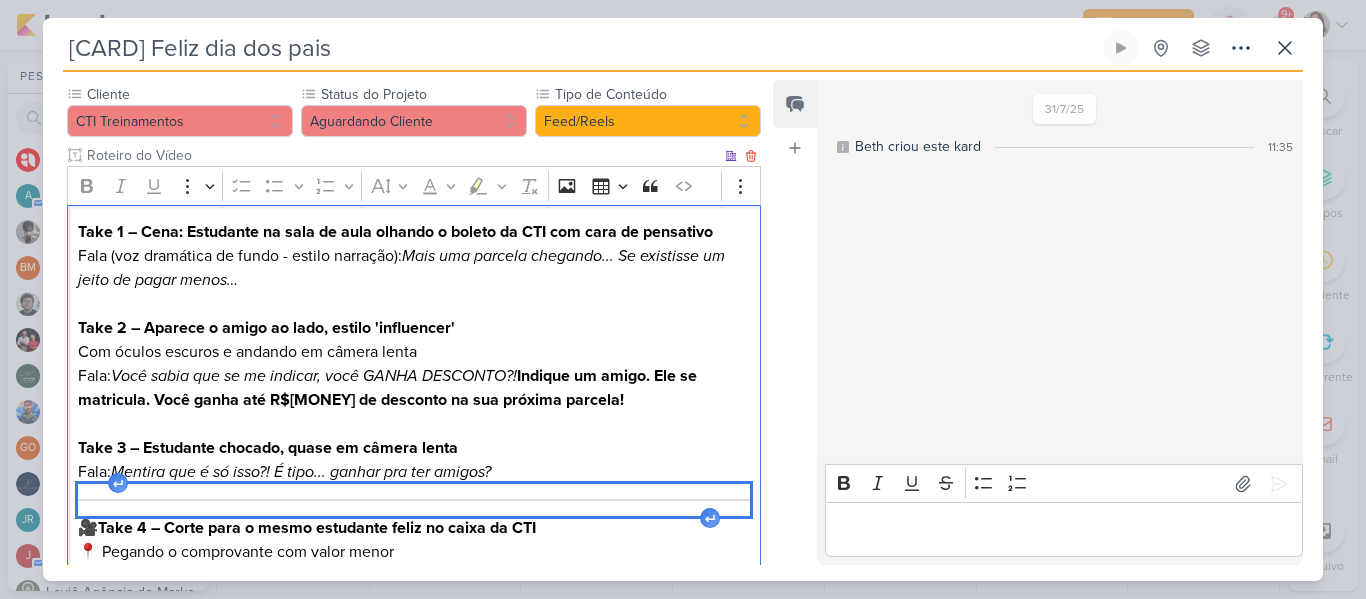 click at bounding box center (414, 500) 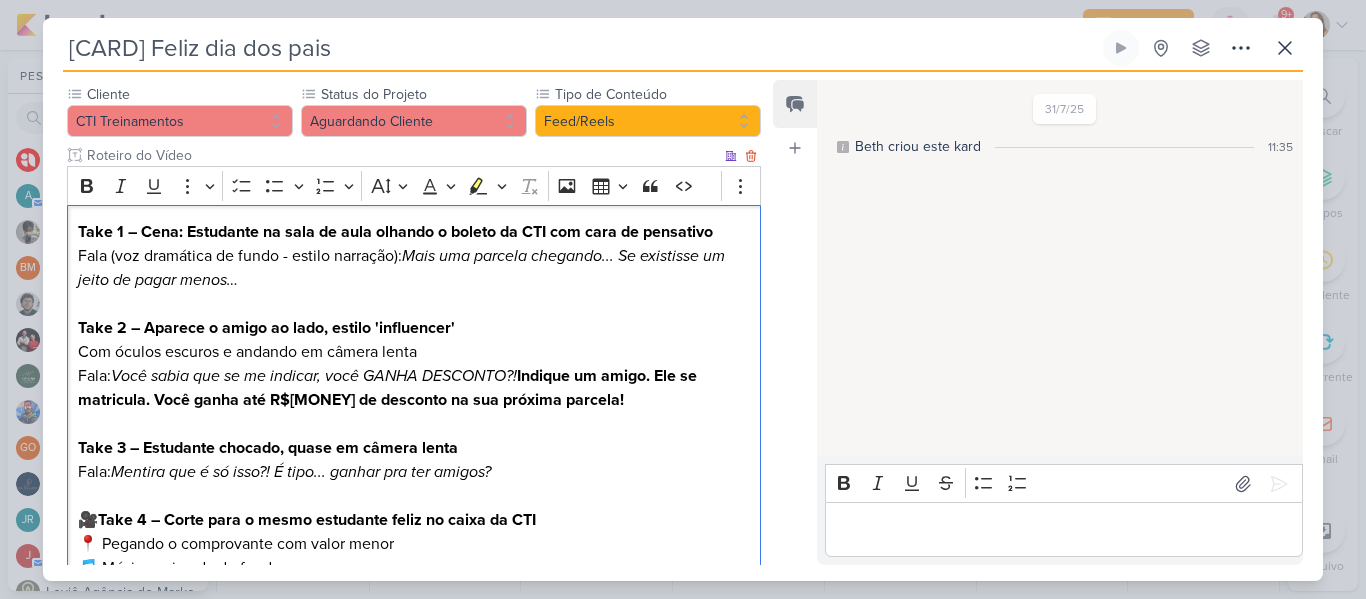 click on "🎥  Take 4 – Corte para o mesmo estudante feliz no caixa da CTI" at bounding box center [414, 520] 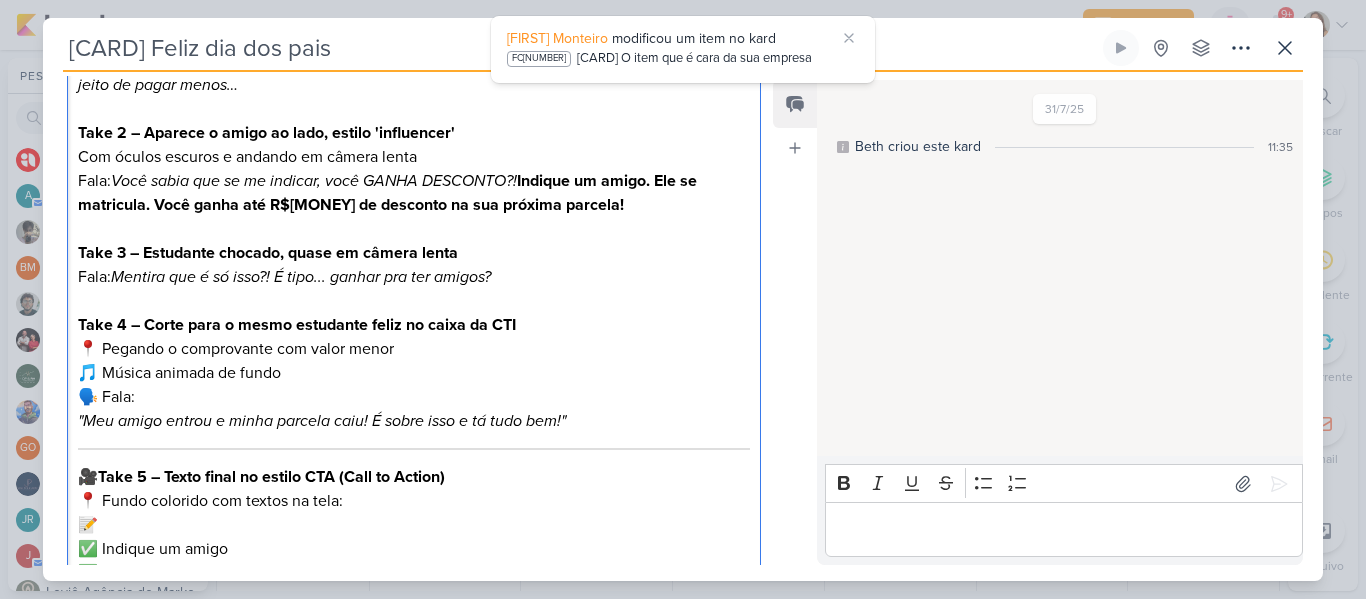 scroll, scrollTop: 380, scrollLeft: 0, axis: vertical 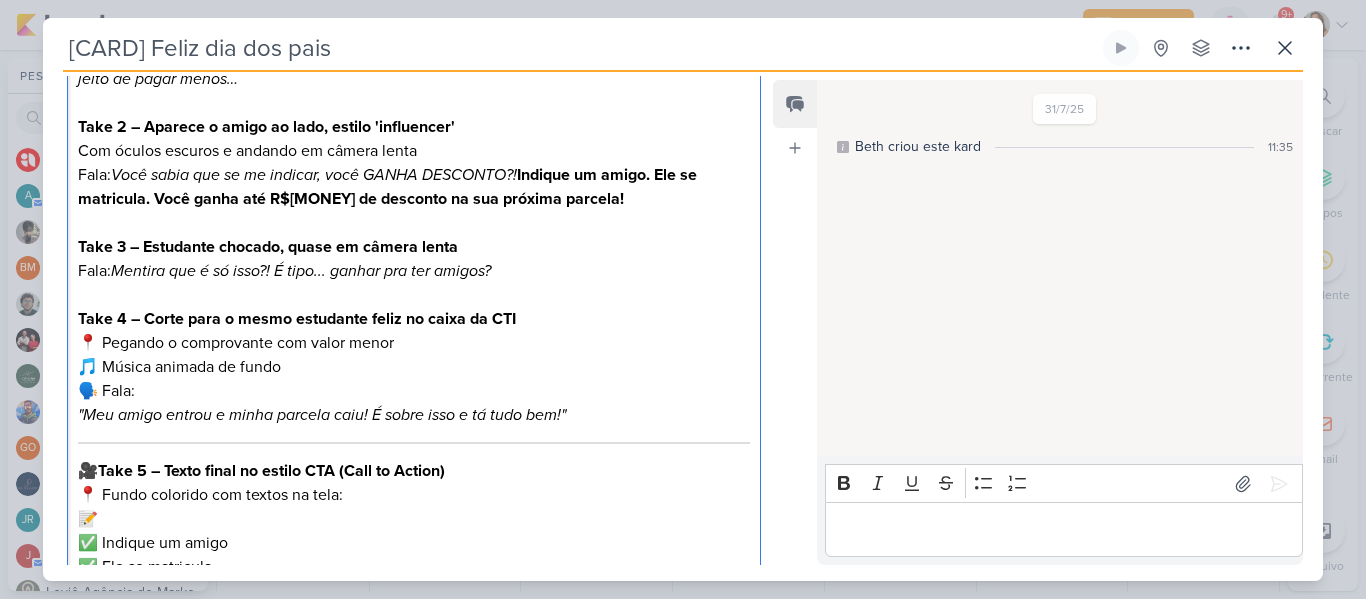 click on "📍 Pegando o comprovante com valor menor" at bounding box center [414, 343] 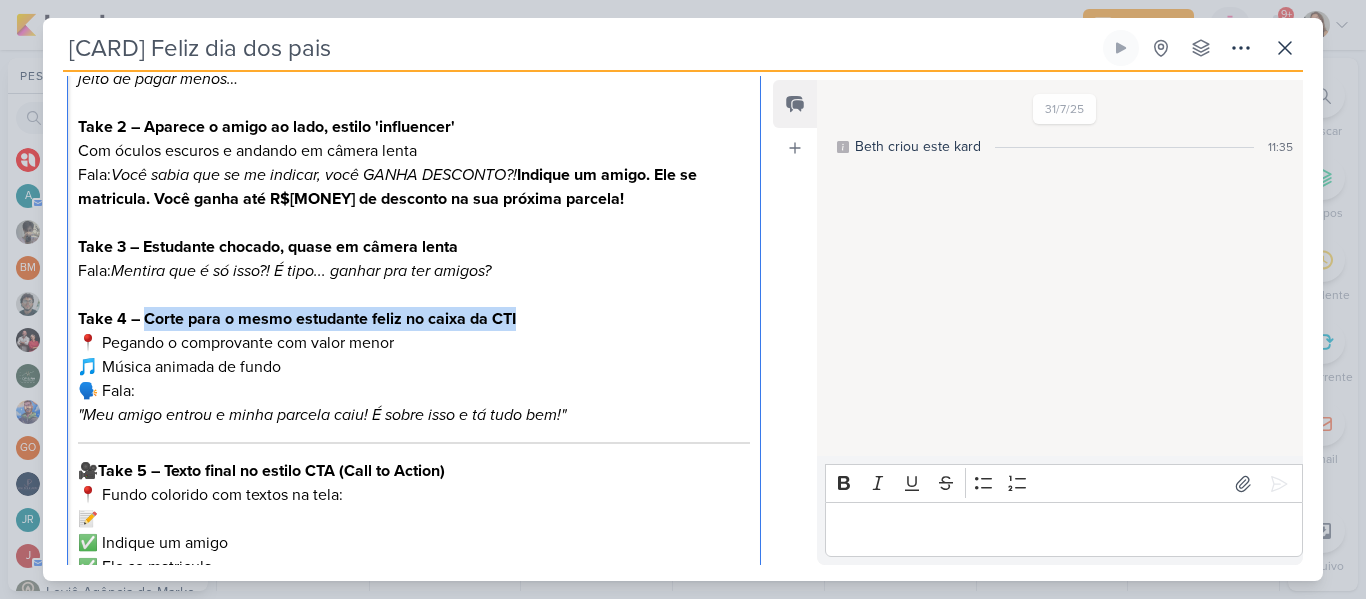 drag, startPoint x: 145, startPoint y: 318, endPoint x: 527, endPoint y: 315, distance: 382.01178 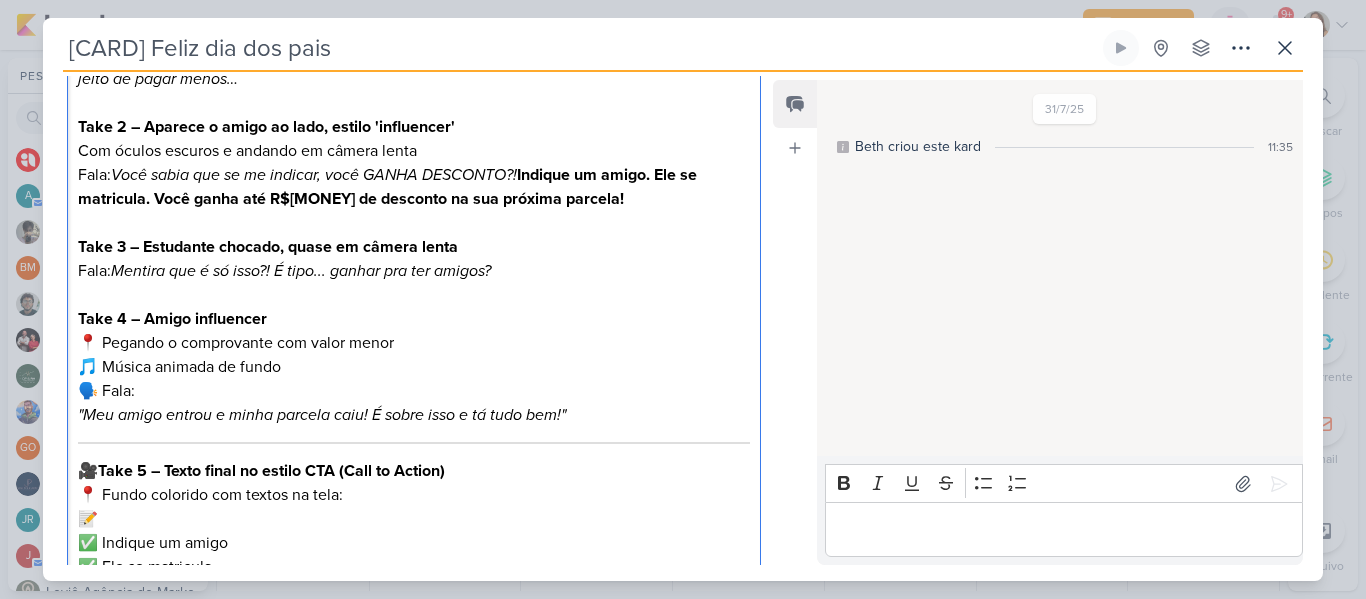 click on "📍 Pegando o comprovante com valor menor" at bounding box center [414, 343] 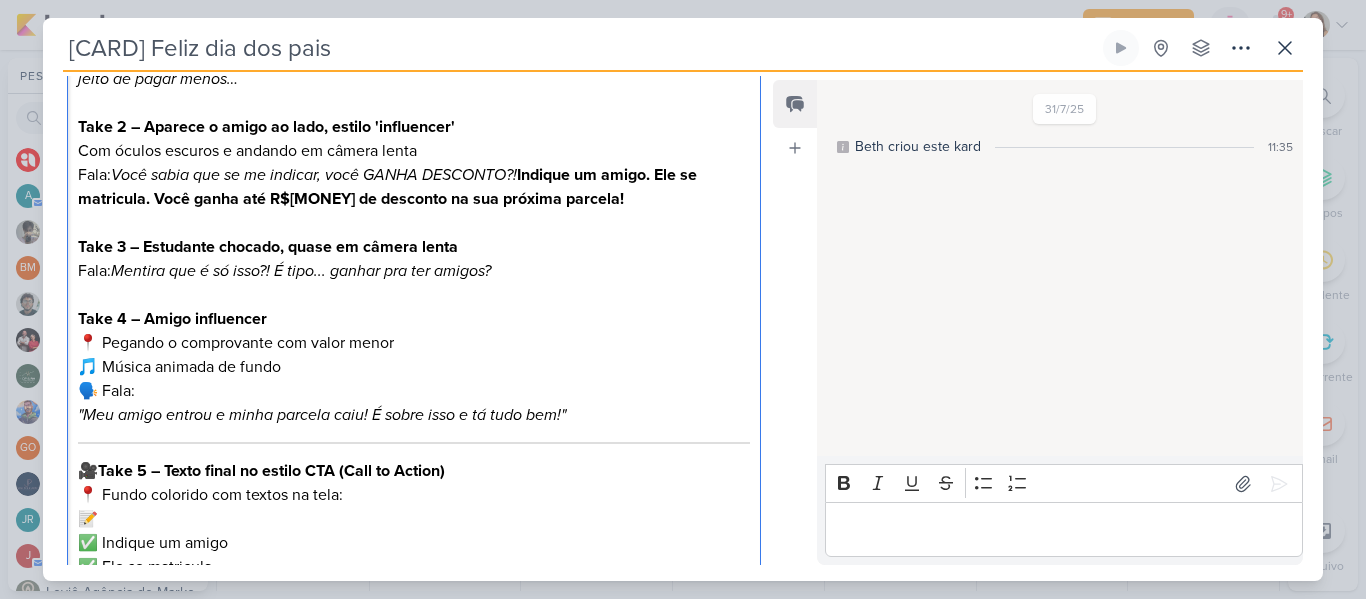 click on "📍 Pegando o comprovante com valor menor" at bounding box center [414, 343] 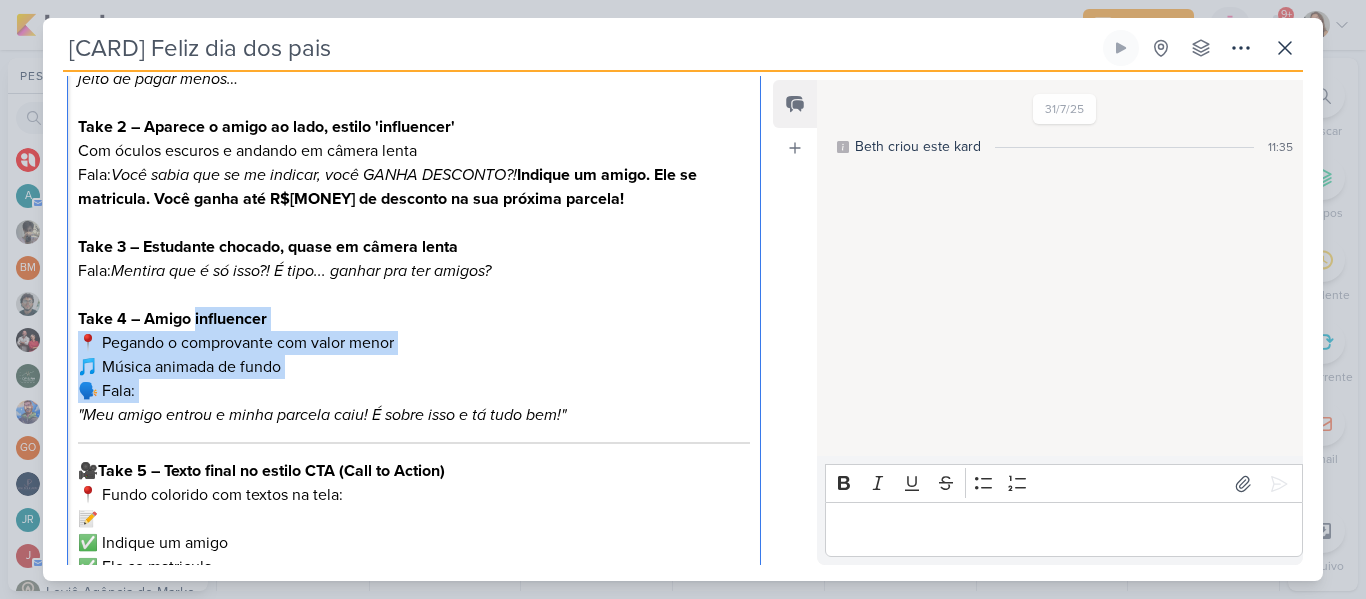 drag, startPoint x: 85, startPoint y: 338, endPoint x: 416, endPoint y: 379, distance: 333.5296 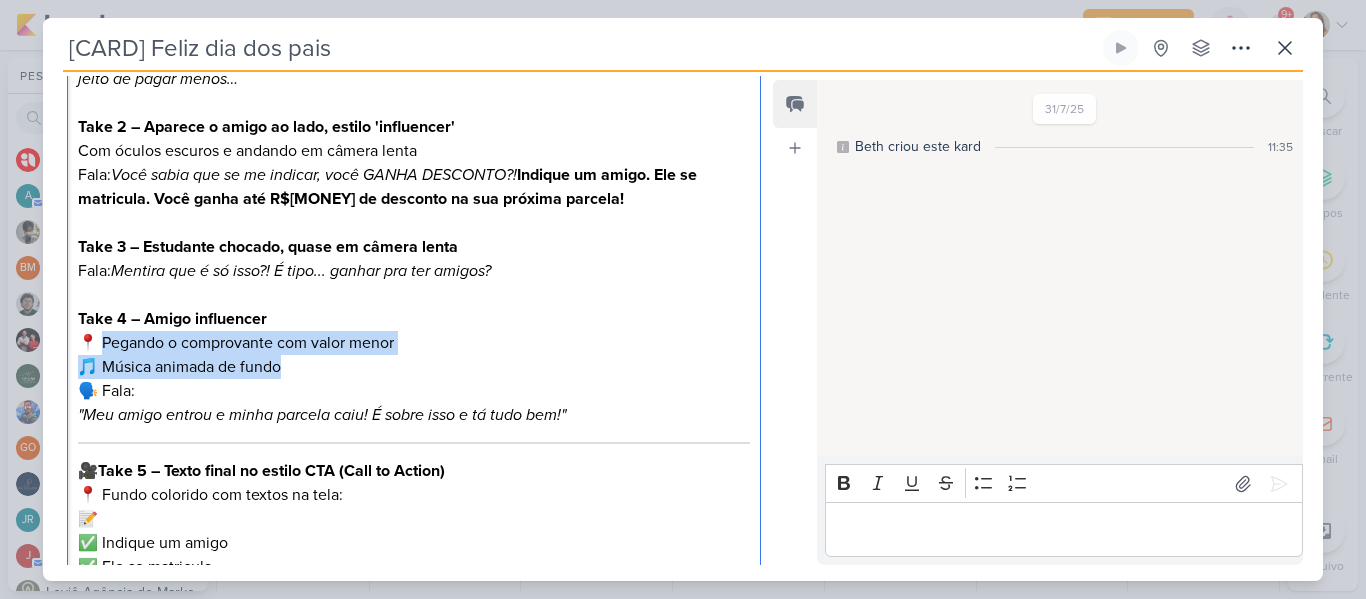 drag, startPoint x: 325, startPoint y: 367, endPoint x: 104, endPoint y: 347, distance: 221.90314 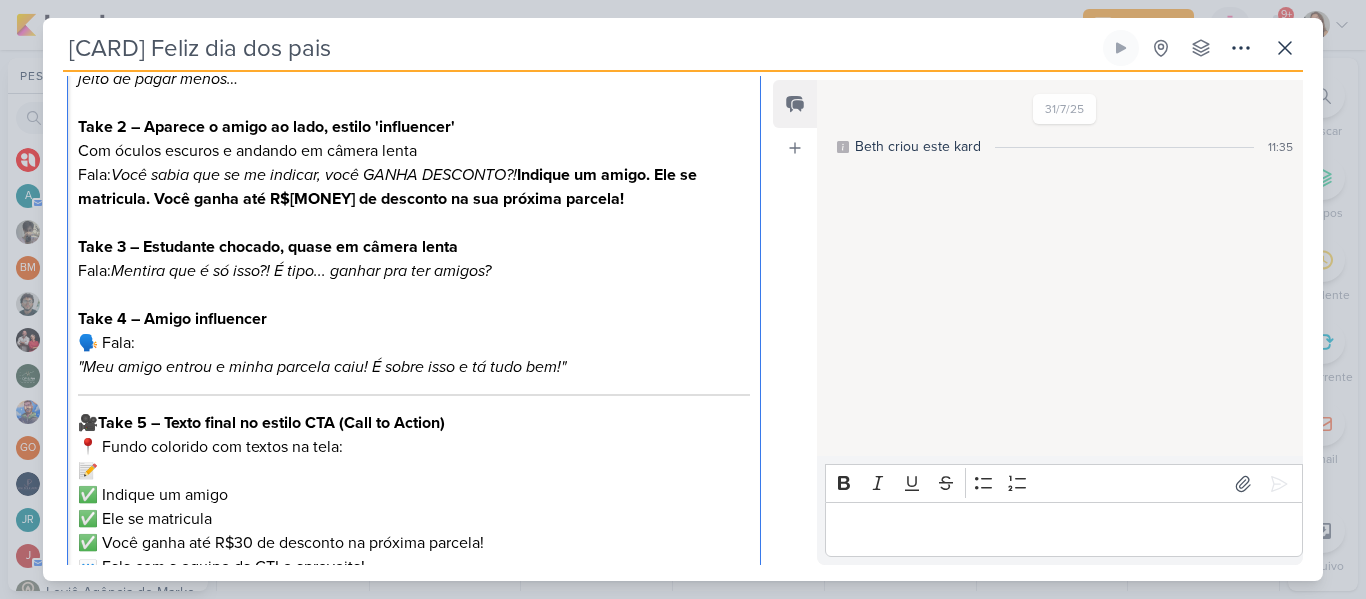 click on "🗣️ Fala: "Meu amigo entrou e minha parcela caiu! É sobre isso e tá tudo bem!"" at bounding box center (414, 355) 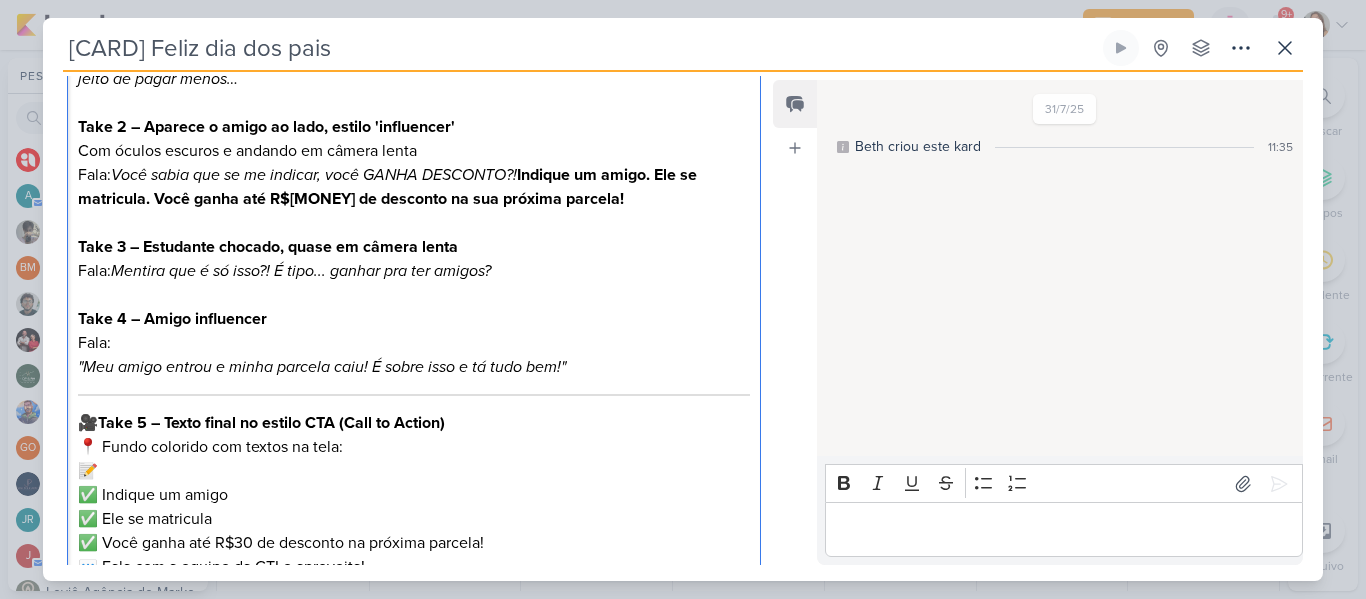 click on "Fala: "Meu amigo entrou e minha parcela caiu! É sobre isso e tá tudo bem!"" at bounding box center (414, 355) 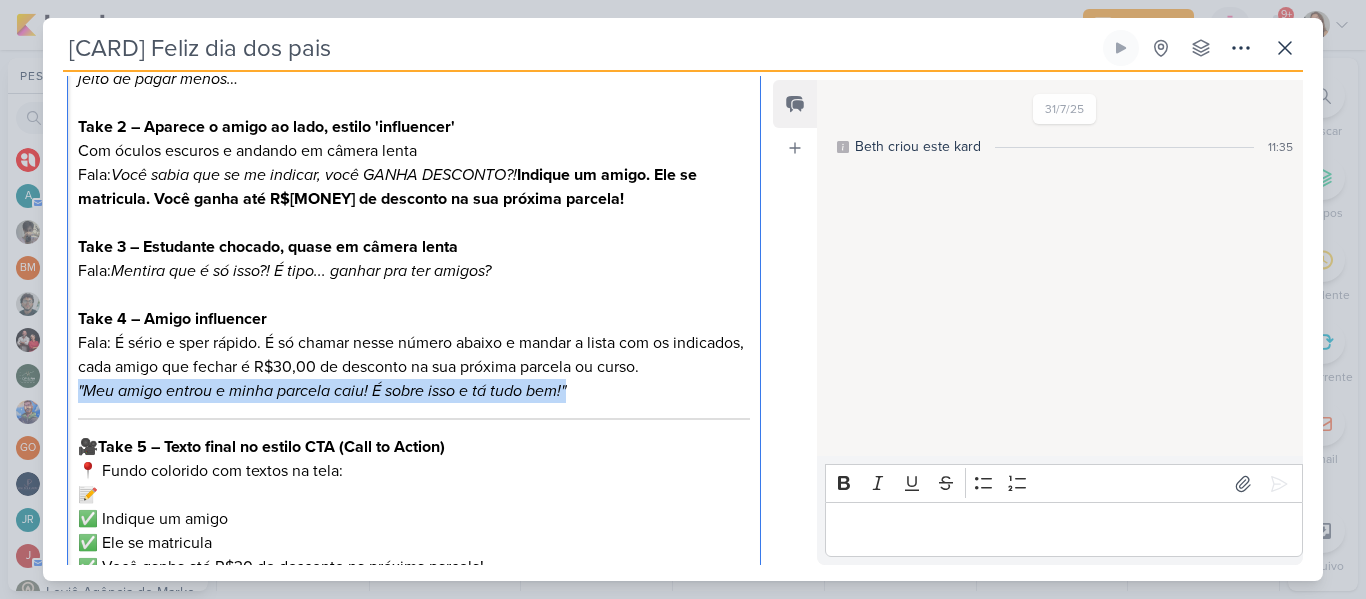 drag, startPoint x: 613, startPoint y: 399, endPoint x: 75, endPoint y: 385, distance: 538.1821 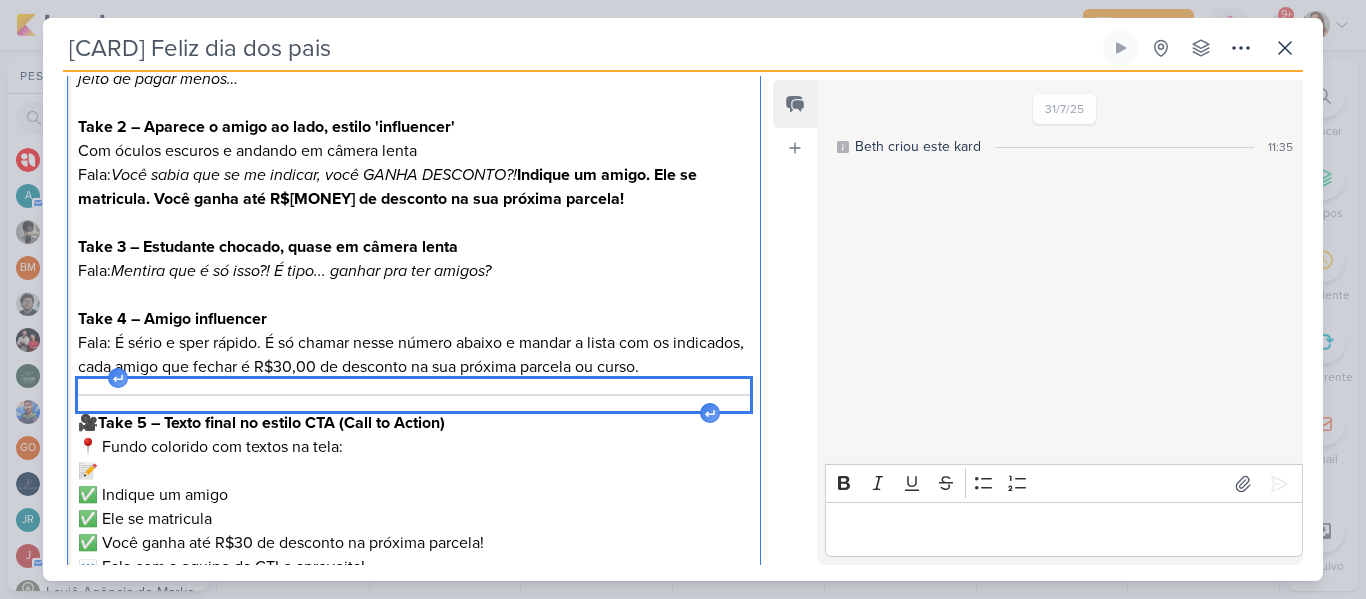 click at bounding box center (414, 395) 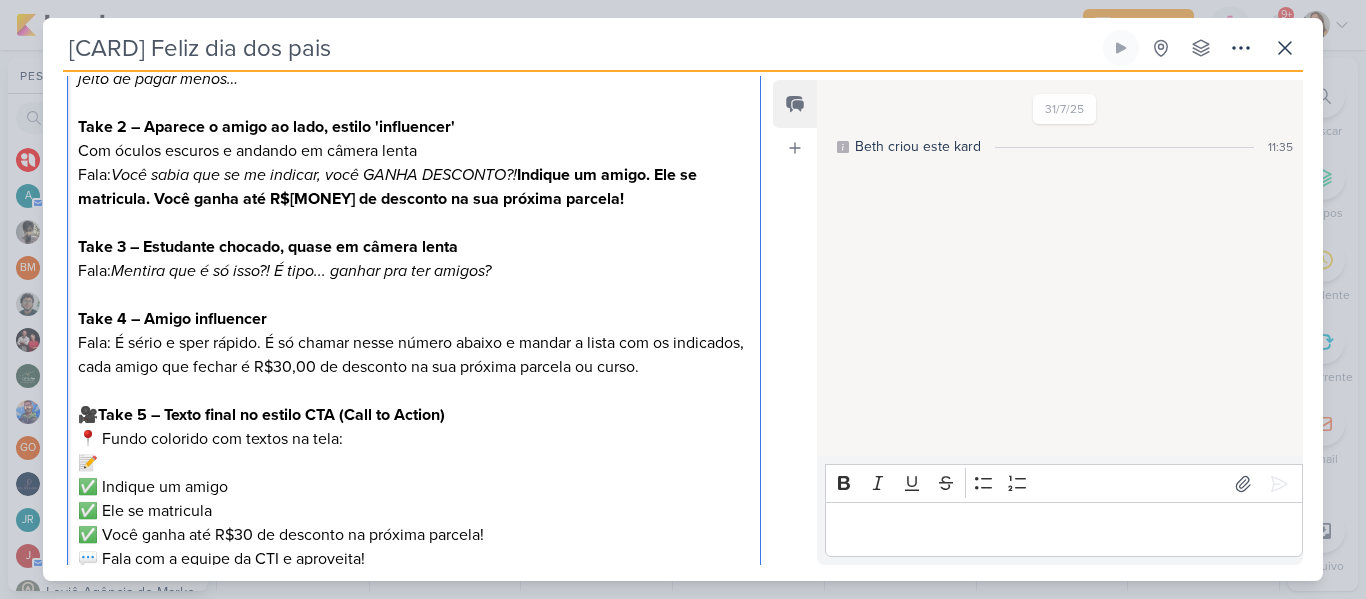 click on "Fala: É sério e sper rápido. É só chamar nesse número abaixo e mandar a lista com os indicados, cada amigo que fechar é R$30,00 de desconto na sua próxima parcela ou curso." at bounding box center (414, 355) 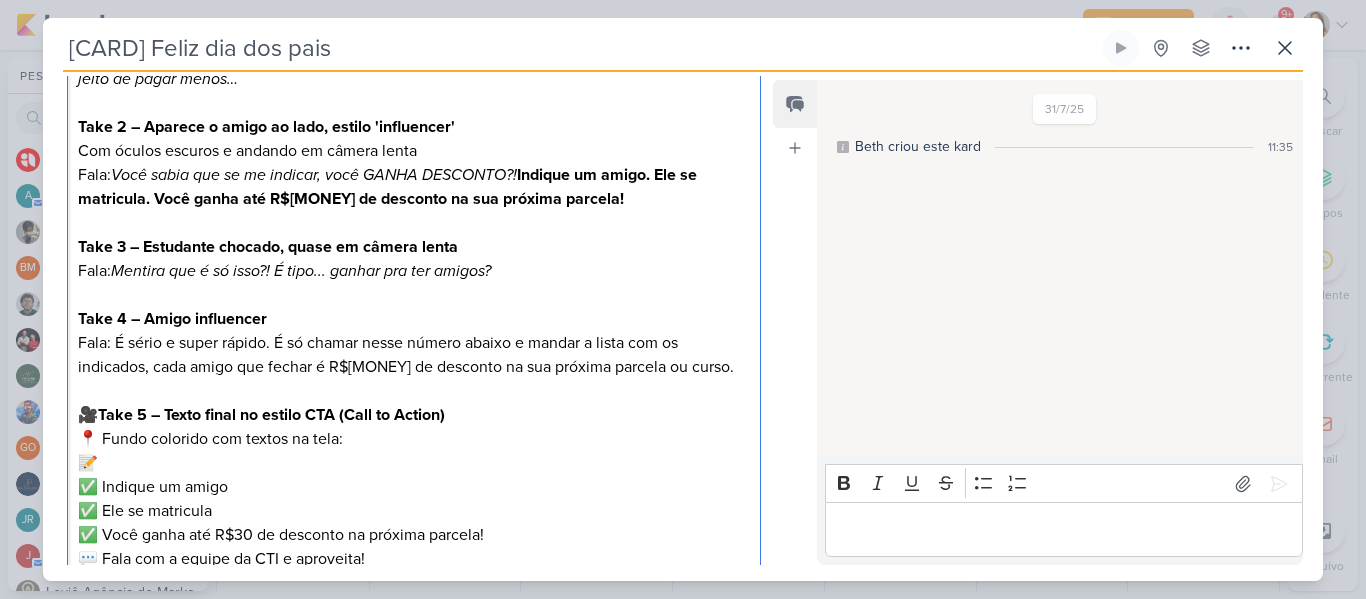 click at bounding box center [414, 391] 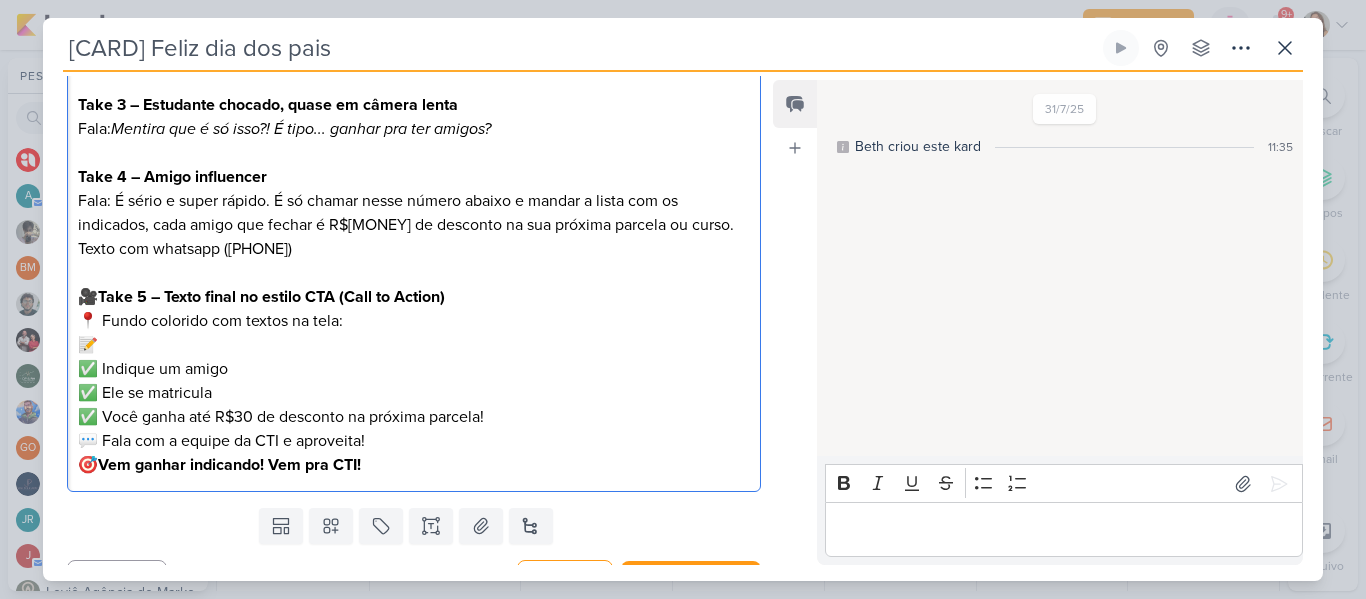scroll, scrollTop: 560, scrollLeft: 0, axis: vertical 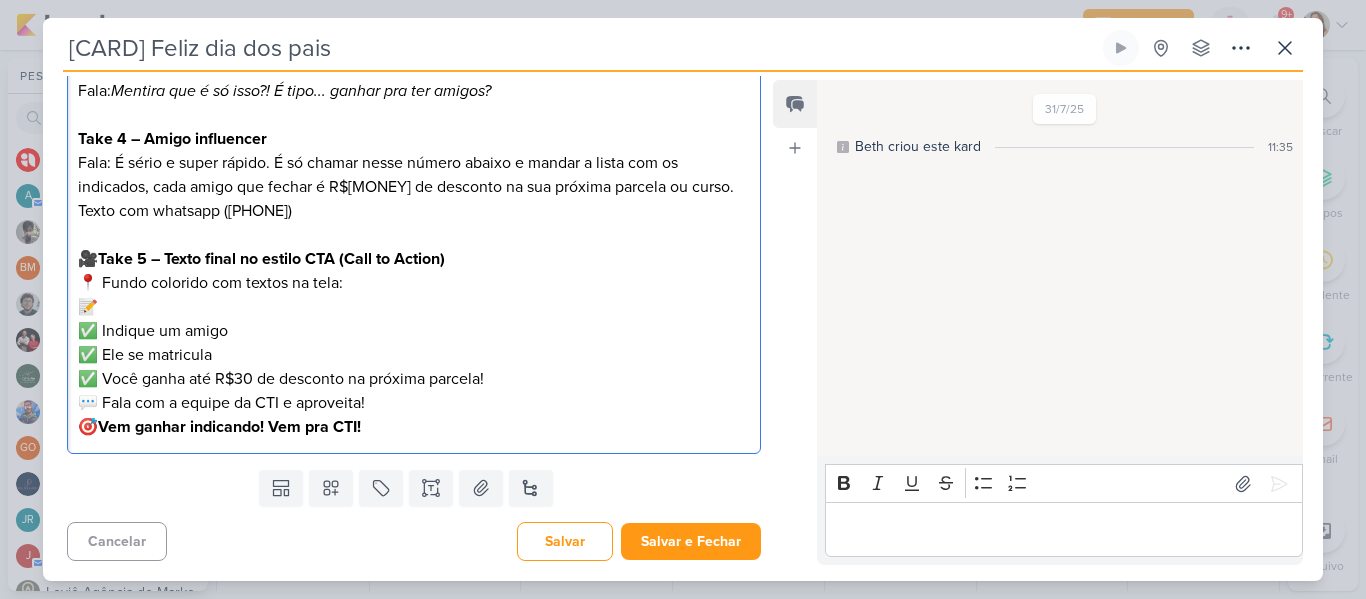 click on "📍 Fundo colorido com textos na tela:" at bounding box center (414, 283) 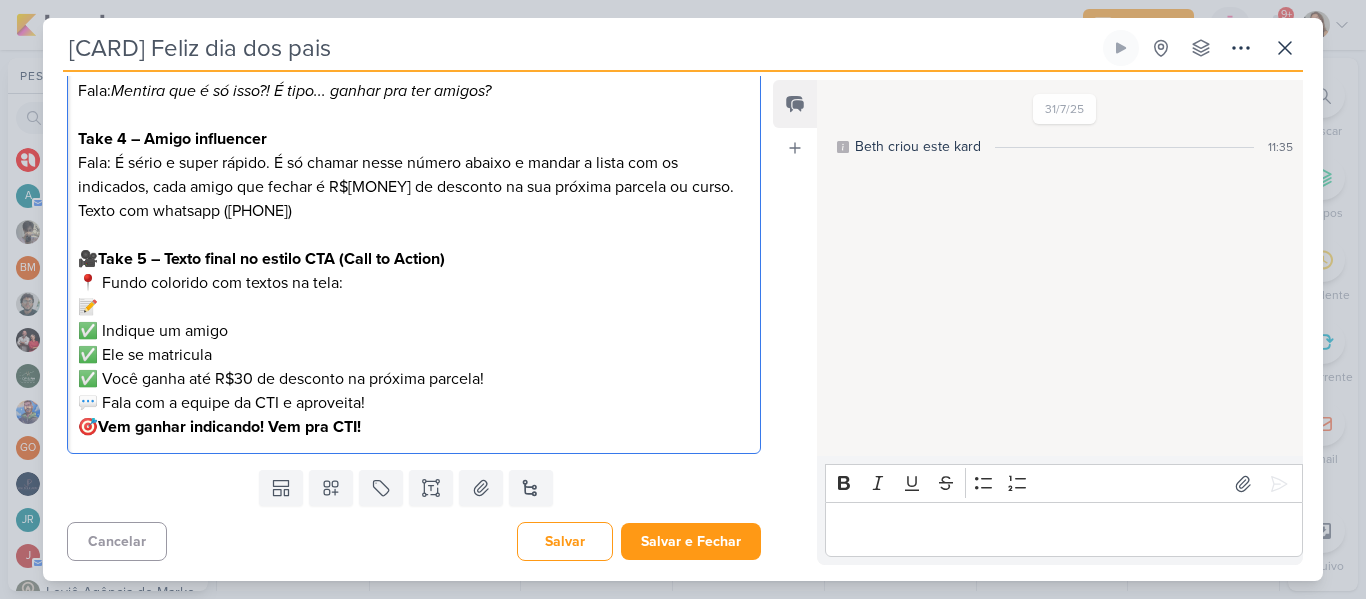 click on "Texto com whatsapp ([PHONE])" at bounding box center (414, 211) 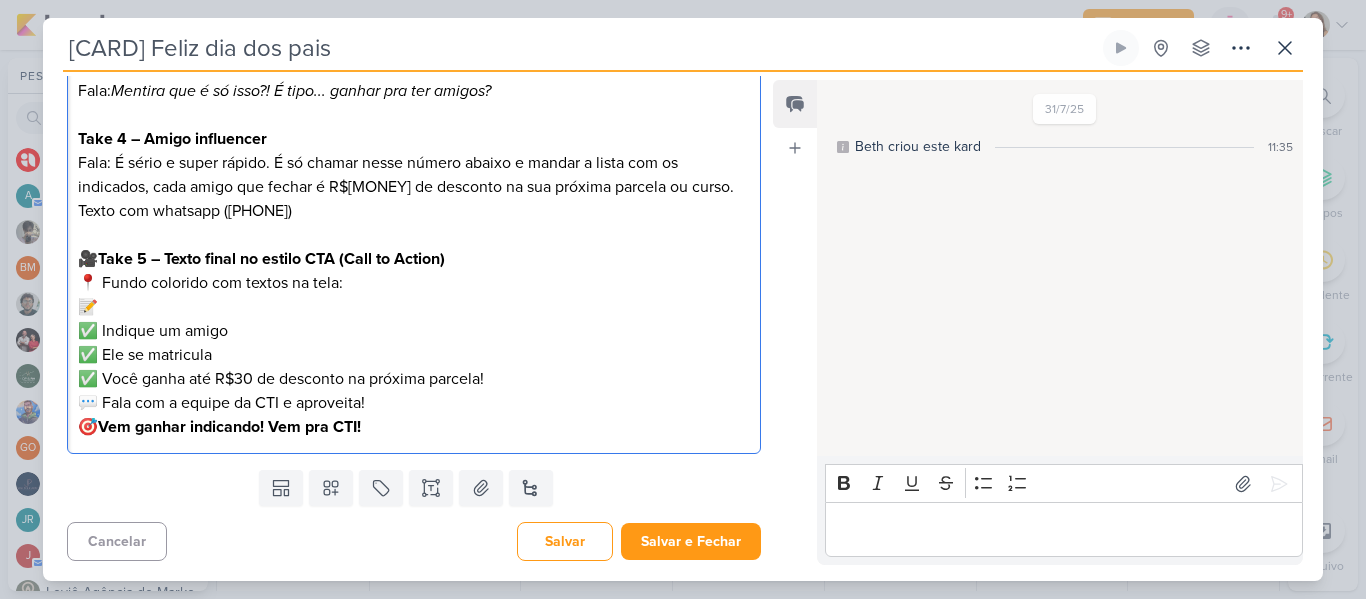 drag, startPoint x: 365, startPoint y: 212, endPoint x: 24, endPoint y: 221, distance: 341.11874 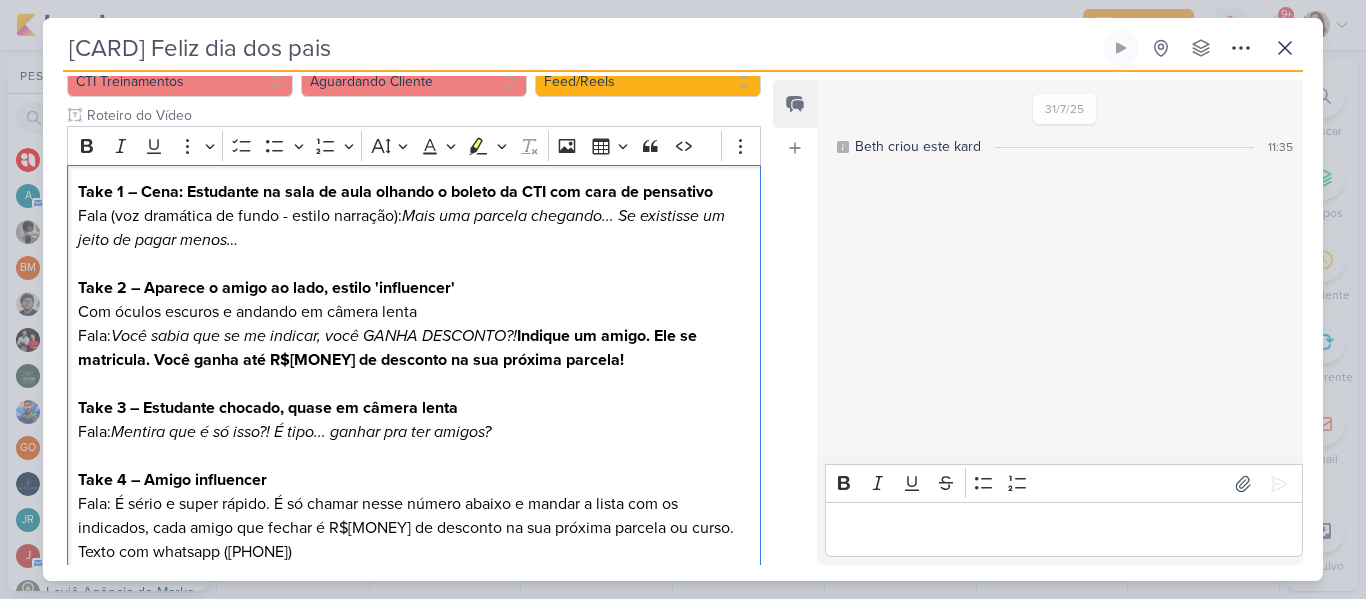 scroll, scrollTop: 216, scrollLeft: 0, axis: vertical 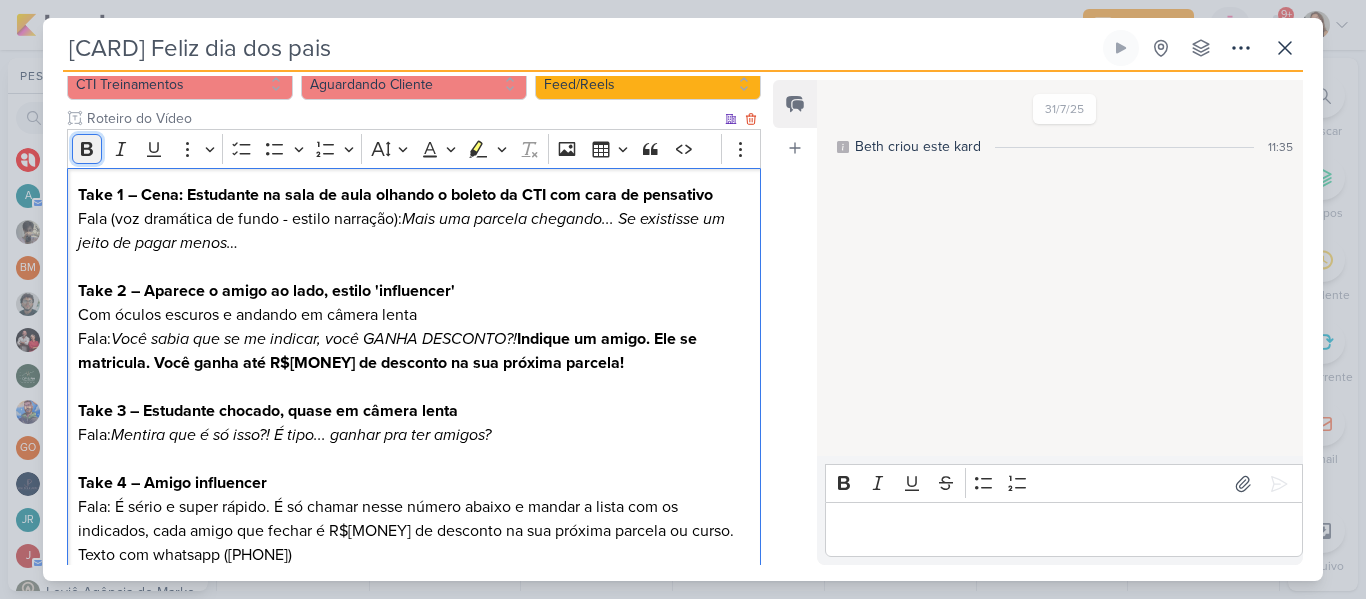 click on "Bold" at bounding box center (87, 149) 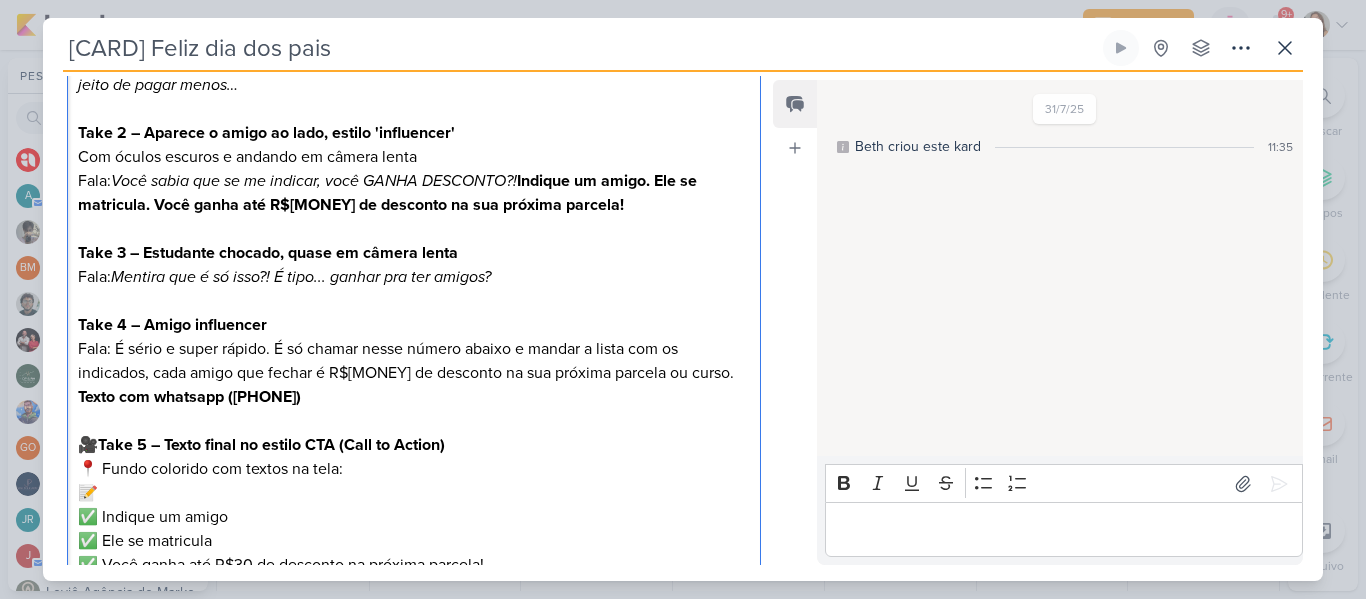 scroll, scrollTop: 393, scrollLeft: 0, axis: vertical 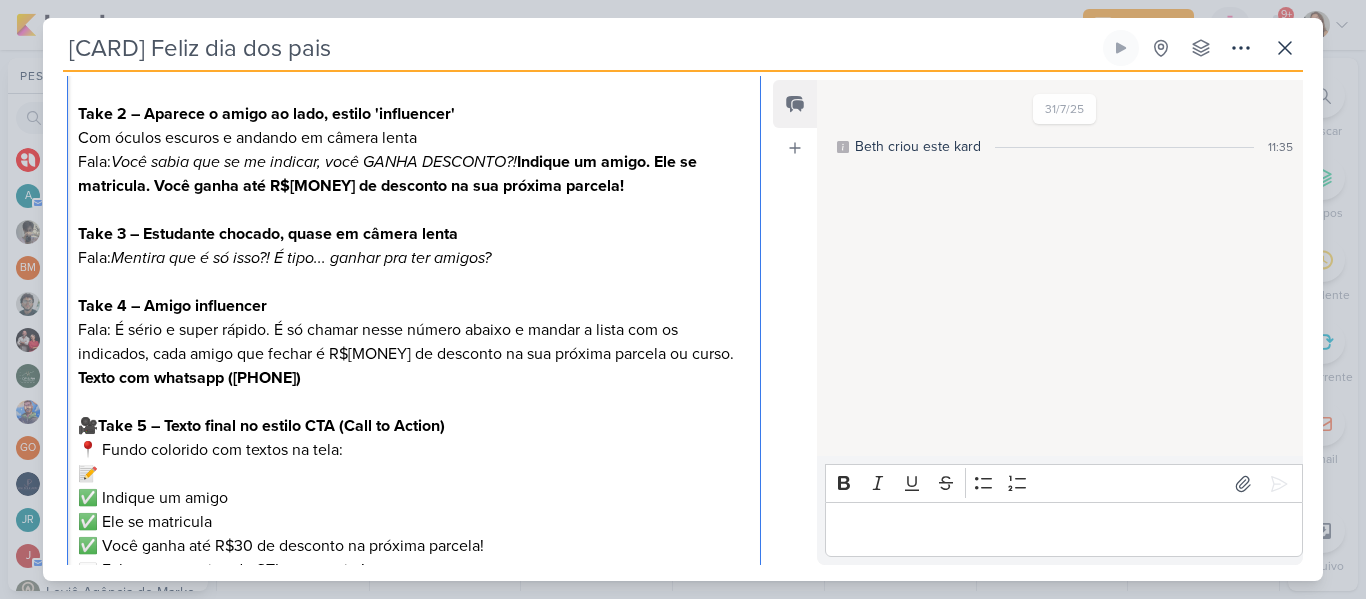 click on "📍 Fundo colorido com textos na tela:" at bounding box center [414, 450] 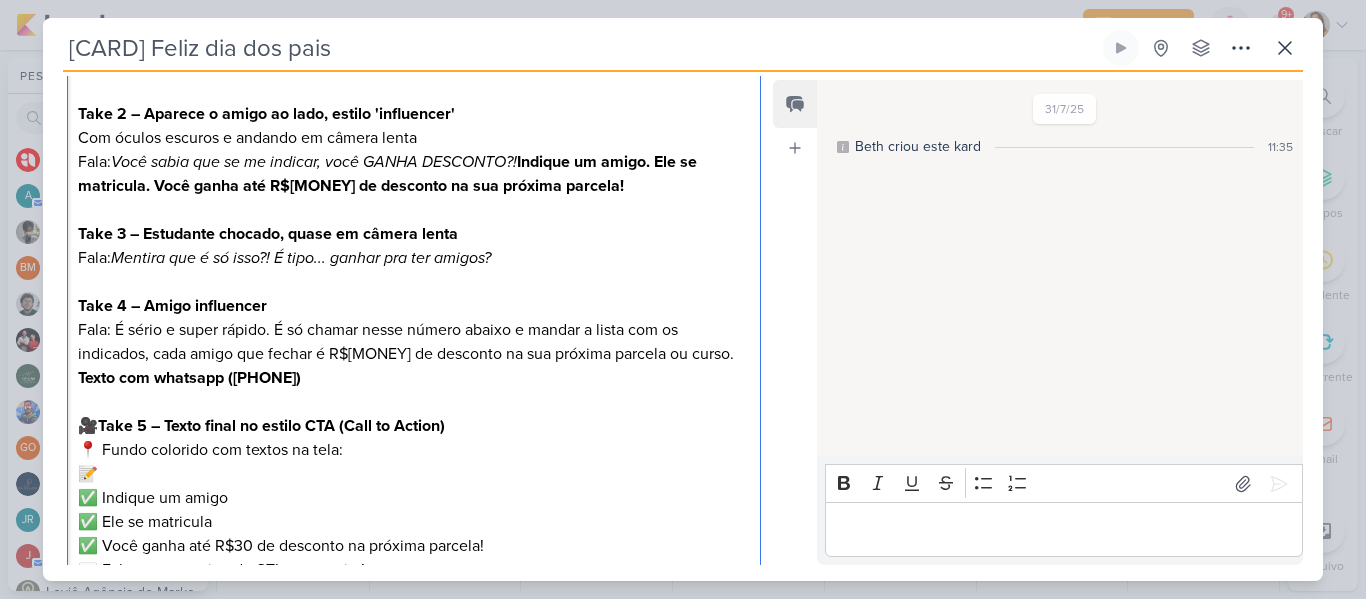 click on "Texto com whatsapp ([PHONE])" at bounding box center (414, 378) 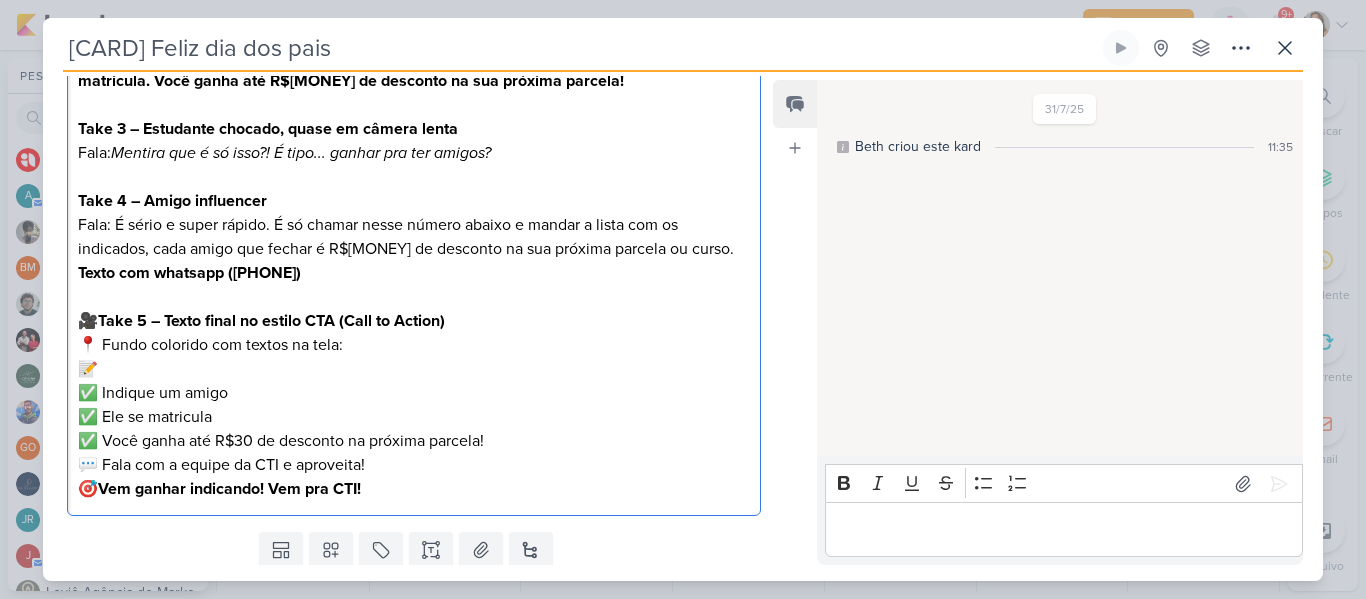 scroll, scrollTop: 510, scrollLeft: 0, axis: vertical 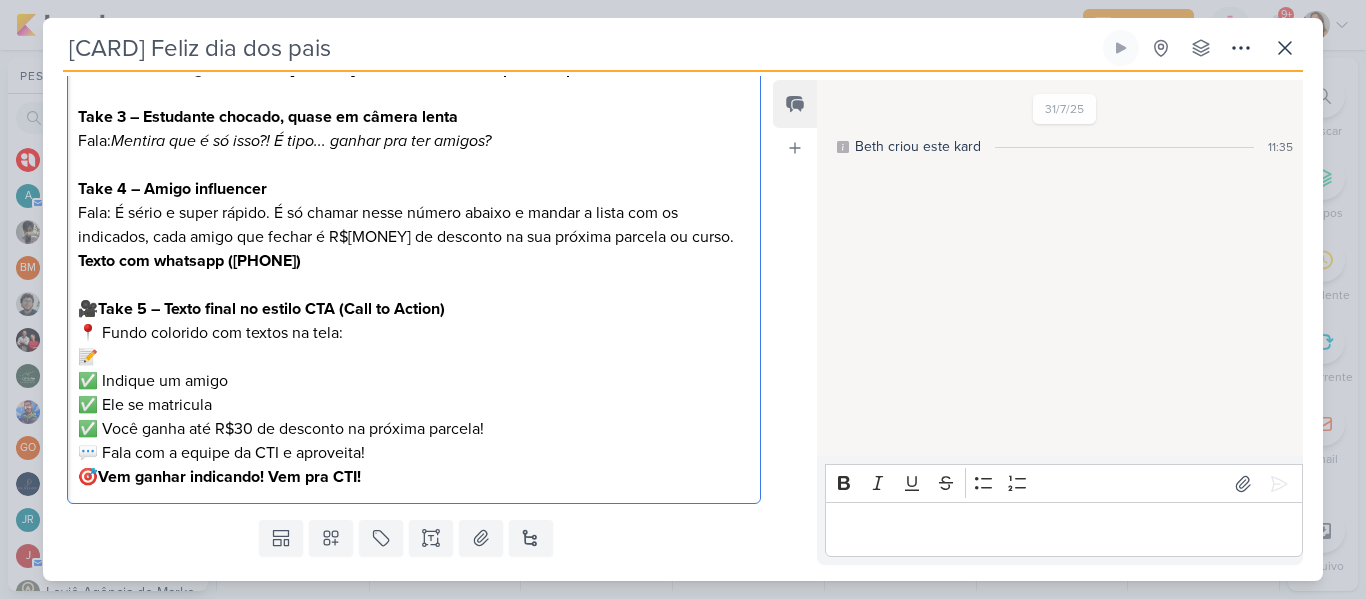 click on "📝 ✅ Indique um amigo ✅ Ele se matricula ✅ Você ganha até R$30 de desconto na próxima parcela 💬 Fala com a equipe da CTI e aproveita!" at bounding box center (414, 405) 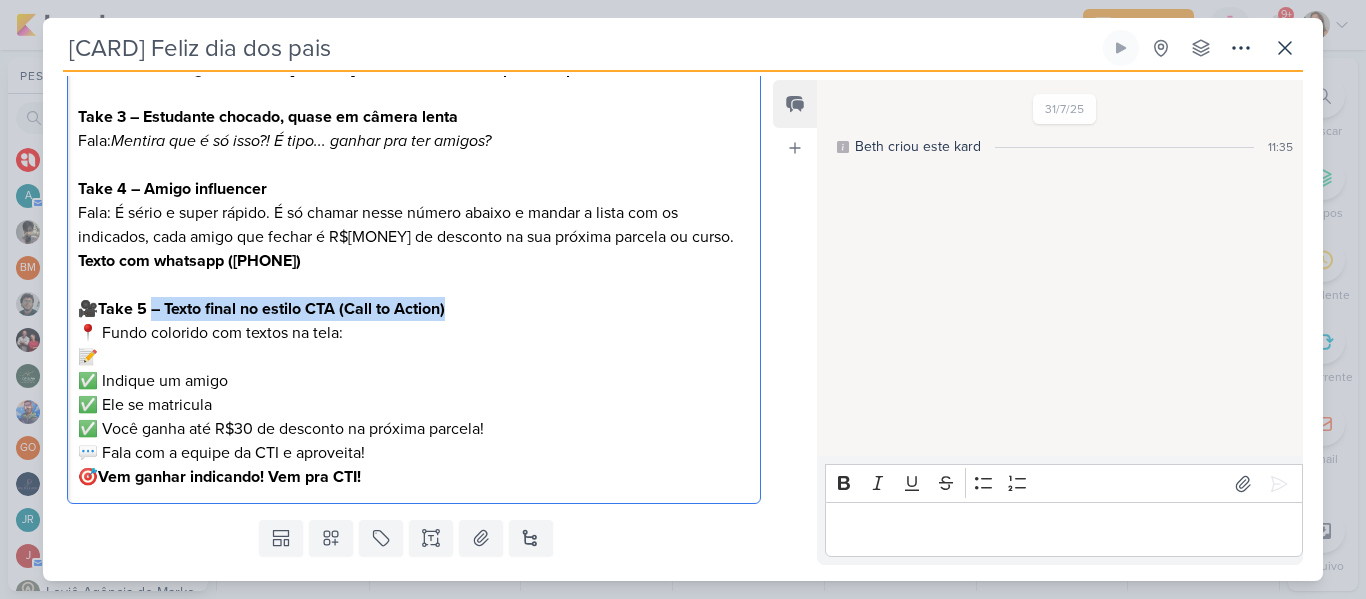 drag, startPoint x: 154, startPoint y: 308, endPoint x: 620, endPoint y: 304, distance: 466.01718 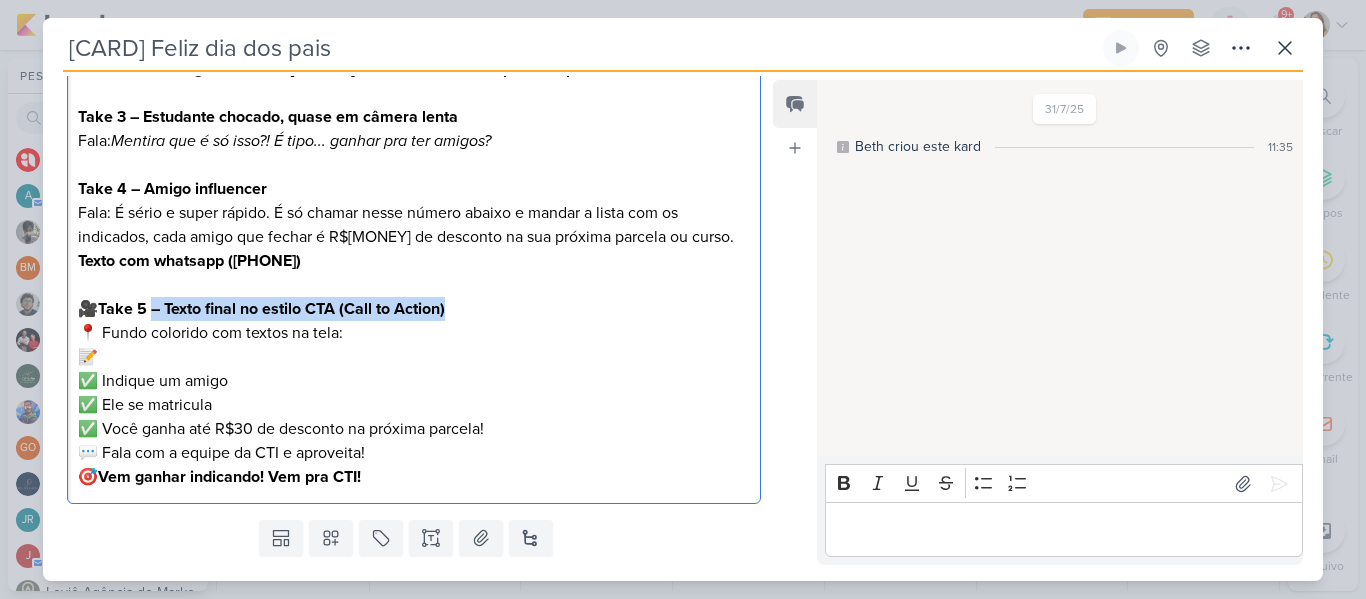 click on "🎥 Take 5 – Texto final no estilo CTA (Call to Action)" at bounding box center (414, 309) 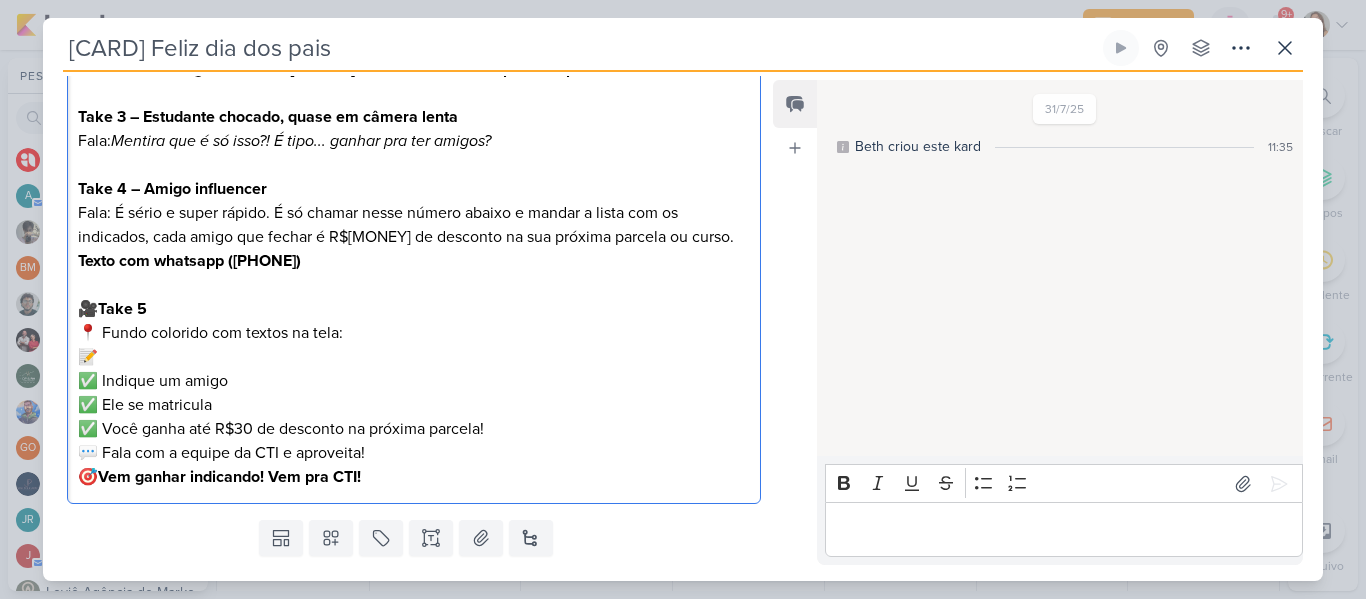 click on "Take 5" at bounding box center (122, 309) 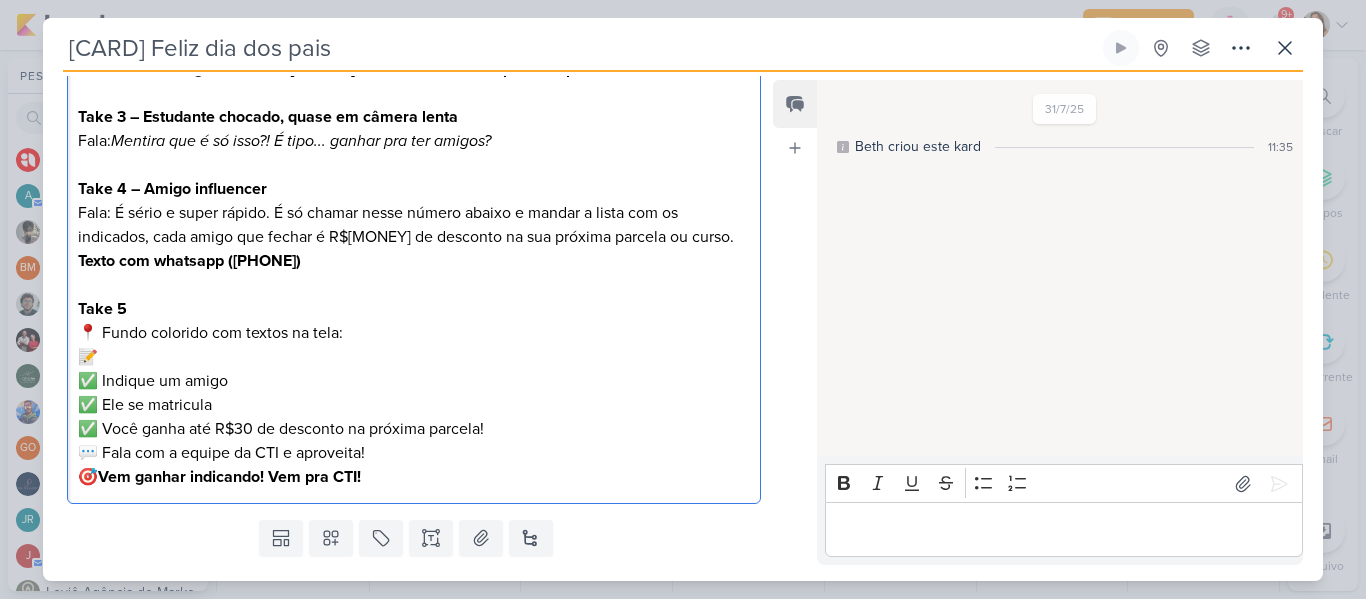 click on "📝 ✅ Indique um amigo ✅ Ele se matricula ✅ Você ganha até R$30 de desconto na próxima parcela 💬 Fala com a equipe da CTI e aproveita!" at bounding box center (414, 405) 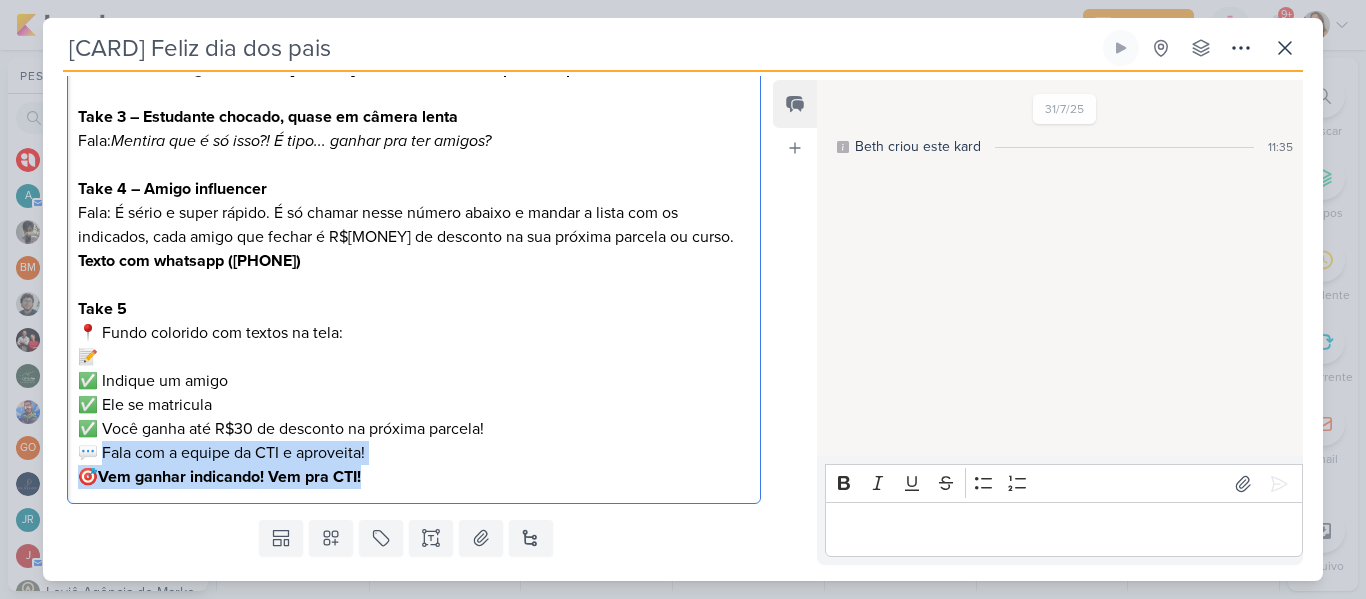 drag, startPoint x: 106, startPoint y: 453, endPoint x: 414, endPoint y: 475, distance: 308.78473 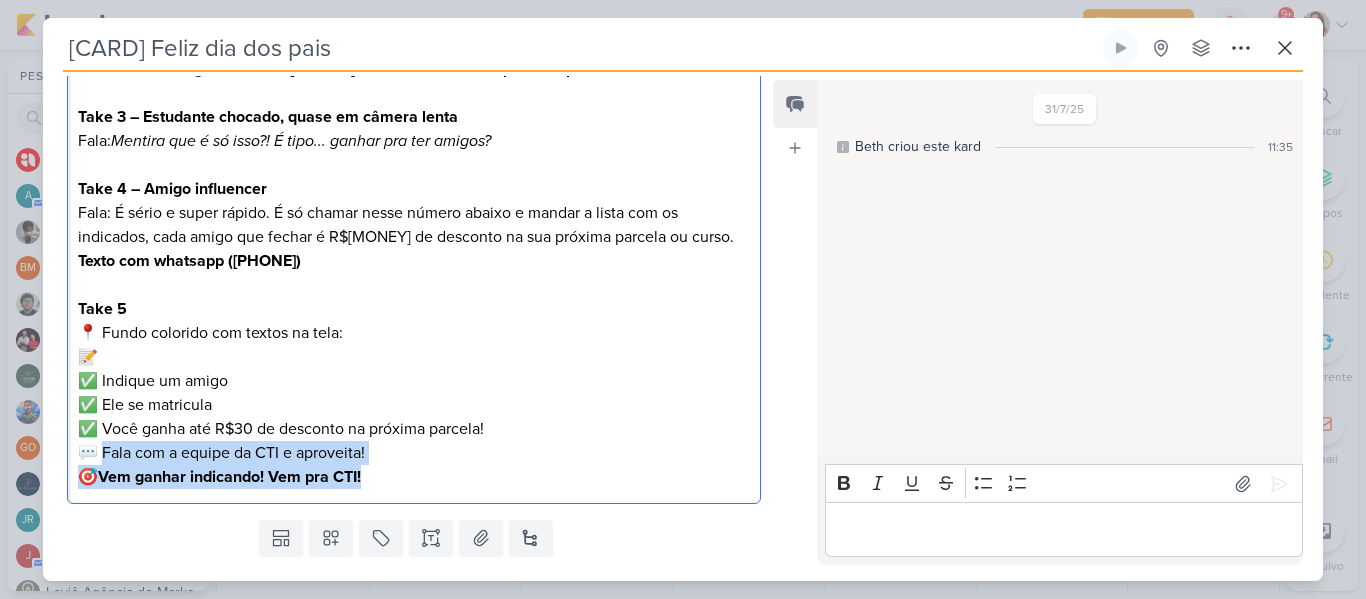 click on "Take 1 – Cena: Estudante na sala de aula olhando o boleto da CTI com cara de pensativo Fala (voz dramática de fundo - estilo narração):  Mais uma parcela chegando... Se existisse um jeito de pagar menos… Take 2 – Aparece o amigo ao lado, estilo 'influencer' Com óculos escuros e andando em câmera lenta Fala:  Você sabia que se me indicar, você GANHA DESCONTO?!  Indique um amigo. Ele se matricula. Você ganha até R$30,00 de desconto na sua próxima parcela! Take 3 – Estudante chocado, quase em câmera lenta Fala:  Mentira que é só isso?! É tipo... ganhar pra ter amigos? Take 4 – Amigo influencer Fala: É sério e super rápido. É só chamar nesse número abaixo e mandar a lista com os indicados, cada amigo que fechar é R$30,00 de desconto na sua próxima parcela ou curso. (Texto com whatsapp ([PHONE])) Take 5  📍 Fundo colorido com textos na tela: 📝 ✅ Indique um amigo ✅ Ele se matricula ✅ Você ganha até R$30 de desconto na próxima parcela 🎯" at bounding box center (414, 189) 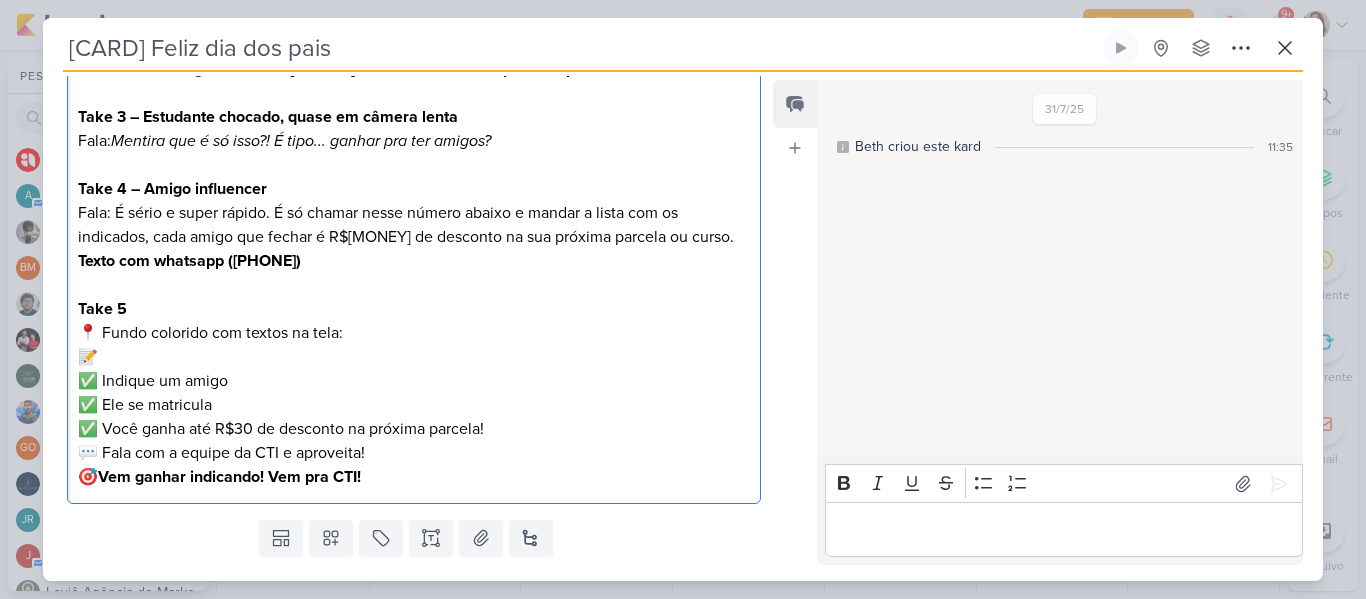 click on "Texto com whatsapp ([PHONE])" at bounding box center [414, 261] 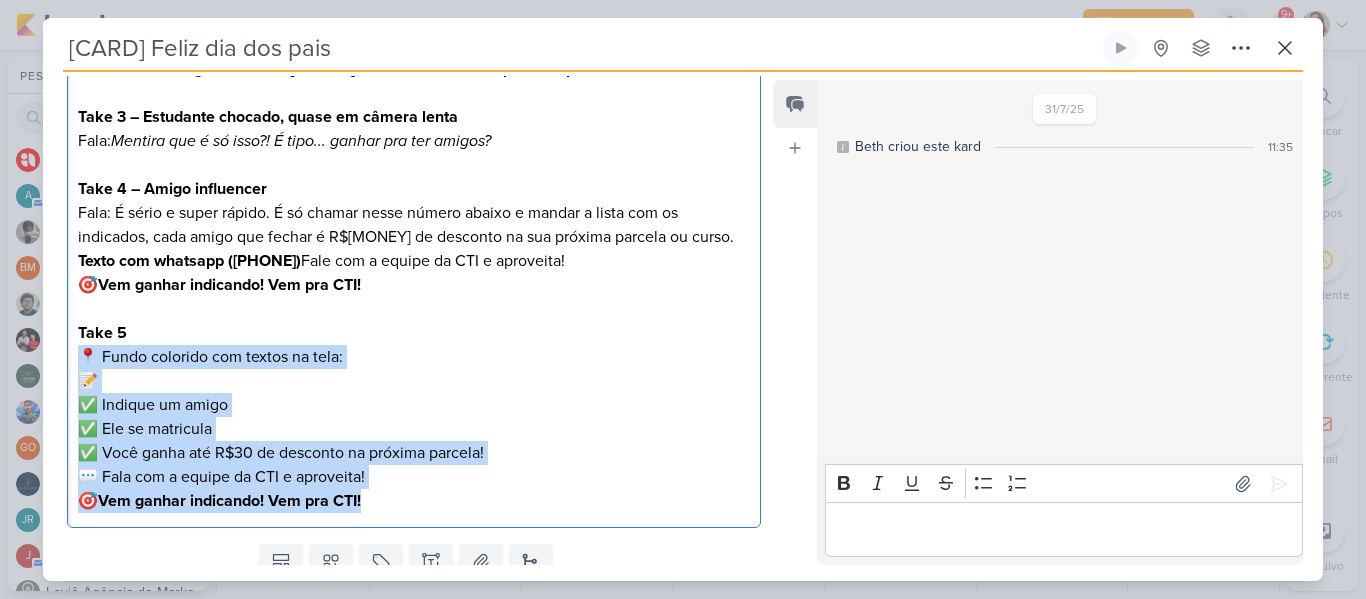 drag, startPoint x: 85, startPoint y: 355, endPoint x: 438, endPoint y: 498, distance: 380.8648 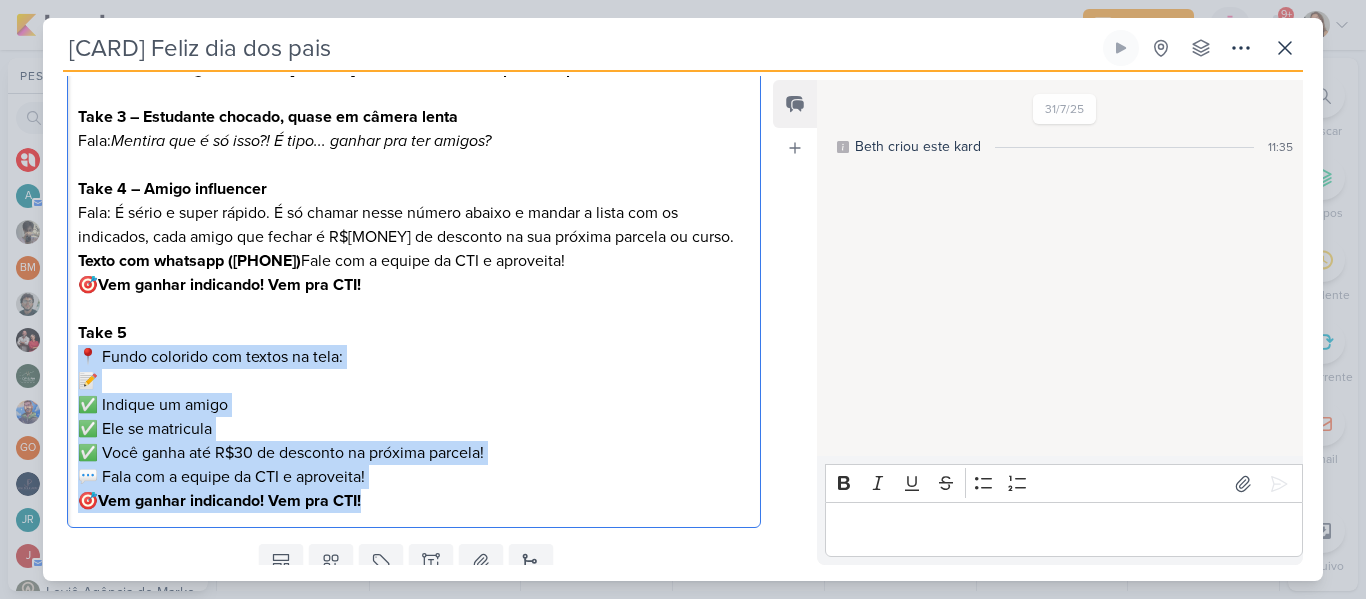 click on "Take 1 – Cena: Estudante na sala de aula olhando o boleto da CTI com cara de pensativo Fala (voz dramática de fundo - estilo narração):  Mais uma parcela chegando... Se existisse um jeito de pagar menos… Take 2 – Aparece o amigo ao lado, estilo 'influencer' Com óculos escuros e andando em câmera lenta Fala:  Você sabia que se me indicar, você GANHA DESCONTO?!  Indique um amigo. Ele se matricula. Você ganha até R$[MONEY] de desconto na sua próxima parcela! Take 3 – Estudante chocado, quase em câmera lenta Fala:  Mentira que é só isso?! É tipo... ganhar pra ter amigos? Take 4 – Amigo influencer Fala: É sério e super rápido. É só chamar nesse número abaixo e mandar a lista com os indicados, cada amigo que fechar é R$[MONEY] de desconto na sua próxima parcela ou curso. (Texto com whatsapp ([PHONE]))  Fala com a equipe da CTI e aproveita! 🎯  Vem ganhar indicando! Vem pra CTI! Take 5  📍 Fundo colorido com textos na tela: 📝 ✅ Indique um amigo ✅ Ele se matricula 🎯" at bounding box center (414, 201) 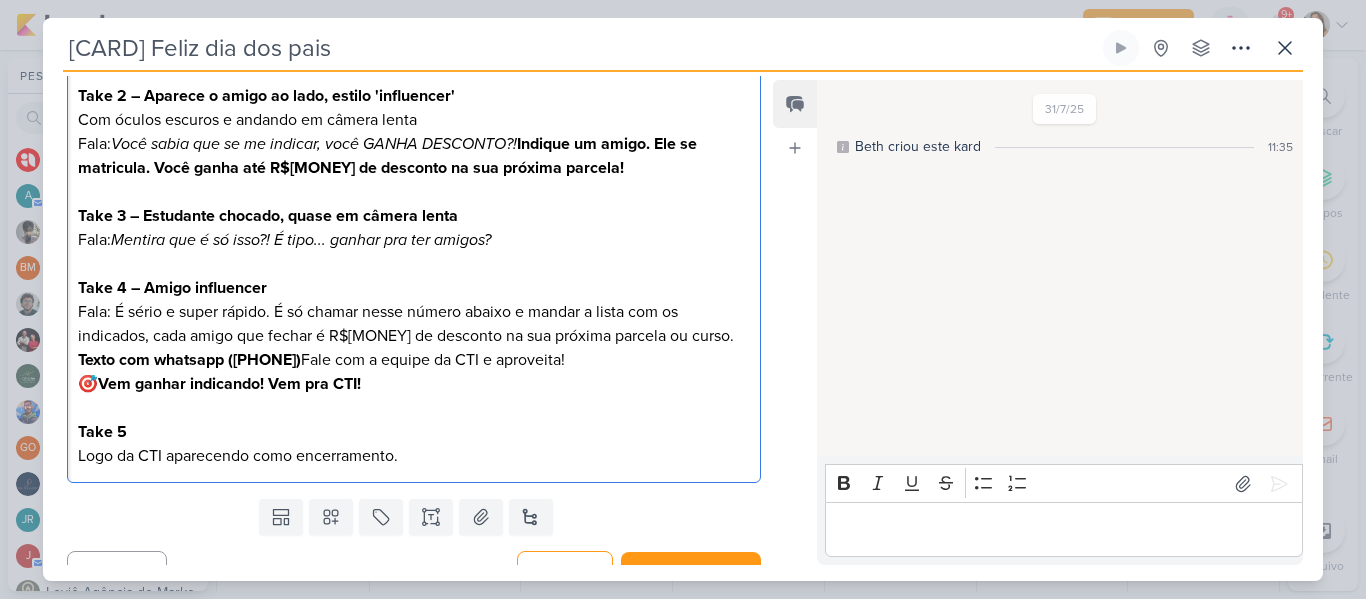 scroll, scrollTop: 440, scrollLeft: 0, axis: vertical 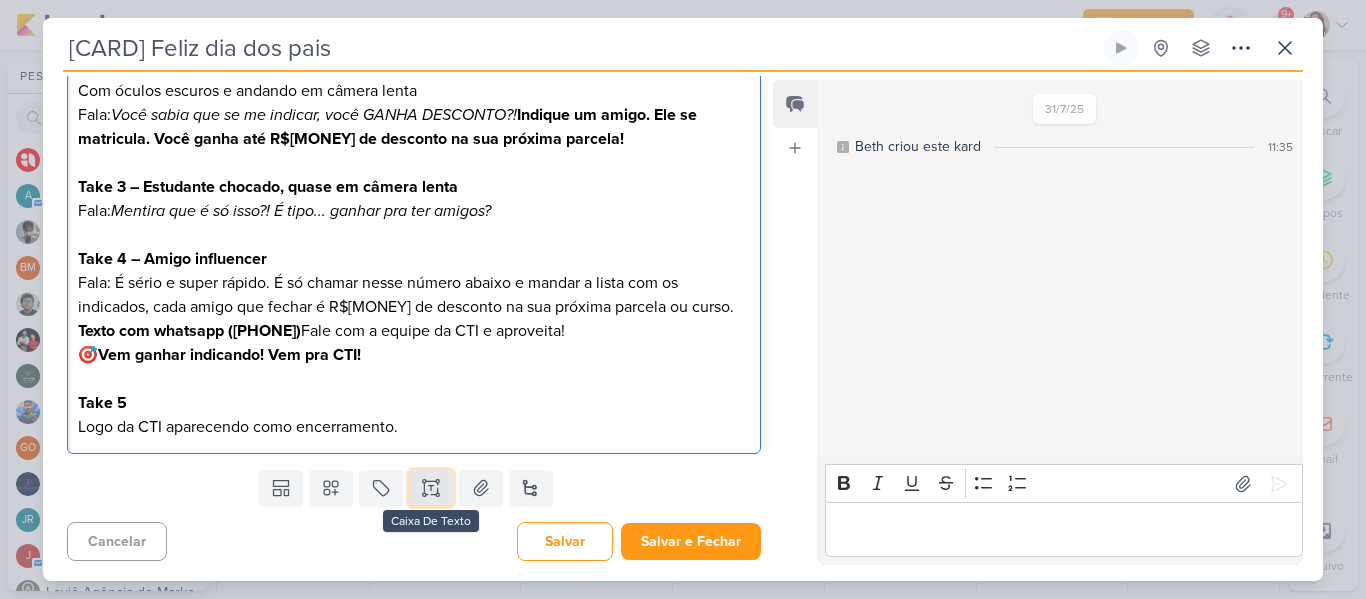 click 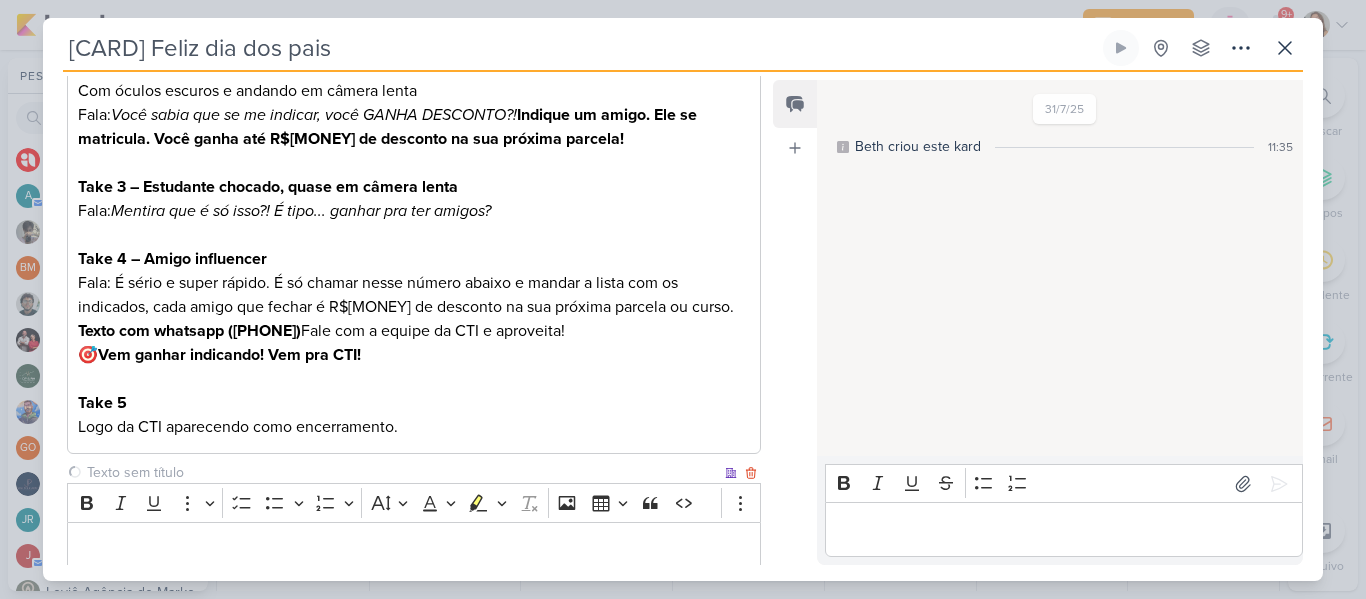 click at bounding box center [402, 472] 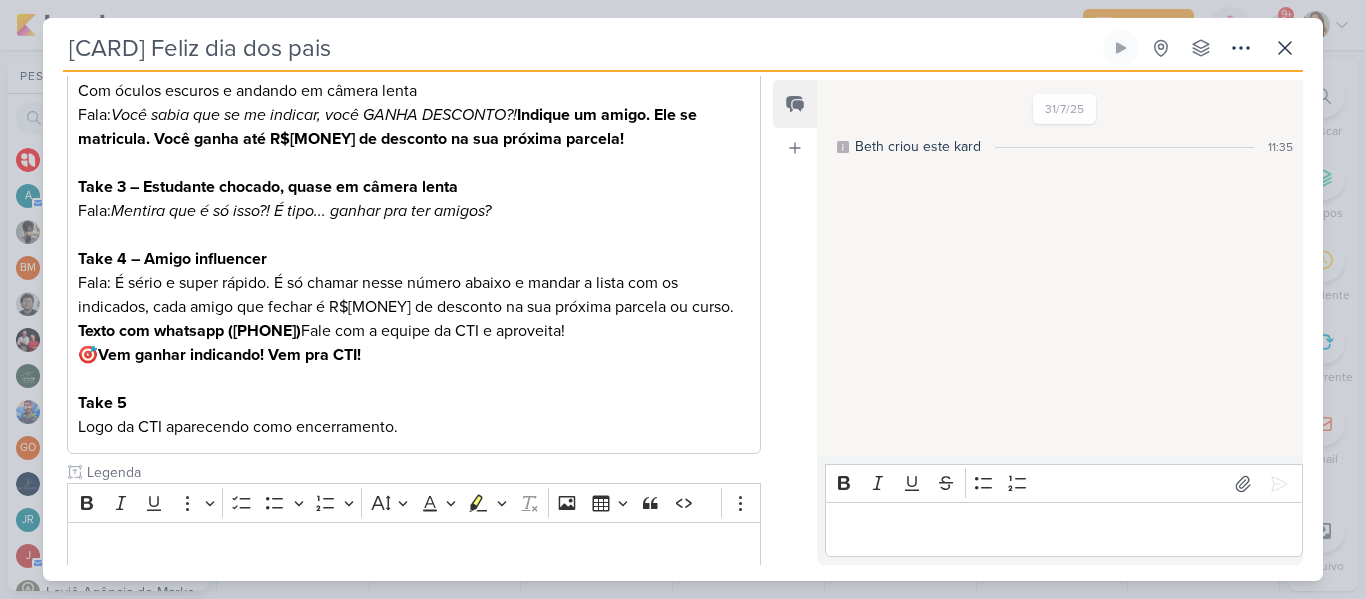 type on "Legenda" 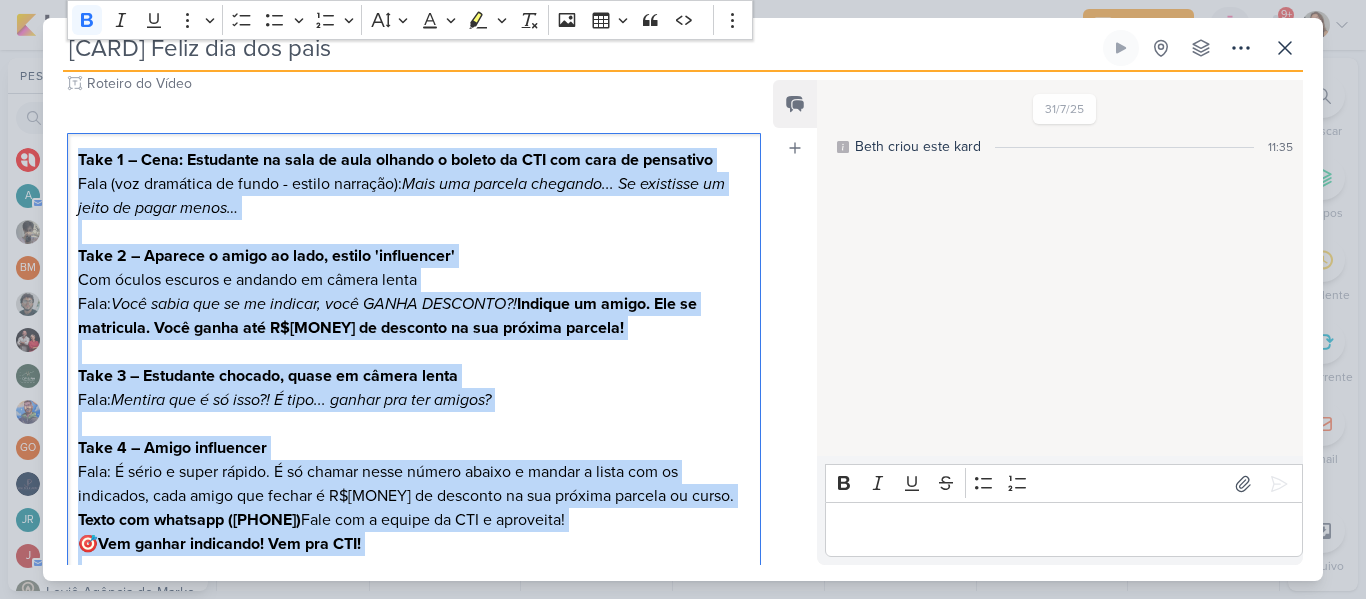 scroll, scrollTop: 202, scrollLeft: 0, axis: vertical 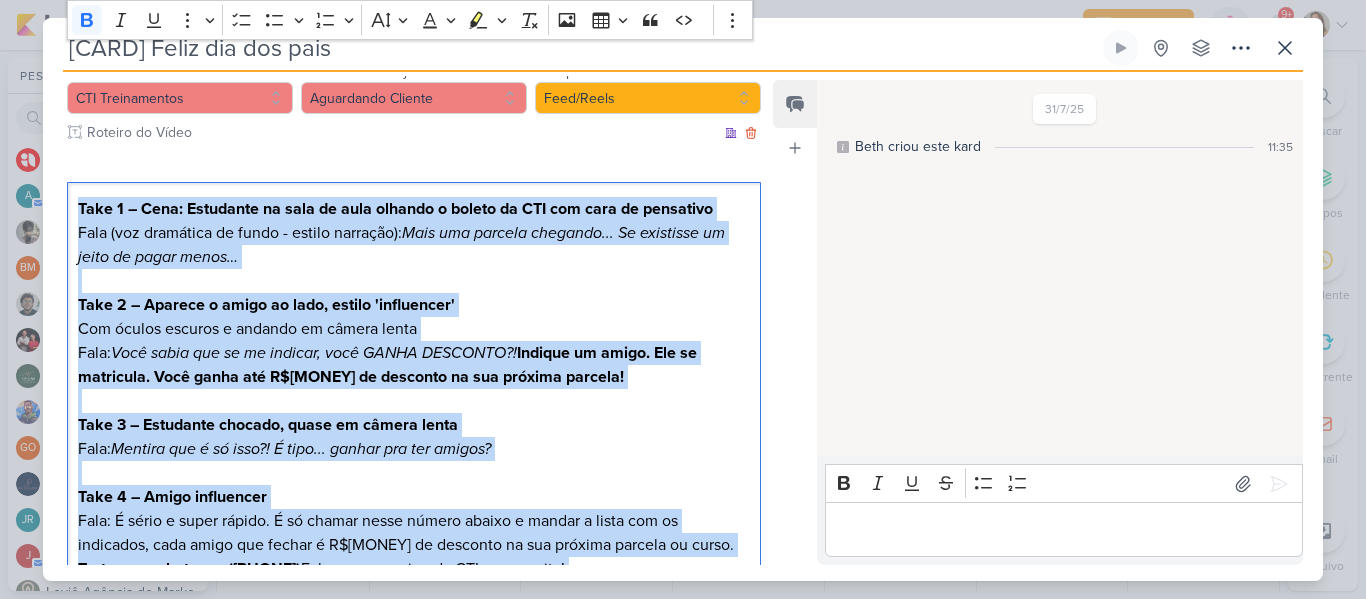 drag, startPoint x: 409, startPoint y: 432, endPoint x: 81, endPoint y: 139, distance: 439.81018 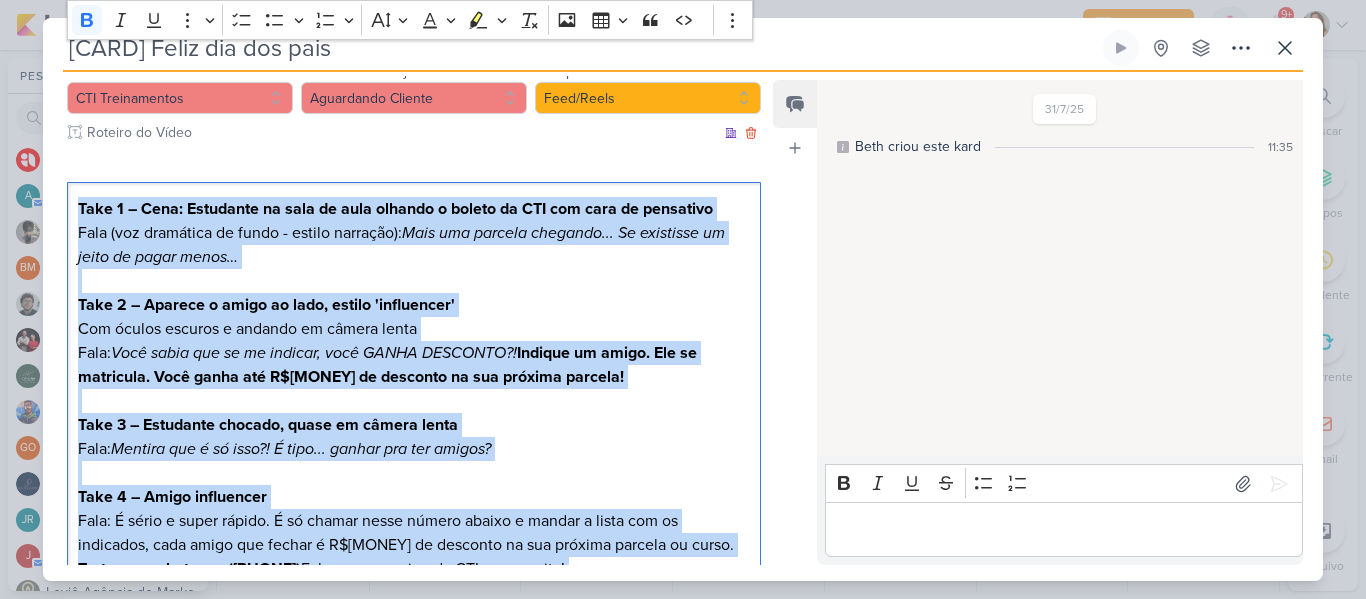 click on "Roteiro do Vídeo
Clique para deixar o item visível somente à membros da sua organização
Rich Text Editor Bold Italic Underline More To-do List Bulleted List Bulleted List Numbered List Numbered List Font Size Font Color Remove color Highlight Highlight Remove Format Insert image Insert table Block quote Code Show more items Take 1 – Cena: Estudante na sala de aula olhando o boleto da CTI com cara de pensativo Fala:  Fala:  🎯" at bounding box center [414, 407] 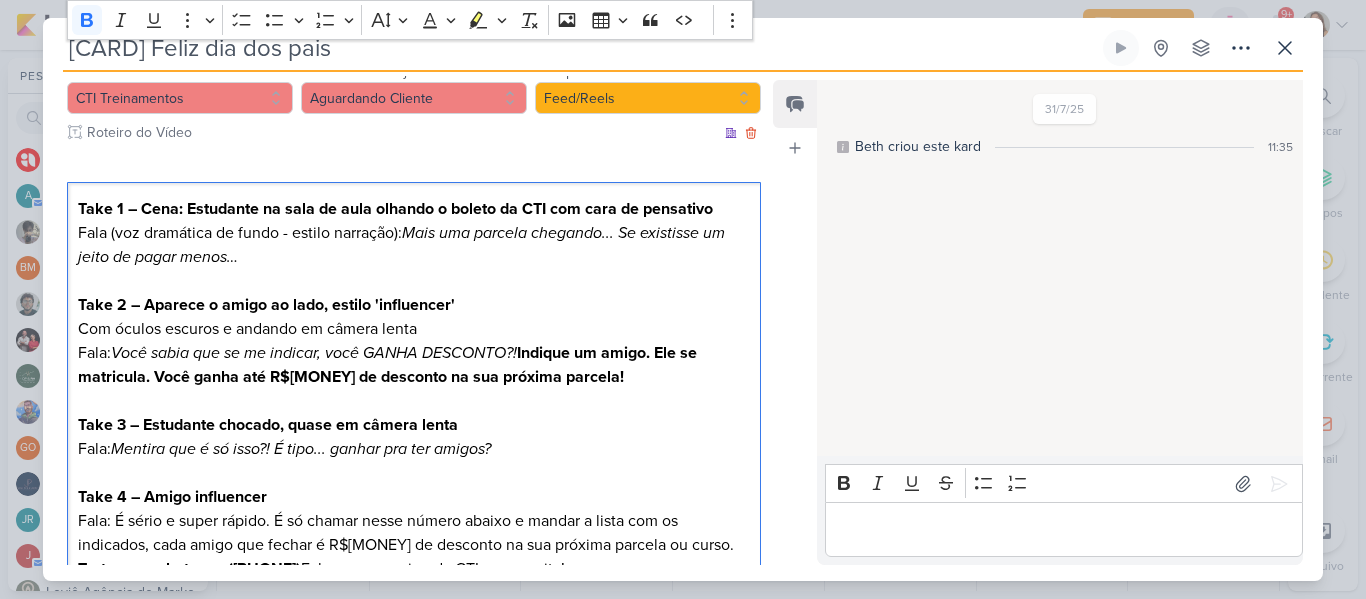 scroll, scrollTop: 107, scrollLeft: 0, axis: vertical 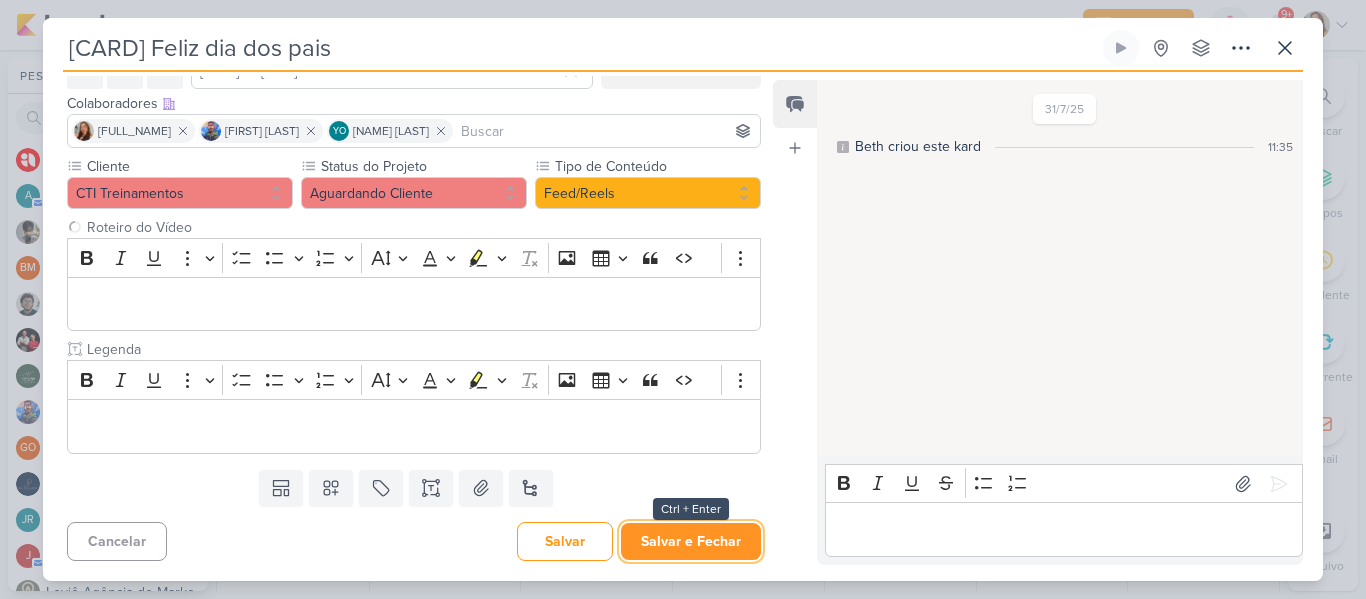 click on "Salvar e Fechar" at bounding box center [691, 541] 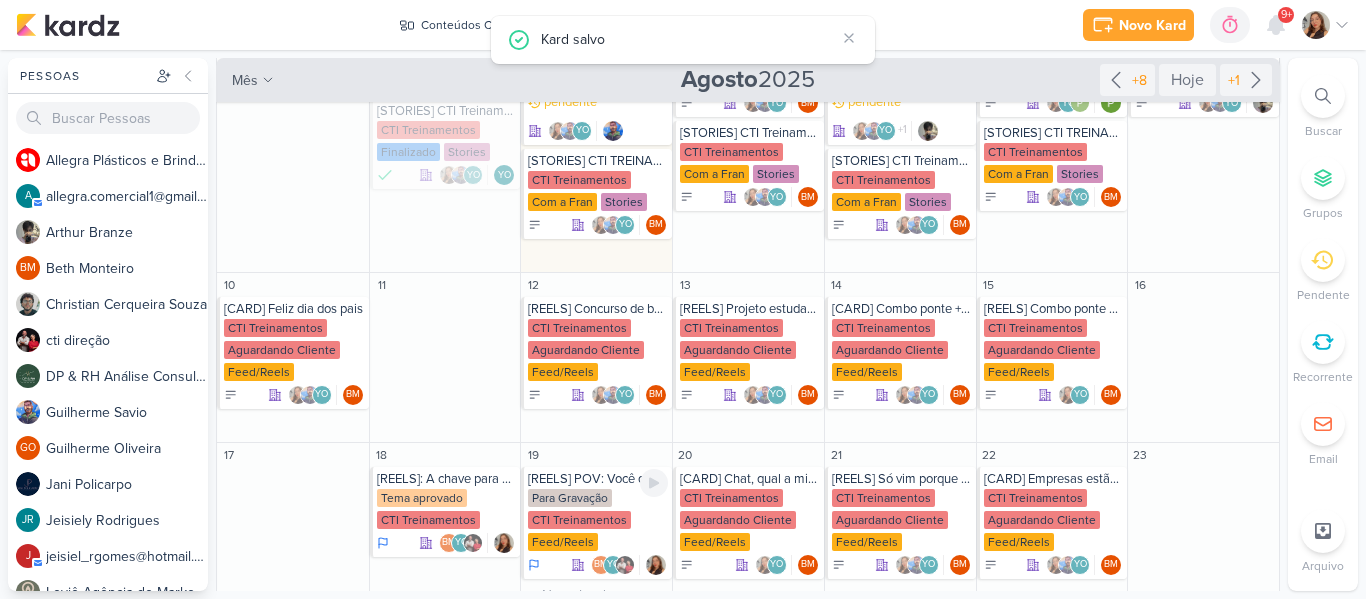 scroll, scrollTop: 0, scrollLeft: 0, axis: both 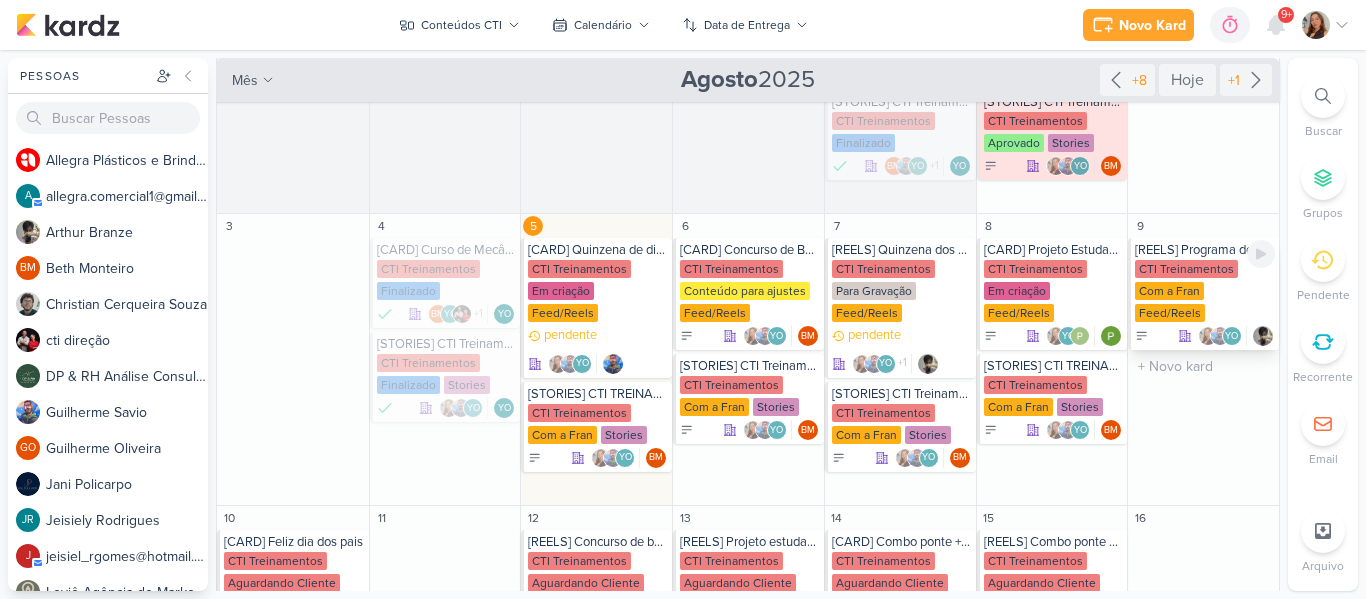 click on "Com a Fran" at bounding box center (1169, 291) 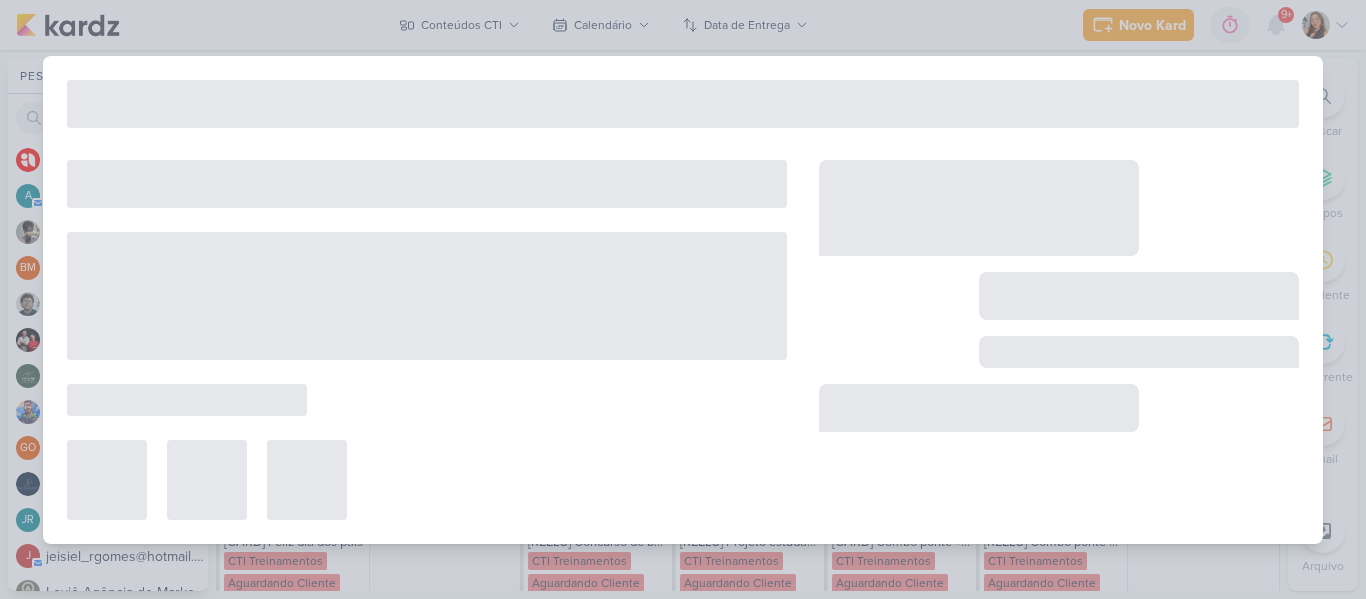 type on "[REELS] Programa de Indicação" 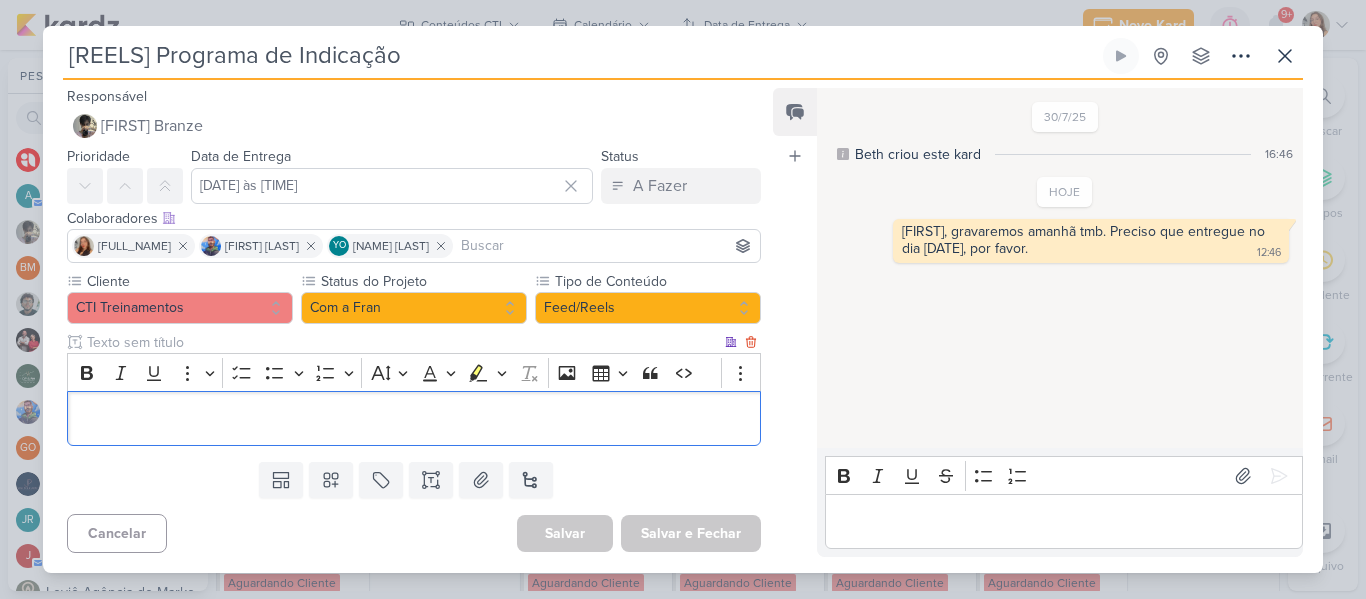 click at bounding box center [414, 419] 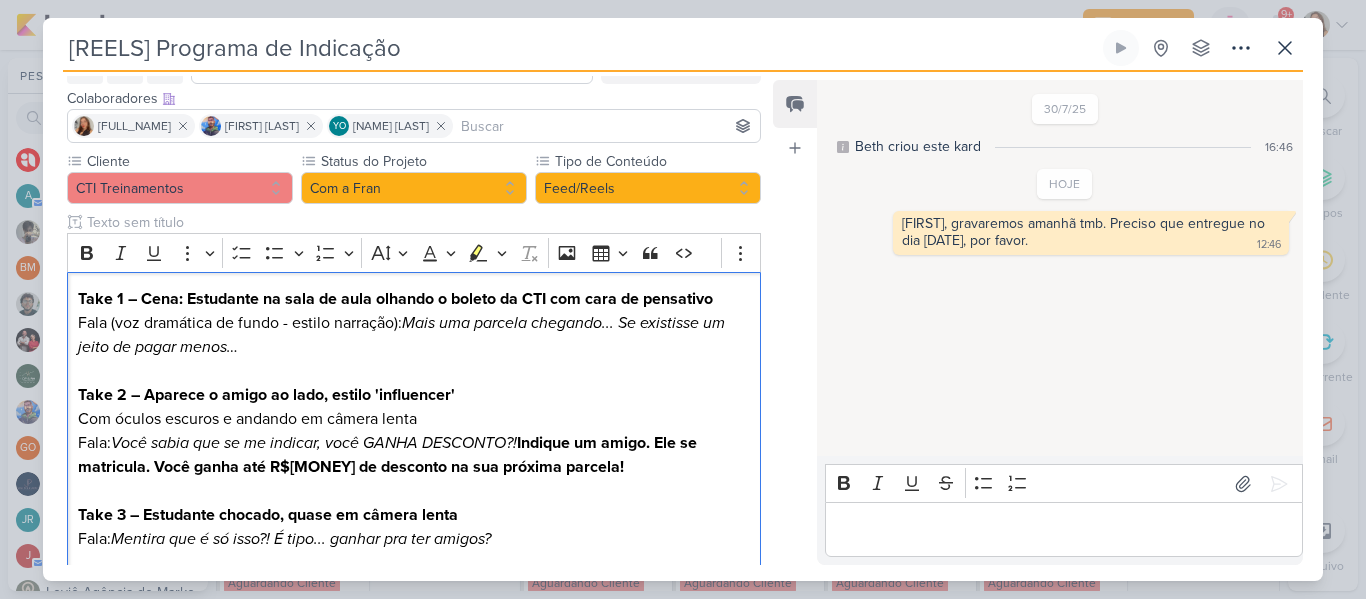 scroll, scrollTop: 91, scrollLeft: 0, axis: vertical 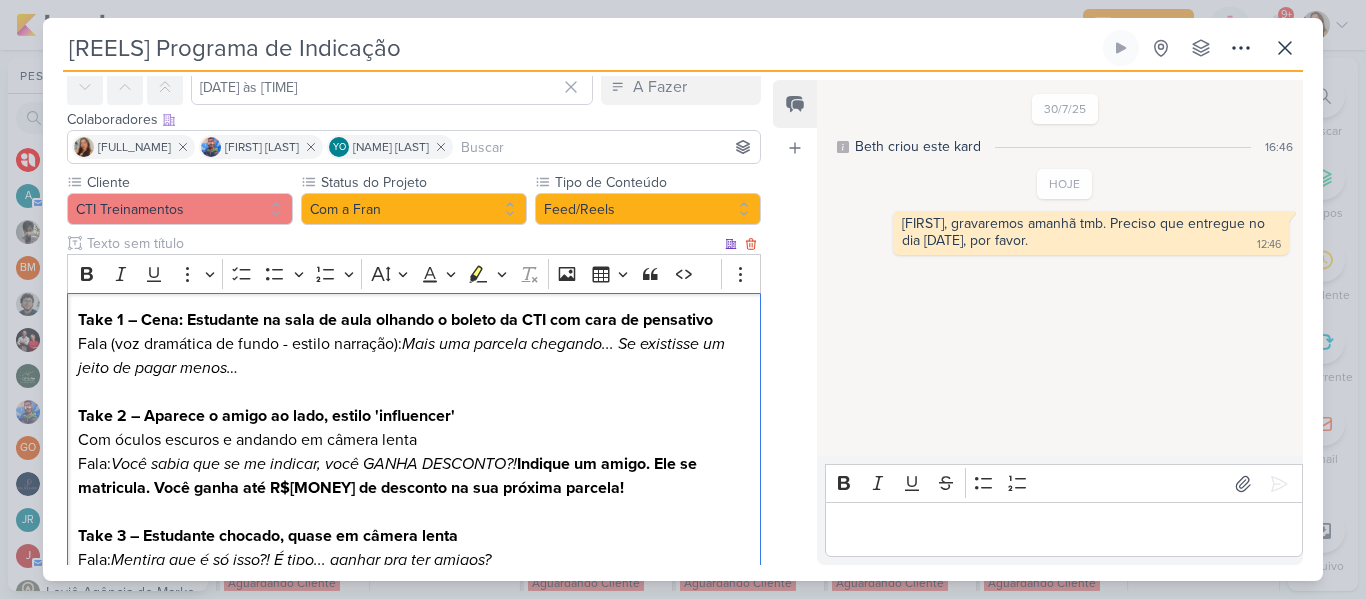 click at bounding box center (402, 243) 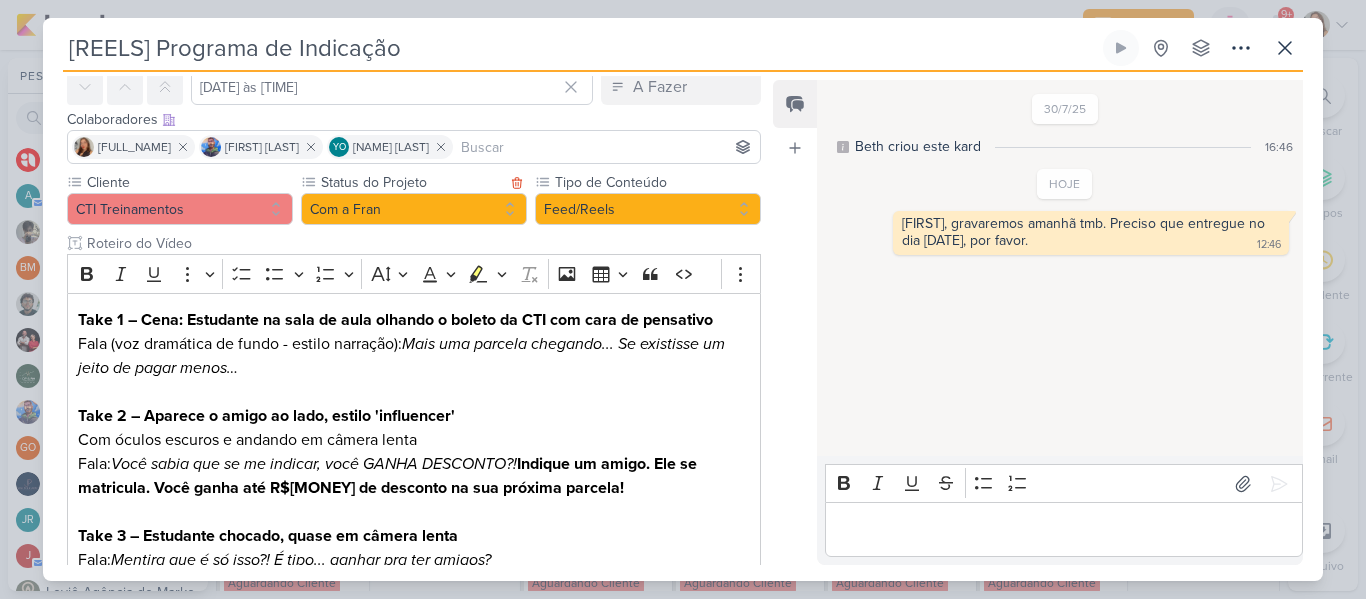 type on "Roteiro do Vídeo" 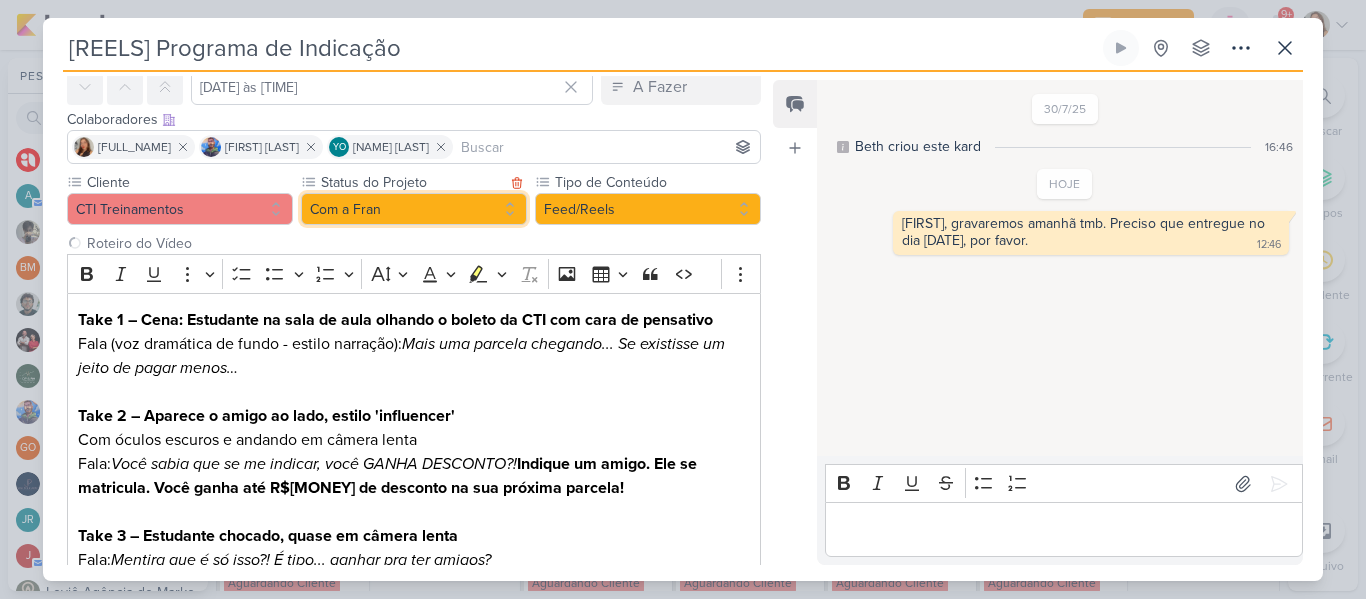 click on "Com a Fran" at bounding box center (414, 209) 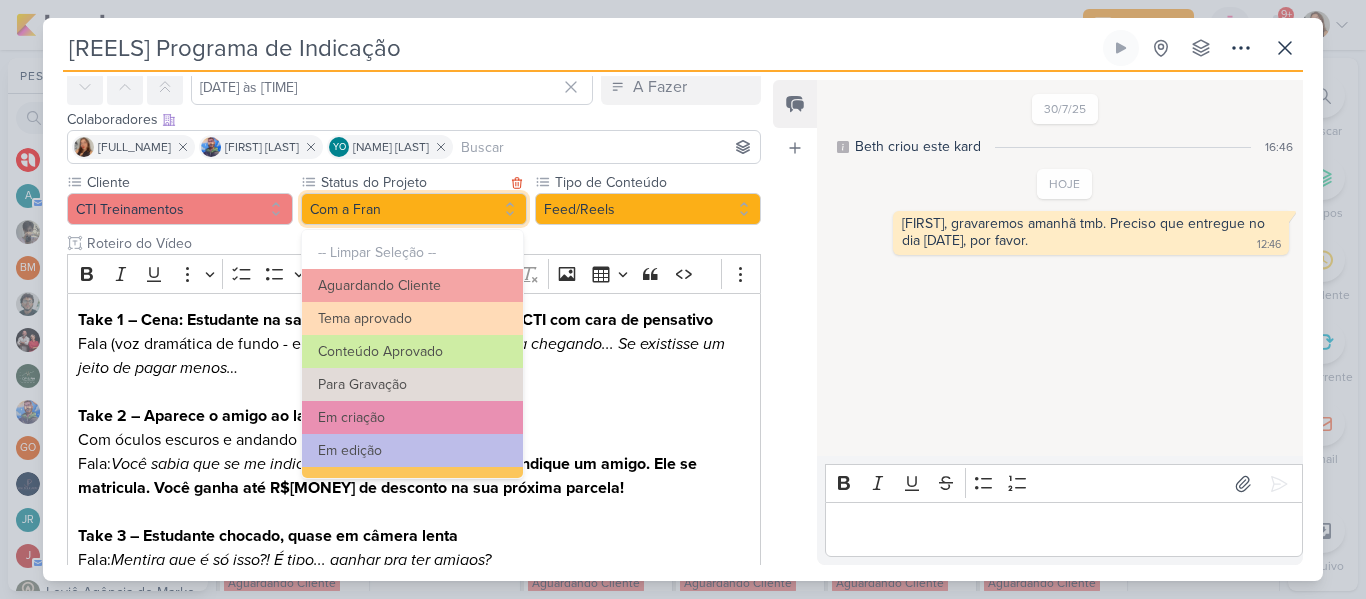 scroll, scrollTop: 31, scrollLeft: 0, axis: vertical 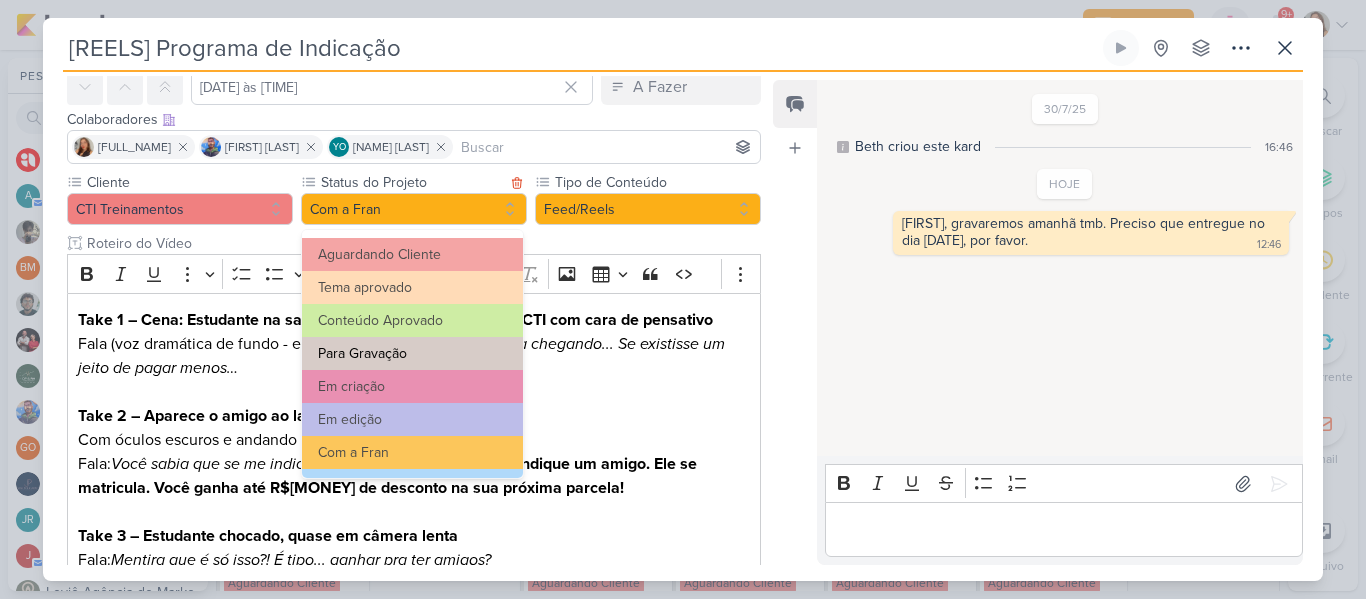 click on "Para Gravação" at bounding box center (412, 353) 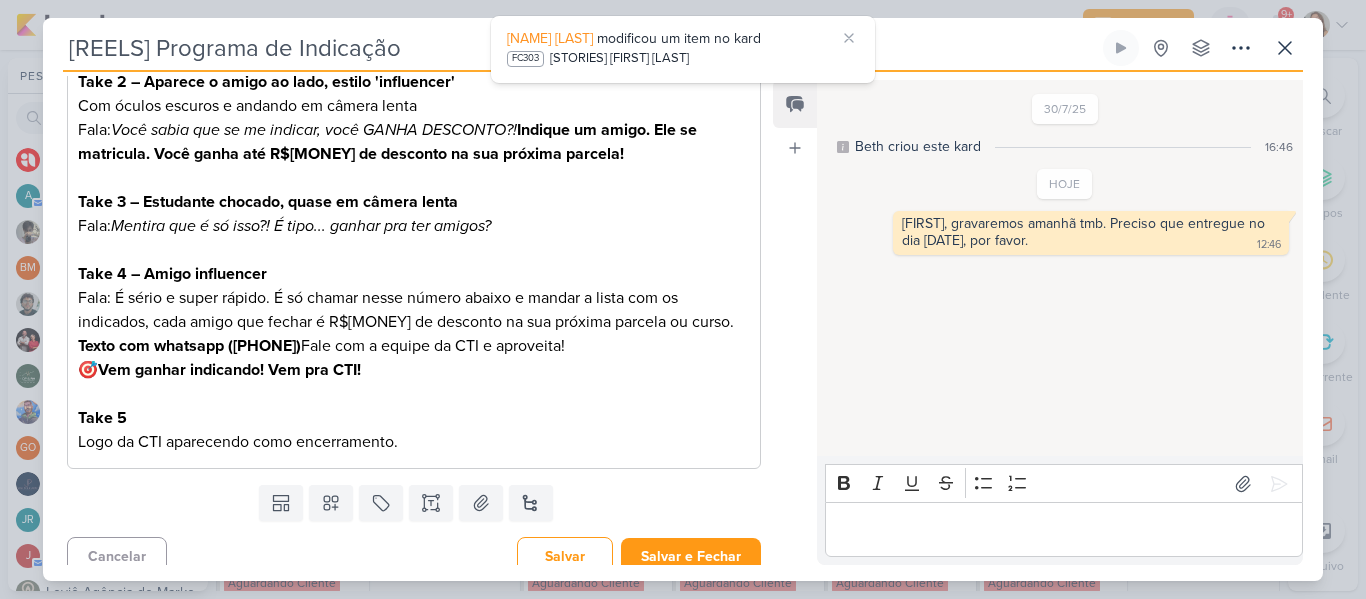 scroll, scrollTop: 440, scrollLeft: 0, axis: vertical 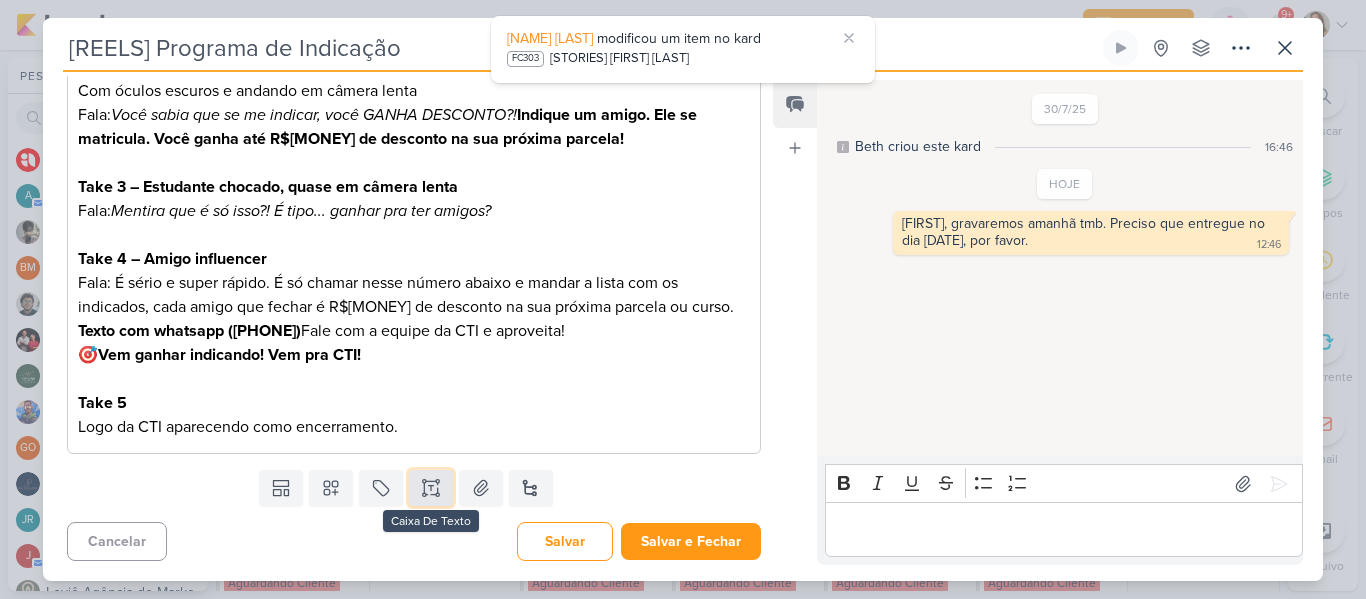 click at bounding box center [431, 488] 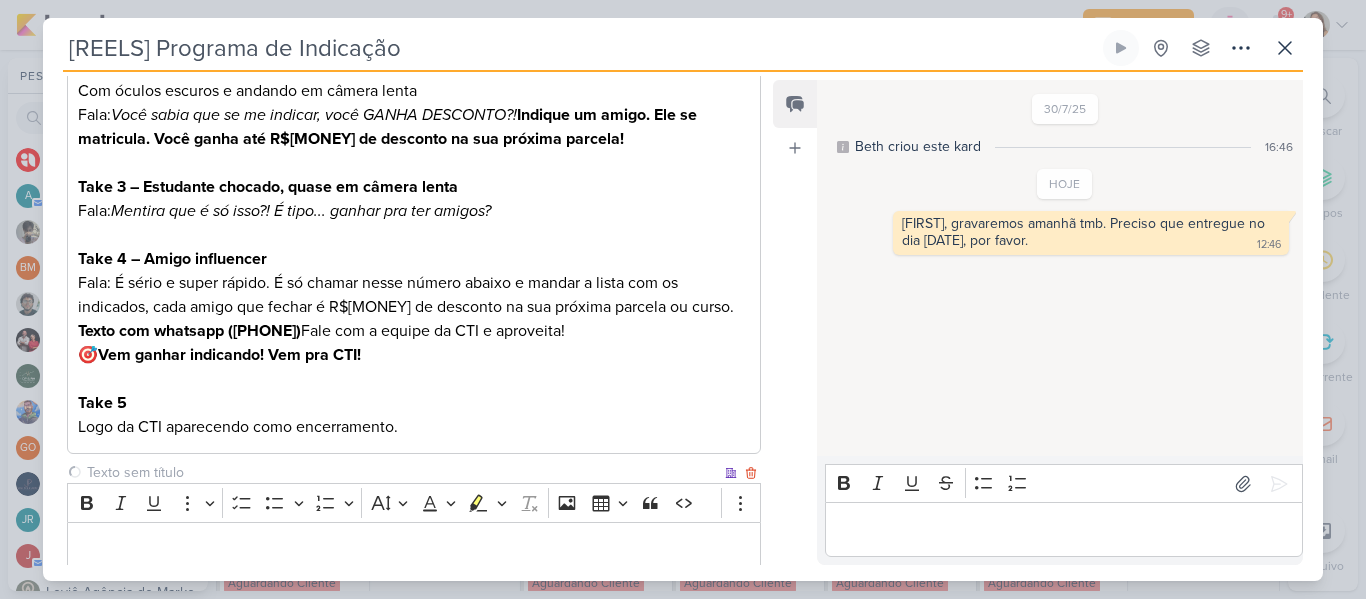 click at bounding box center (402, 472) 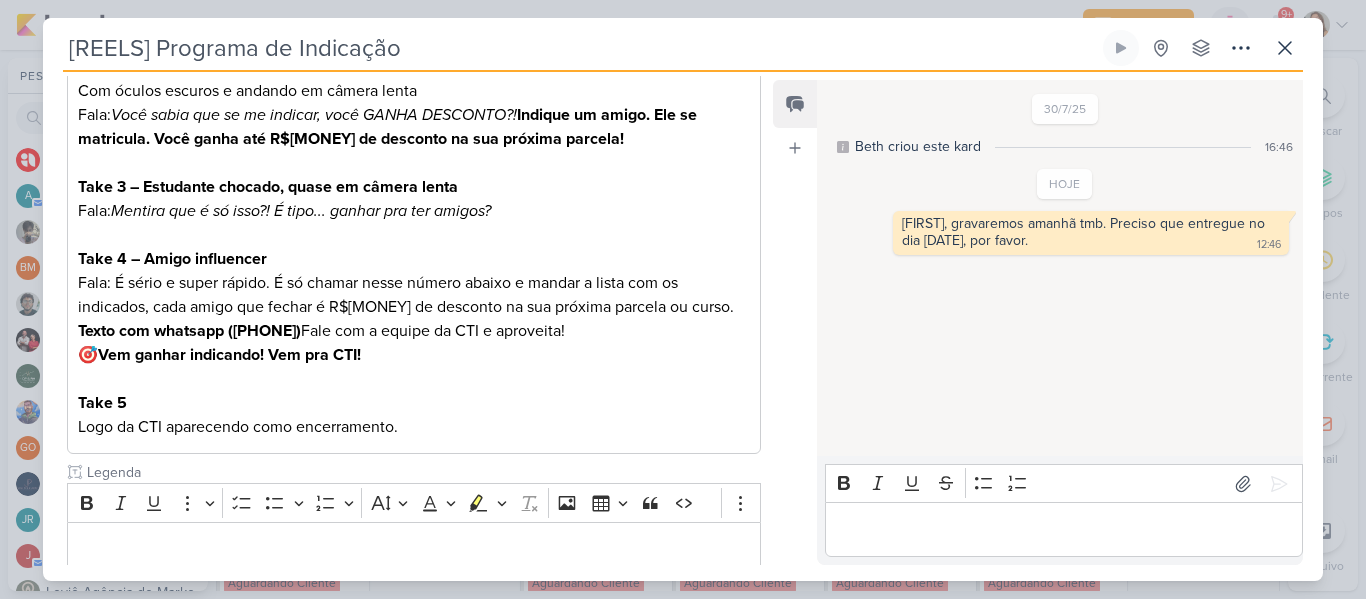 type on "Legenda" 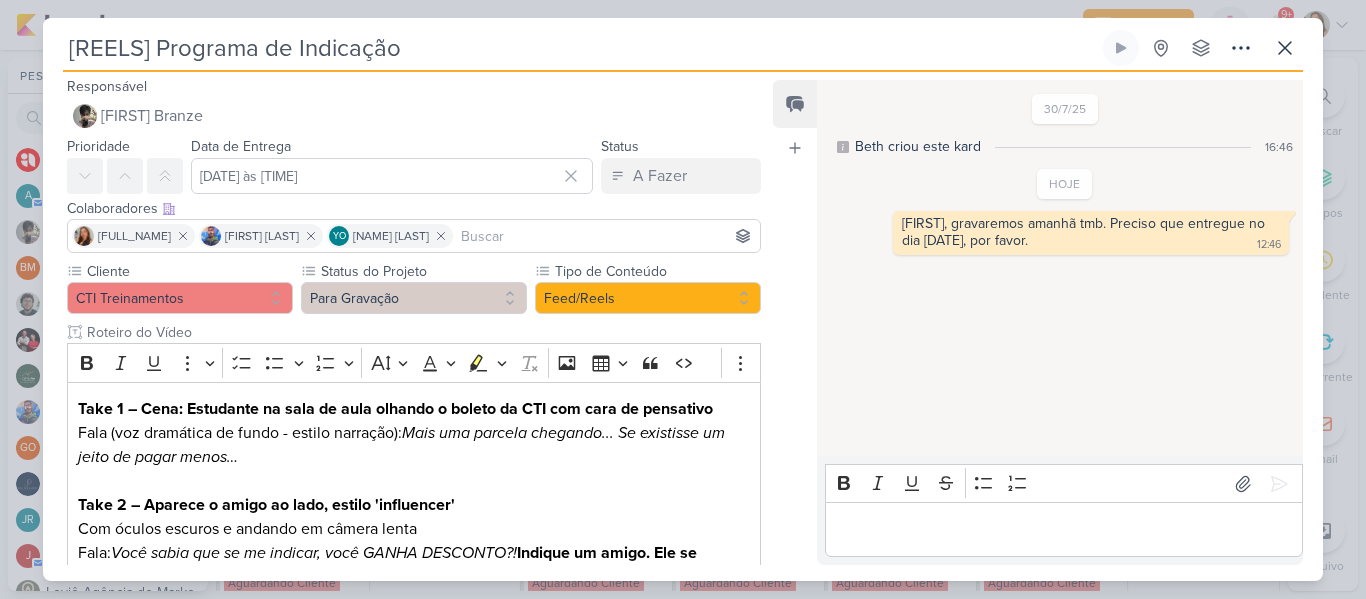 scroll, scrollTop: 0, scrollLeft: 0, axis: both 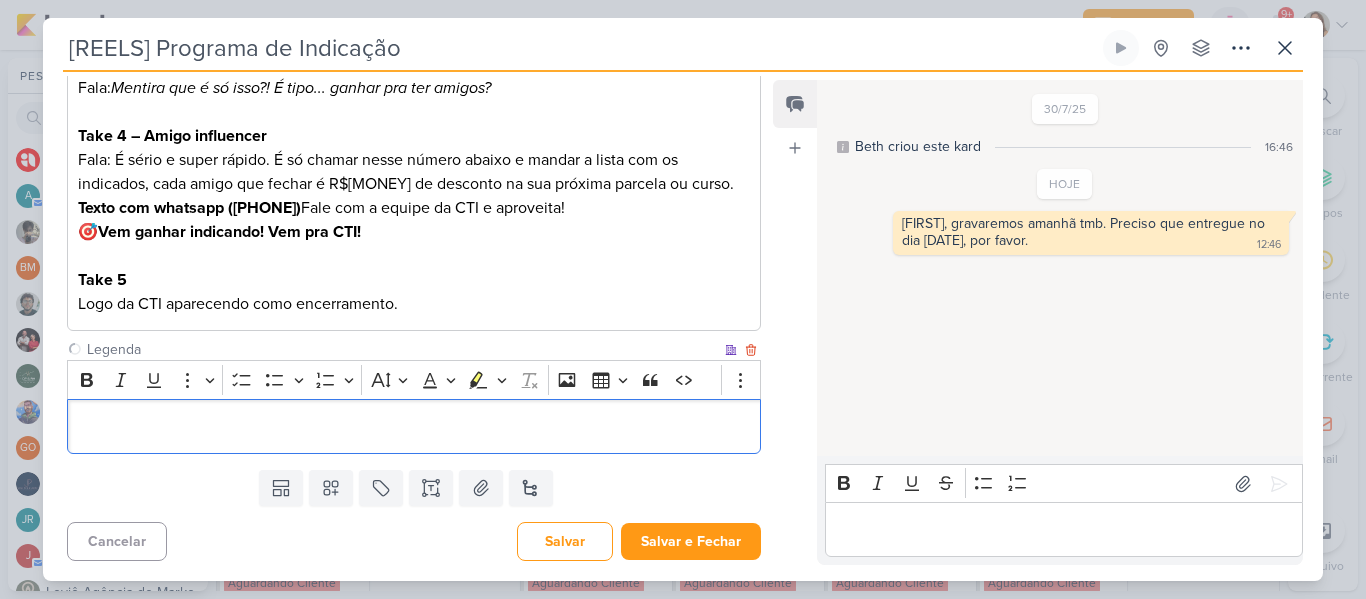 click at bounding box center (414, 426) 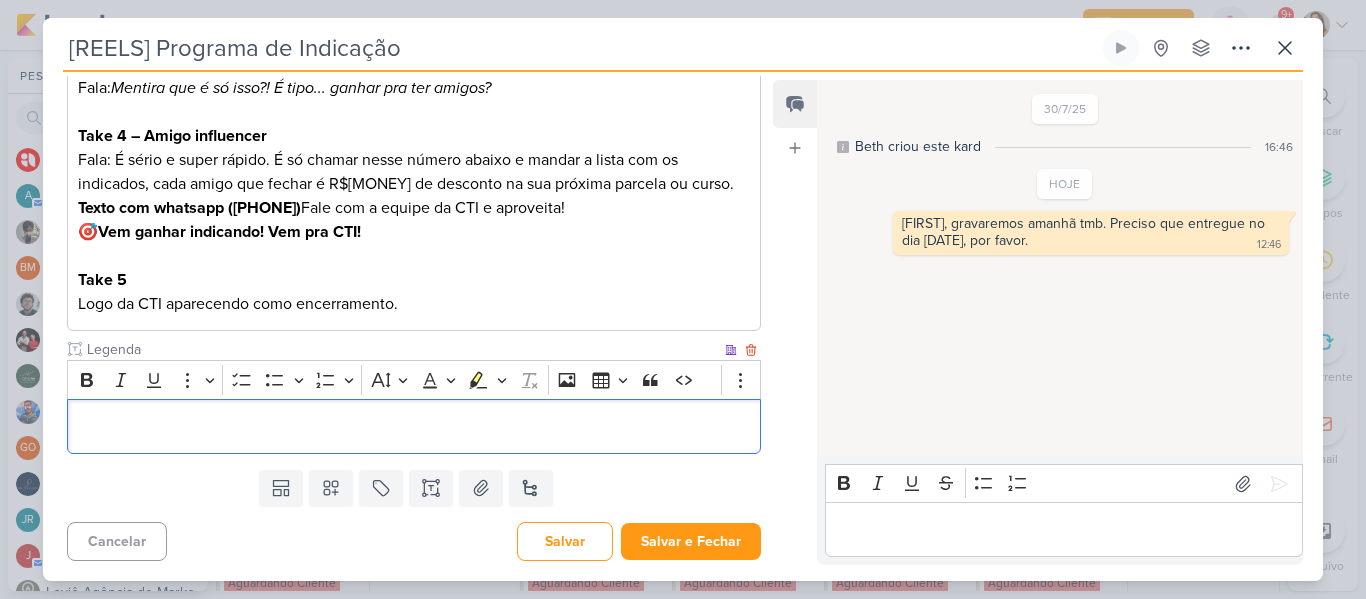 scroll, scrollTop: 923, scrollLeft: 0, axis: vertical 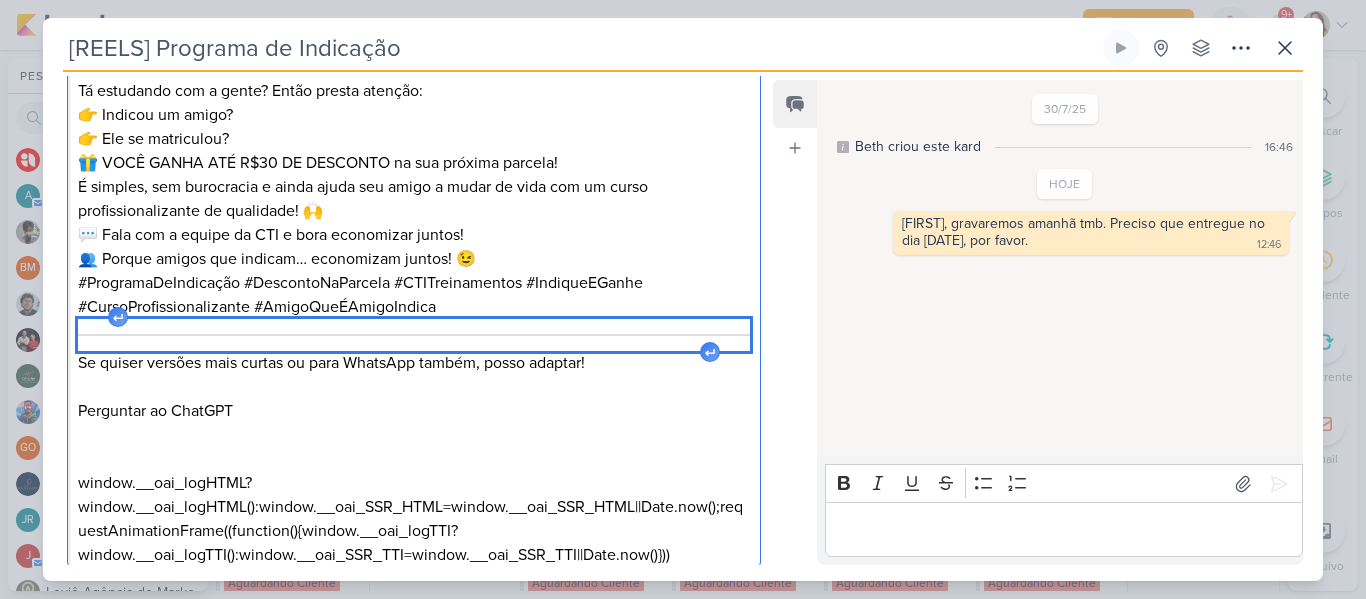 click at bounding box center (414, 335) 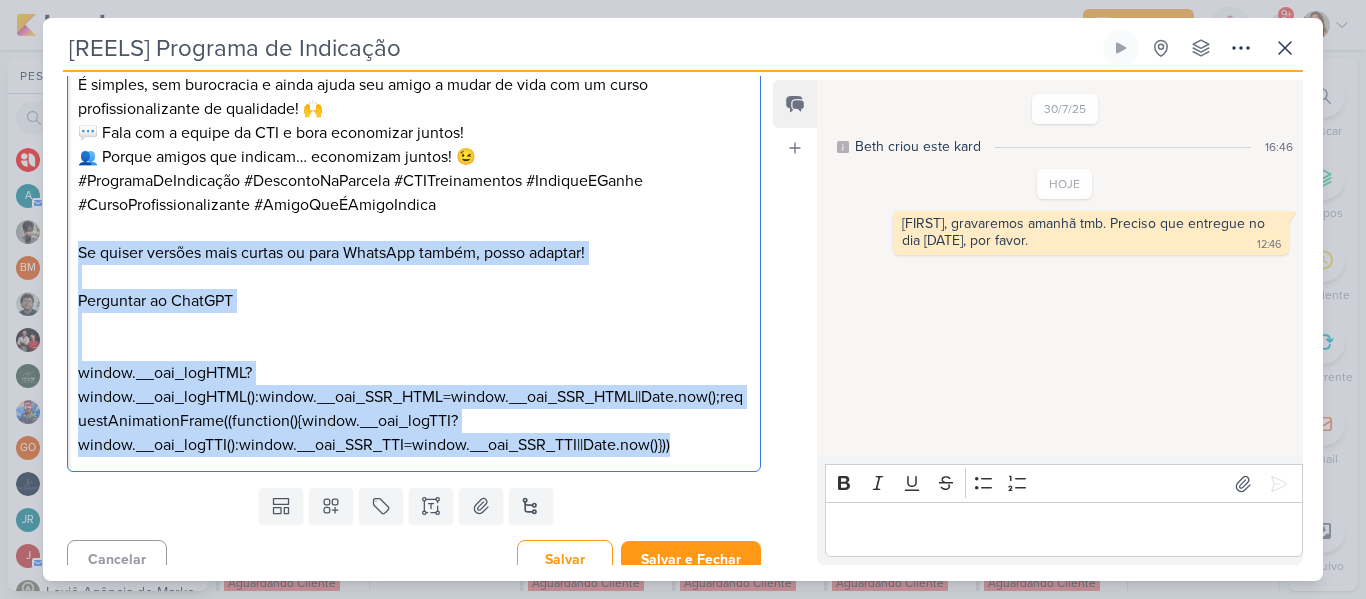 drag, startPoint x: 74, startPoint y: 352, endPoint x: 721, endPoint y: 548, distance: 676.03625 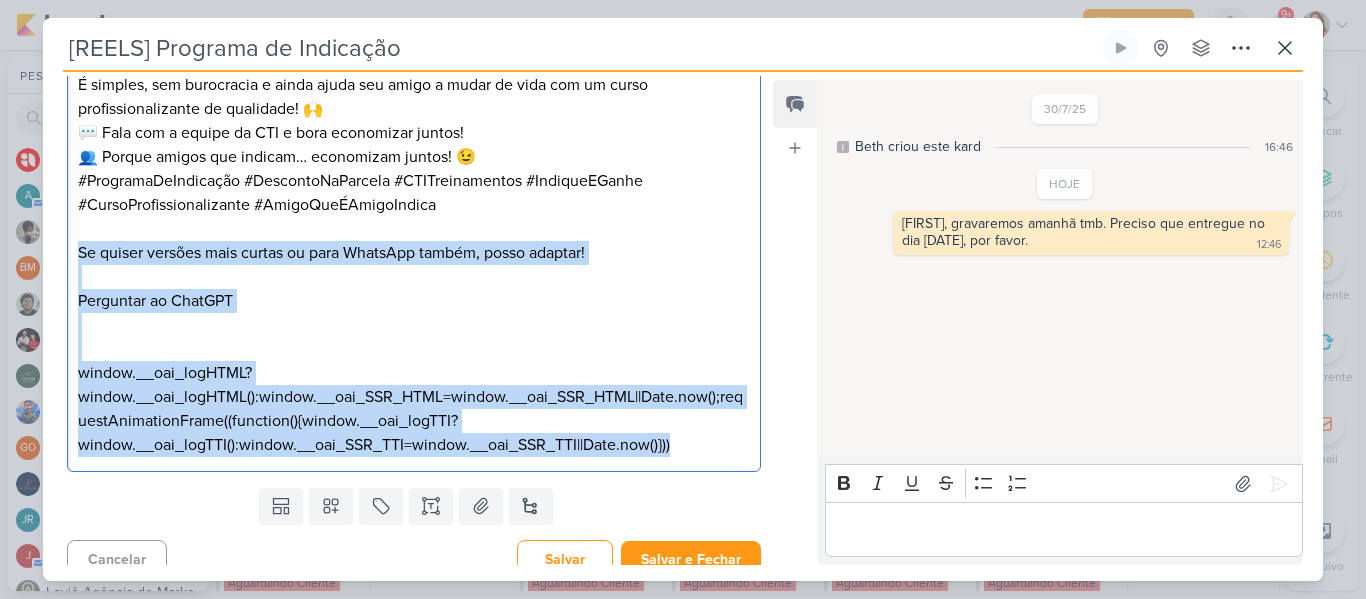 click on "Responsável
[FULL_NAME]
[FULL_NAME]
[COMPANY_NAME]
a
[EMAIL]
[FULL_NAME]
BM
[FULL_NAME]
[FULL_NAME]
cti direção
DP & RH Análise Consultiva" at bounding box center [406, 320] 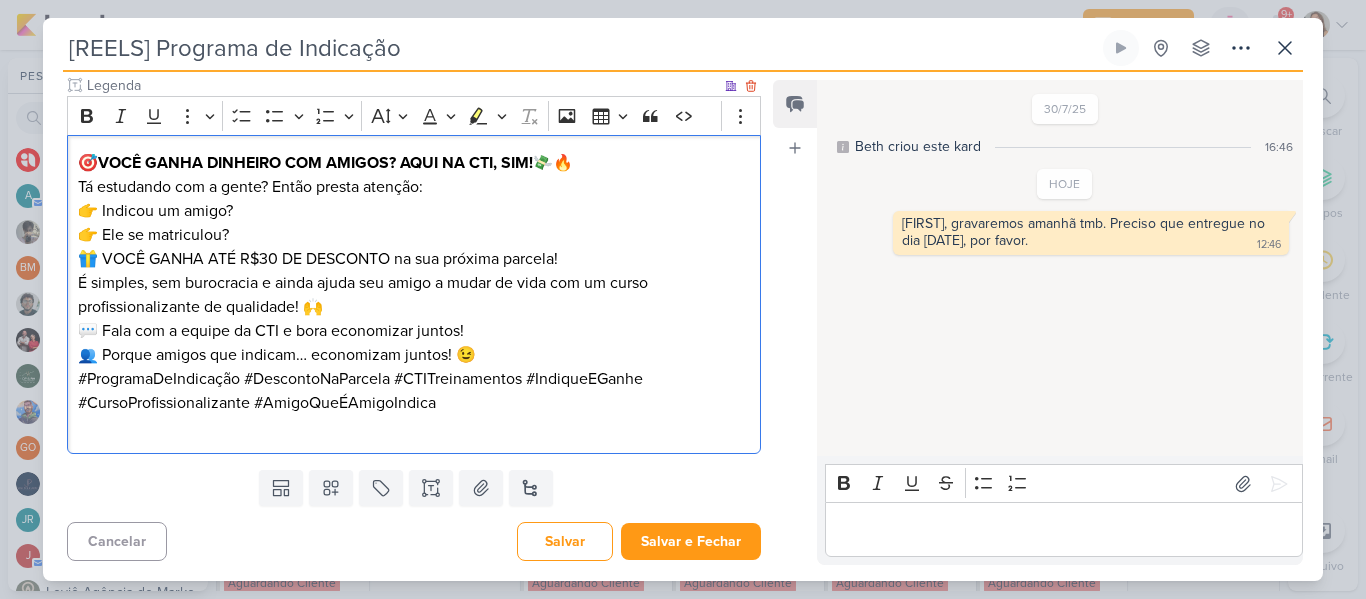 scroll, scrollTop: 803, scrollLeft: 0, axis: vertical 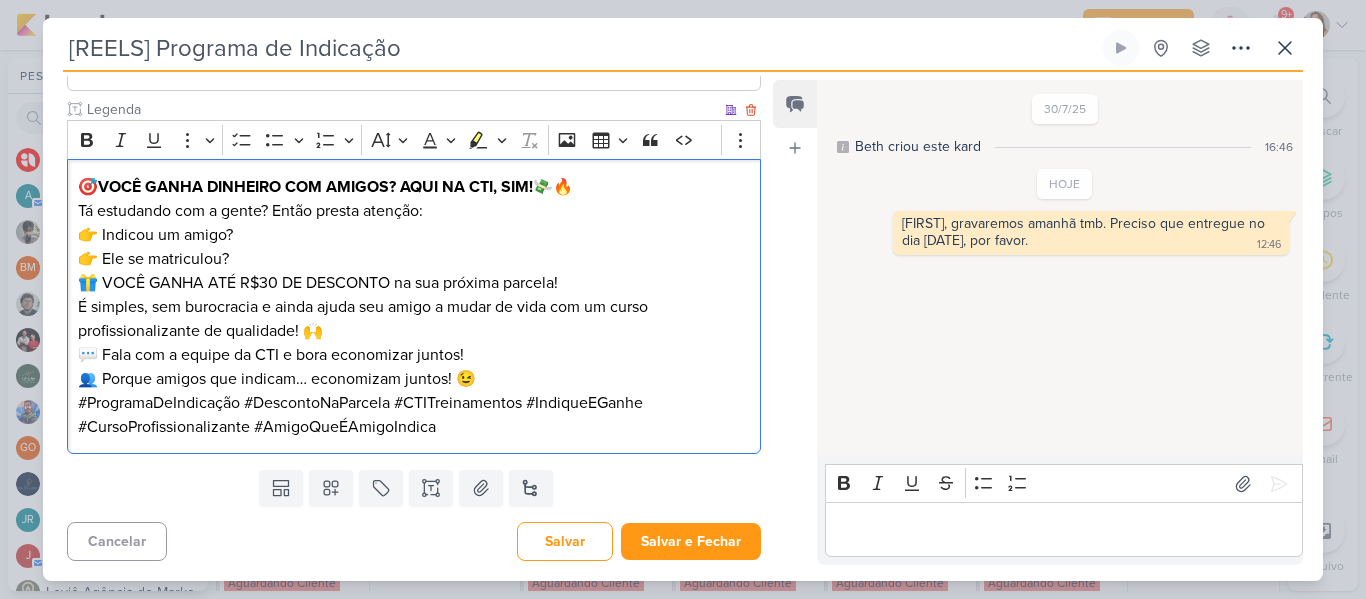 click on "🎯 VOCÊ GANHA DINHEIRO COM AMIGOS? AQUI NA CTI, SIM! 💸🔥" at bounding box center [414, 187] 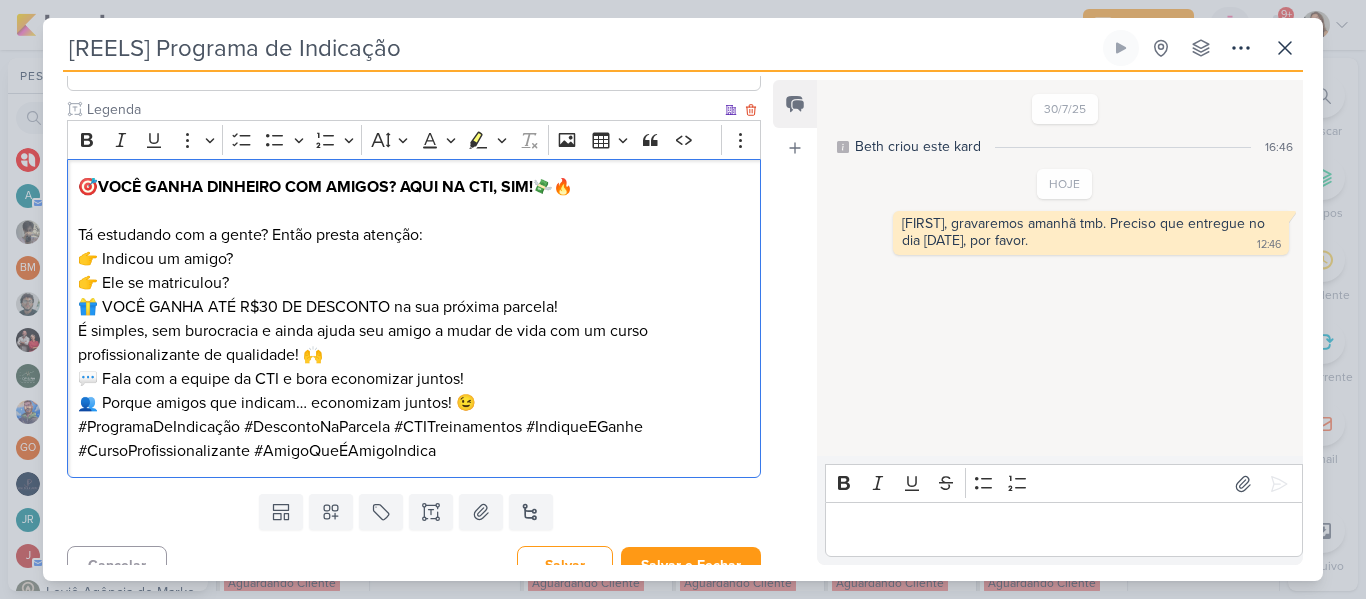 scroll, scrollTop: 827, scrollLeft: 0, axis: vertical 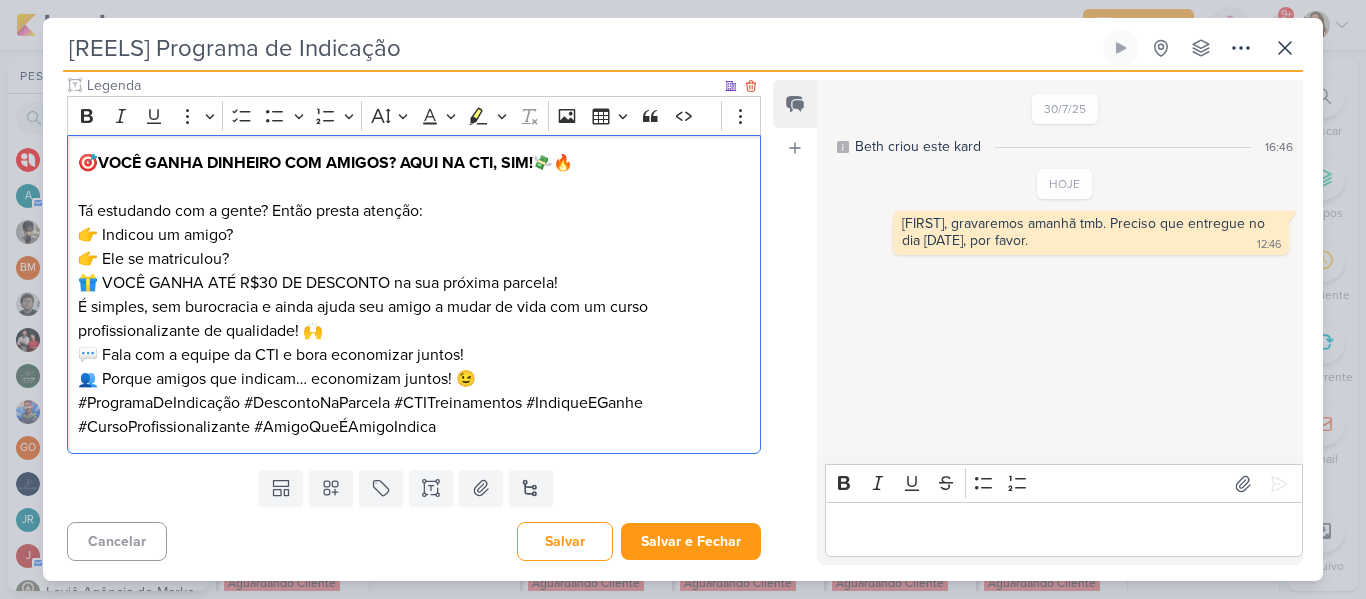 click on "Tá estudando com a gente? Então presta atenção: 👉 Indicou um amigo? 👉 Ele se matriculou? 🎁 VOCÊ GANHA ATÉ R$30 DE DESCONTO na sua próxima parcela!" at bounding box center [414, 247] 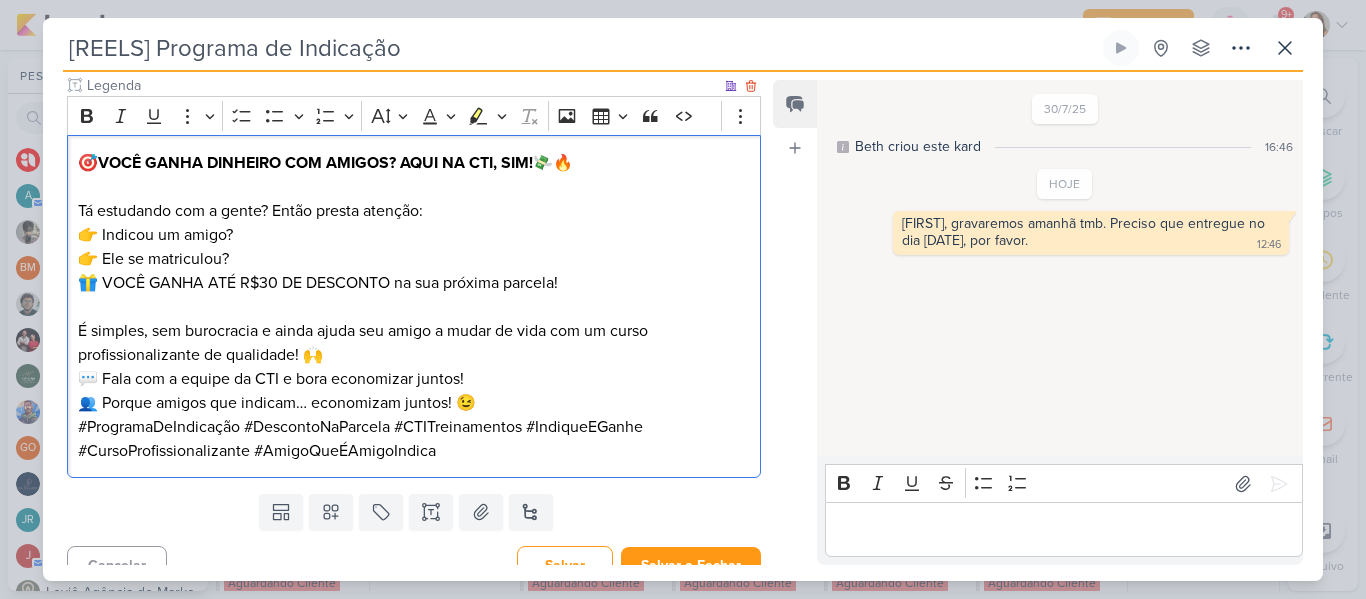 scroll, scrollTop: 851, scrollLeft: 0, axis: vertical 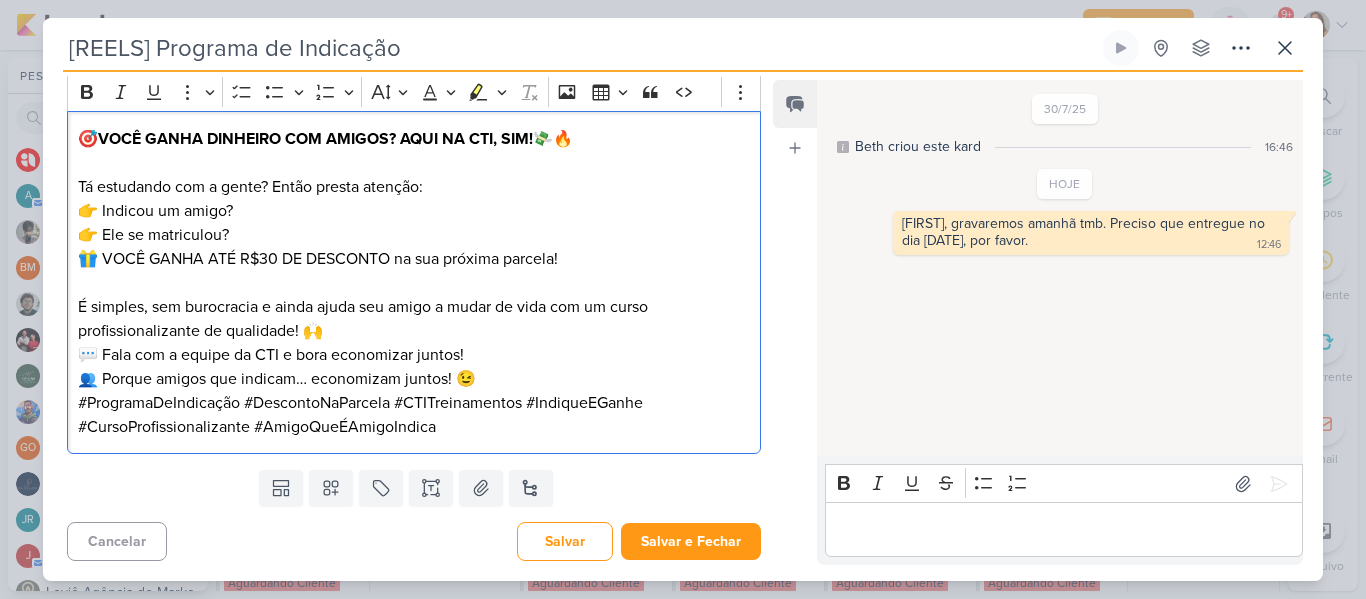click on "💬 Fala com a equipe da CTI e bora economizar juntos! 👥 Porque amigos que indicam… economizam juntos! 😉" at bounding box center (414, 367) 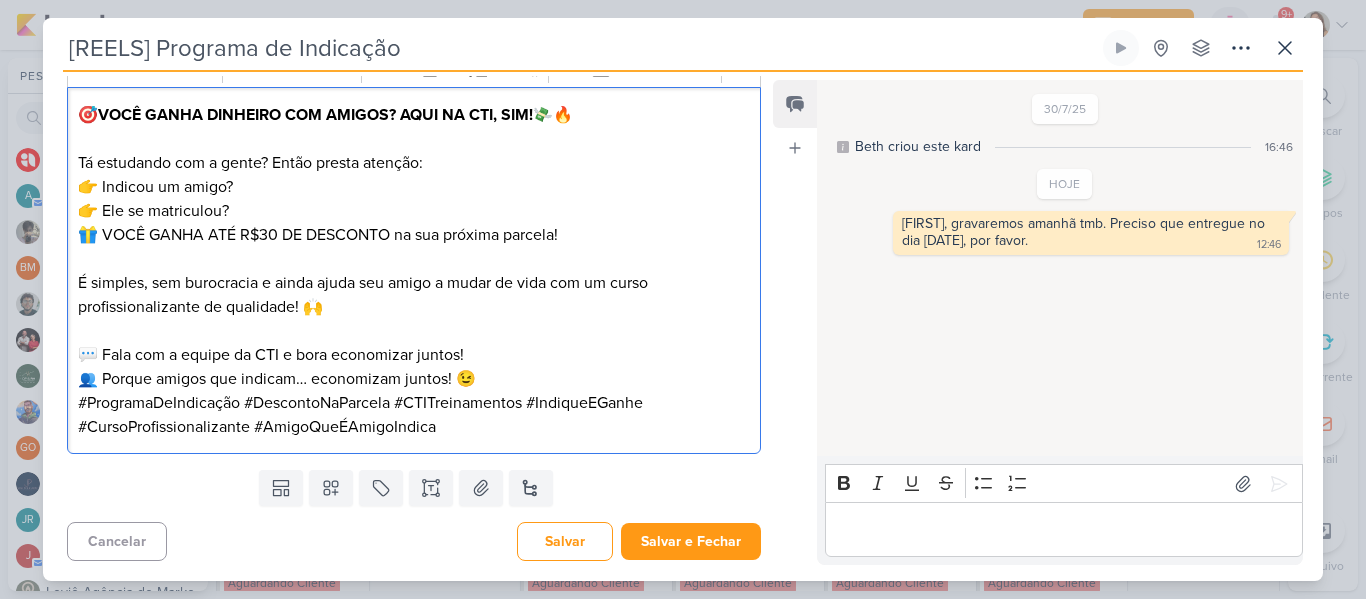 click on "💬 Fala com a equipe da CTI e bora economizar juntos! 👥 Porque amigos que indicam… economizam juntos! 😉" at bounding box center (414, 367) 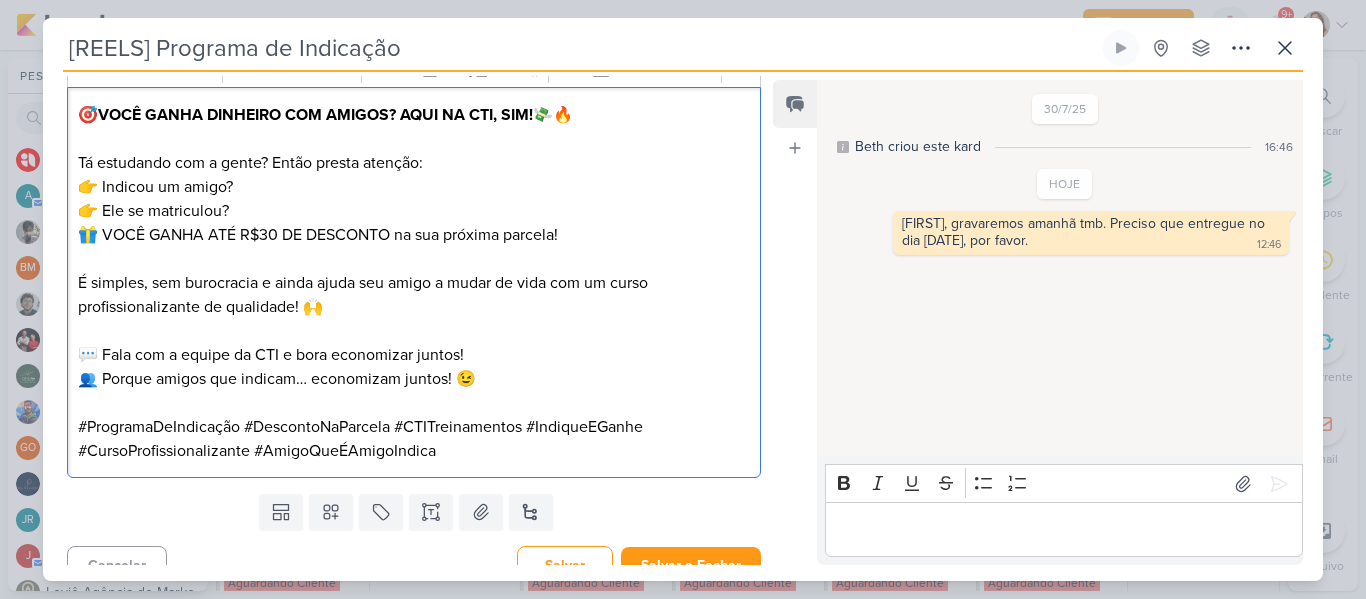 scroll, scrollTop: 899, scrollLeft: 0, axis: vertical 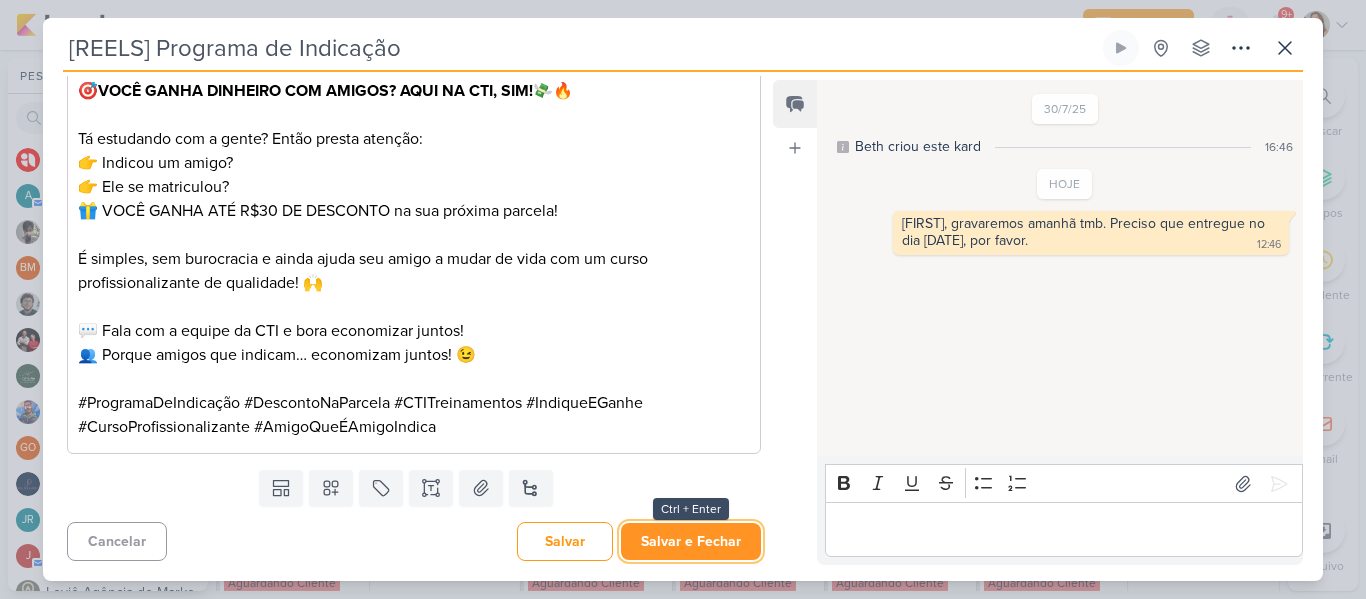 click on "Salvar e Fechar" at bounding box center (691, 541) 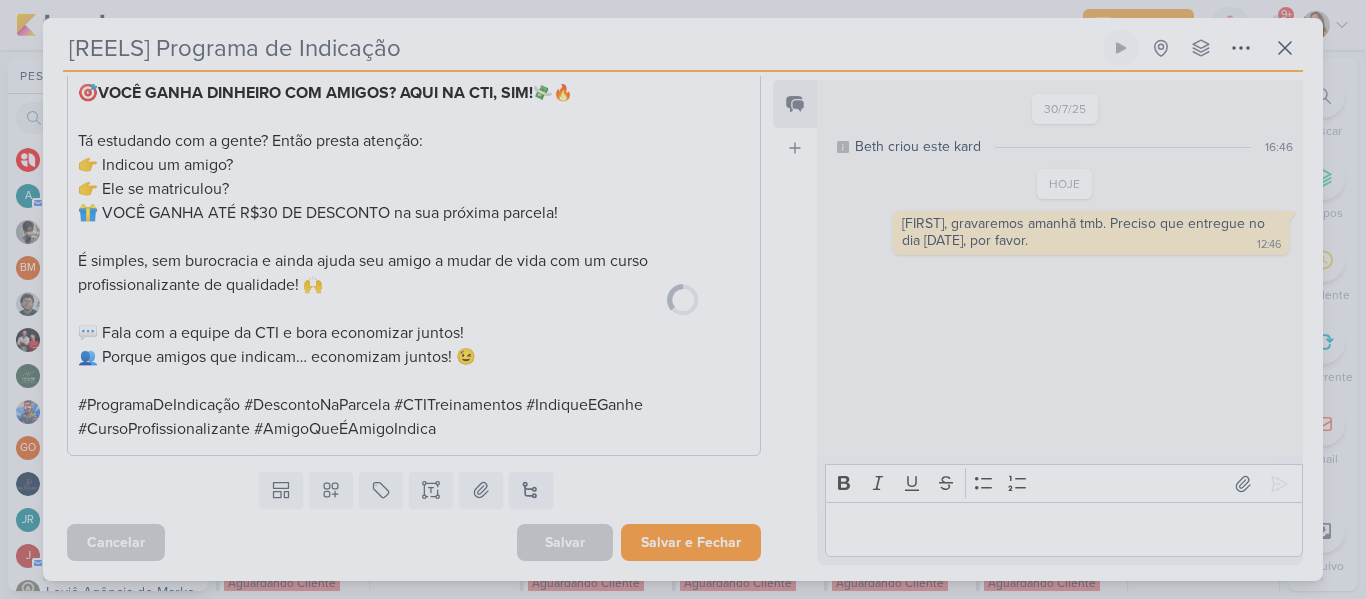 scroll, scrollTop: 897, scrollLeft: 0, axis: vertical 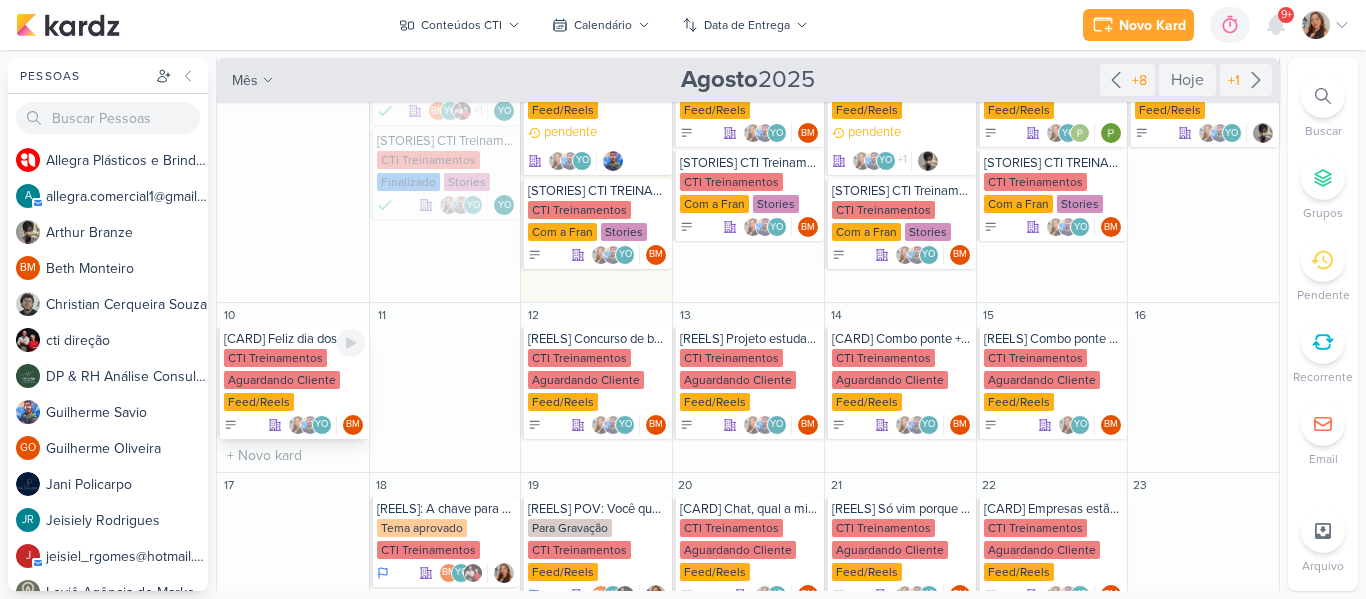 click on "Aguardando Cliente" at bounding box center [282, 380] 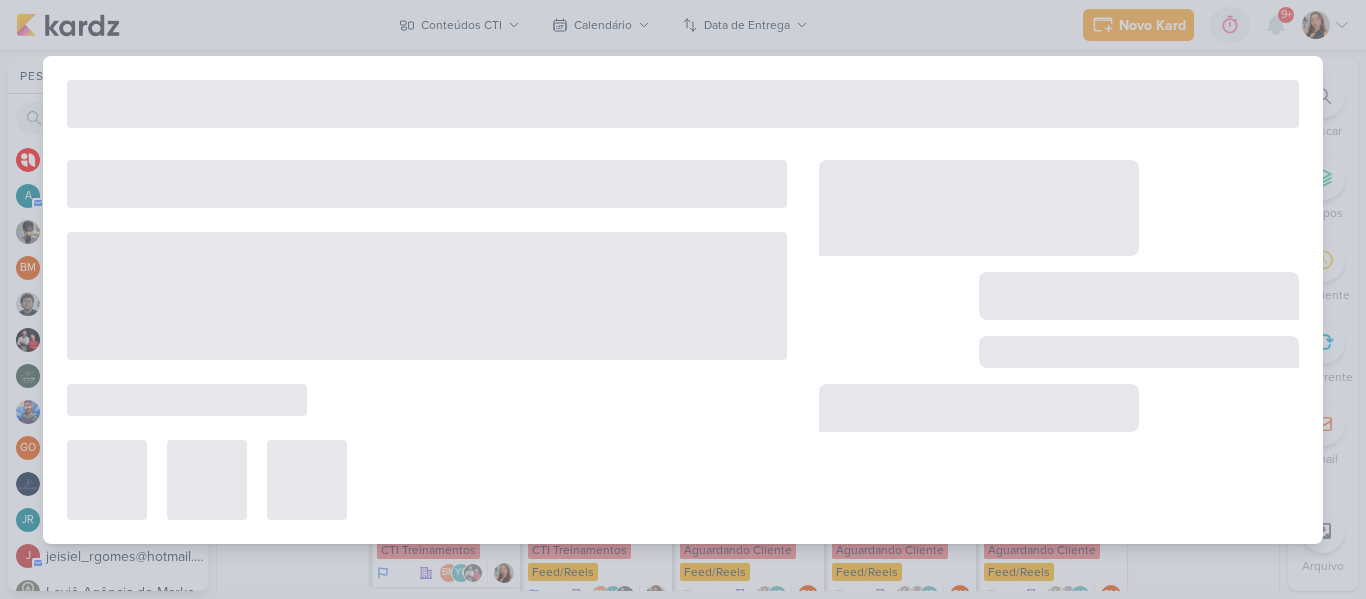 type on "[CARD] Feliz dia dos pais" 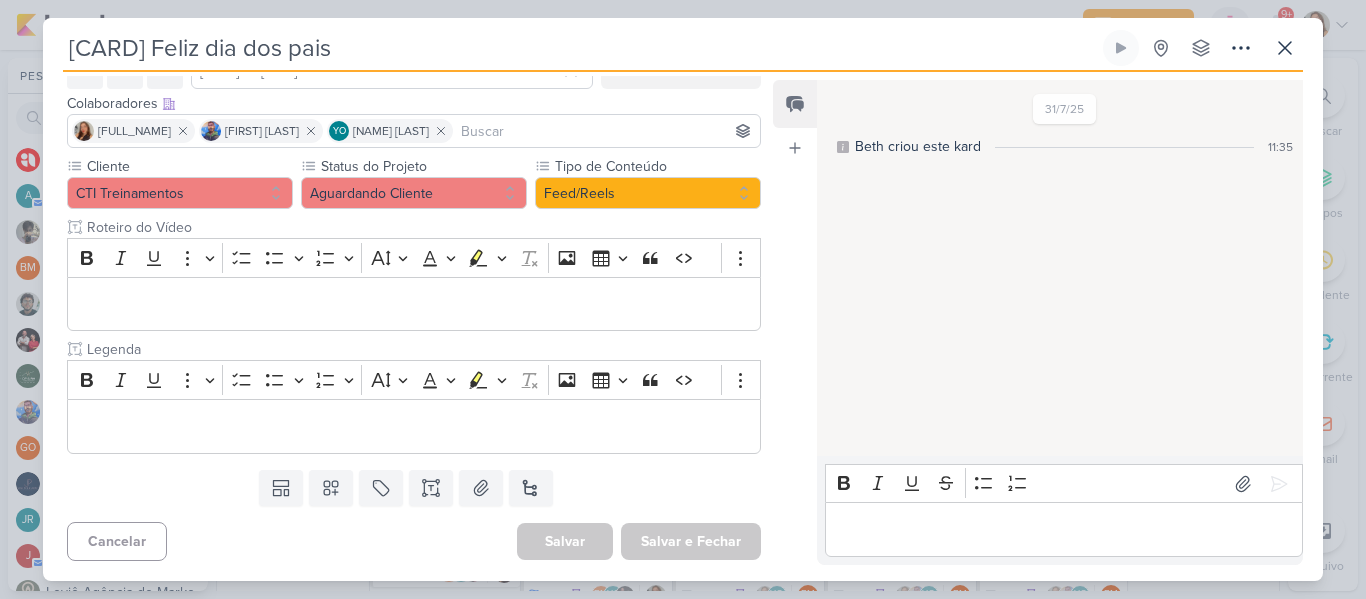 scroll, scrollTop: 0, scrollLeft: 0, axis: both 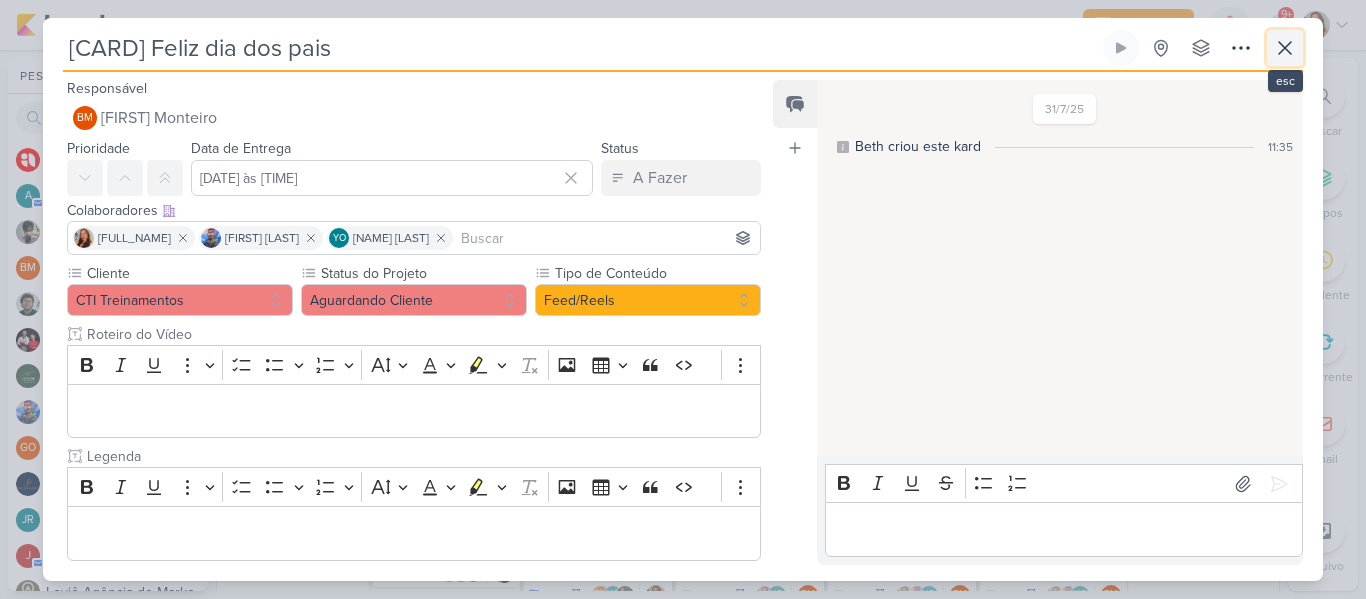 click 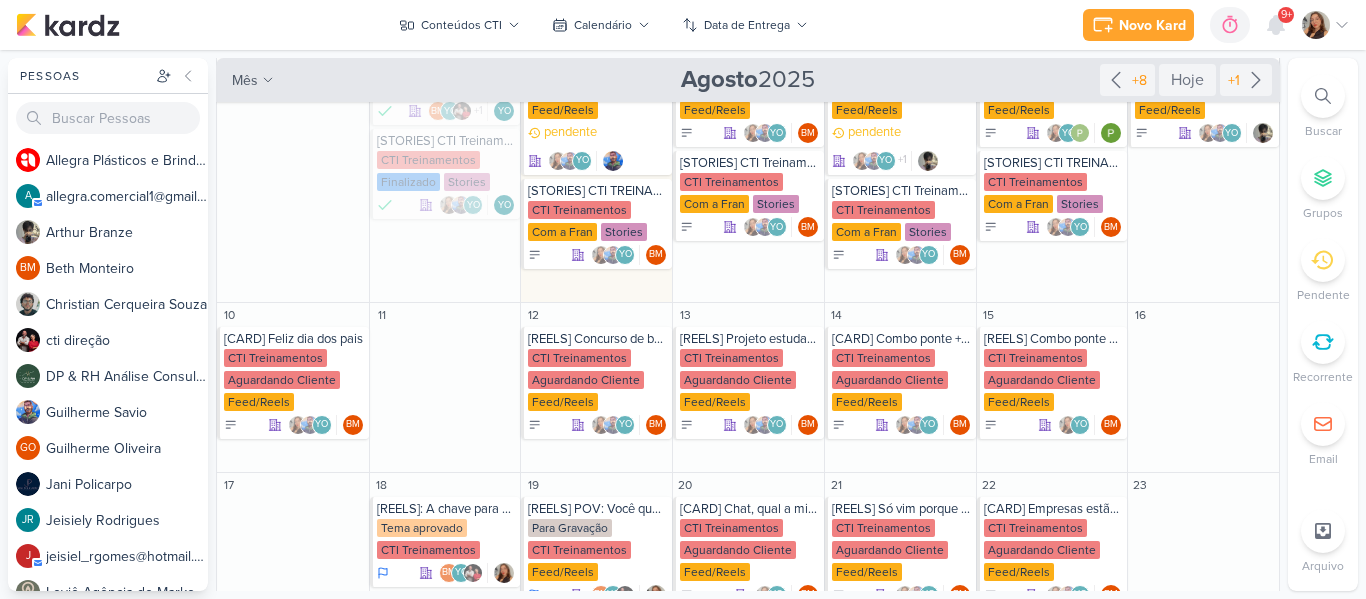drag, startPoint x: 1283, startPoint y: 226, endPoint x: 1280, endPoint y: 165, distance: 61.073727 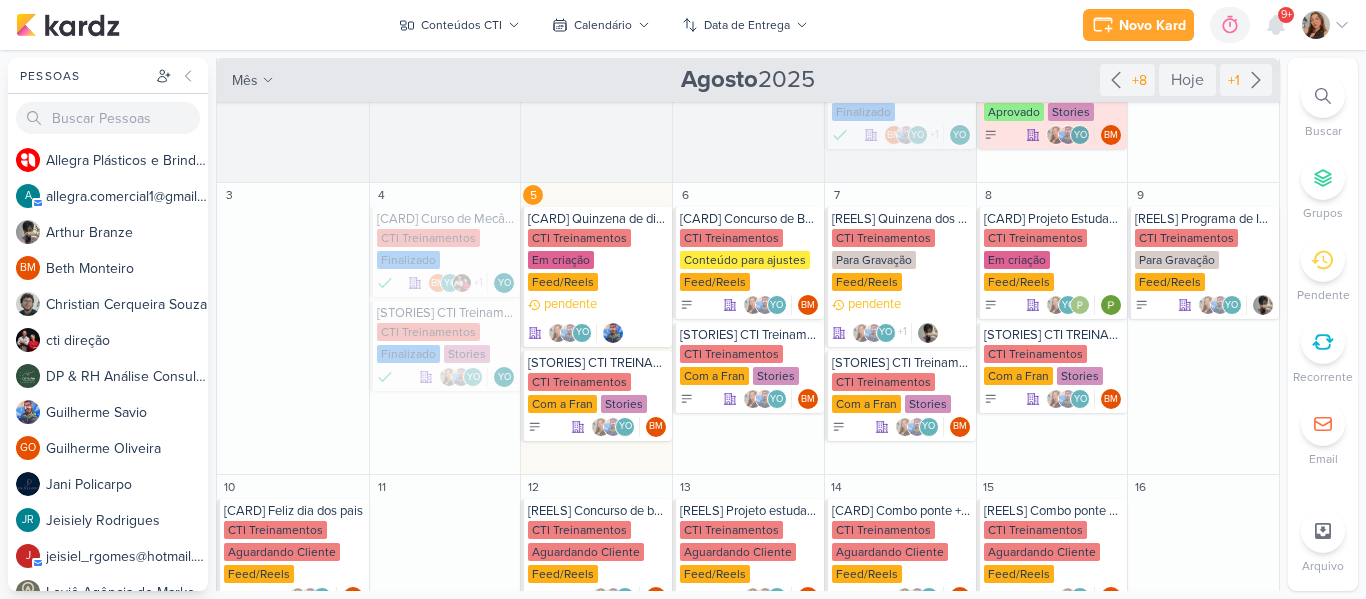 scroll, scrollTop: 166, scrollLeft: 0, axis: vertical 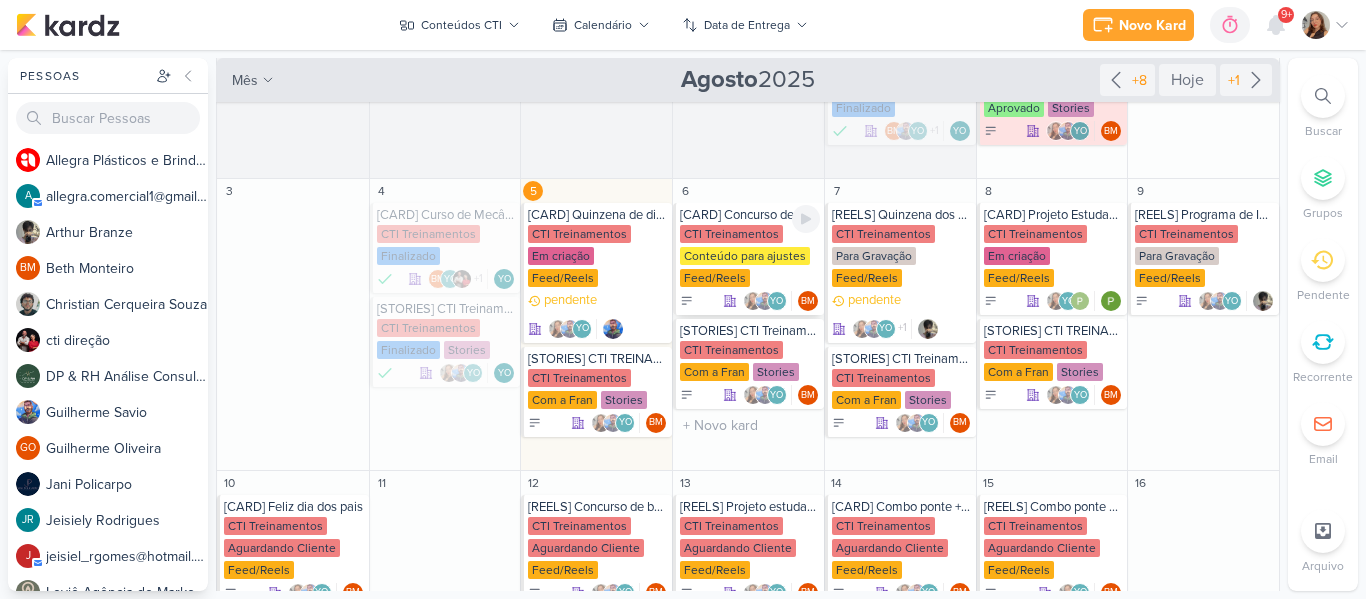 click on "CTI Treinamentos" at bounding box center [731, 234] 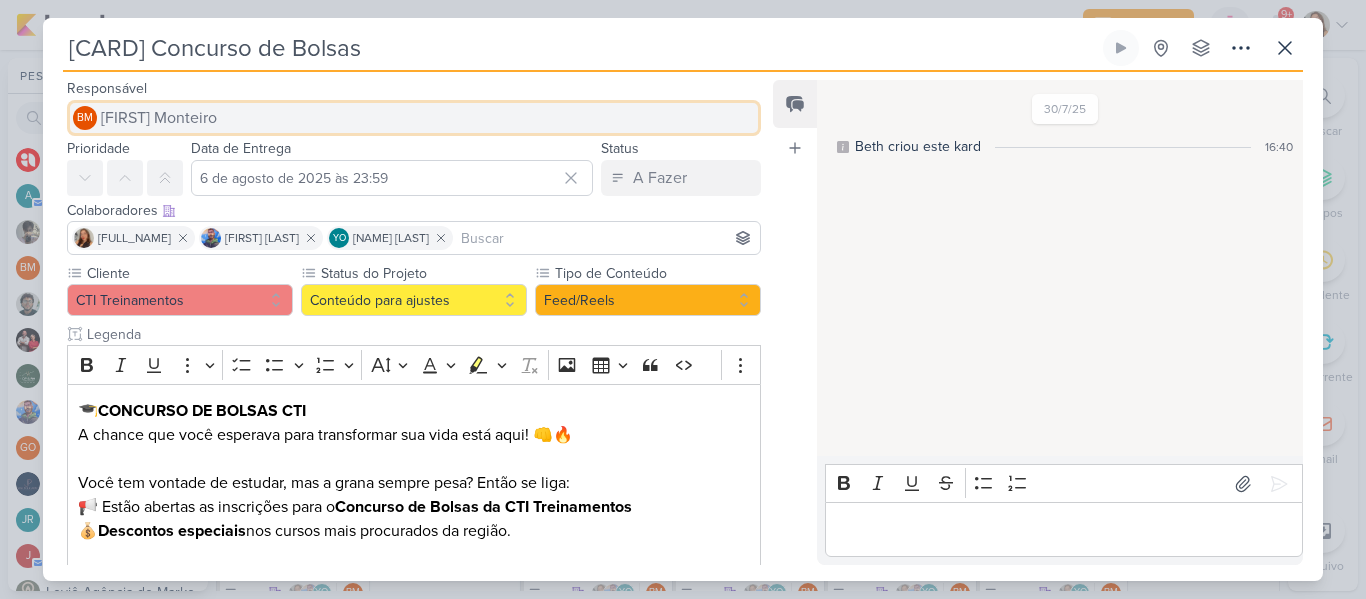 click on "BM
[FIRST]  [LAST]" at bounding box center [414, 118] 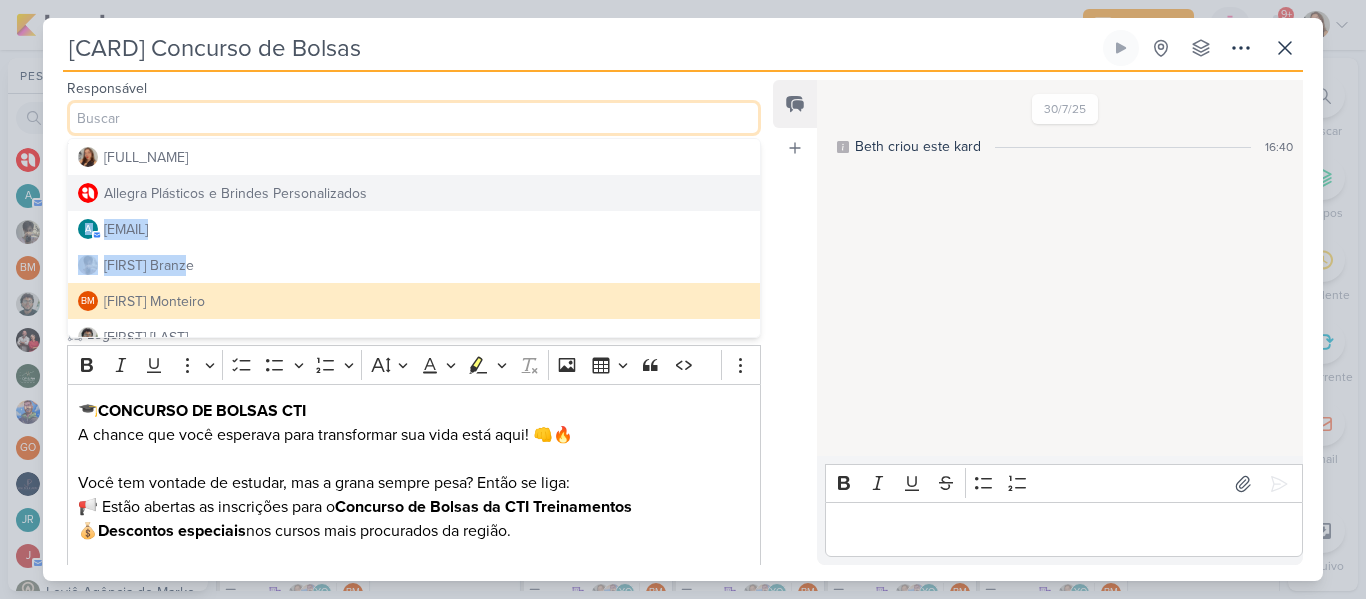 drag, startPoint x: 752, startPoint y: 179, endPoint x: 752, endPoint y: 265, distance: 86 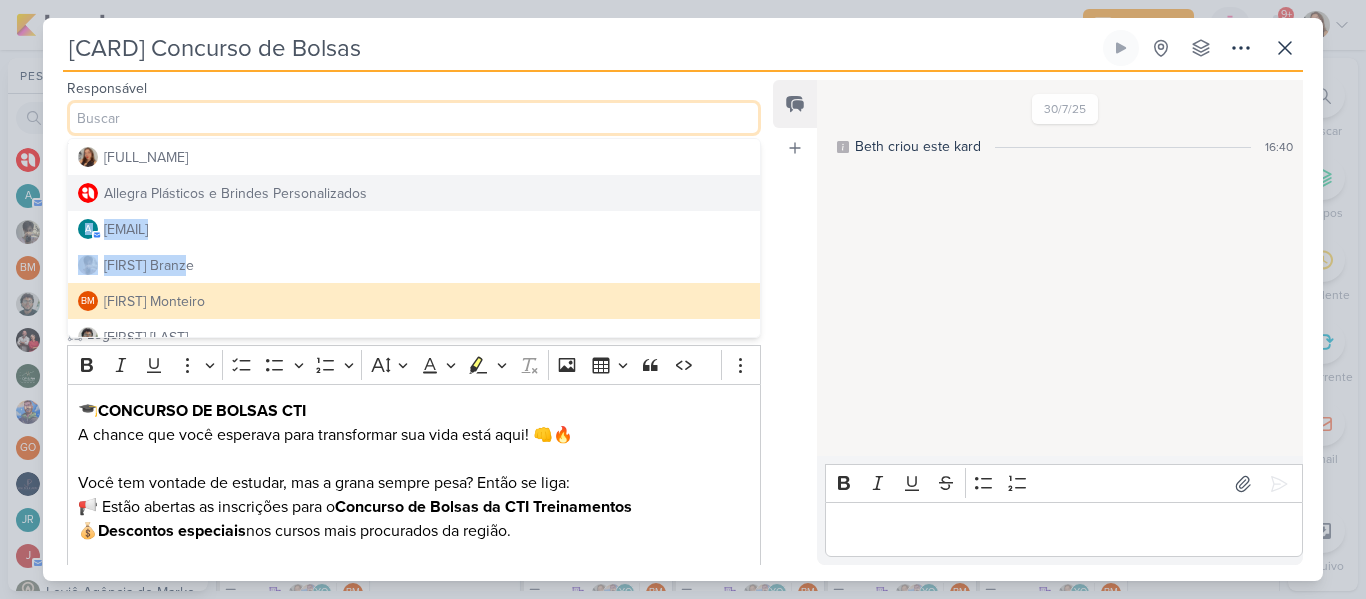 click on "[FIRST] [LAST]
[BRAND]
a
[EMAIL]
[FIRST] [LAST]
BM
[FIRST] [LAST]
[FIRST] [LAST]
[BRAND]
[FIRST] [LAST]
GO
[FIRST] [LAST]" at bounding box center (414, 238) 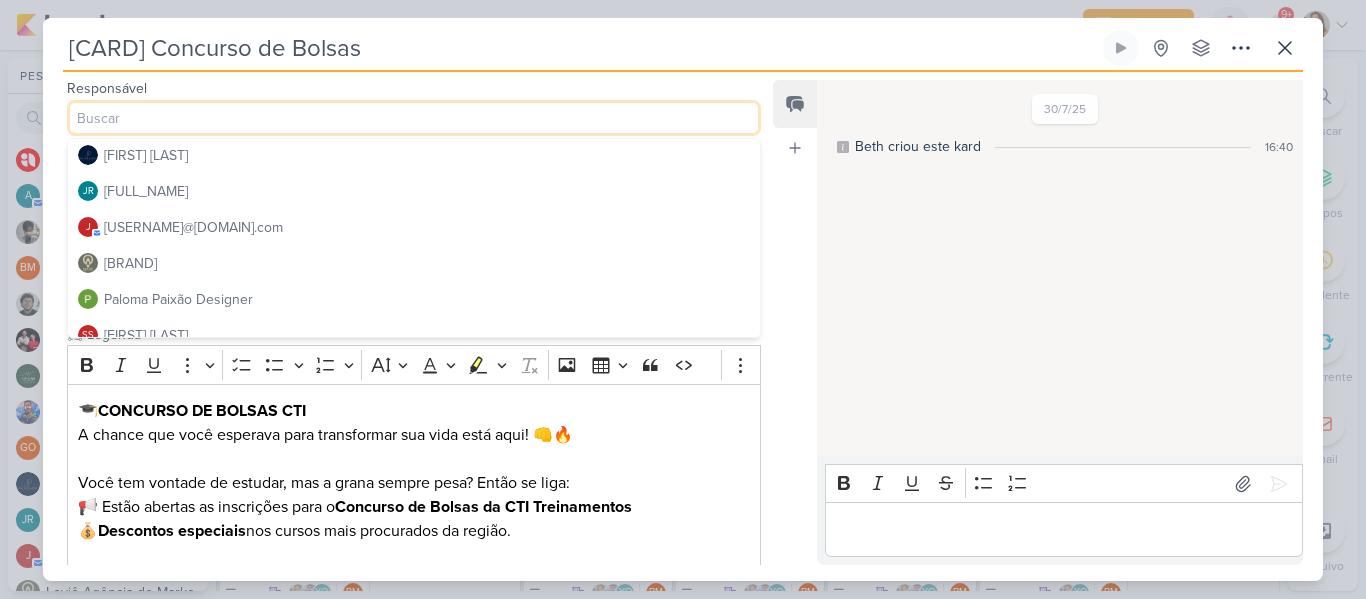 scroll, scrollTop: 364, scrollLeft: 0, axis: vertical 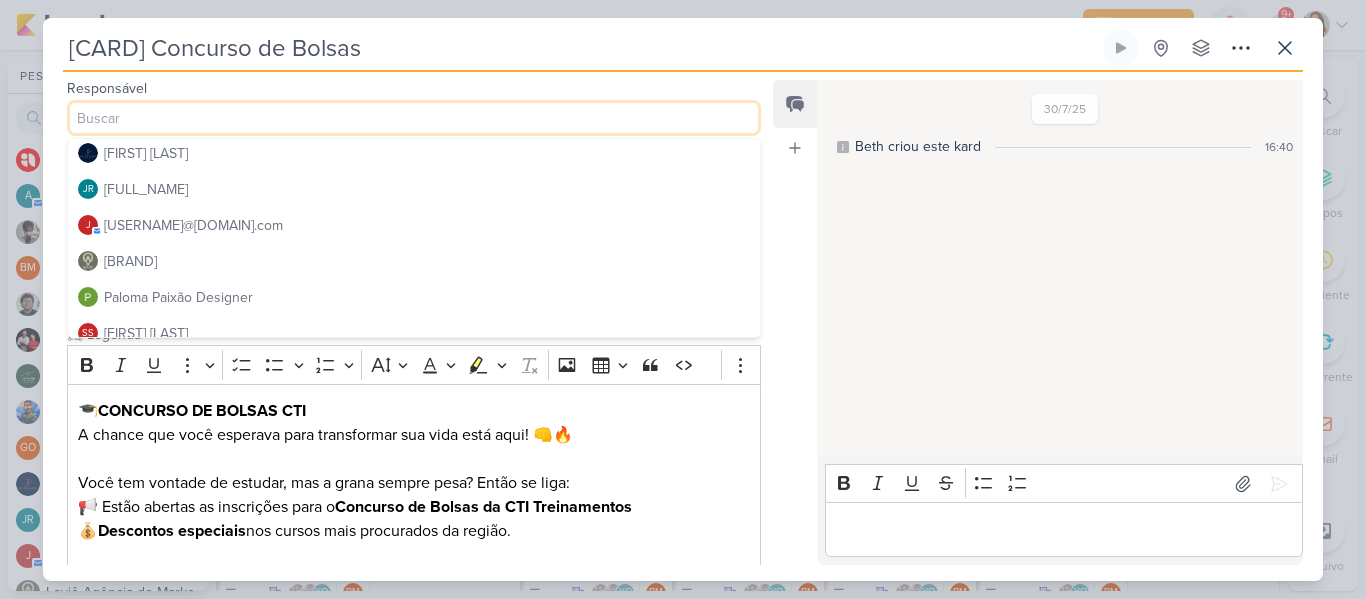 click on "Feed
Atrelar email
Solte o email para atrelar ao kard" at bounding box center [795, 322] 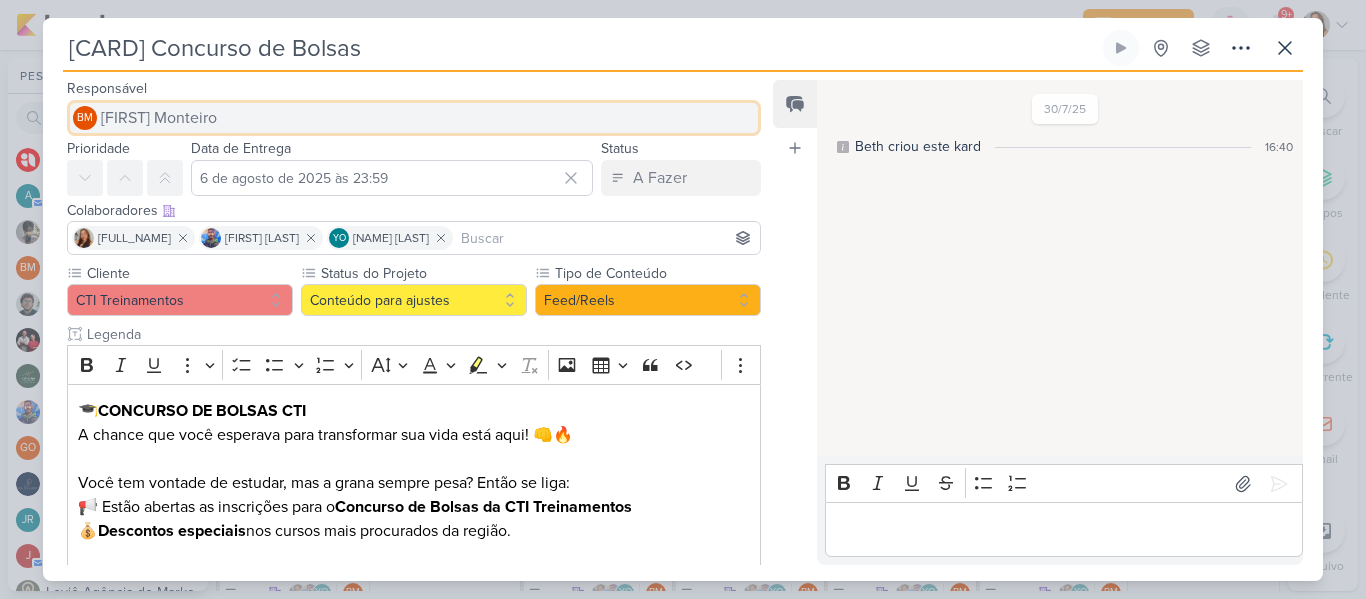 click on "BM
[FIRST]  [LAST]" at bounding box center [414, 118] 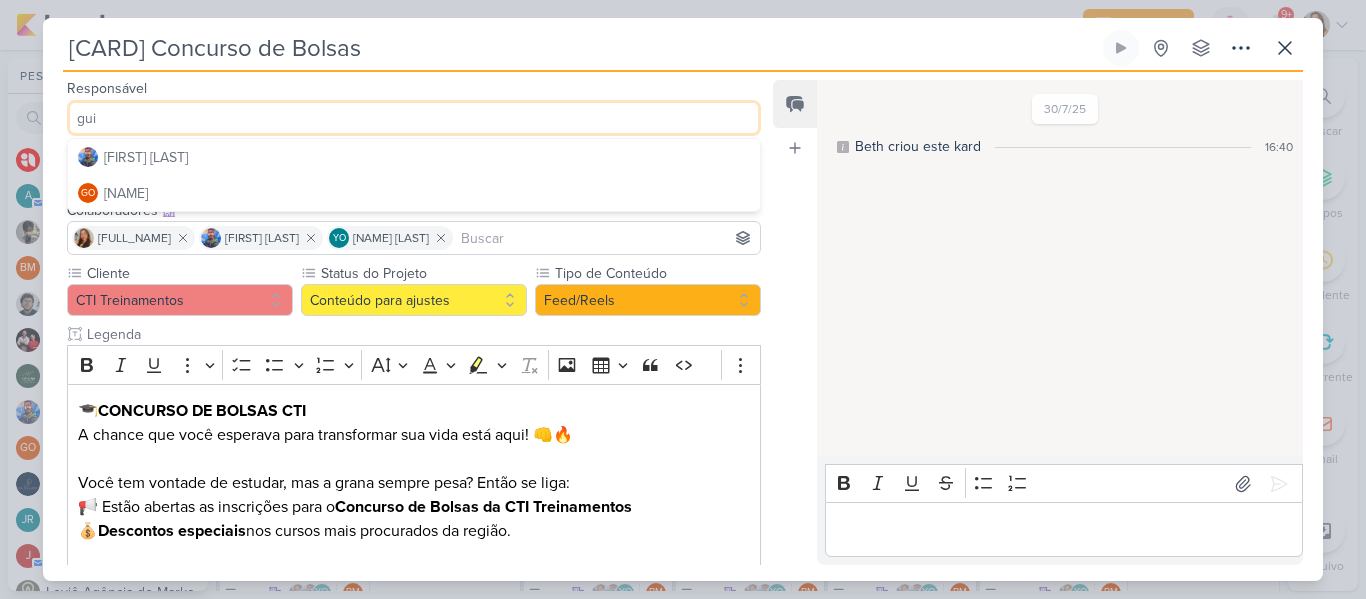 scroll, scrollTop: 0, scrollLeft: 0, axis: both 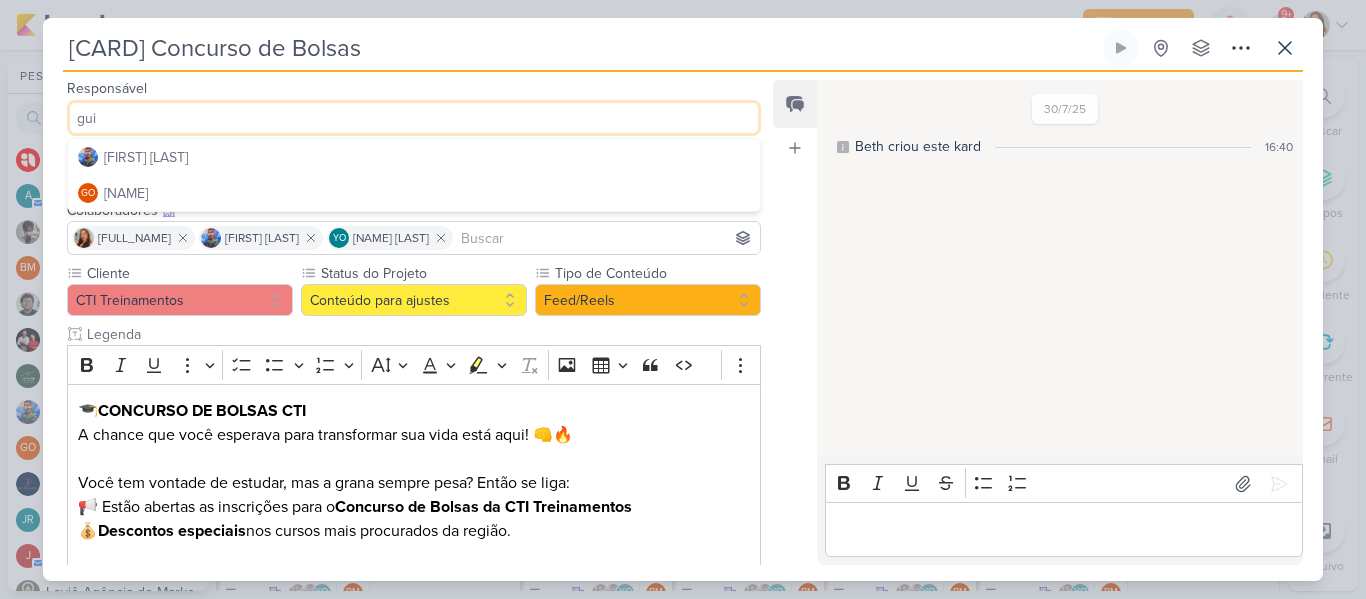 type on "gui" 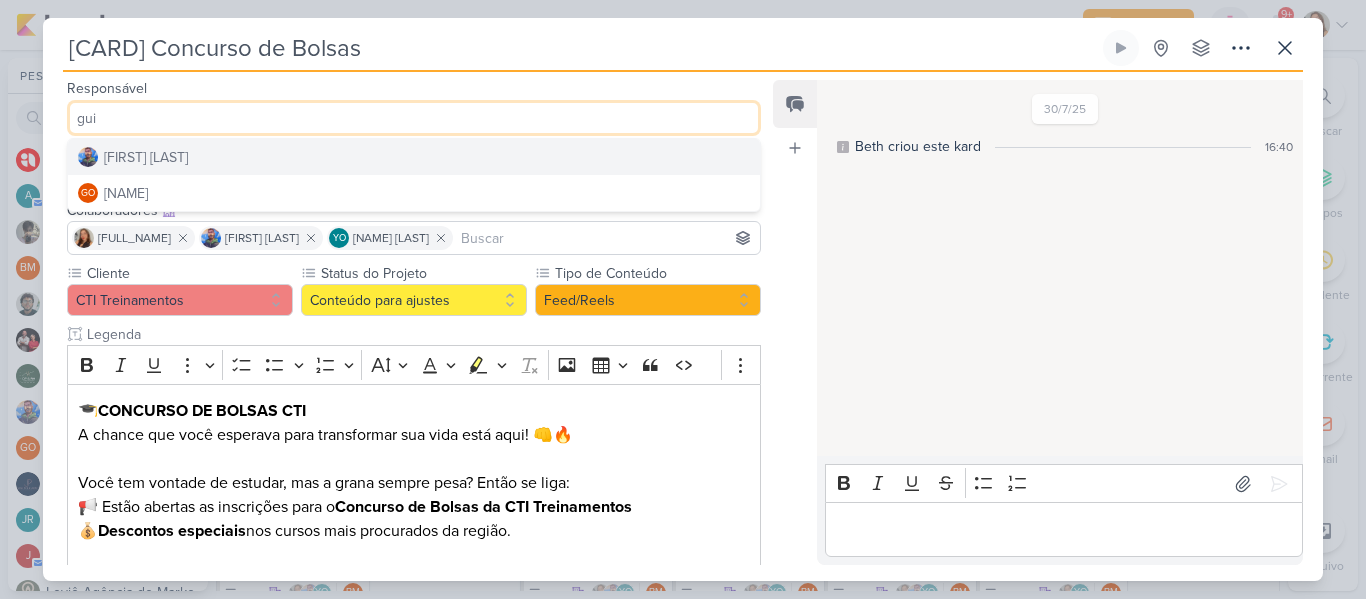 click on "[FIRST] [LAST]" at bounding box center [414, 157] 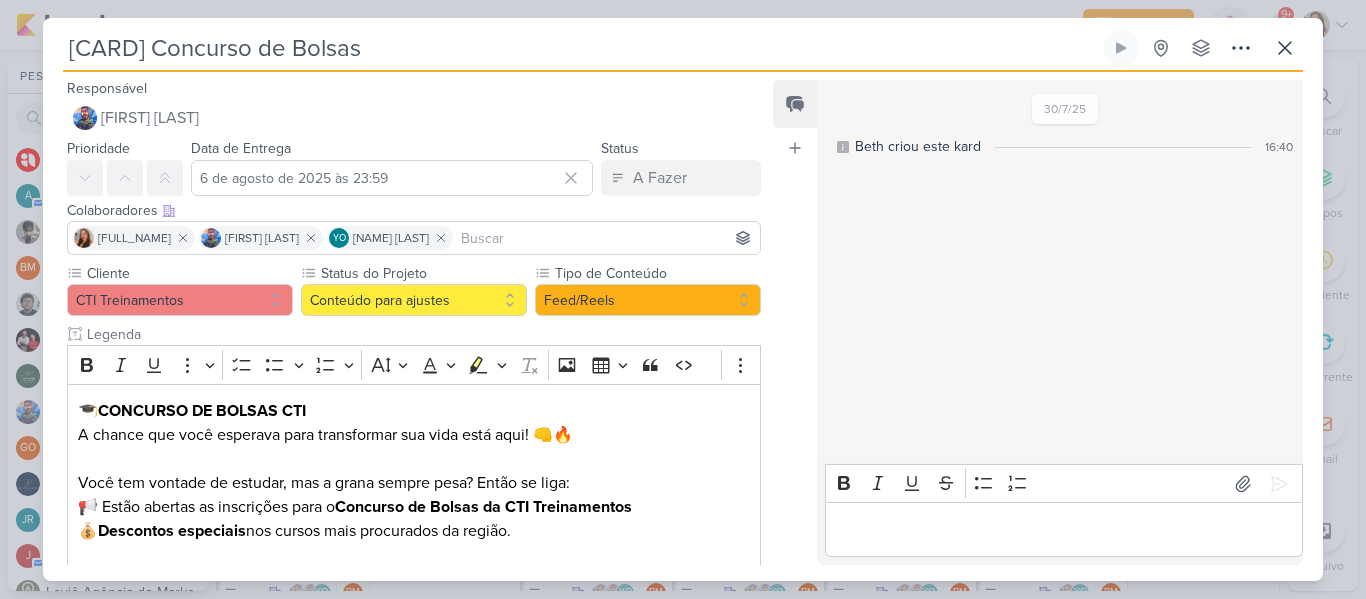 click on "Feed
Atrelar email
Solte o email para atrelar ao kard" at bounding box center [795, 322] 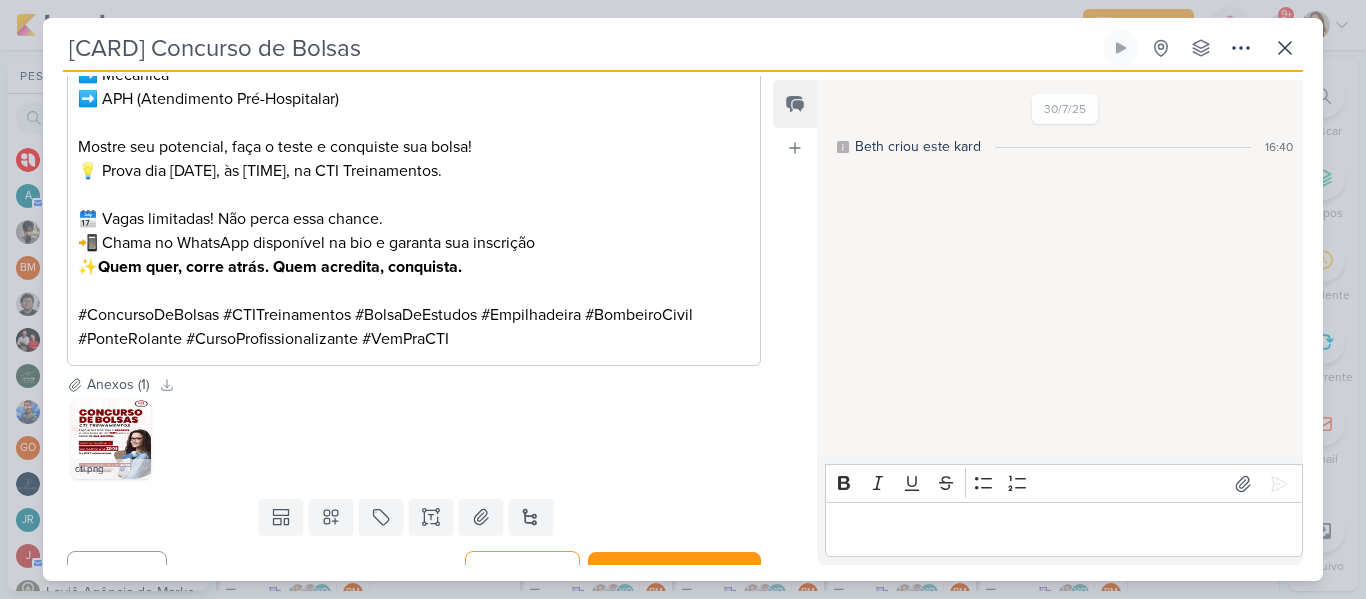 scroll, scrollTop: 585, scrollLeft: 0, axis: vertical 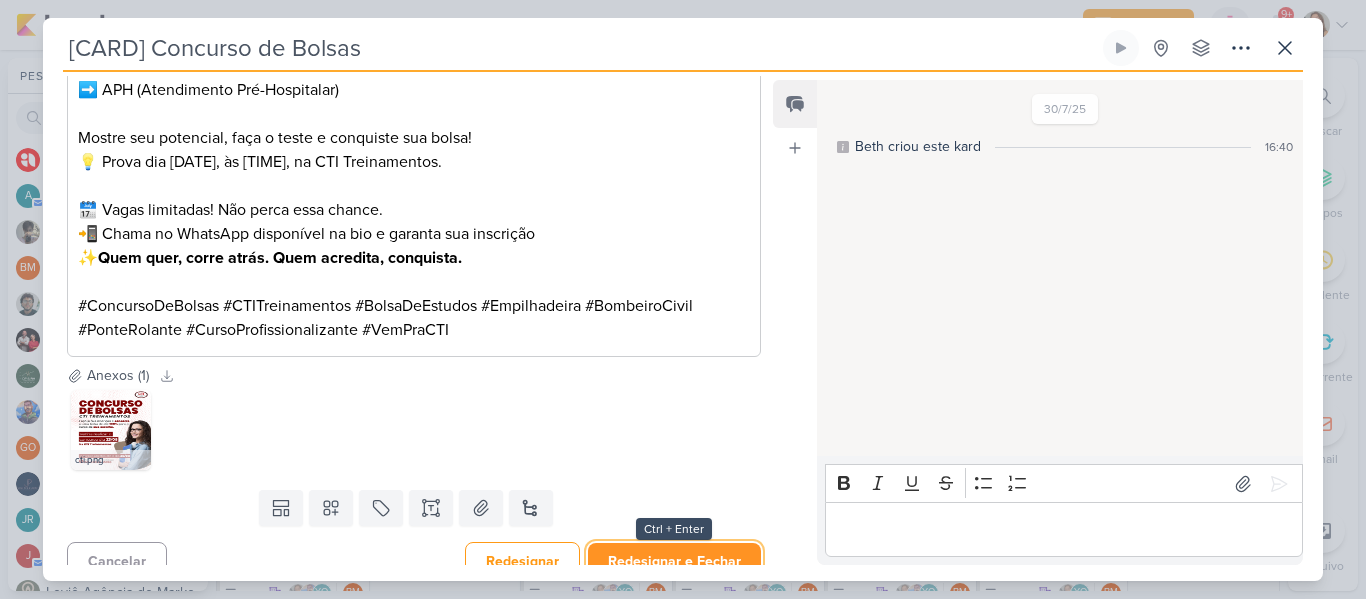 click on "Redesignar e Fechar" at bounding box center (674, 561) 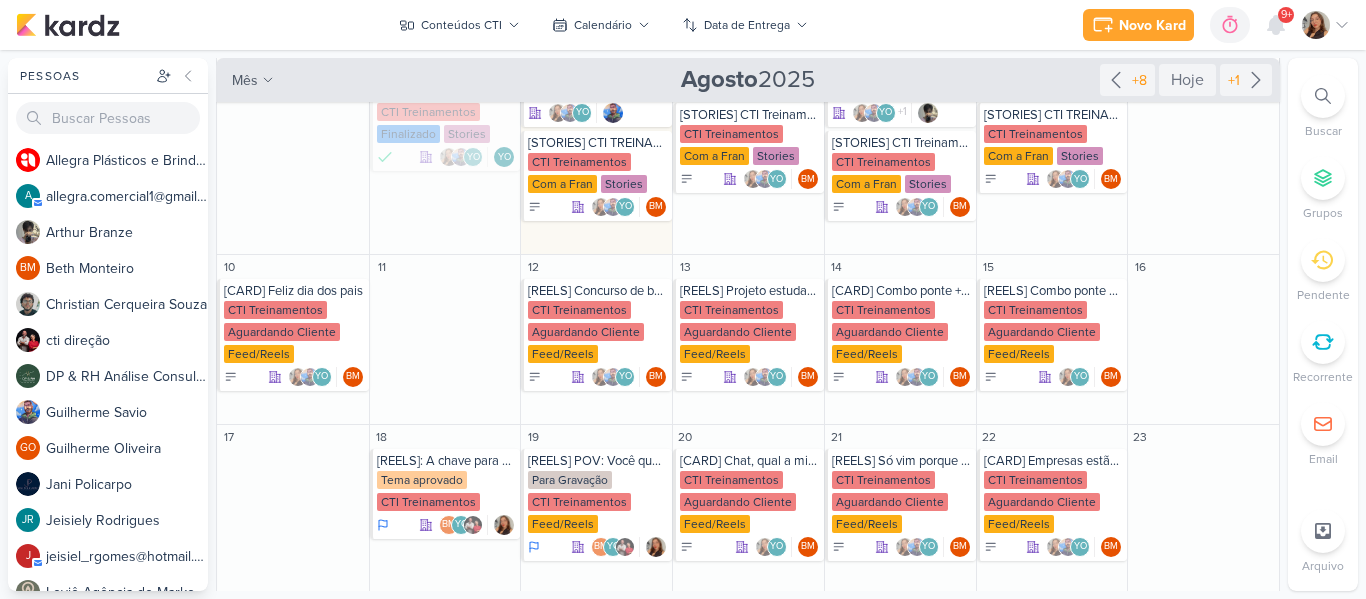 scroll, scrollTop: 398, scrollLeft: 0, axis: vertical 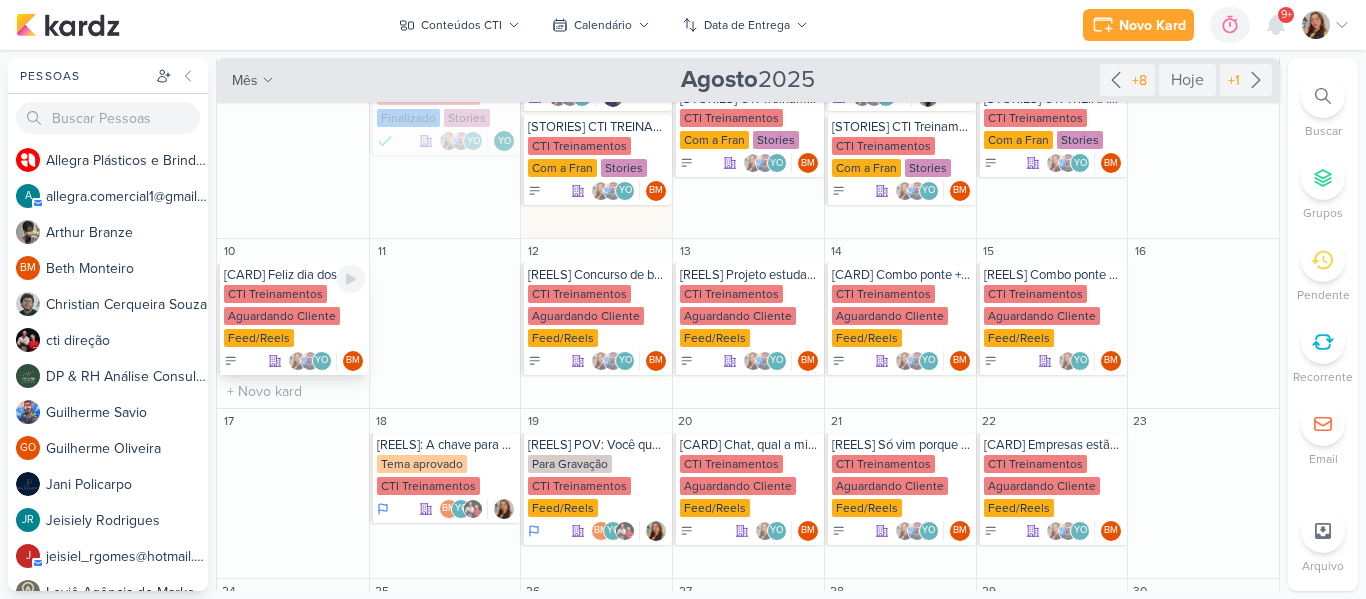 click on "Feed/Reels" at bounding box center [259, 338] 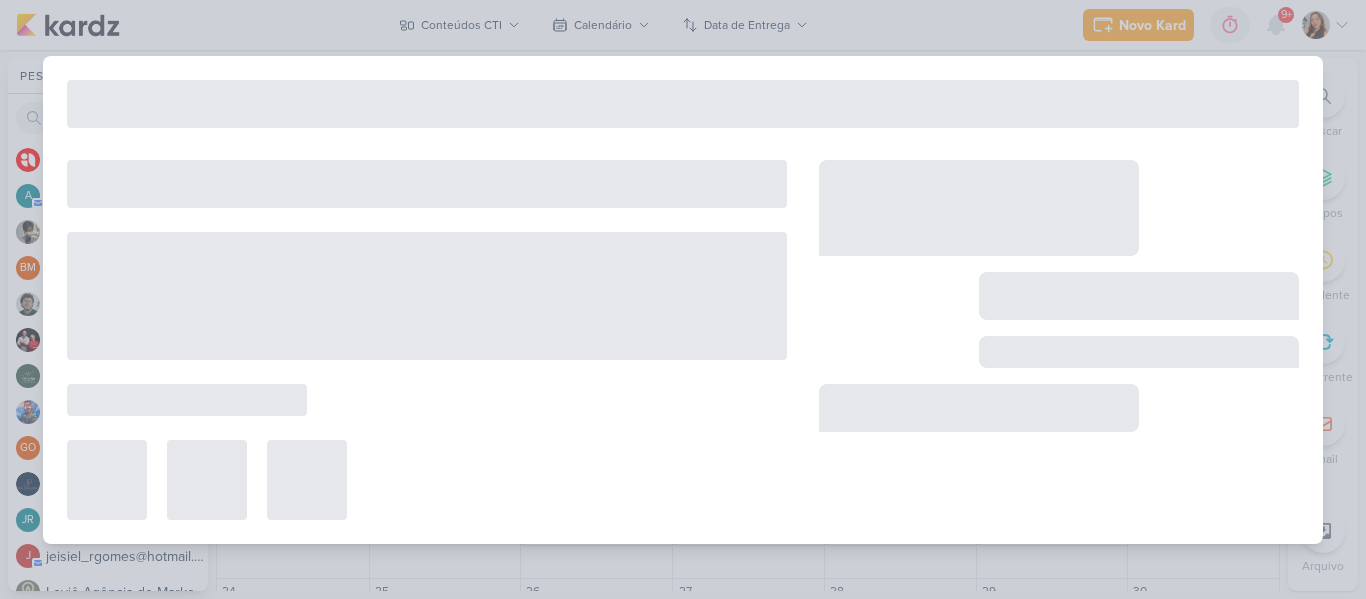 type on "[CARD] Feliz dia dos pais" 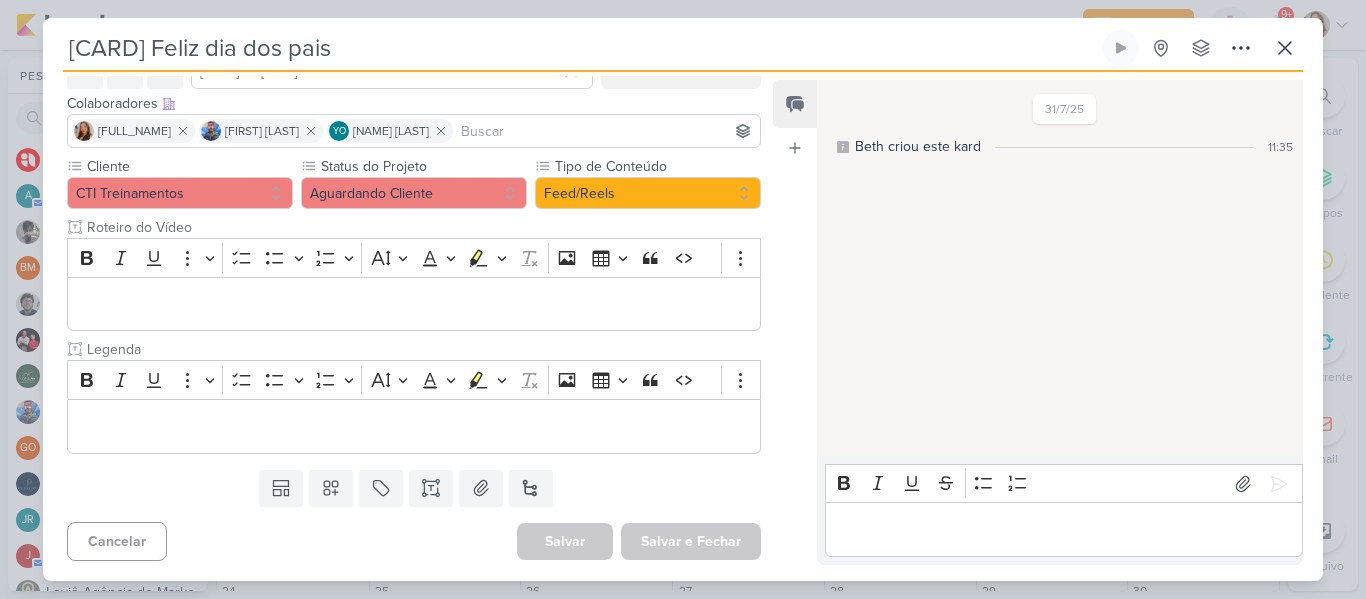 scroll, scrollTop: 0, scrollLeft: 0, axis: both 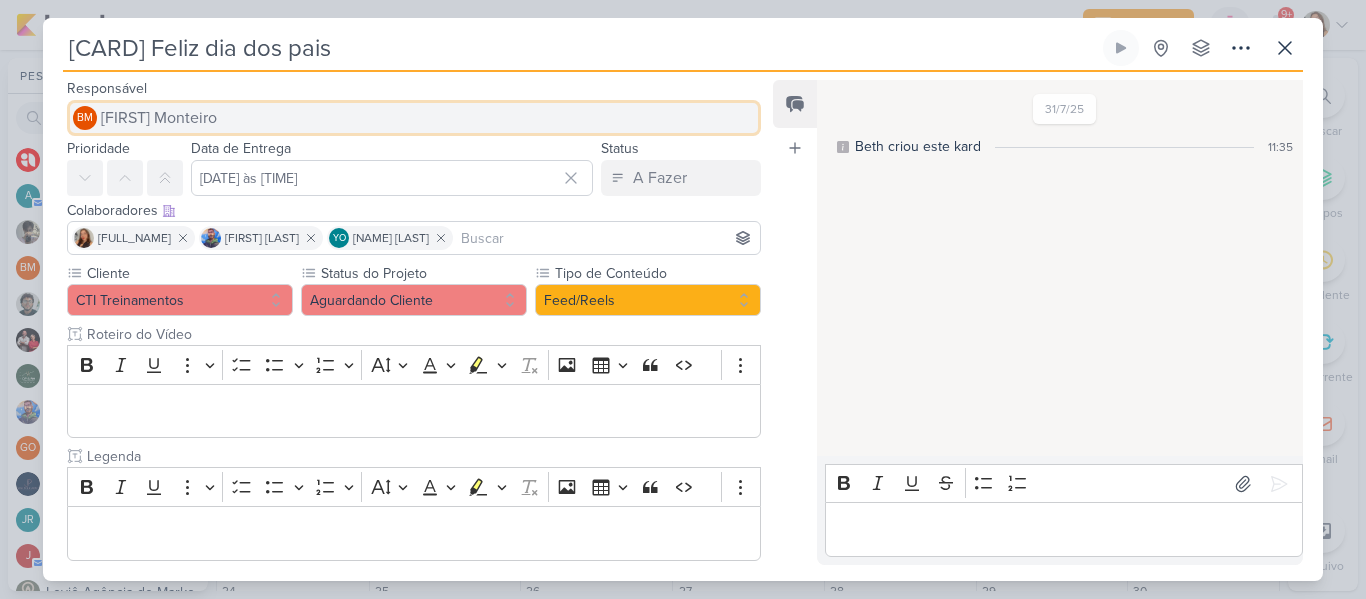 click on "BM
[FIRST]  [LAST]" at bounding box center [414, 118] 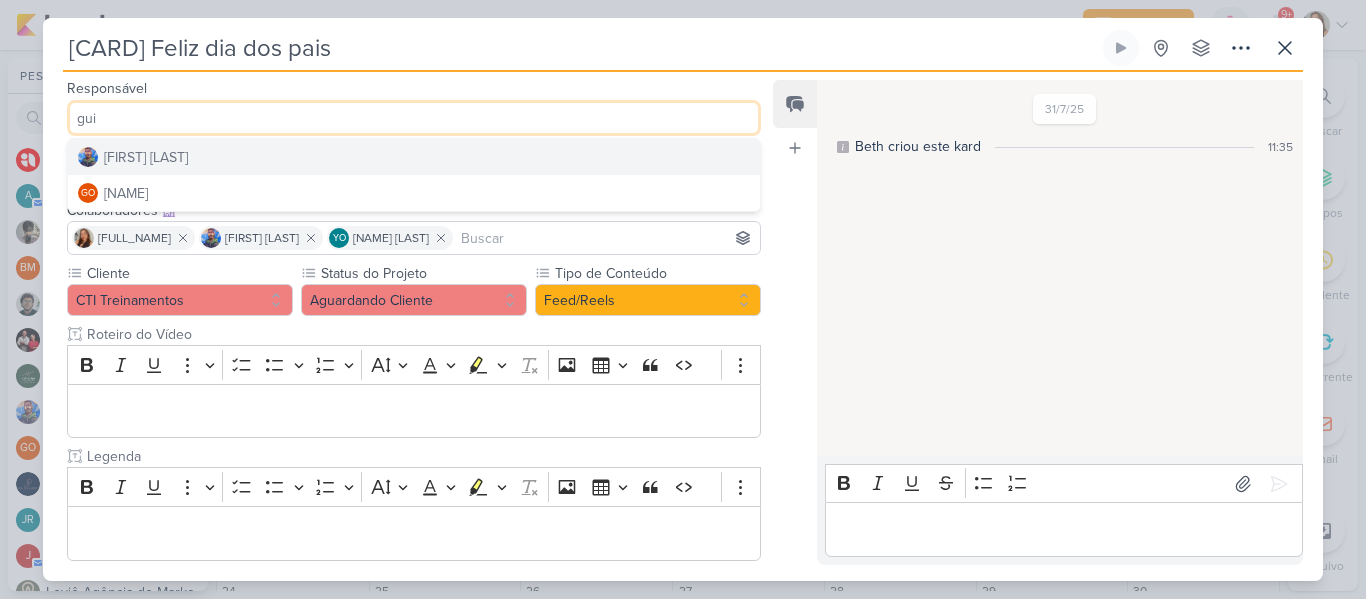 type on "gui" 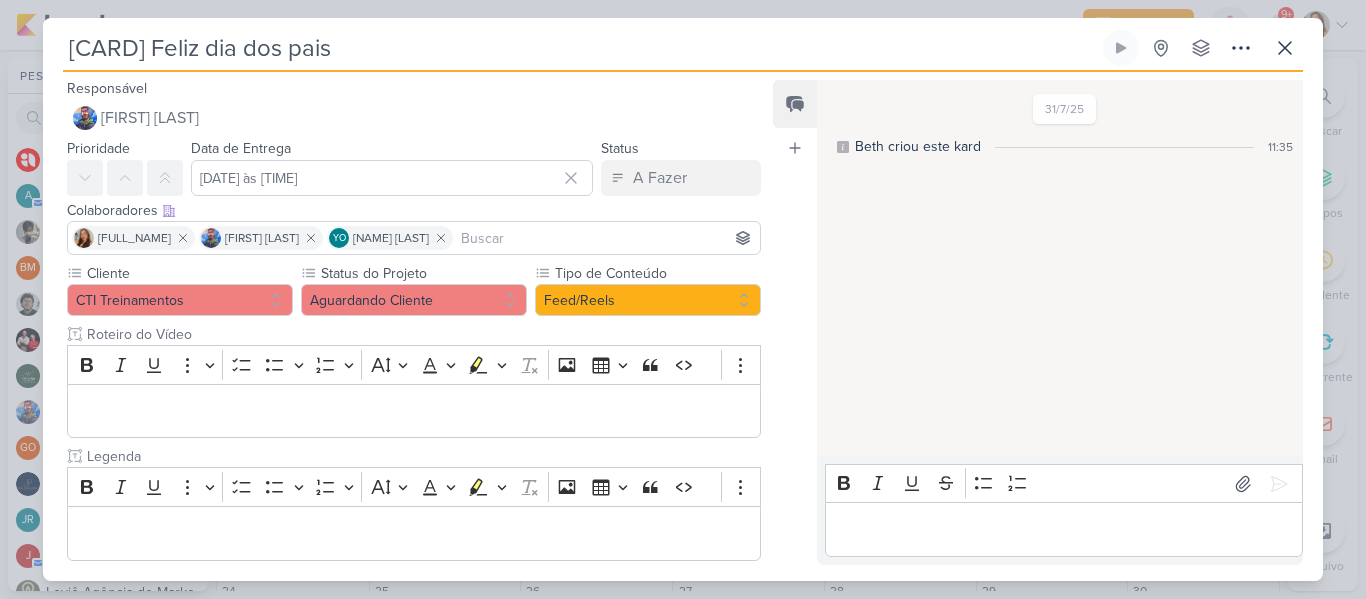 click on "Feed
Atrelar email
Solte o email para atrelar ao kard" at bounding box center (795, 322) 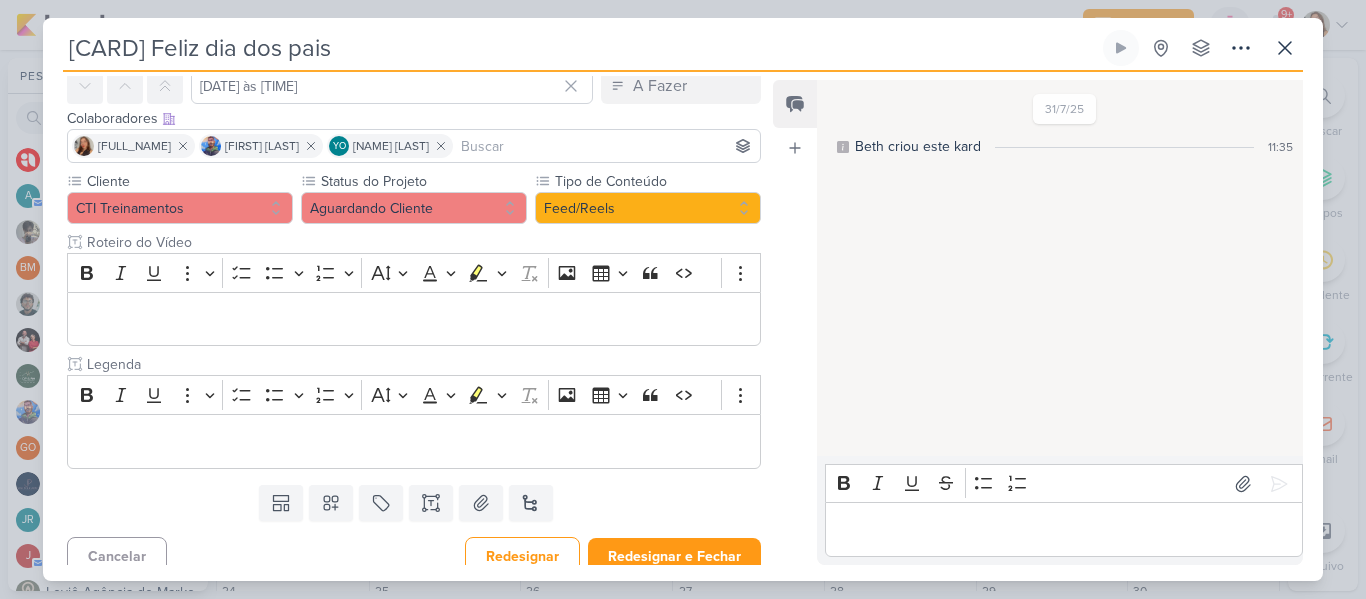 scroll, scrollTop: 107, scrollLeft: 0, axis: vertical 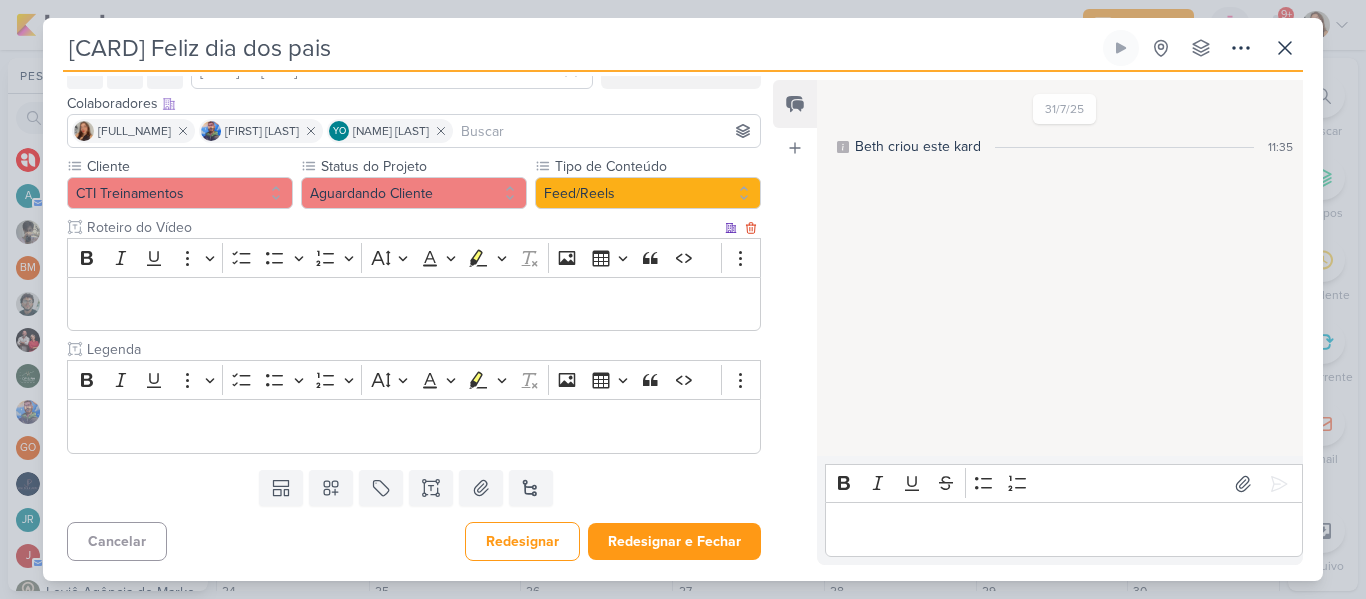 click on "Roteiro do Vídeo" at bounding box center [402, 227] 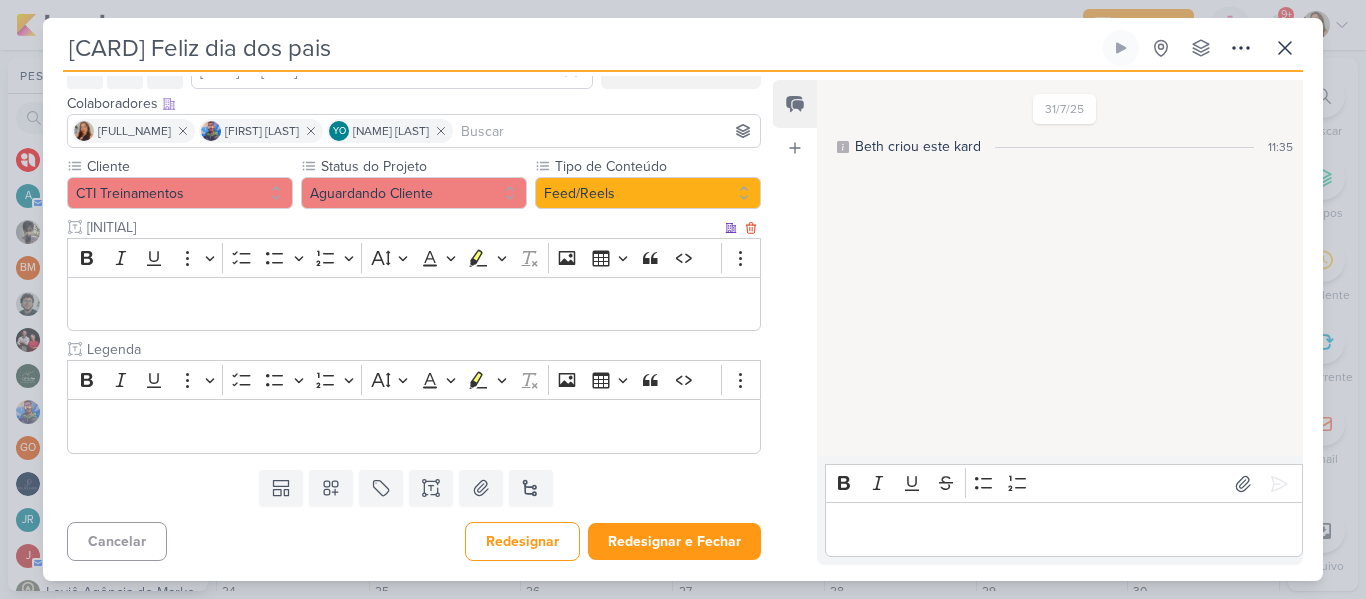 type on "R" 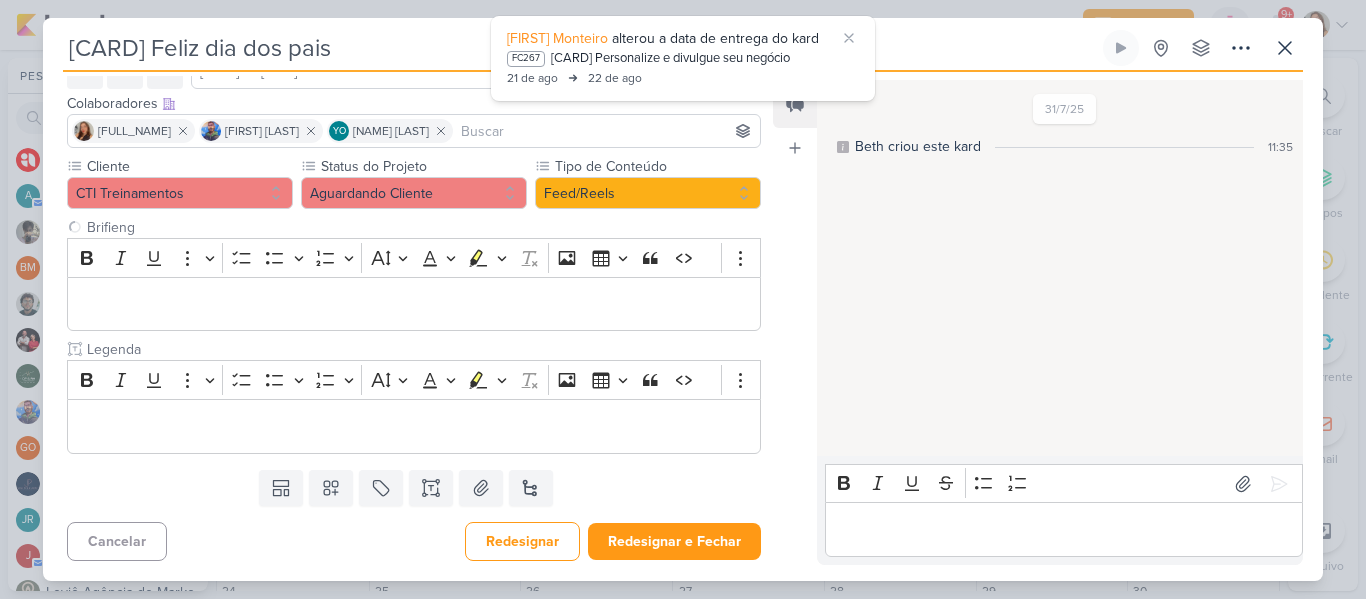 type on "Brifieng" 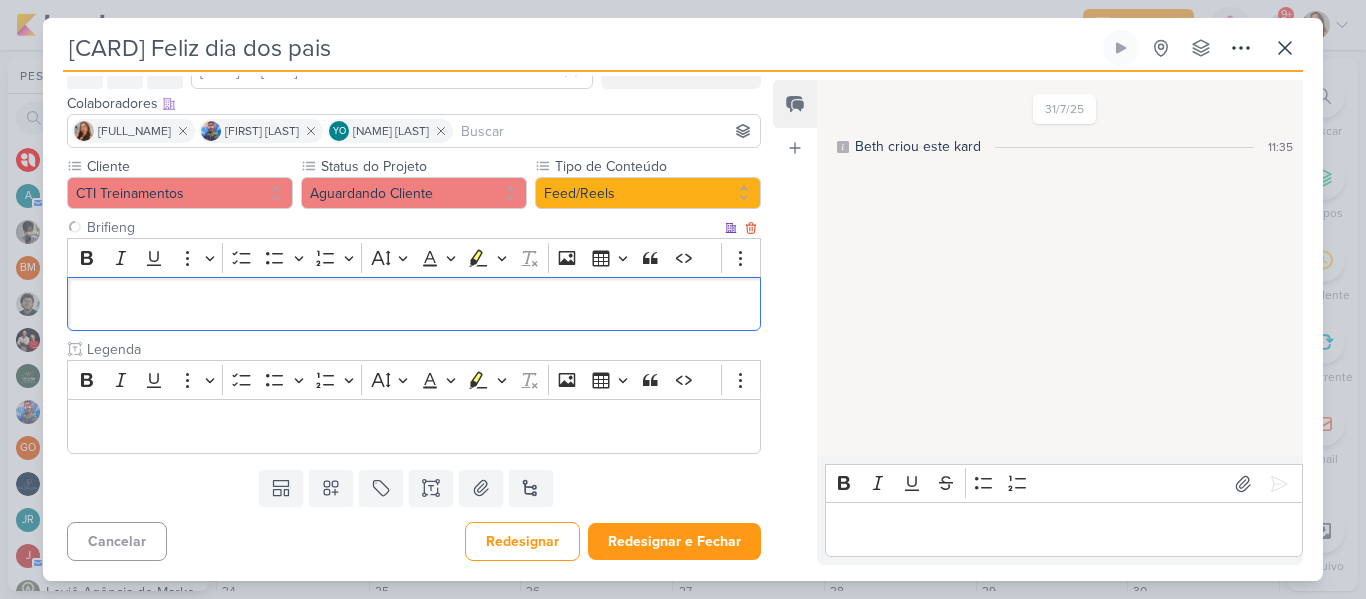click at bounding box center (414, 304) 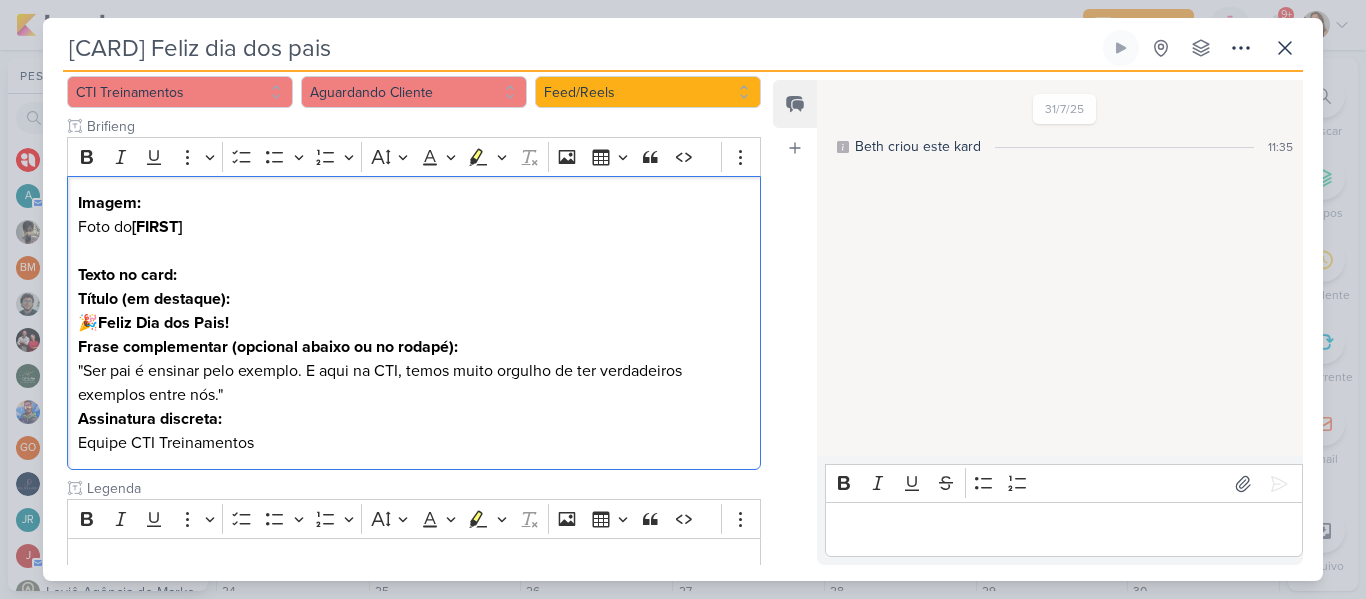 scroll, scrollTop: 217, scrollLeft: 0, axis: vertical 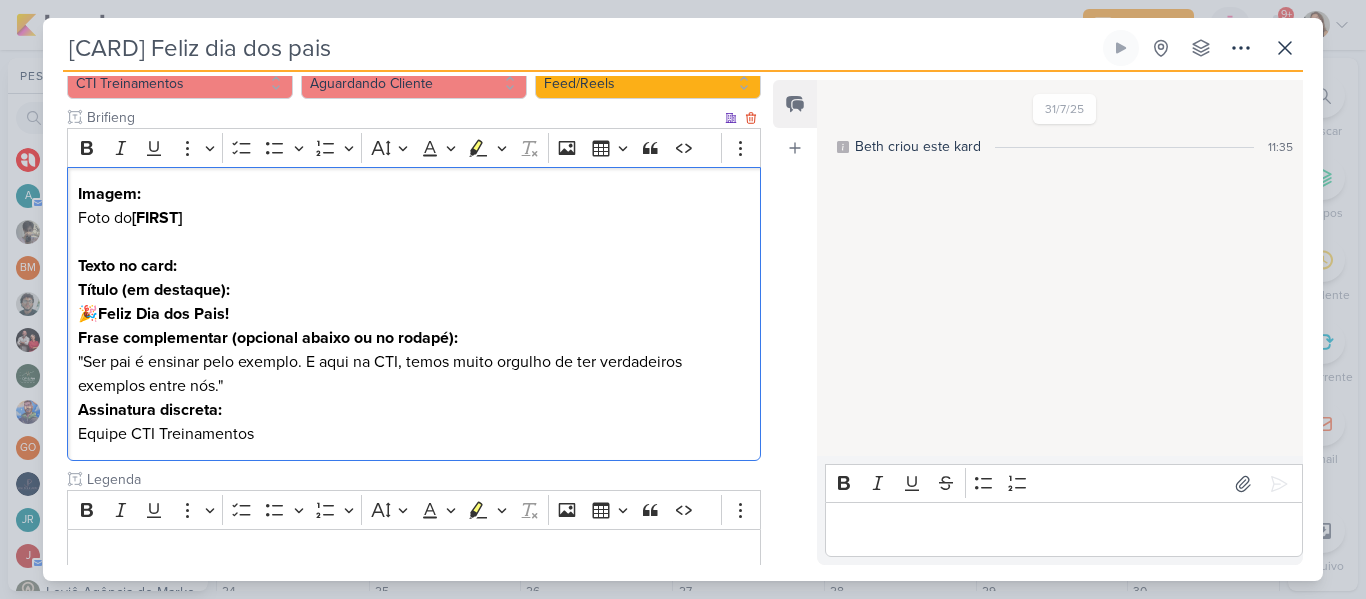 click on "Feliz Dia dos Pais!" at bounding box center (163, 314) 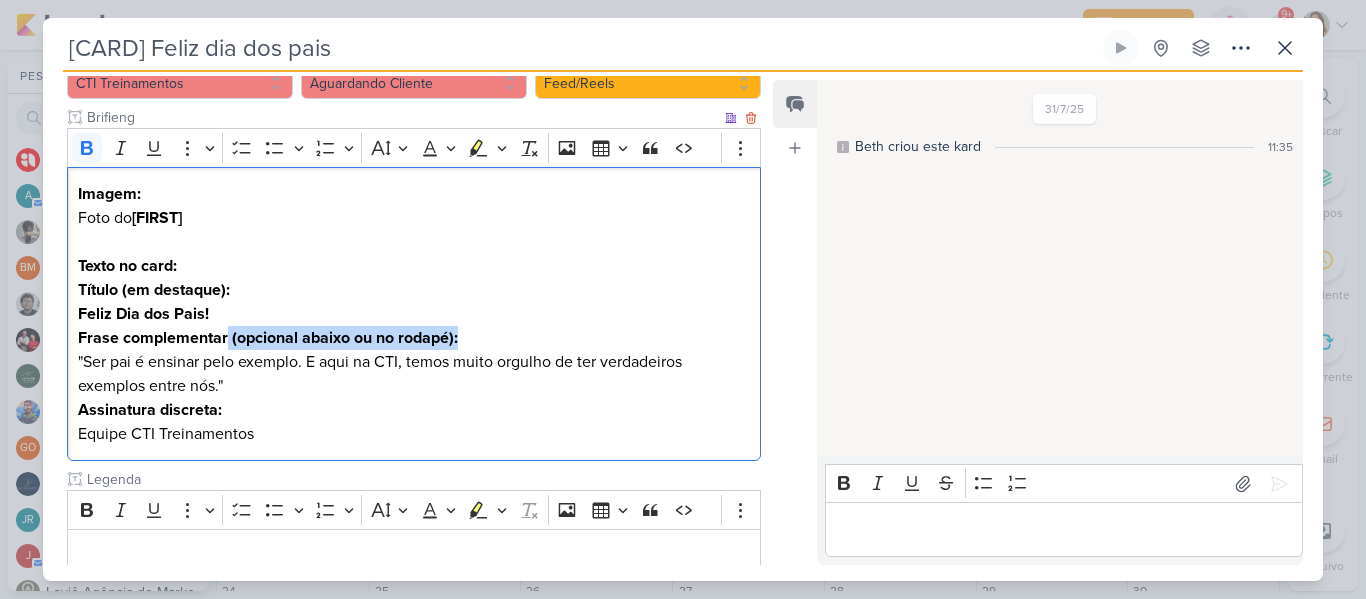 drag, startPoint x: 467, startPoint y: 338, endPoint x: 227, endPoint y: 341, distance: 240.01875 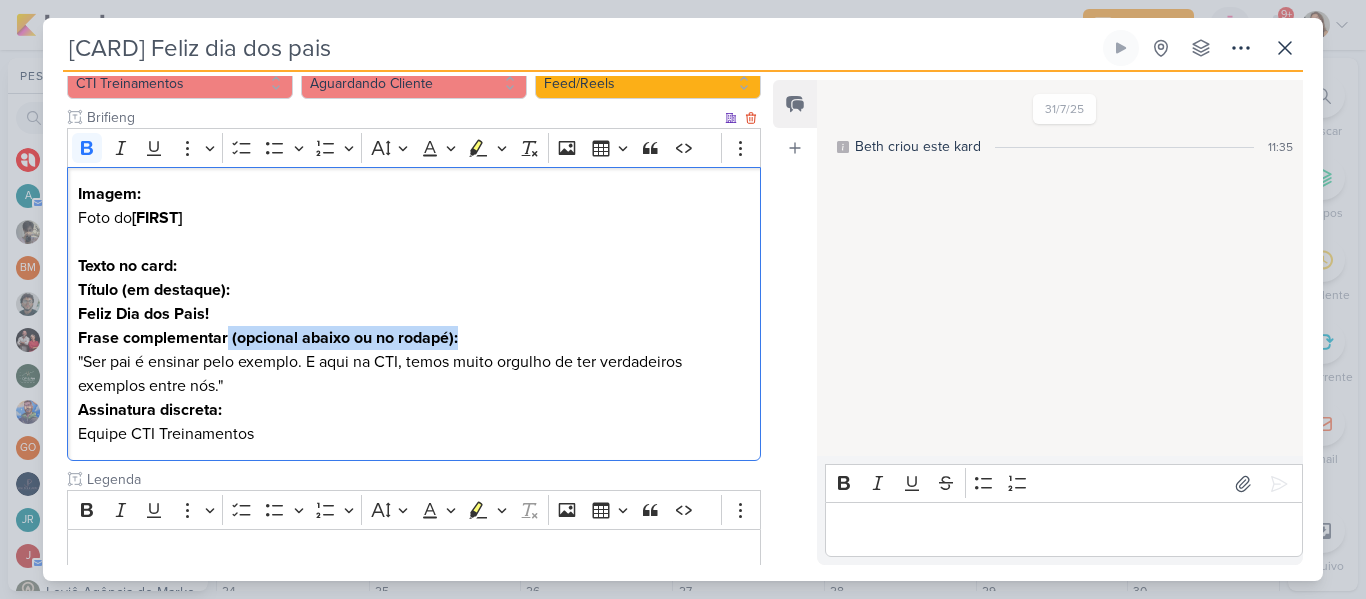 click on "Frase complementar (opcional abaixo ou no rodapé): "Ser pai é ensinar pelo exemplo. E aqui na CTI, temos muito orgulho de ter verdadeiros exemplos entre nós."" at bounding box center [414, 362] 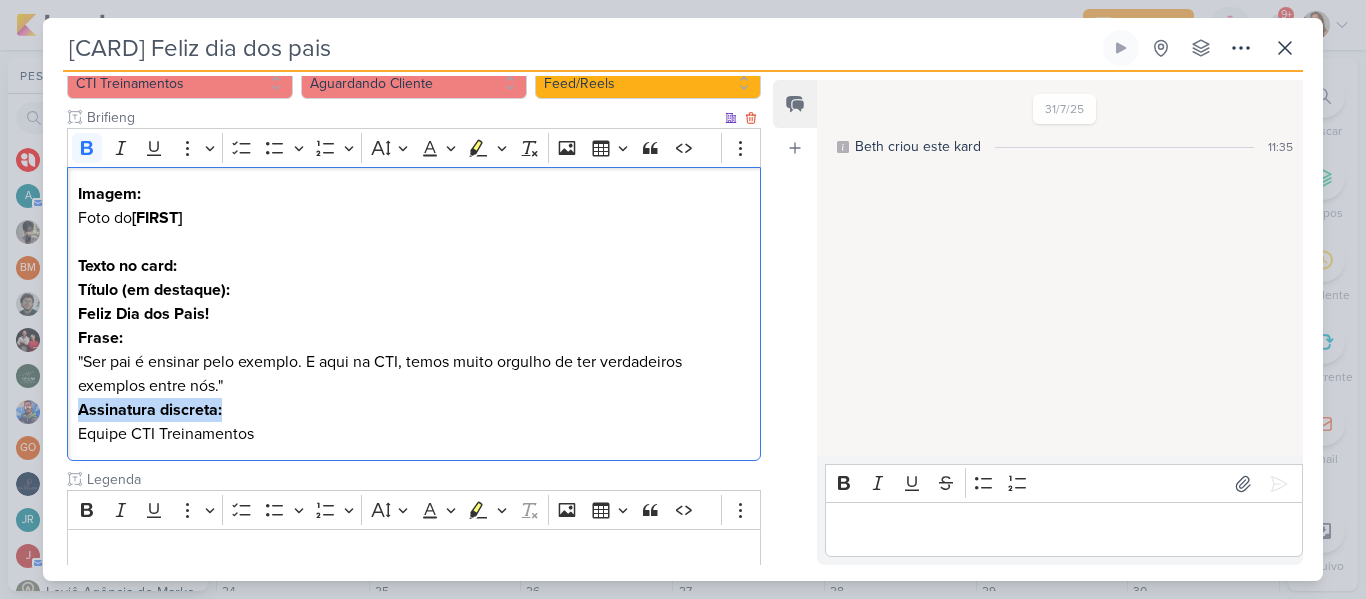 drag, startPoint x: 238, startPoint y: 417, endPoint x: 77, endPoint y: 419, distance: 161.01242 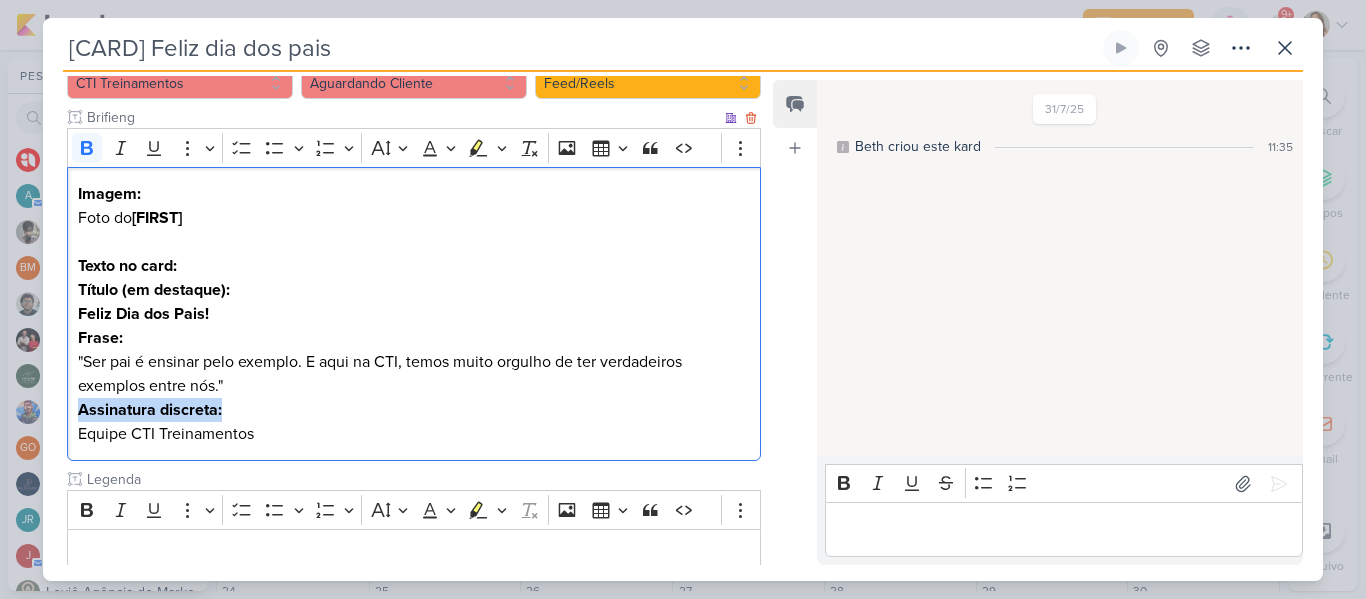 click on "Assinatura discreta: Equipe CTI Treinamentos" at bounding box center (414, 422) 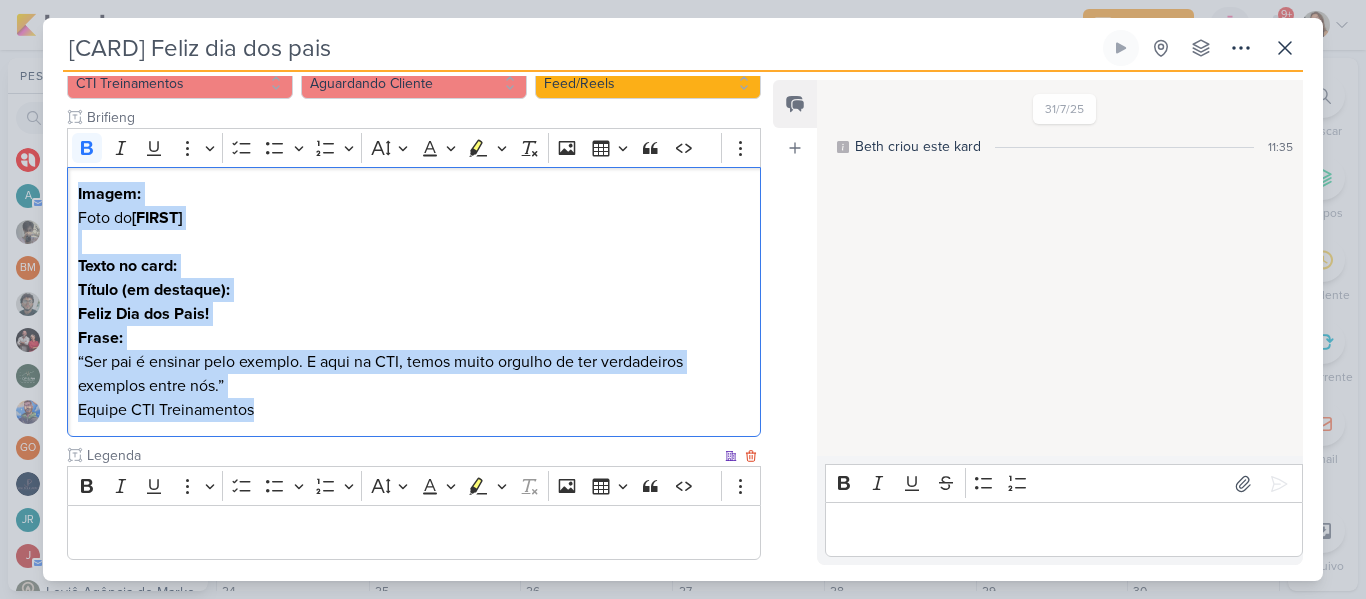 drag, startPoint x: 73, startPoint y: 189, endPoint x: 346, endPoint y: 470, distance: 391.77798 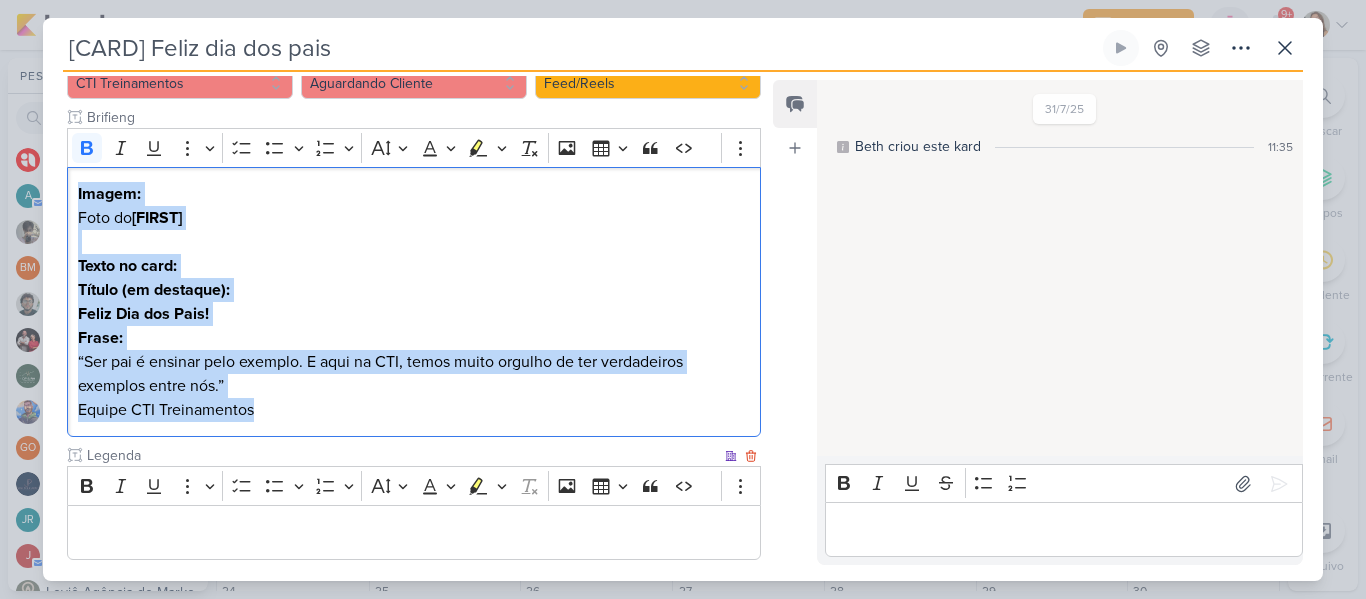 click on "Cliente
CTI Treinamentos
Status do Projeto" at bounding box center [414, 303] 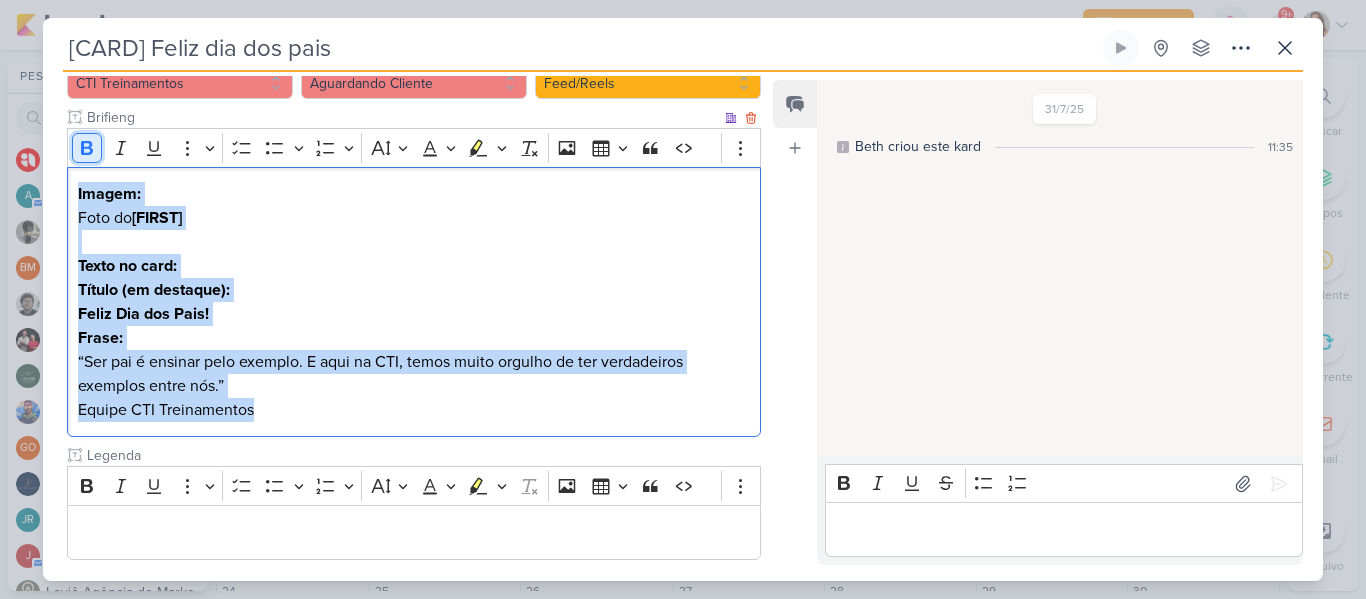 click 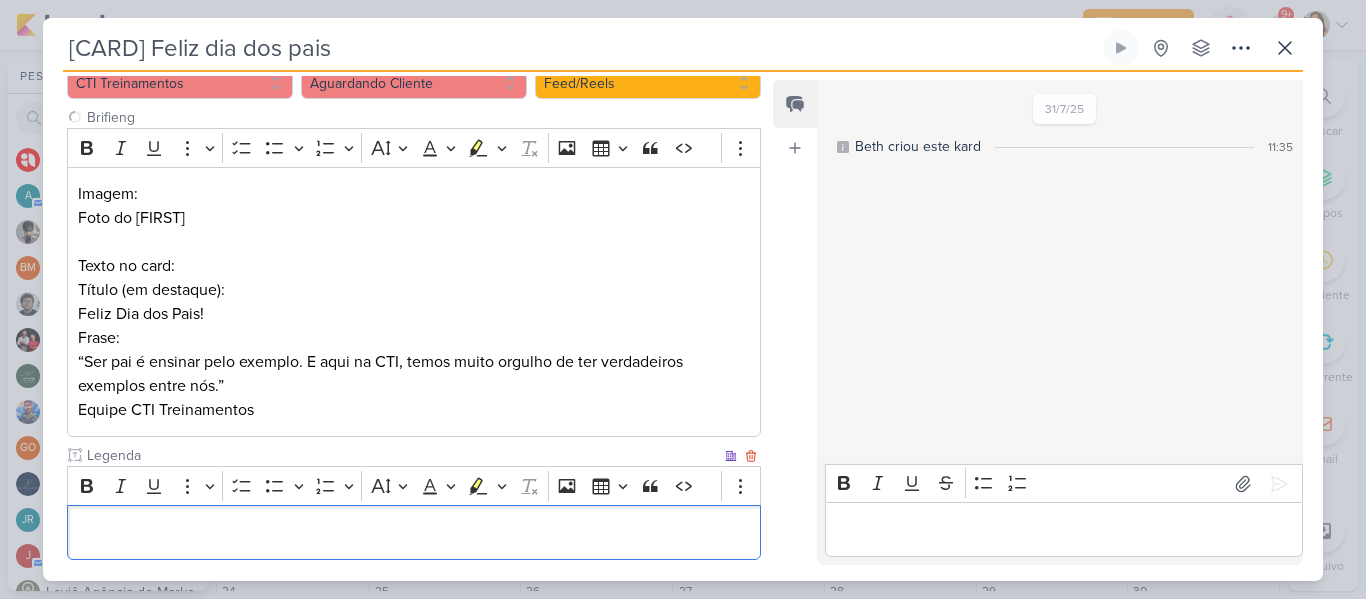 click at bounding box center [414, 532] 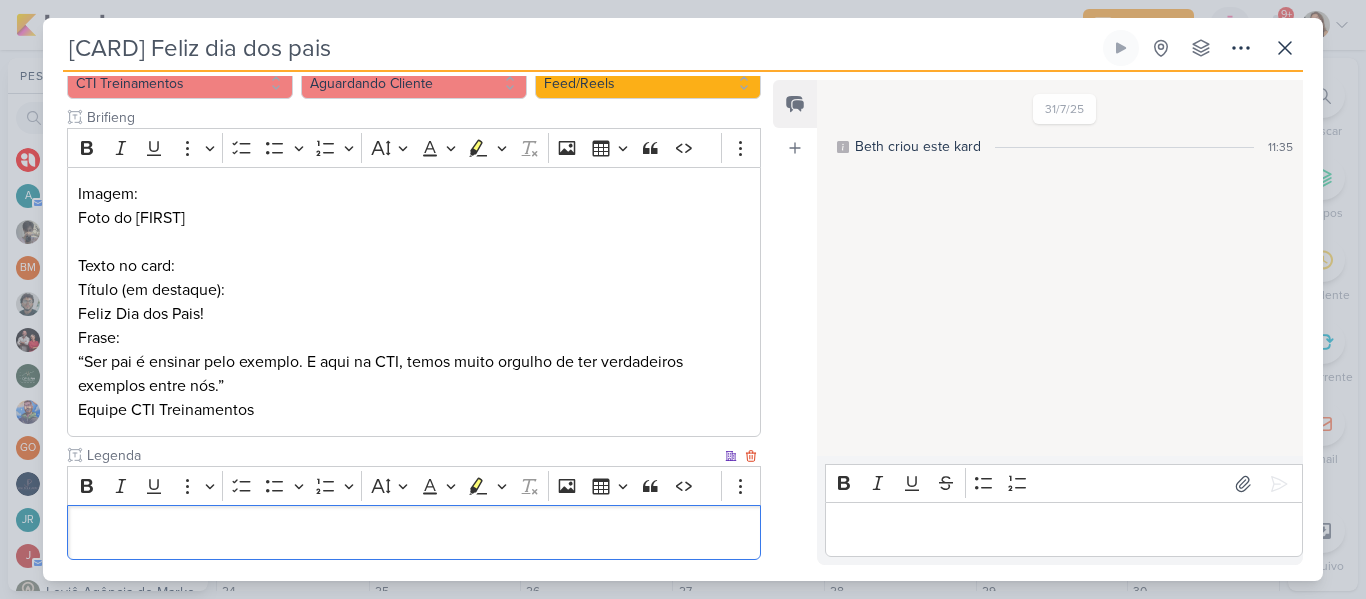 click at bounding box center [414, 532] 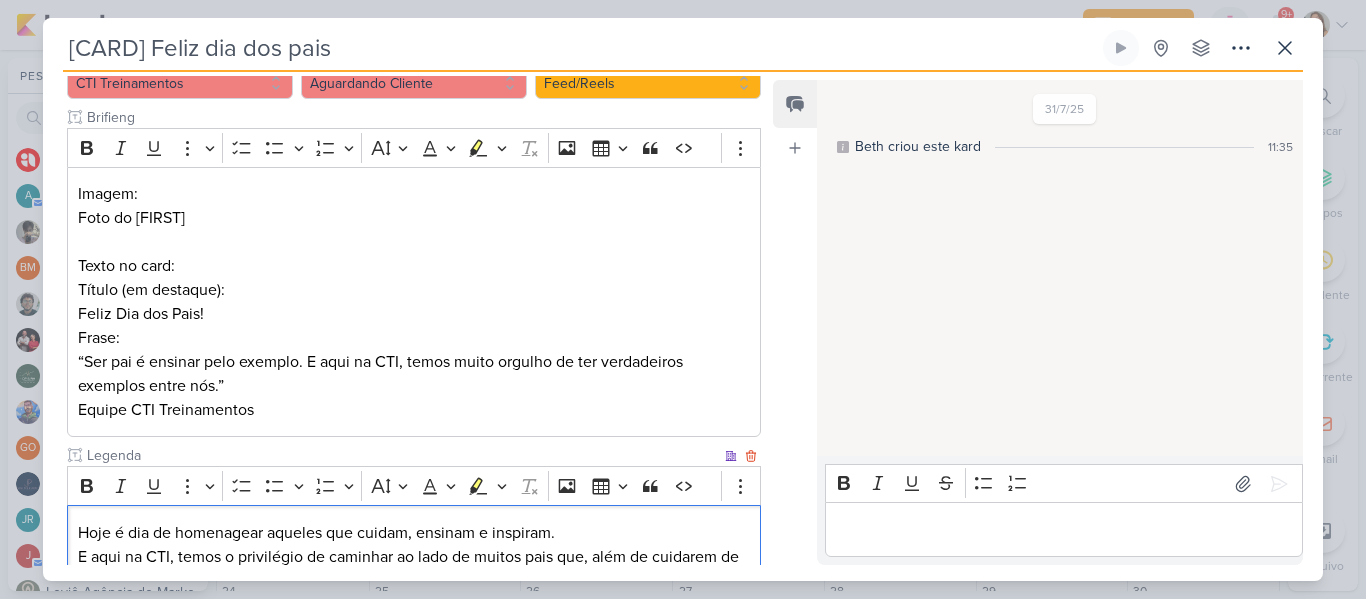 scroll, scrollTop: 363, scrollLeft: 0, axis: vertical 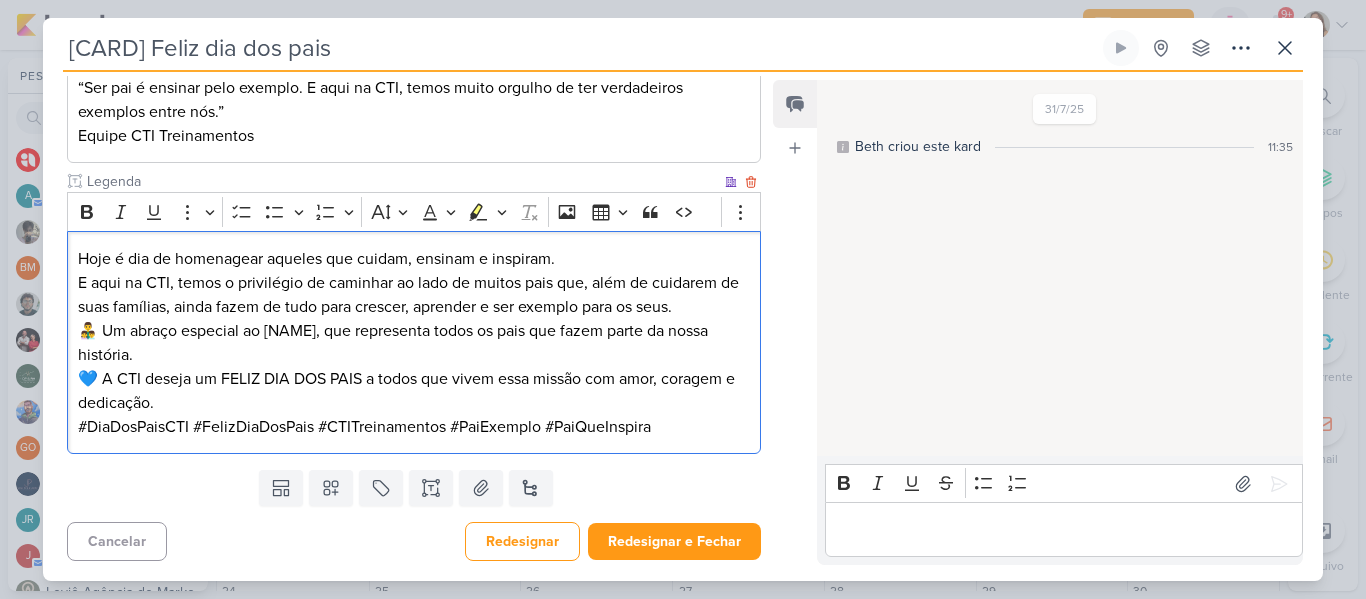 click on "👨‍👧‍👦 Um abraço especial ao [NAME], que representa todos os pais que fazem parte da nossa história." at bounding box center [414, 343] 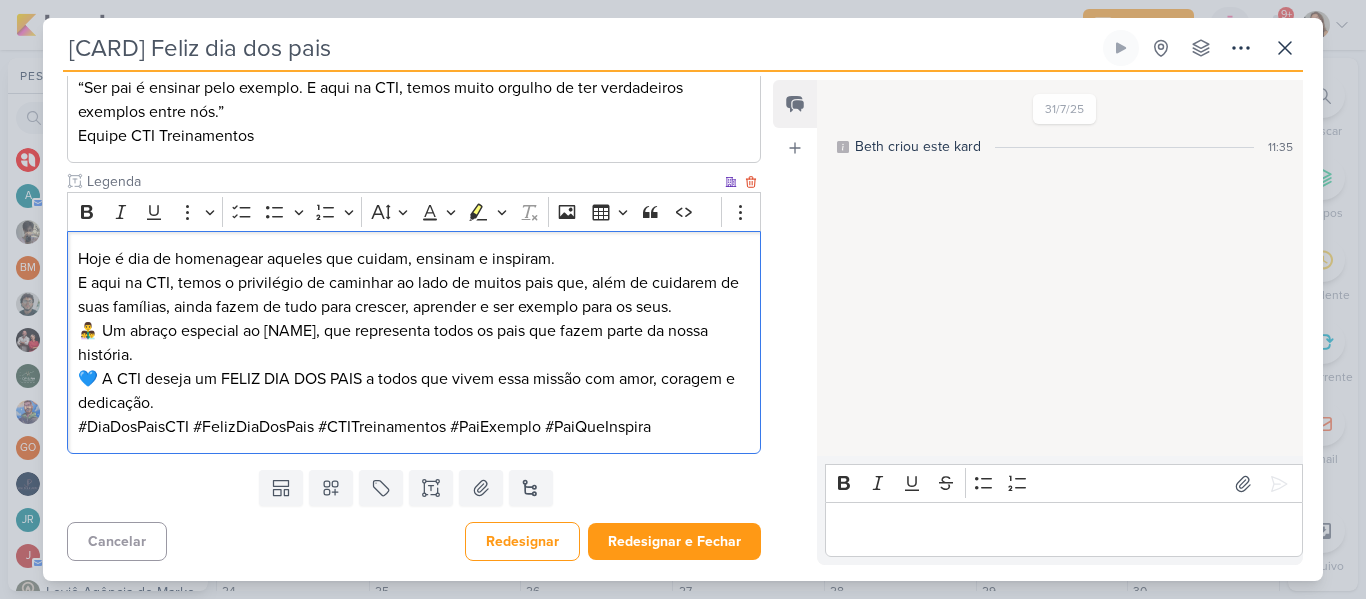 click on "Hoje é dia de homenagear aqueles que cuidam, ensinam e inspiram. E aqui na CTI, temos o privilégio de caminhar ao lado de muitos pais que, além de cuidarem de suas famílias, ainda fazem de tudo para crescer, aprender e ser exemplo para os seus." at bounding box center (414, 283) 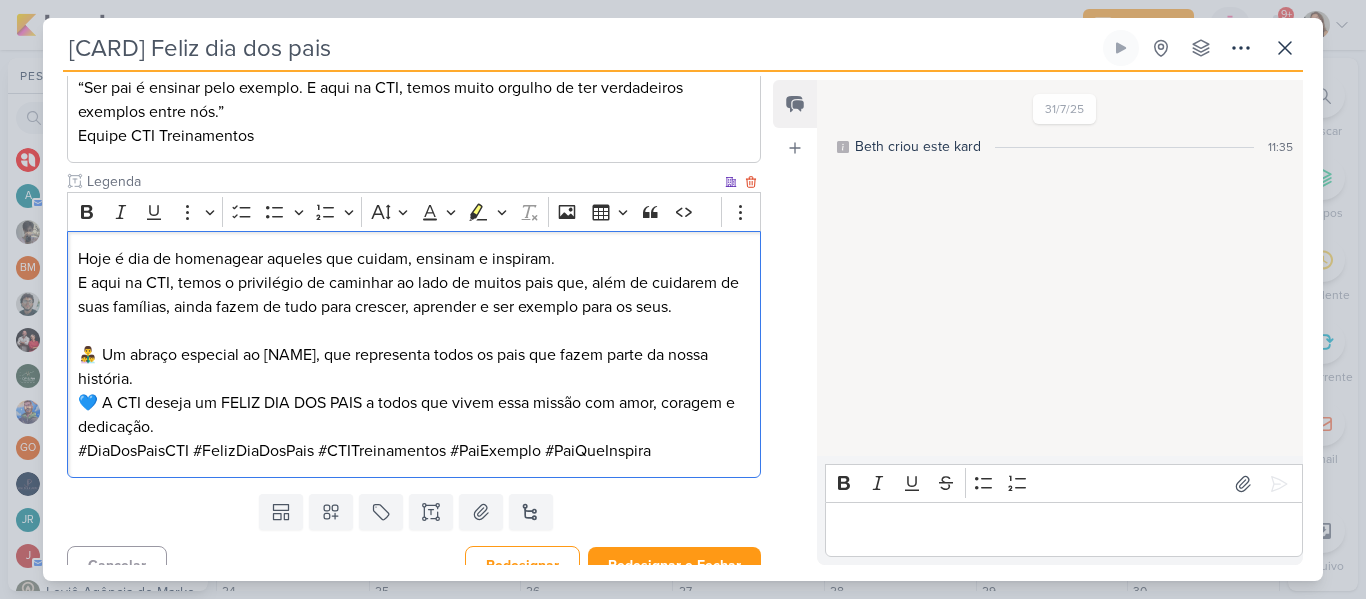 click on "👨‍👧‍👦 Um abraço especial ao [NAME], que representa todos os pais que fazem parte da nossa história." at bounding box center (414, 367) 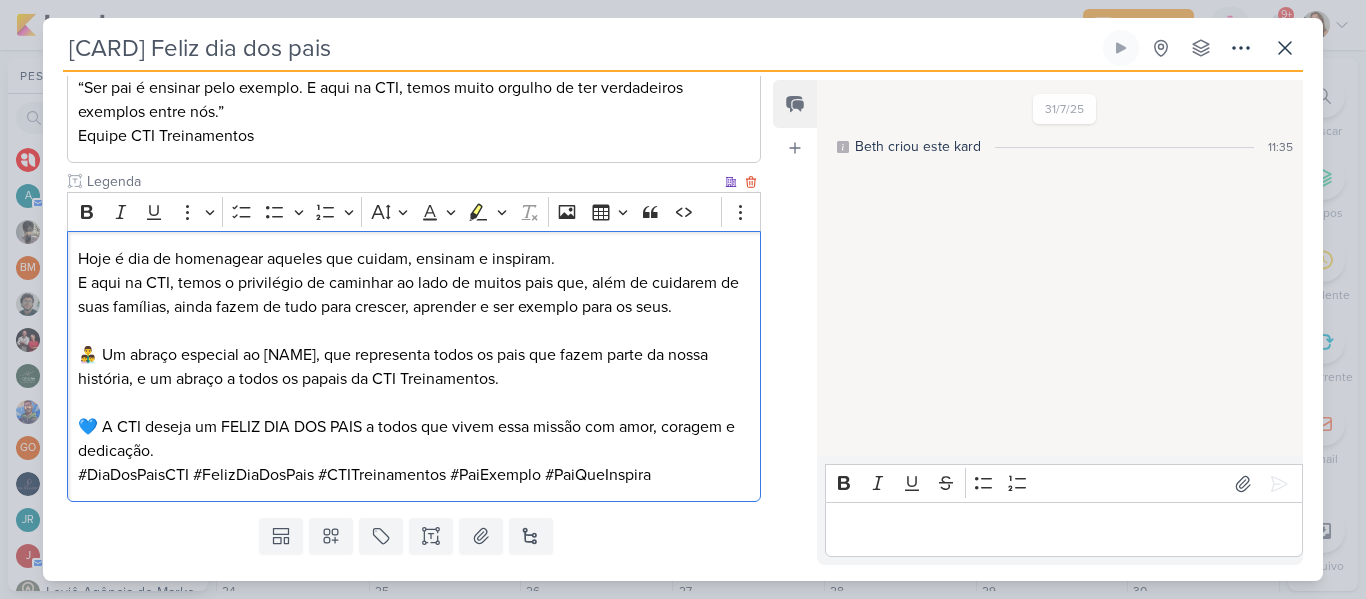 click on "💙 A CTI deseja um FELIZ DIA DOS PAIS a todos que vivem essa missão com amor, coragem e dedicação." at bounding box center [414, 439] 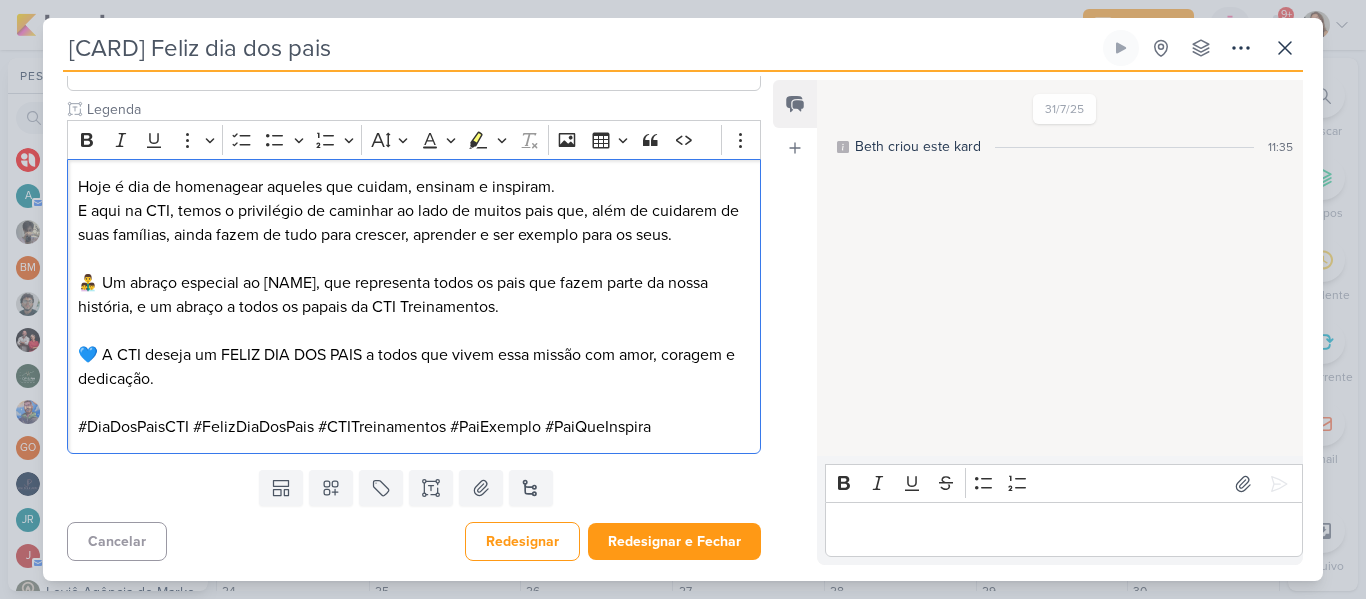 scroll, scrollTop: 0, scrollLeft: 0, axis: both 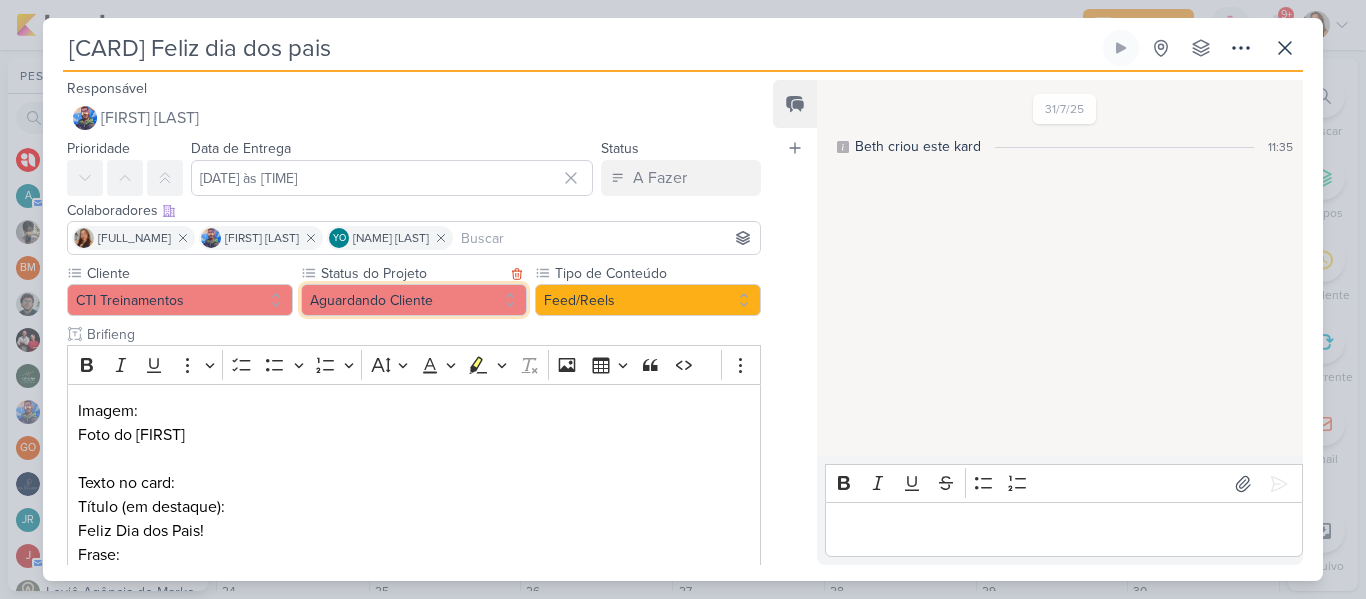 click on "Aguardando Cliente" at bounding box center [414, 300] 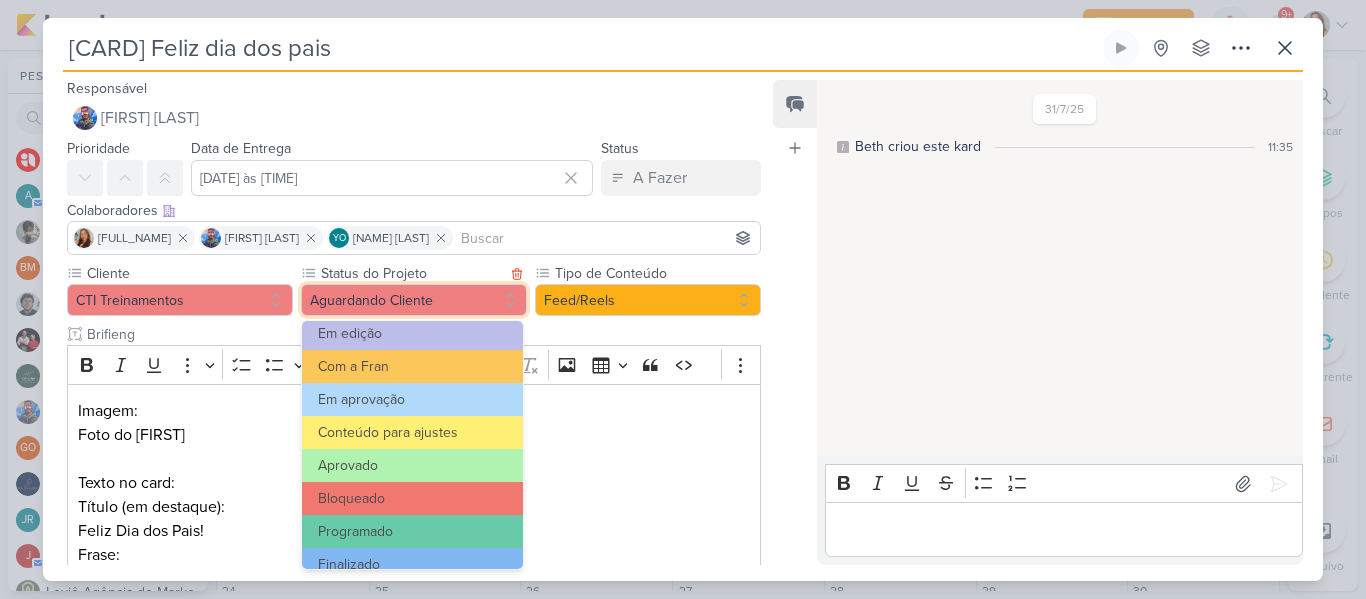 scroll, scrollTop: 226, scrollLeft: 0, axis: vertical 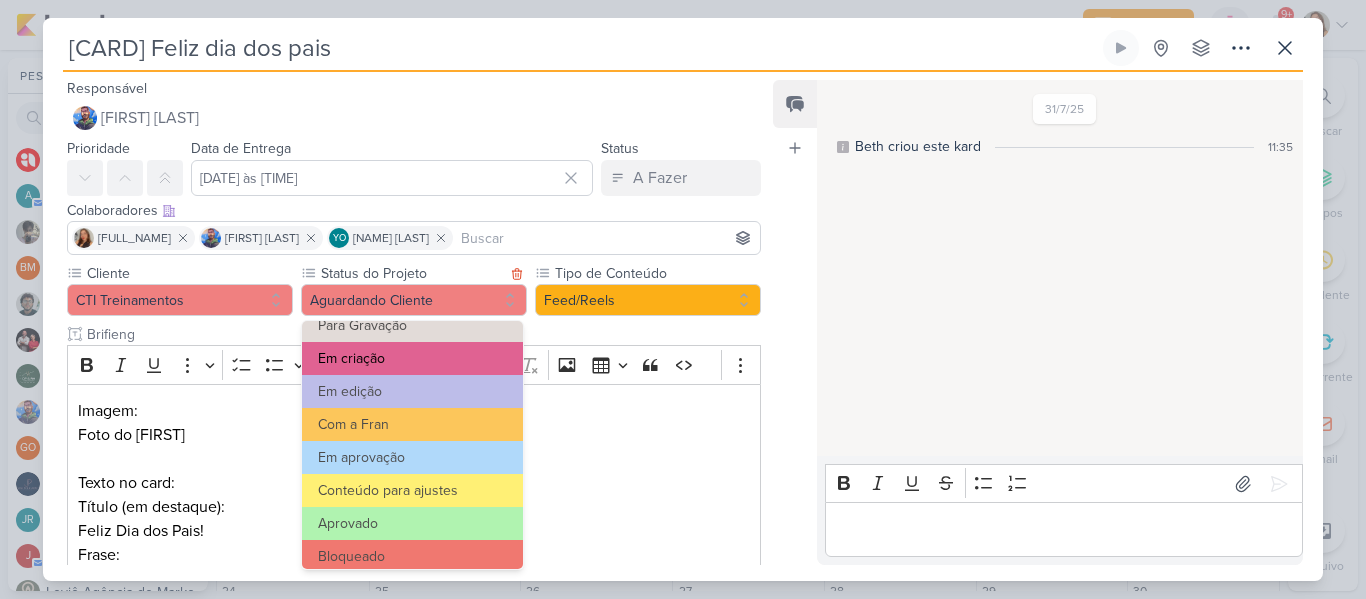 click on "Em criação" at bounding box center (412, 358) 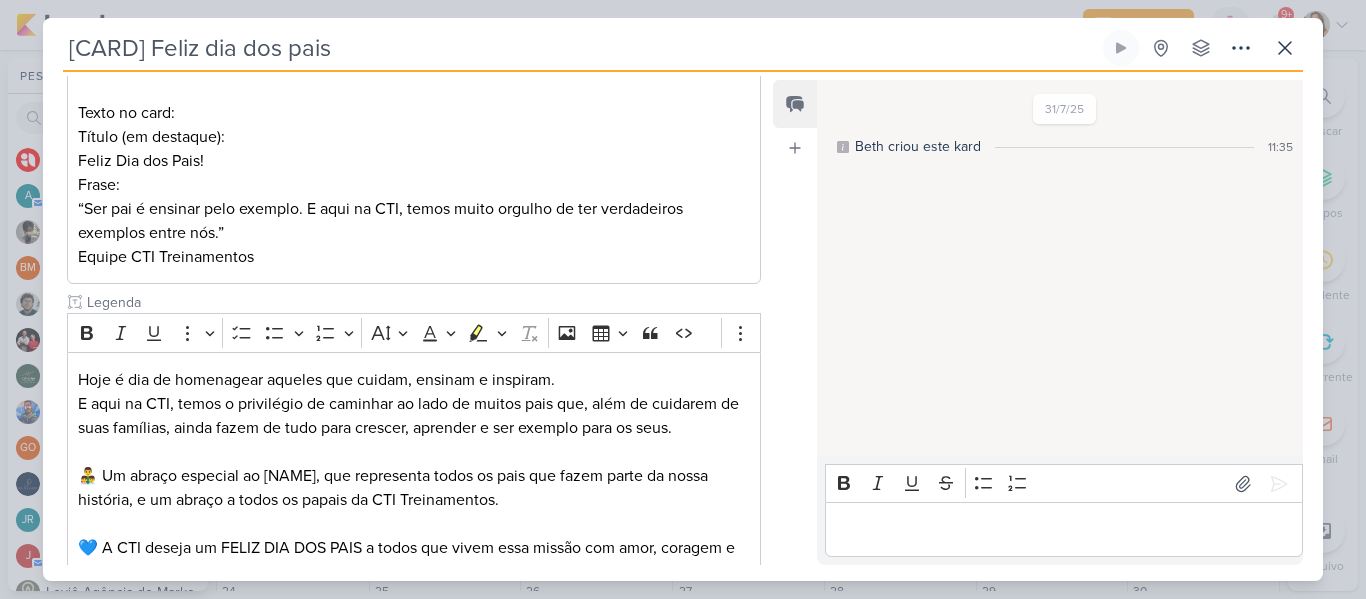 scroll, scrollTop: 563, scrollLeft: 0, axis: vertical 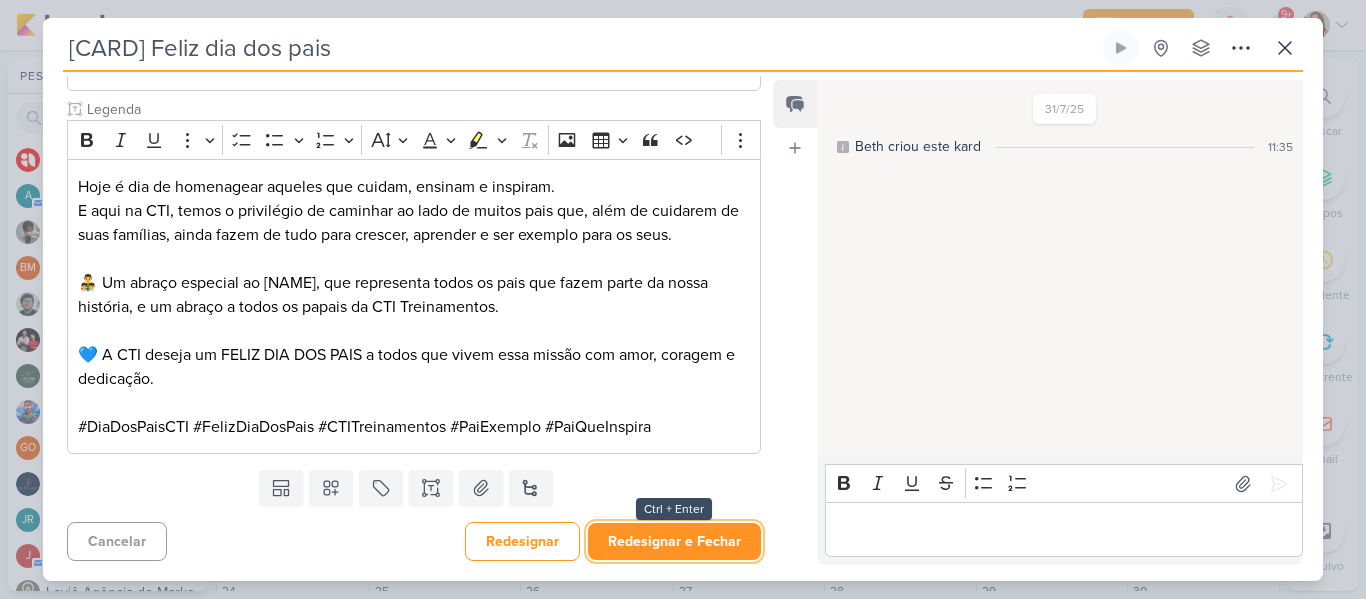 click on "Redesignar e Fechar" at bounding box center [674, 541] 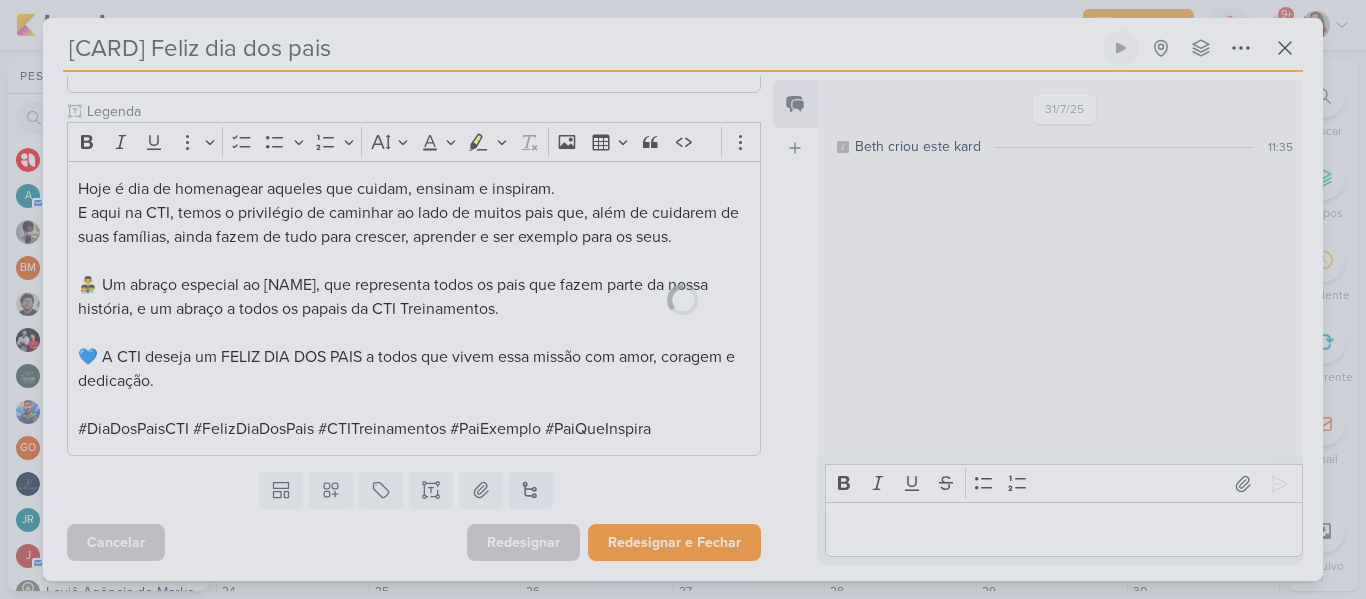 scroll, scrollTop: 561, scrollLeft: 0, axis: vertical 